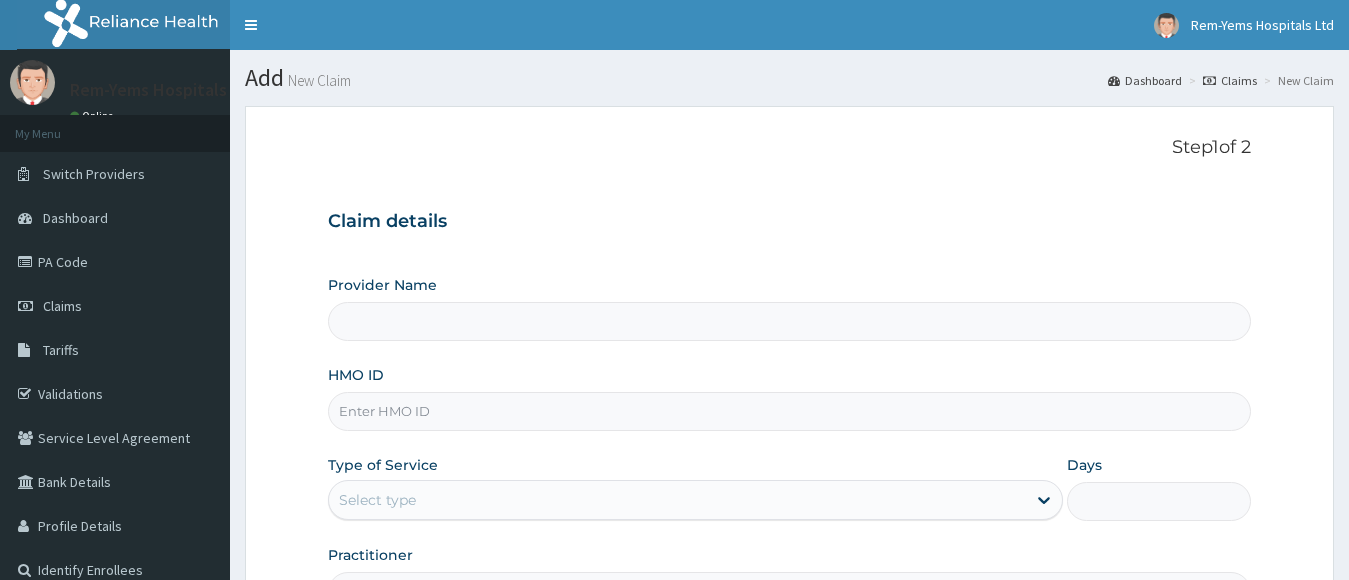 type on "Rem-Yems Hospital ltd" 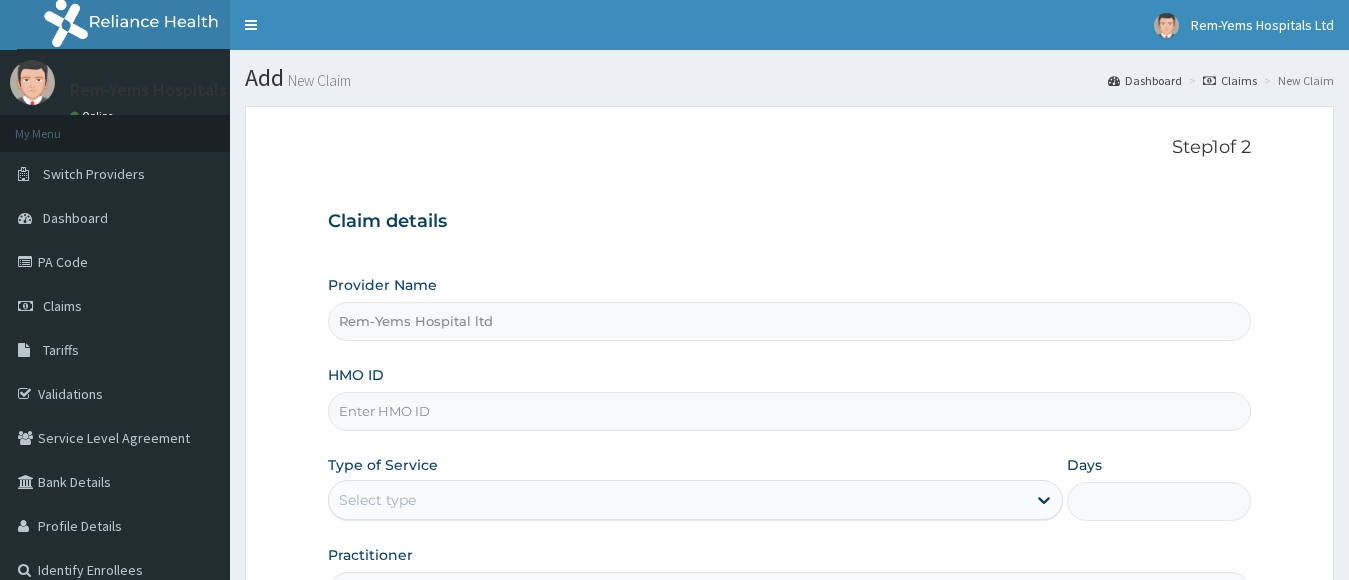 scroll, scrollTop: 0, scrollLeft: 0, axis: both 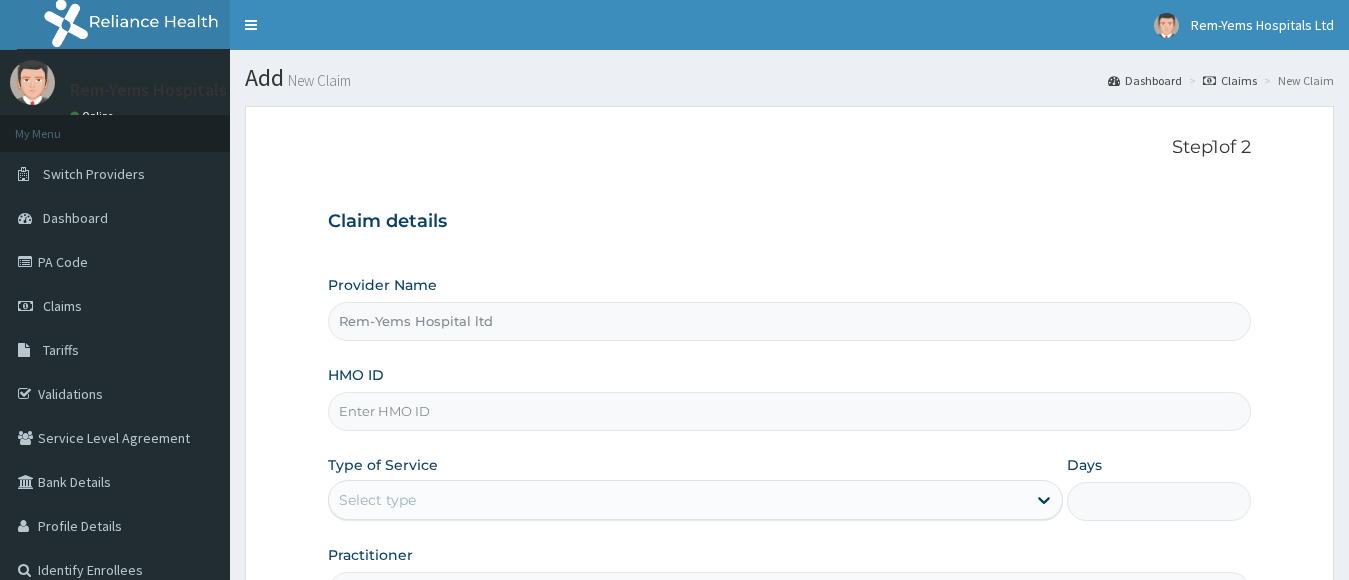 click on "HMO ID" at bounding box center (790, 411) 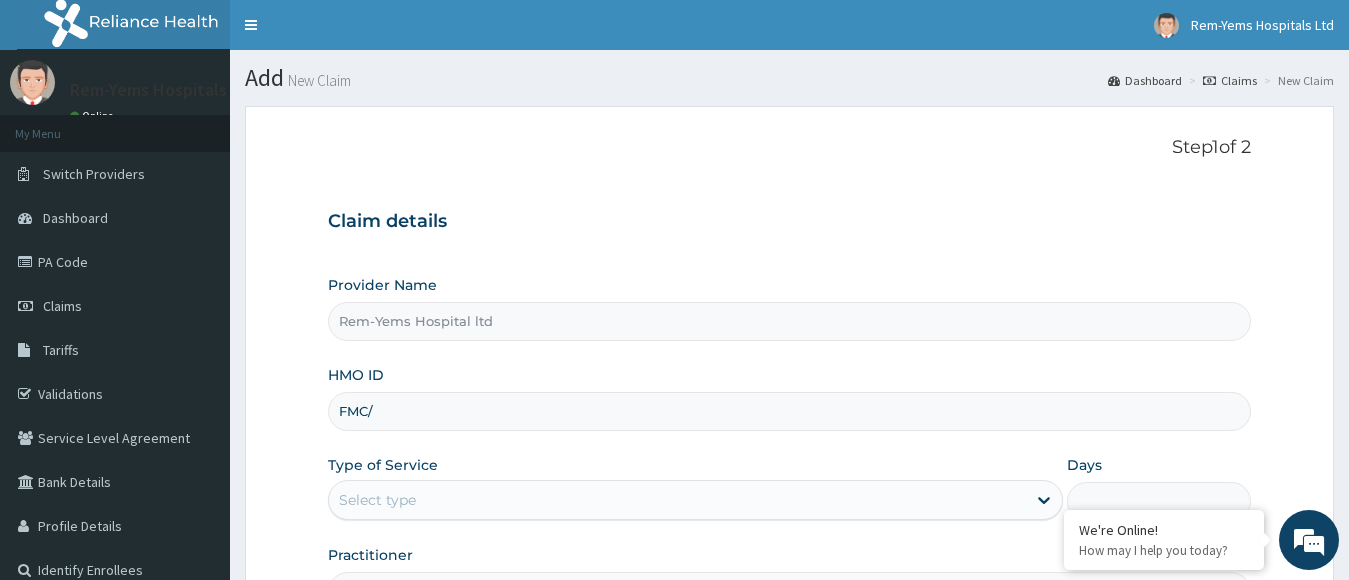 type on "FMC/[NUMBER]/A" 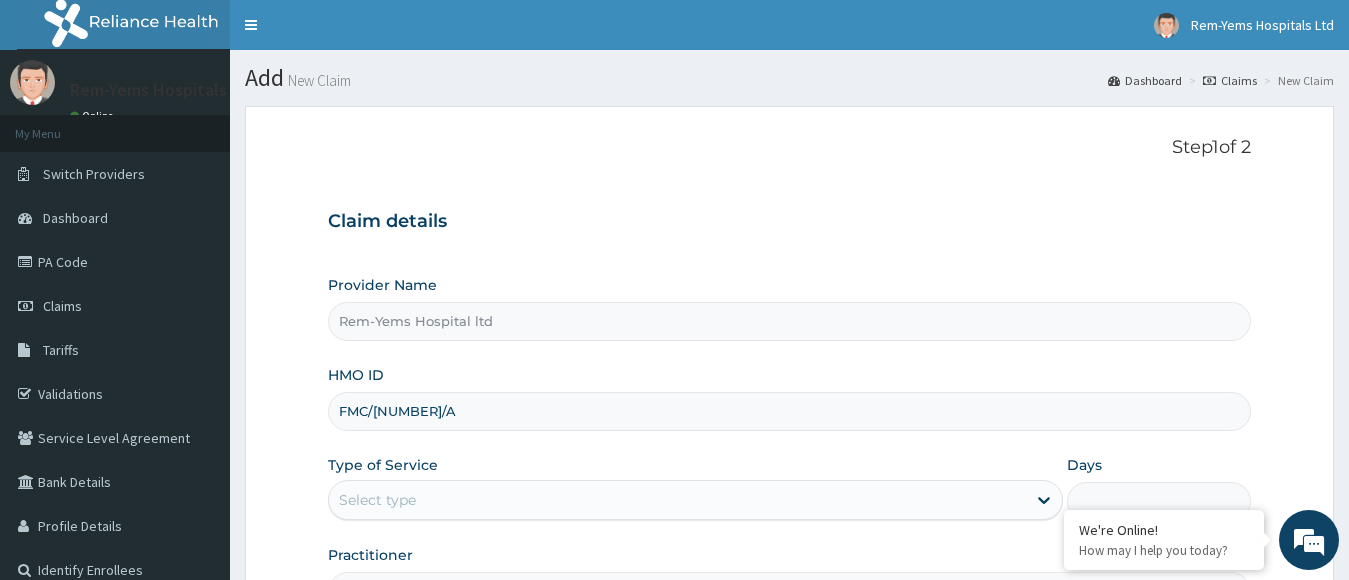 click on "Select type" at bounding box center [678, 500] 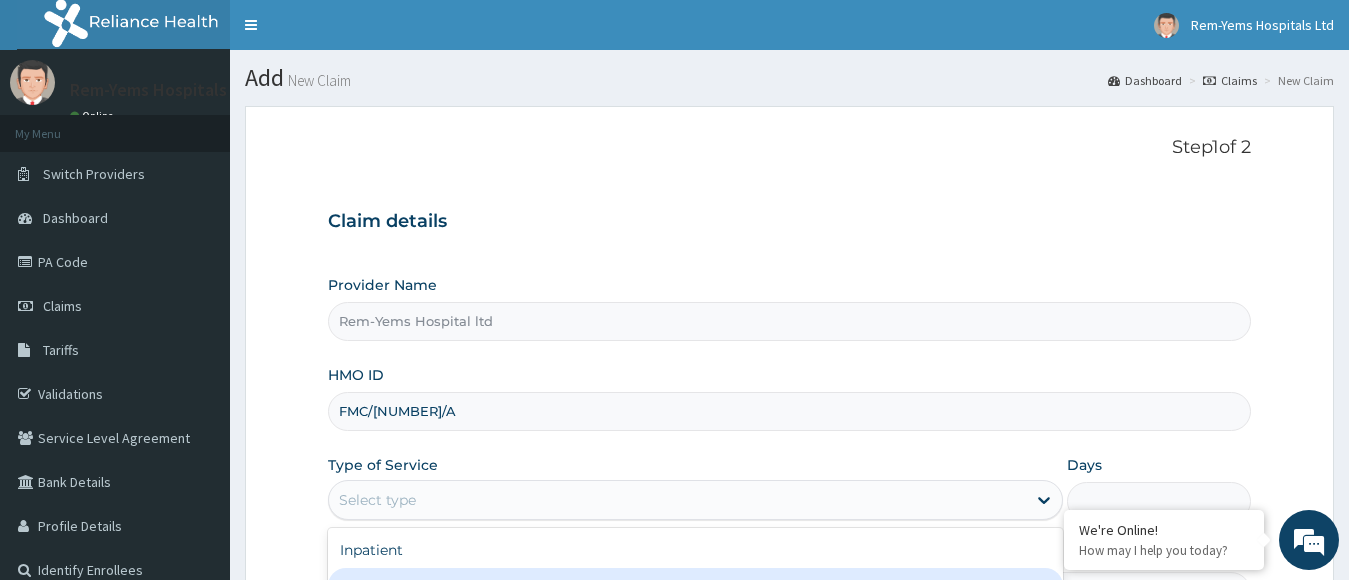 type on "1" 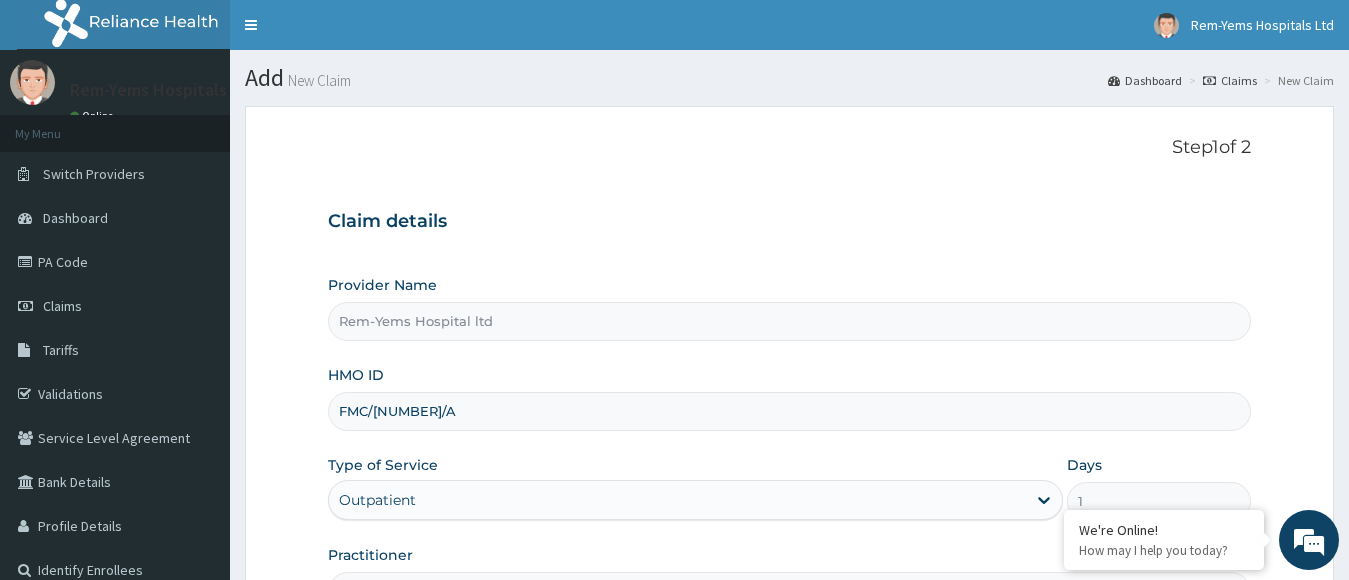 scroll, scrollTop: 0, scrollLeft: 0, axis: both 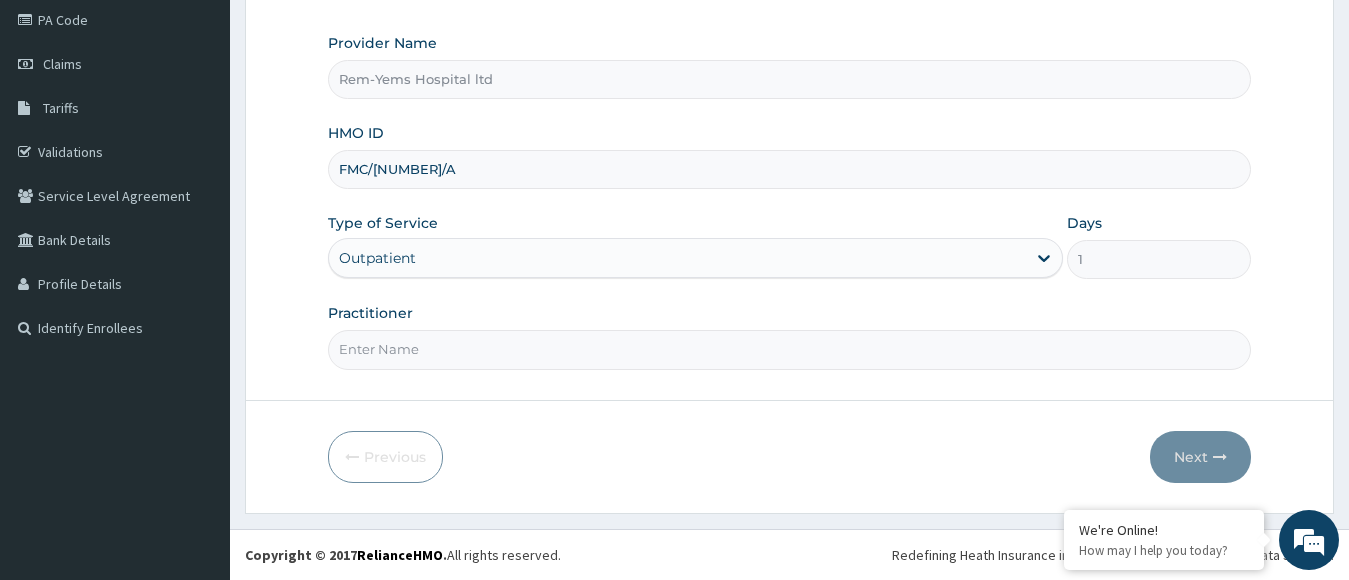 click on "Practitioner" at bounding box center (790, 349) 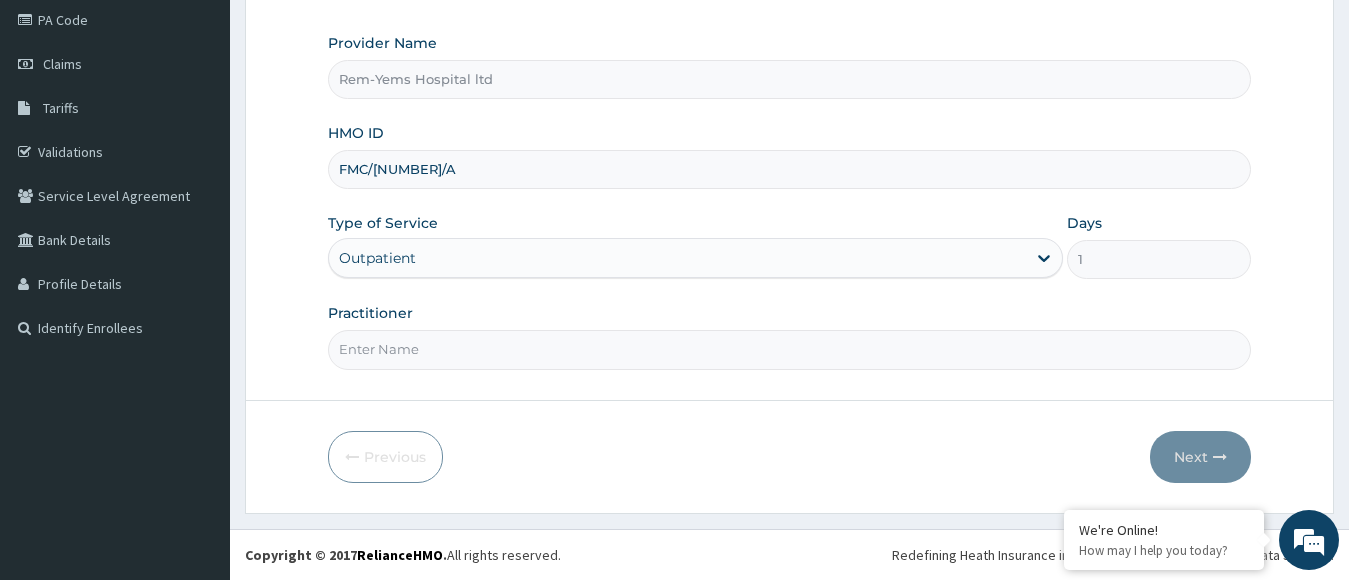type on "[TITLE] [LAST]" 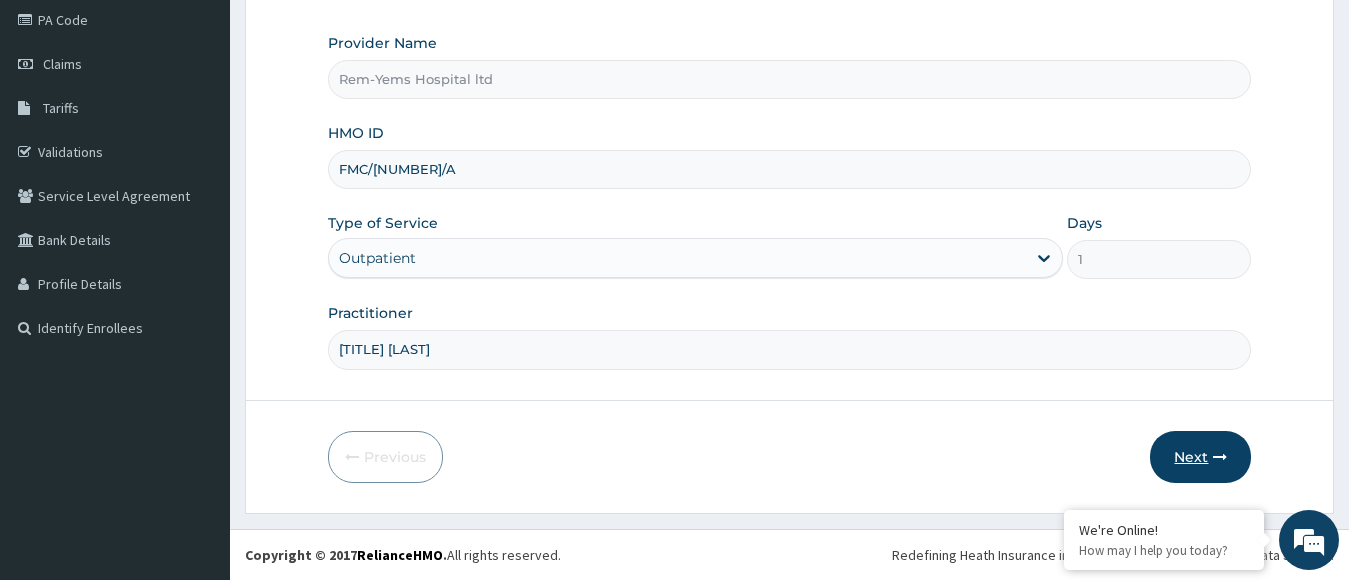 click on "Next" at bounding box center (1200, 457) 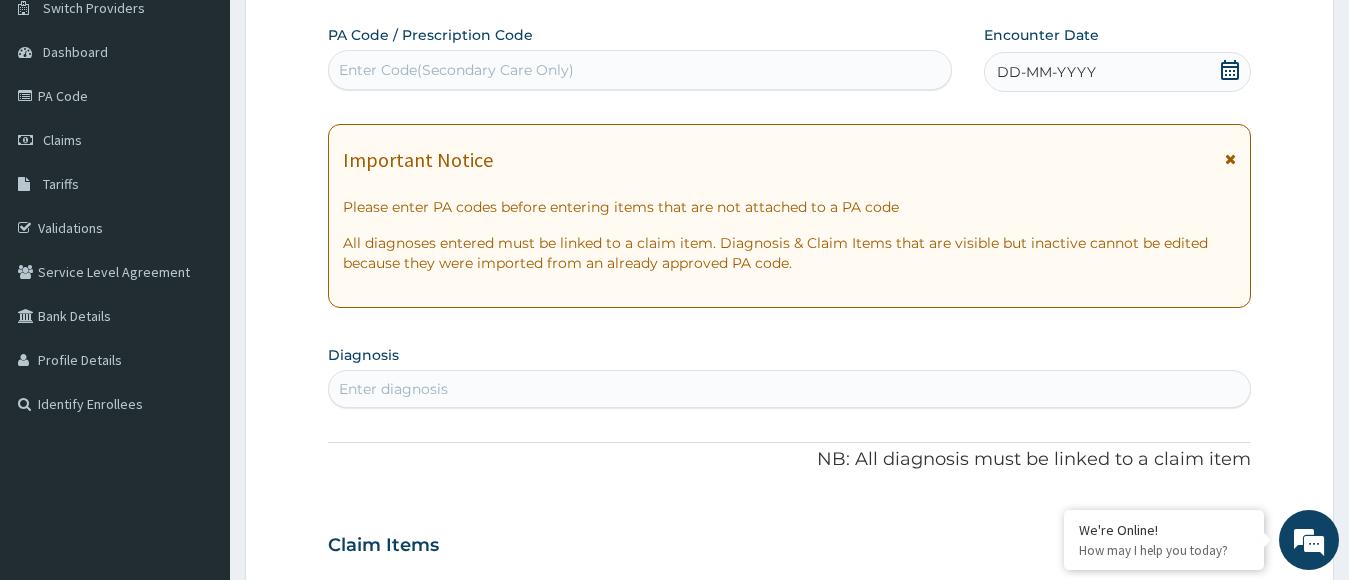 scroll, scrollTop: 122, scrollLeft: 0, axis: vertical 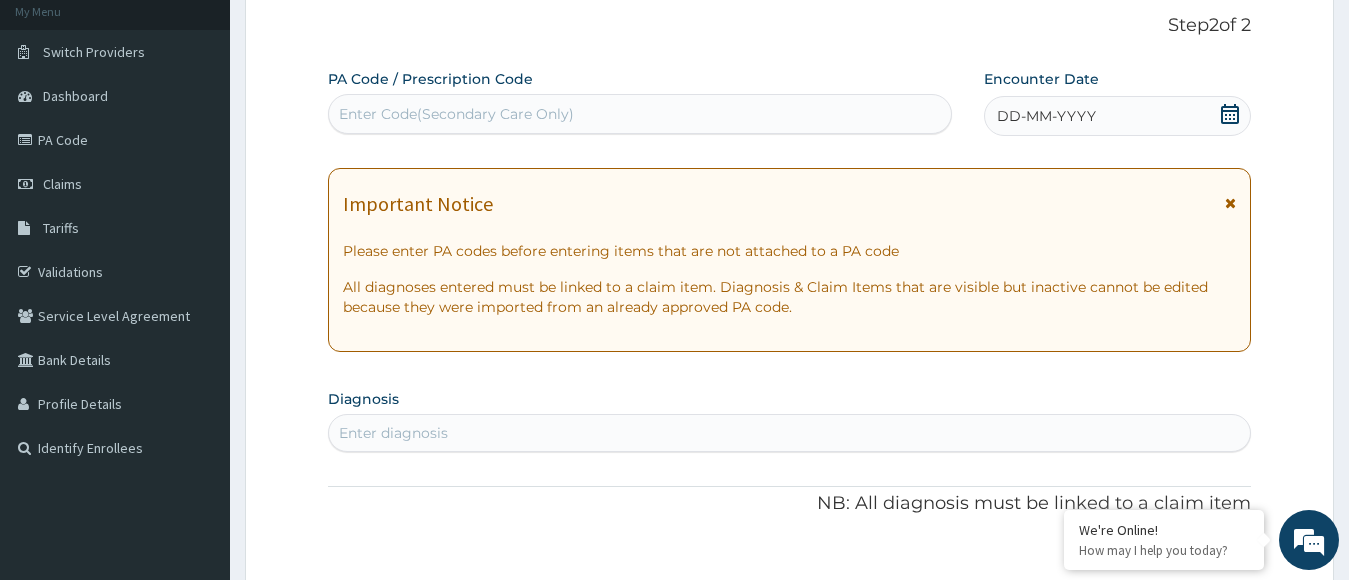 click on "DD-MM-YYYY" at bounding box center [1046, 116] 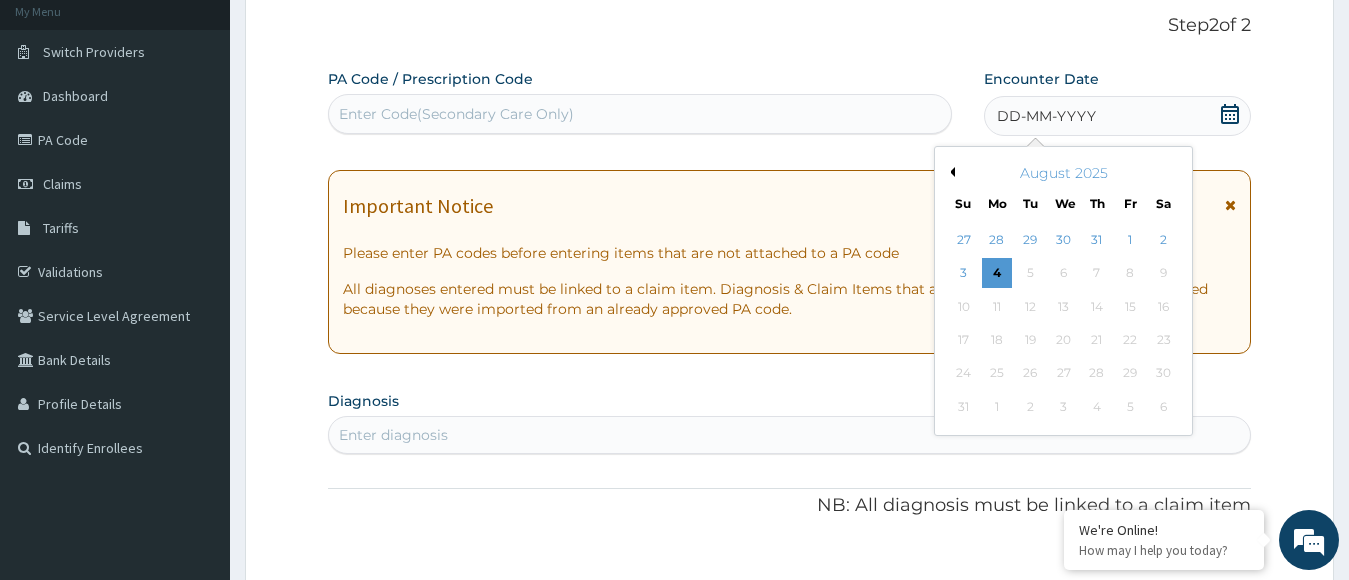 click on "Previous Month" at bounding box center [950, 172] 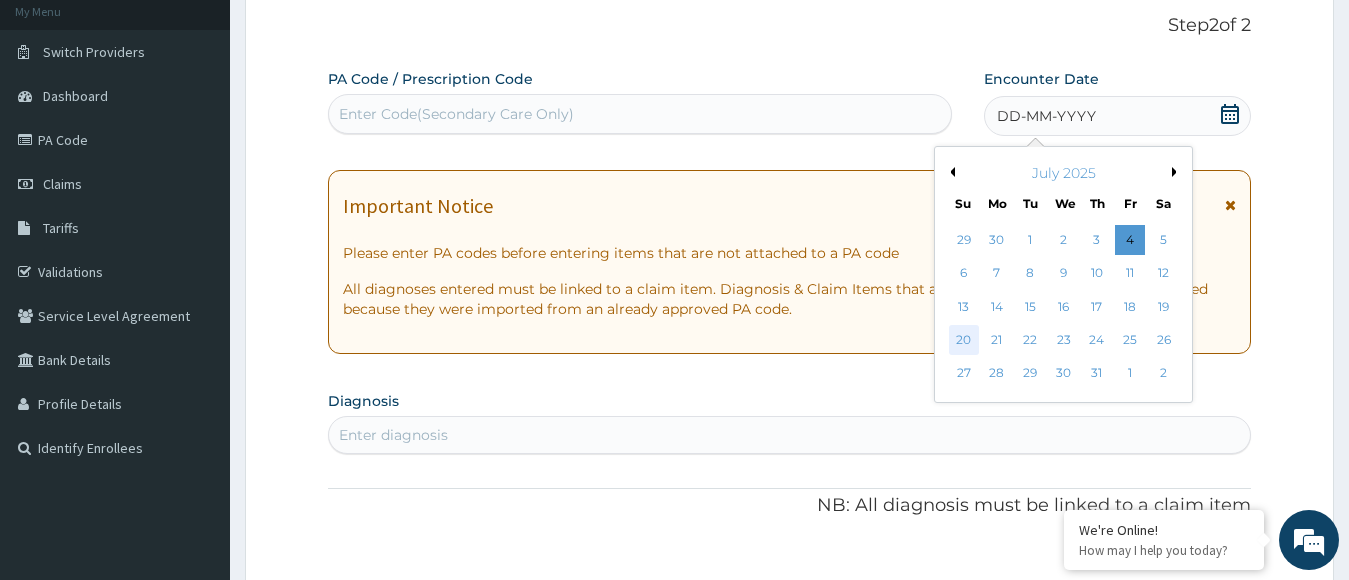 click on "20" at bounding box center (964, 340) 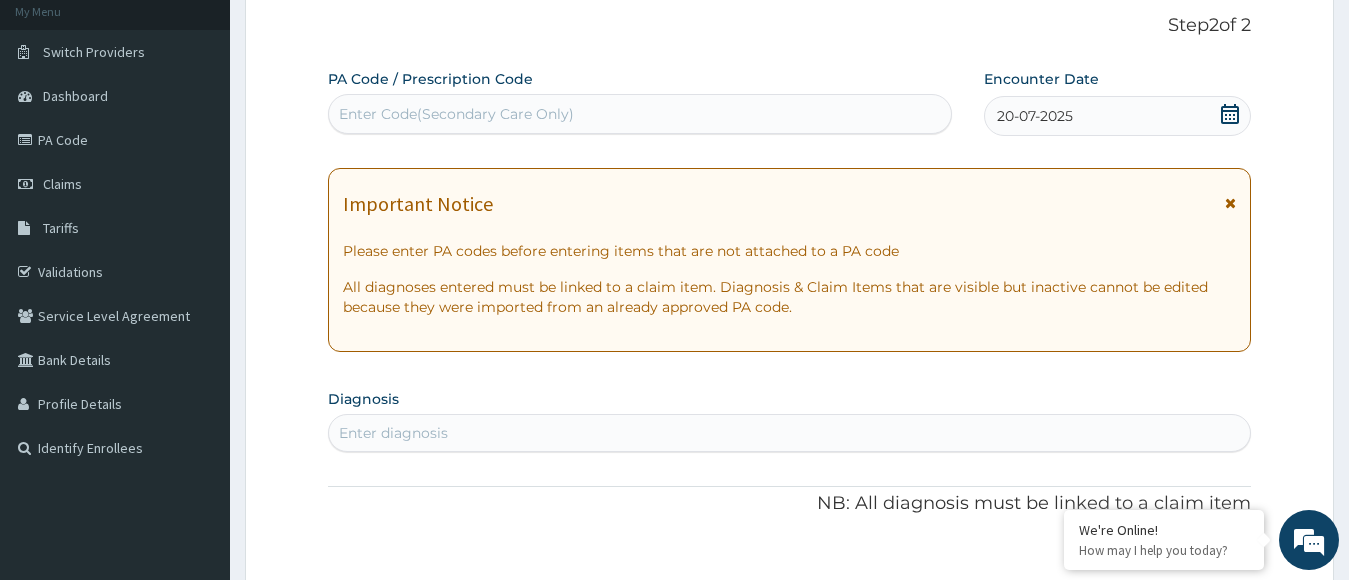 click on "Enter diagnosis" at bounding box center [790, 433] 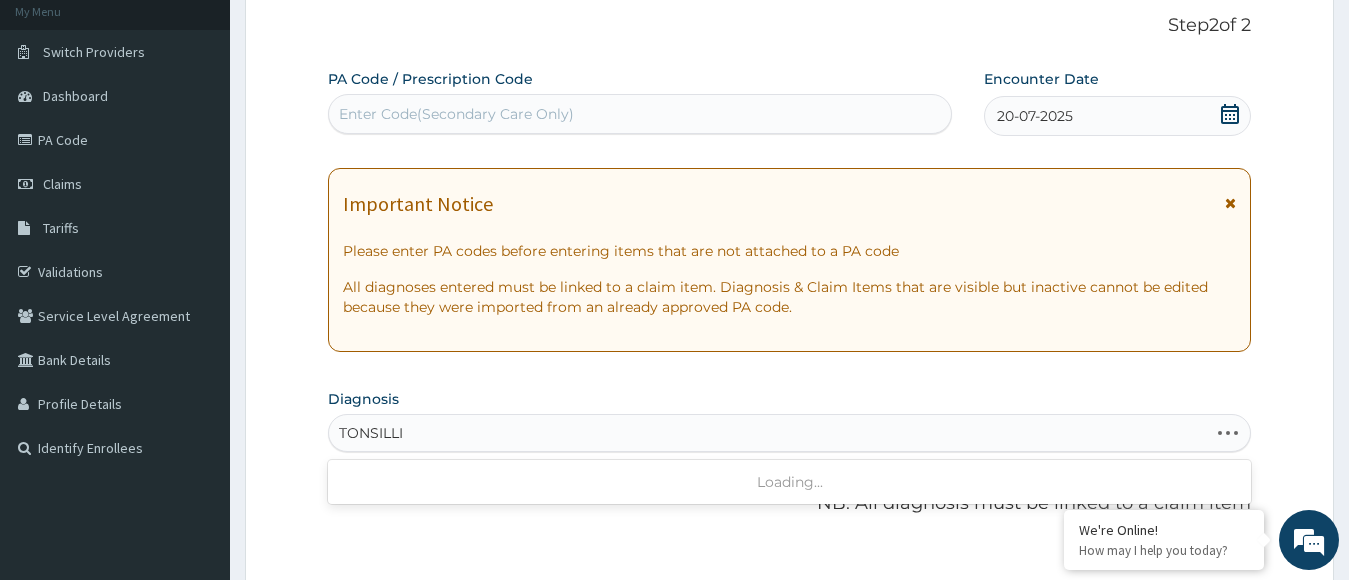 type on "TONSILLIT" 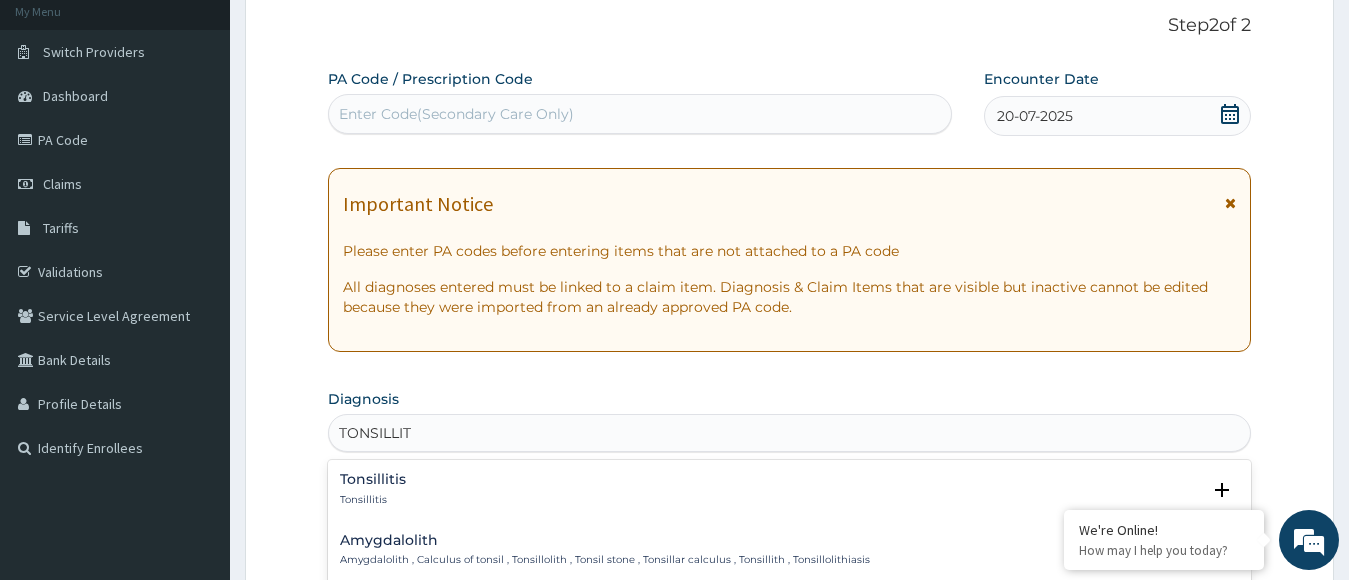 click on "Tonsillitis Tonsillitis" at bounding box center (790, 489) 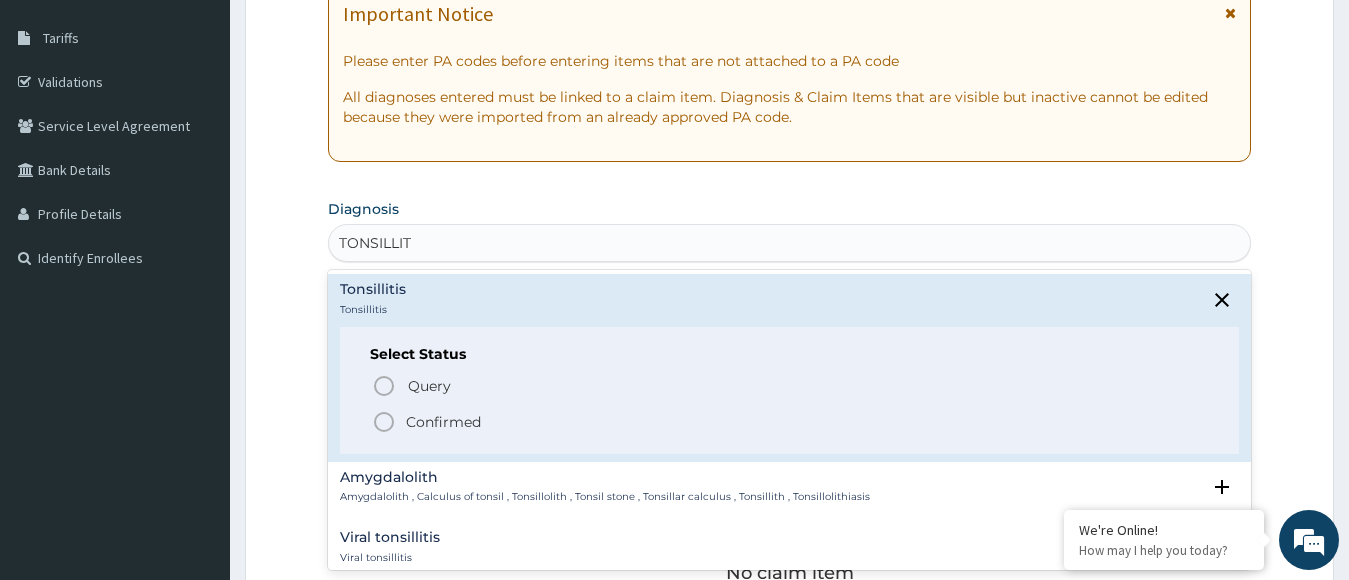 scroll, scrollTop: 320, scrollLeft: 0, axis: vertical 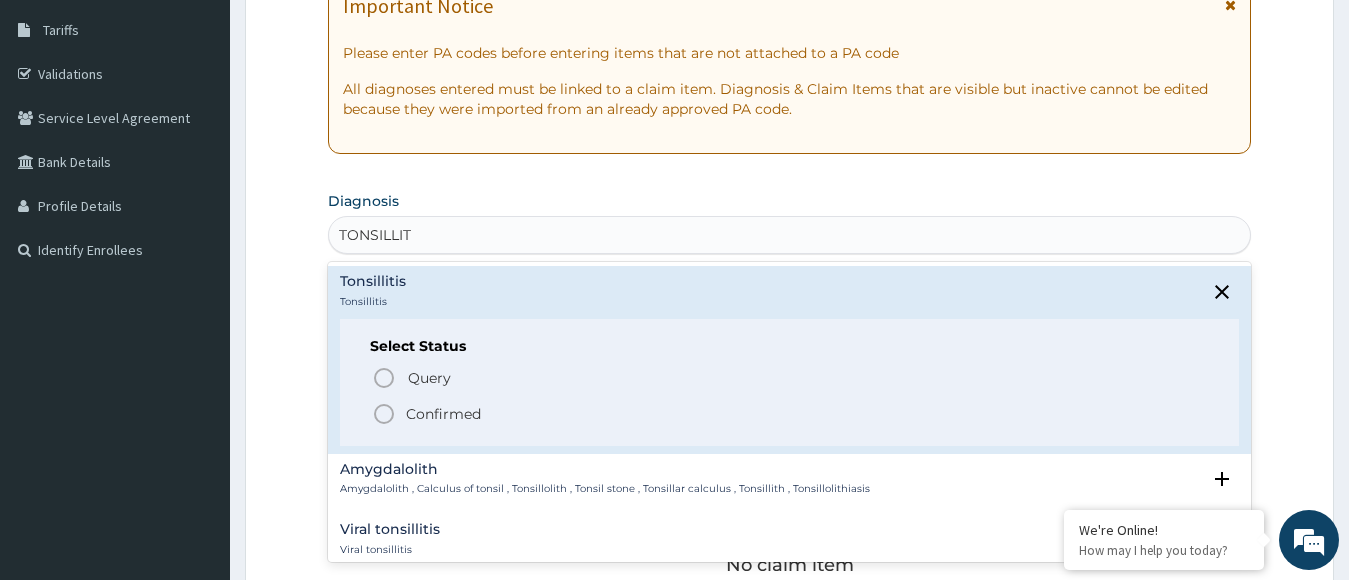 click on "Confirmed" at bounding box center (791, 414) 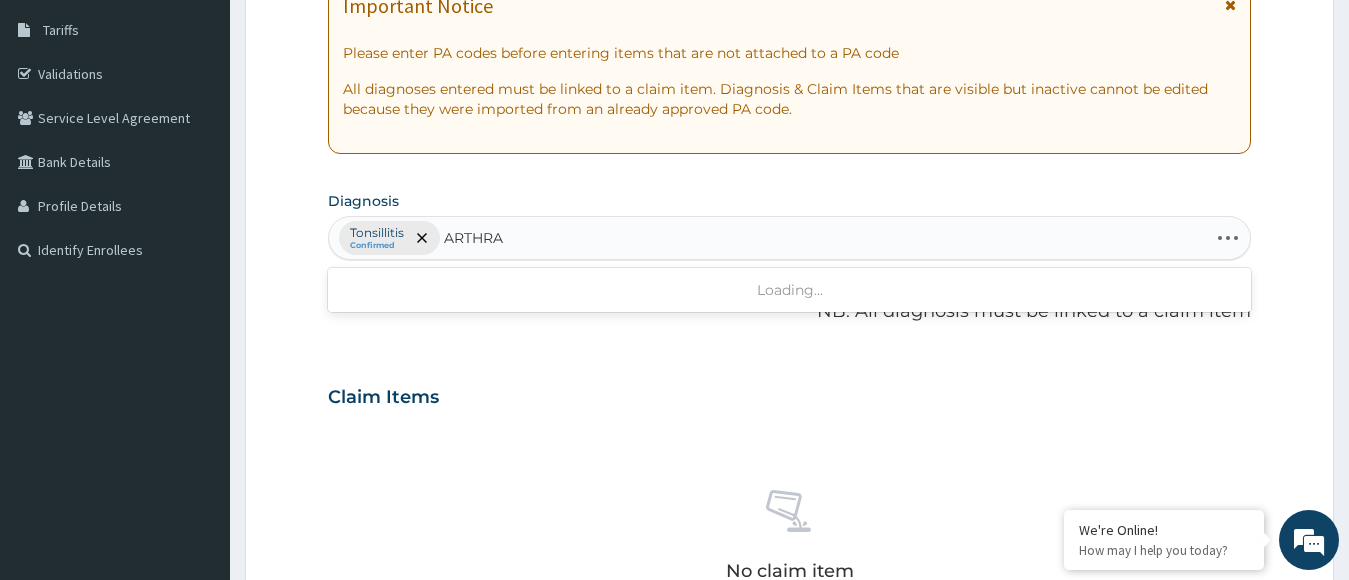 type on "ARTHRAL" 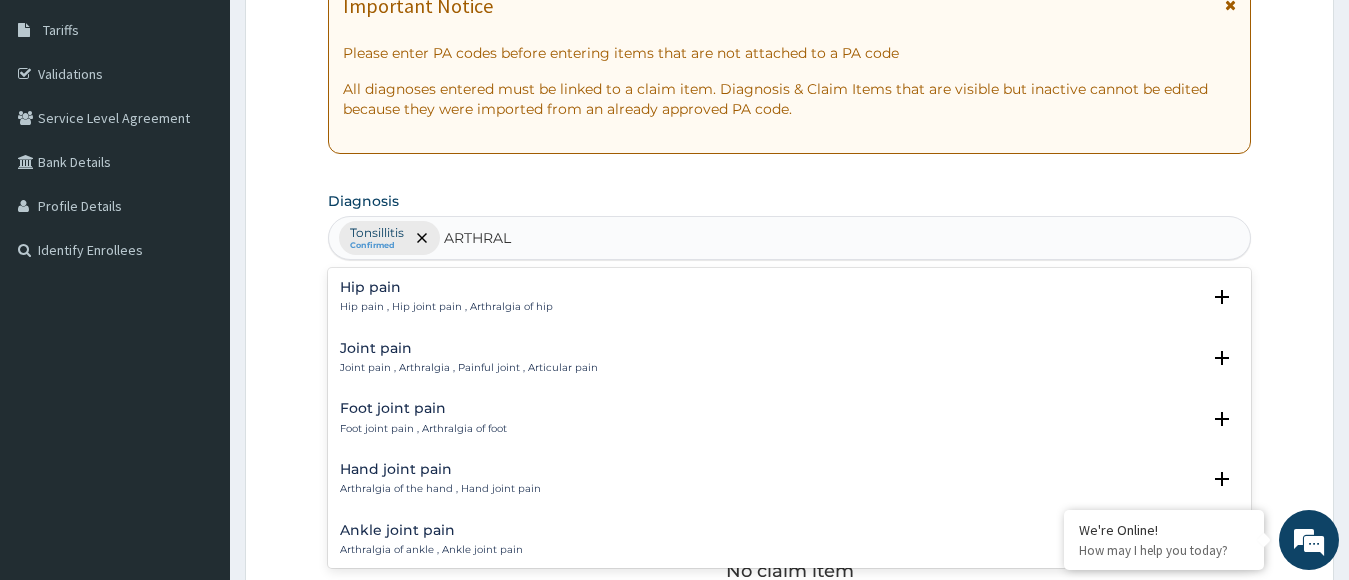 click on "Joint pain , Arthralgia , Painful joint , Articular pain" at bounding box center [469, 368] 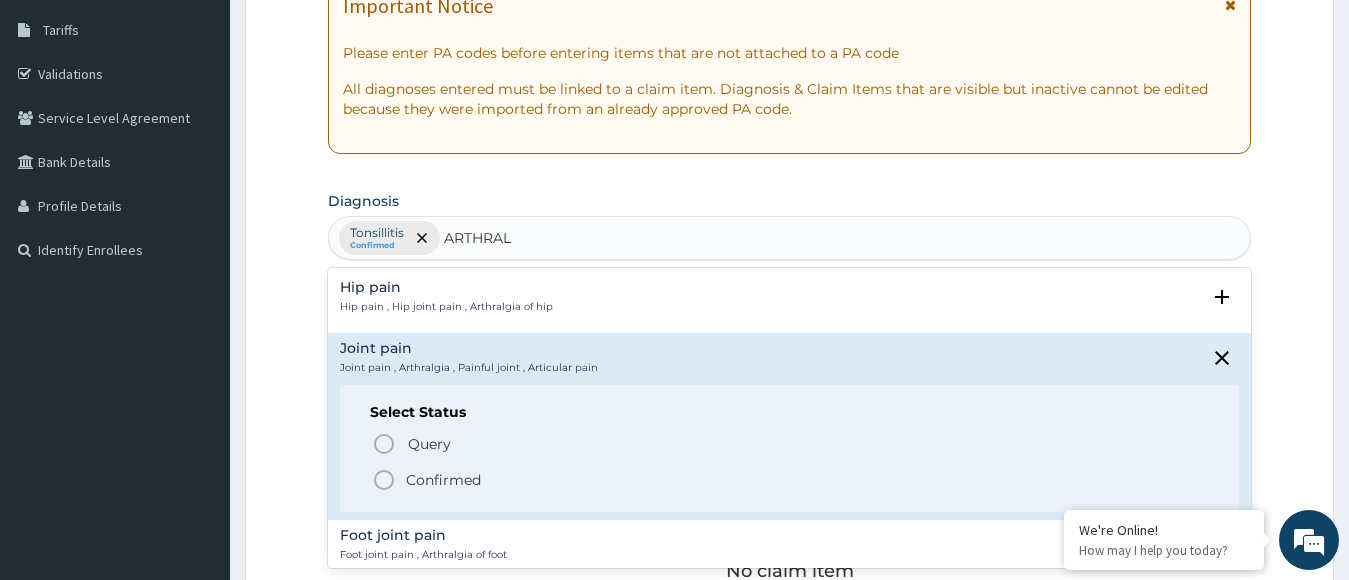 click on "Confirmed" at bounding box center [443, 480] 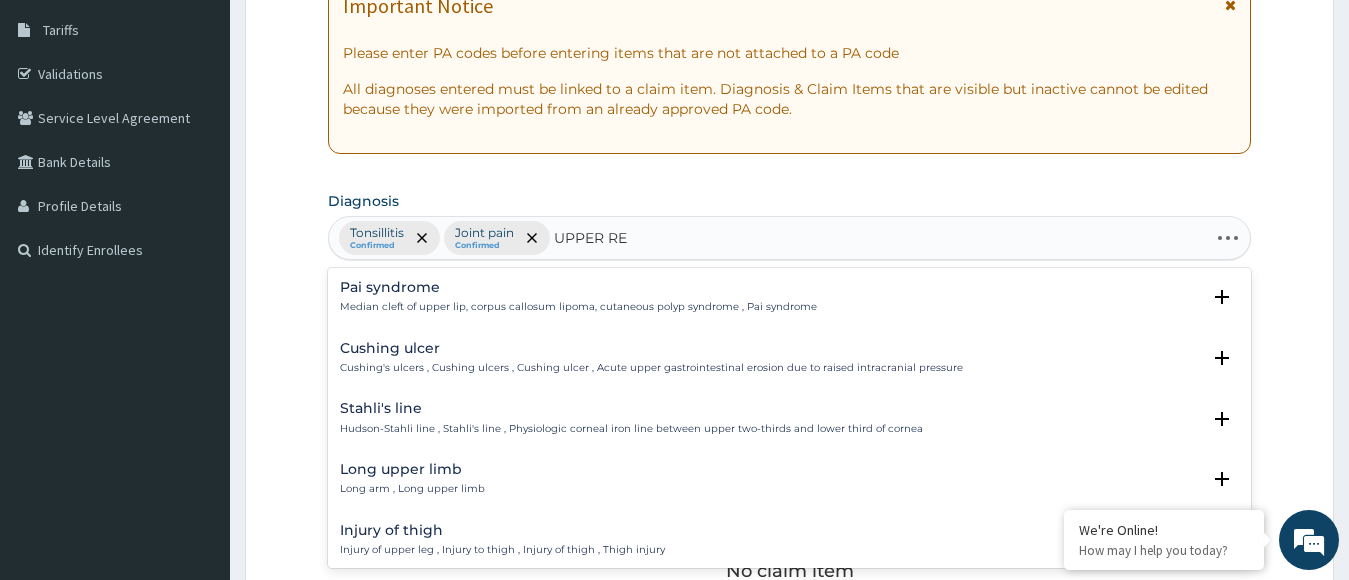 type on "UPPER RES" 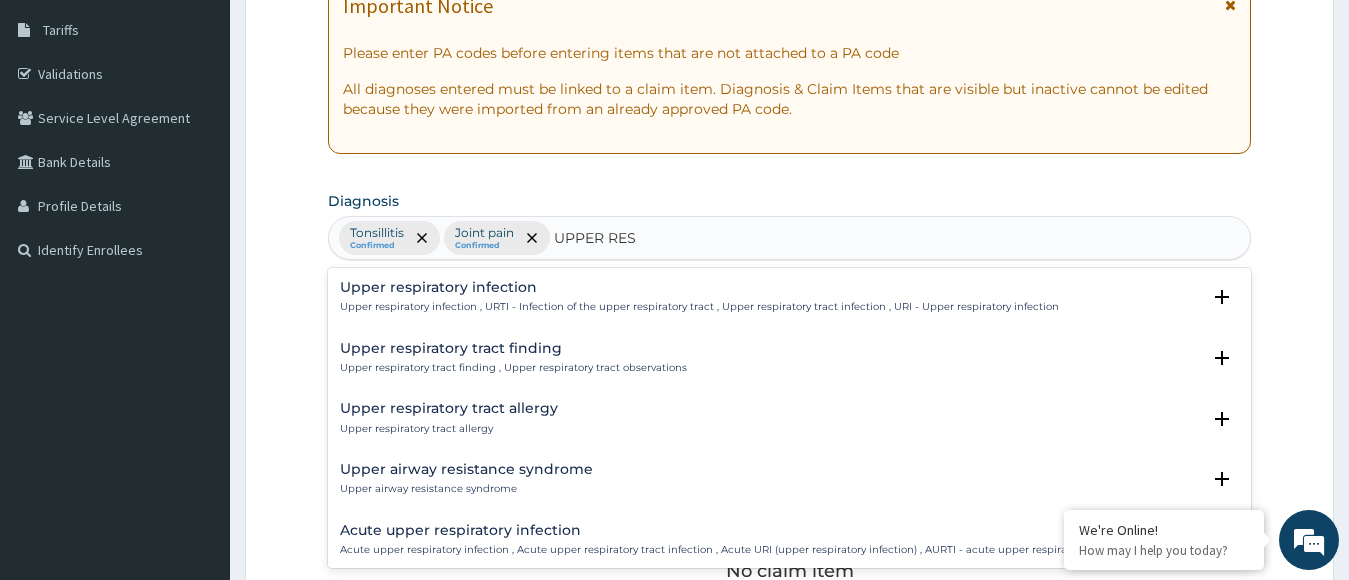 click on "Upper respiratory infection" at bounding box center [699, 287] 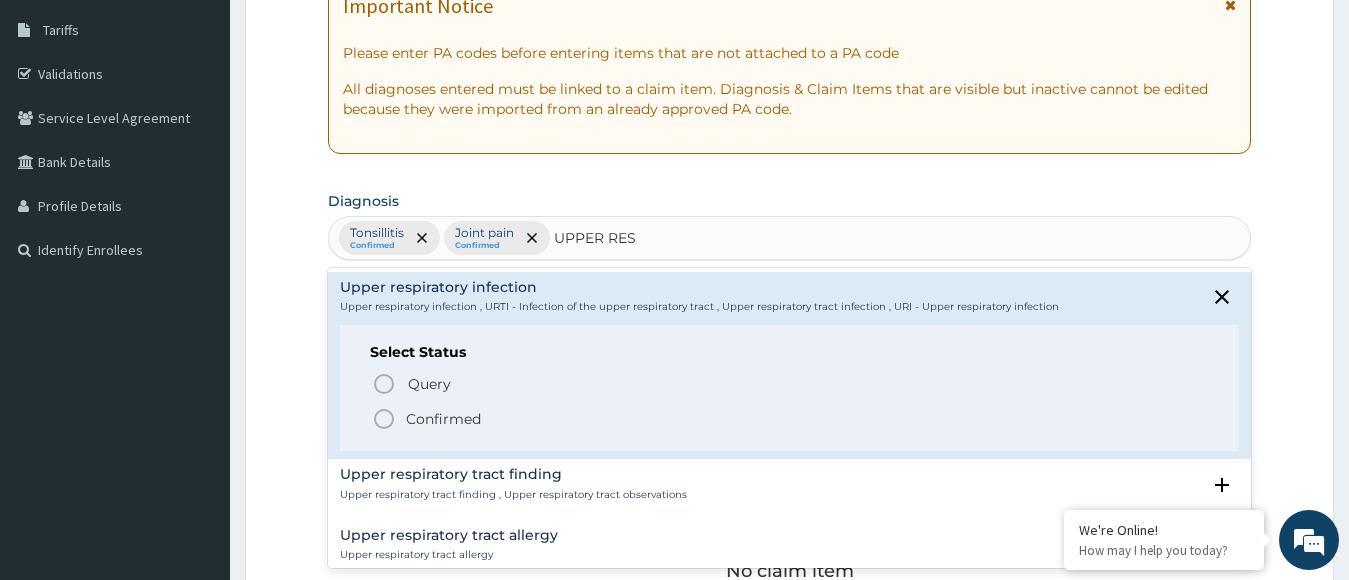 click on "Confirmed" at bounding box center (443, 419) 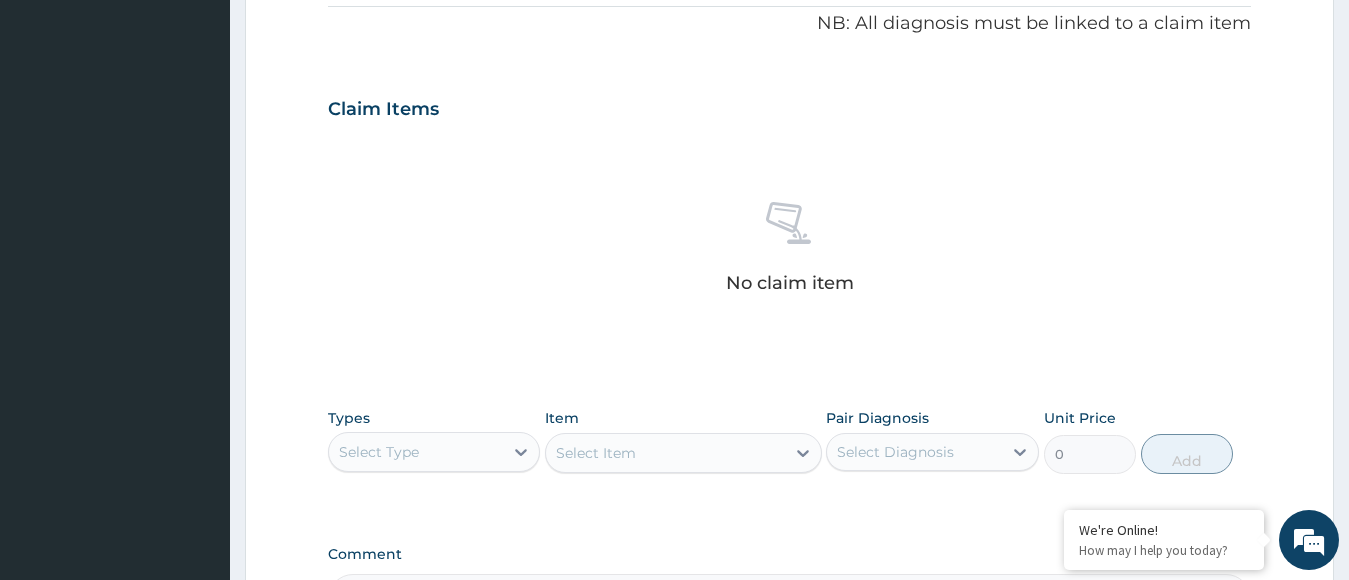 scroll, scrollTop: 700, scrollLeft: 0, axis: vertical 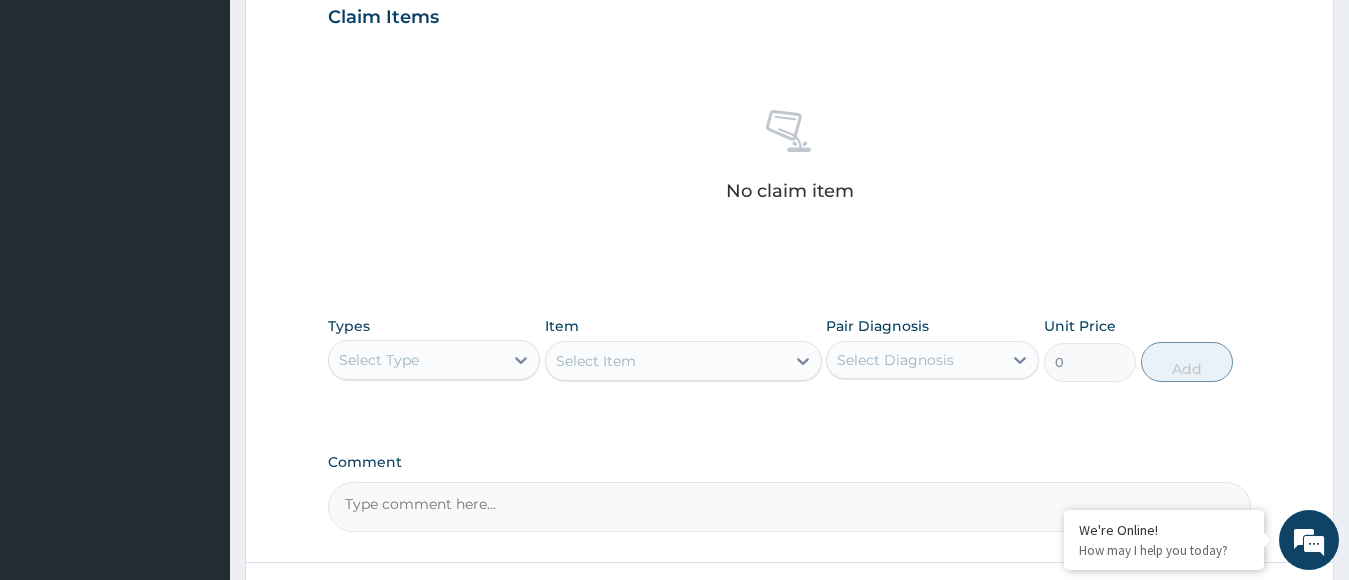 click on "Select Type" at bounding box center [416, 360] 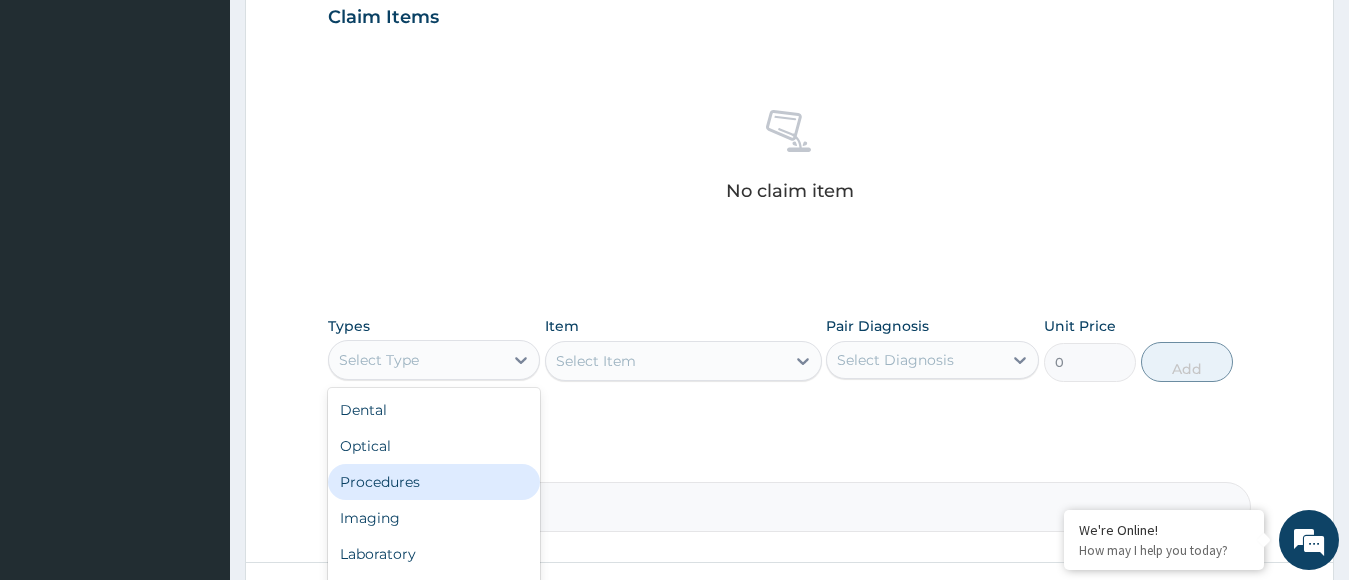 click on "Procedures" at bounding box center (434, 482) 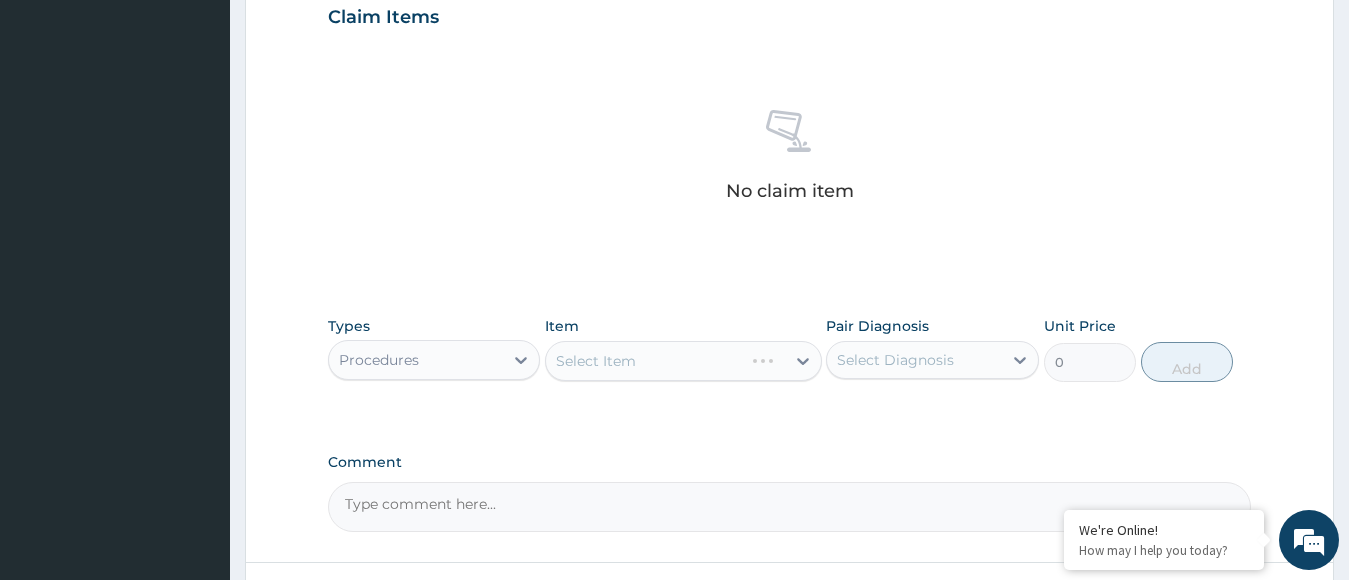 click on "Select Item" at bounding box center (683, 361) 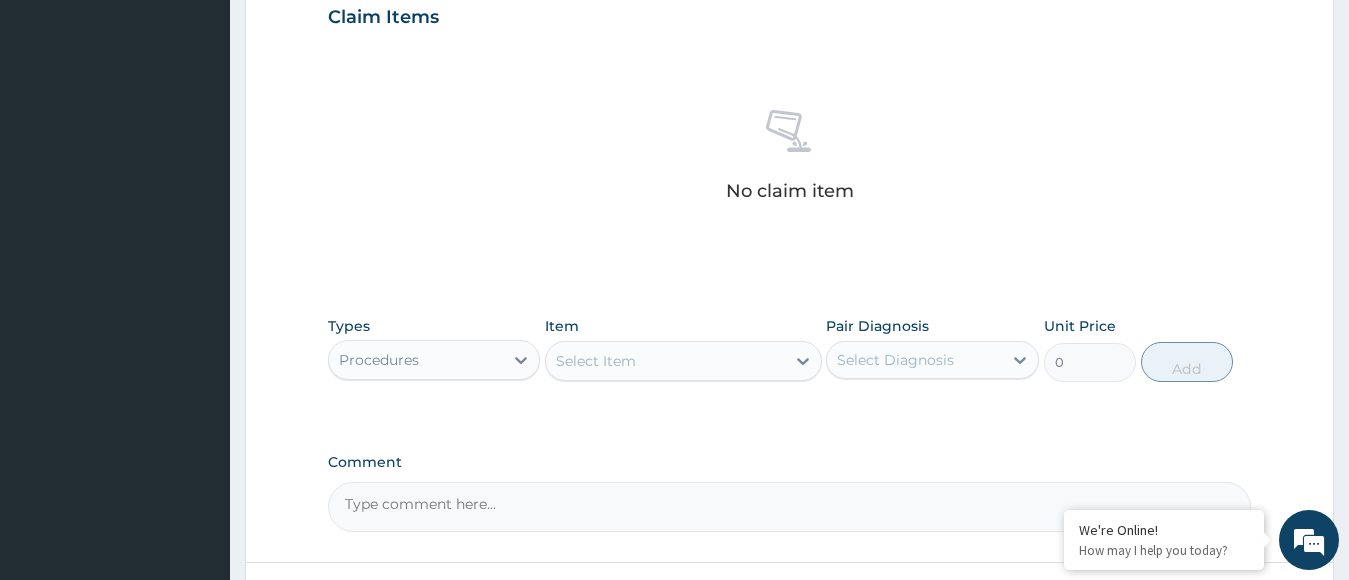 click on "Select Item" at bounding box center (596, 361) 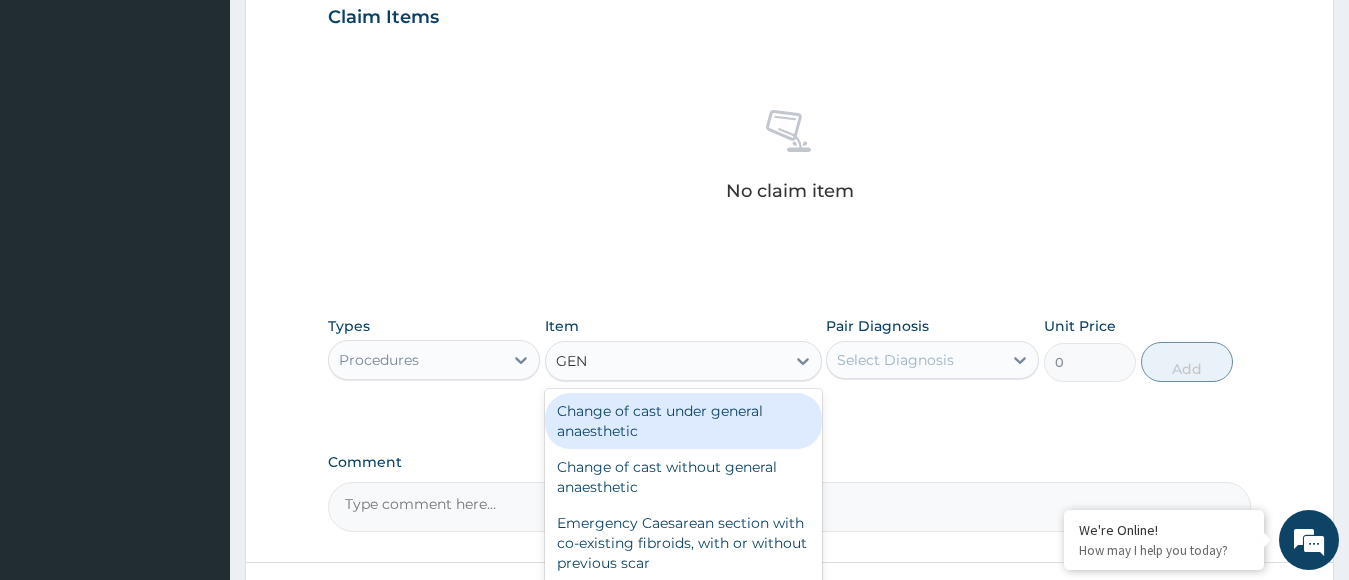 type on "GENE" 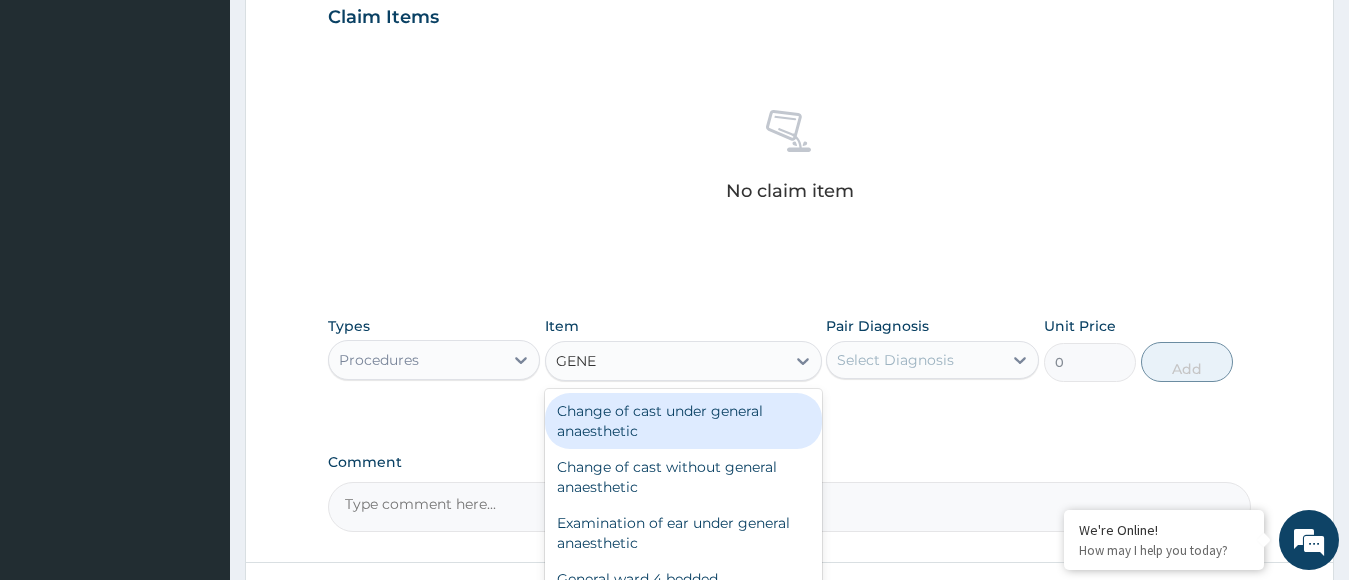 scroll, scrollTop: 862, scrollLeft: 0, axis: vertical 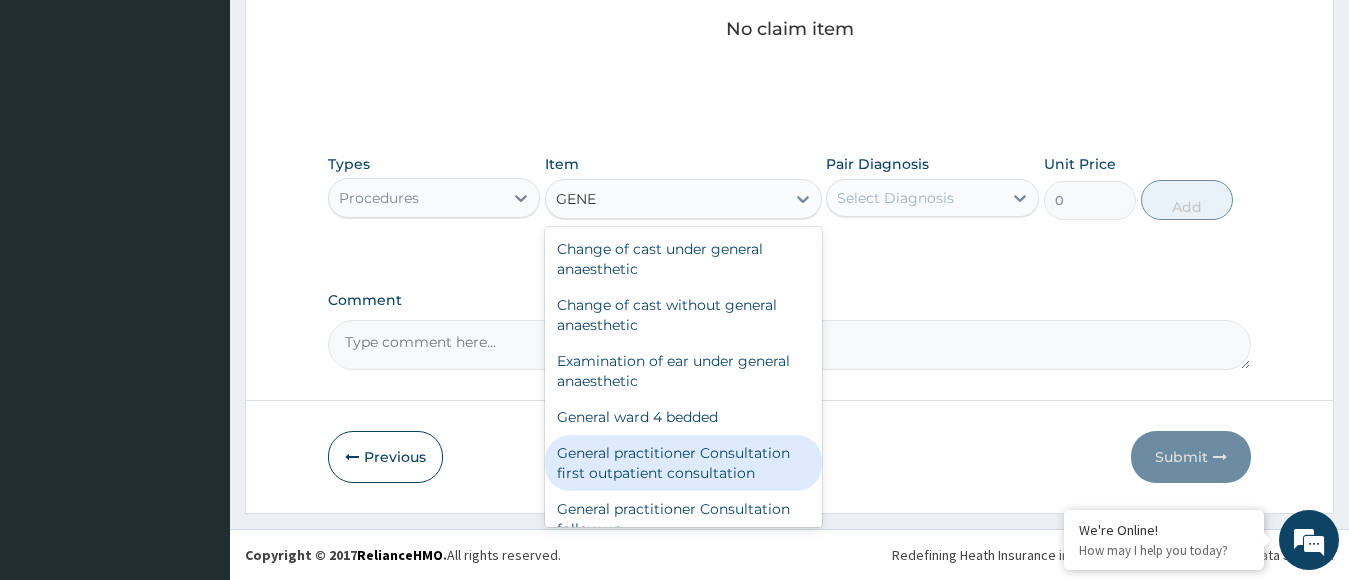 click on "General practitioner Consultation first outpatient consultation" at bounding box center (683, 463) 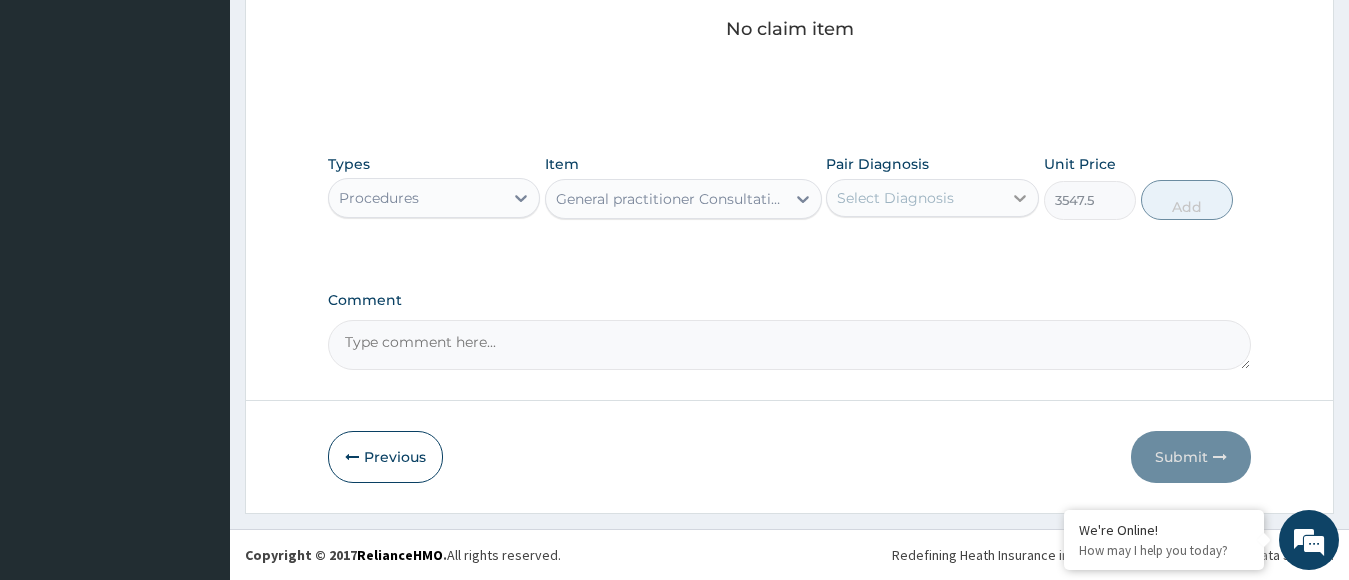 click 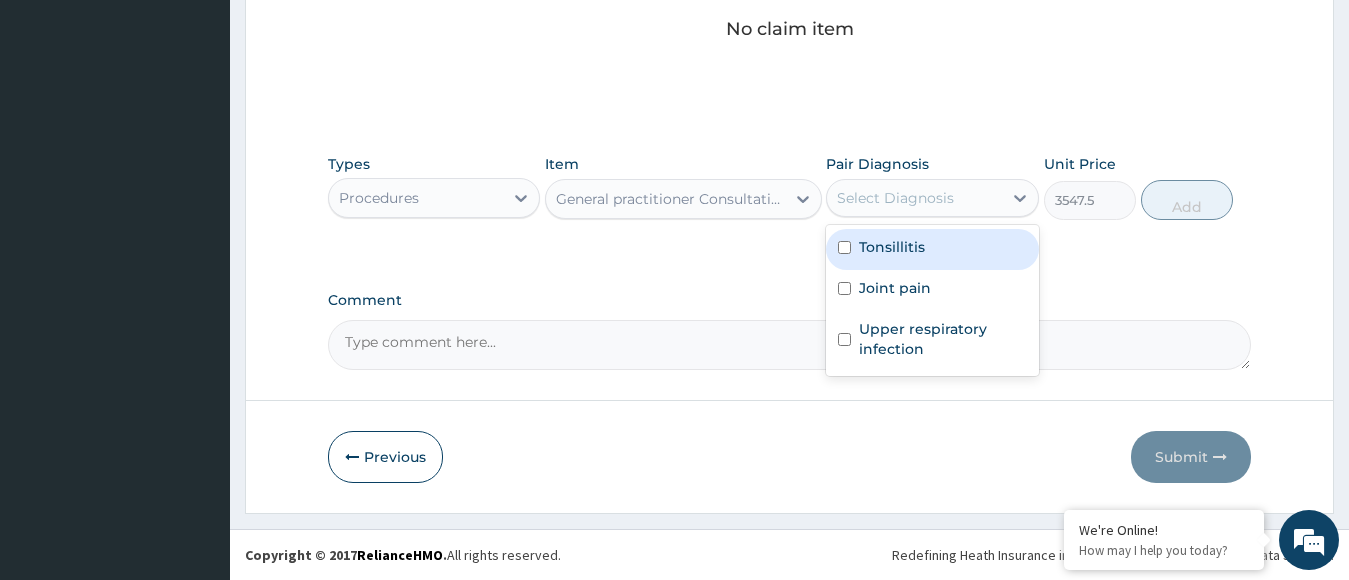 click on "Tonsillitis" at bounding box center (932, 249) 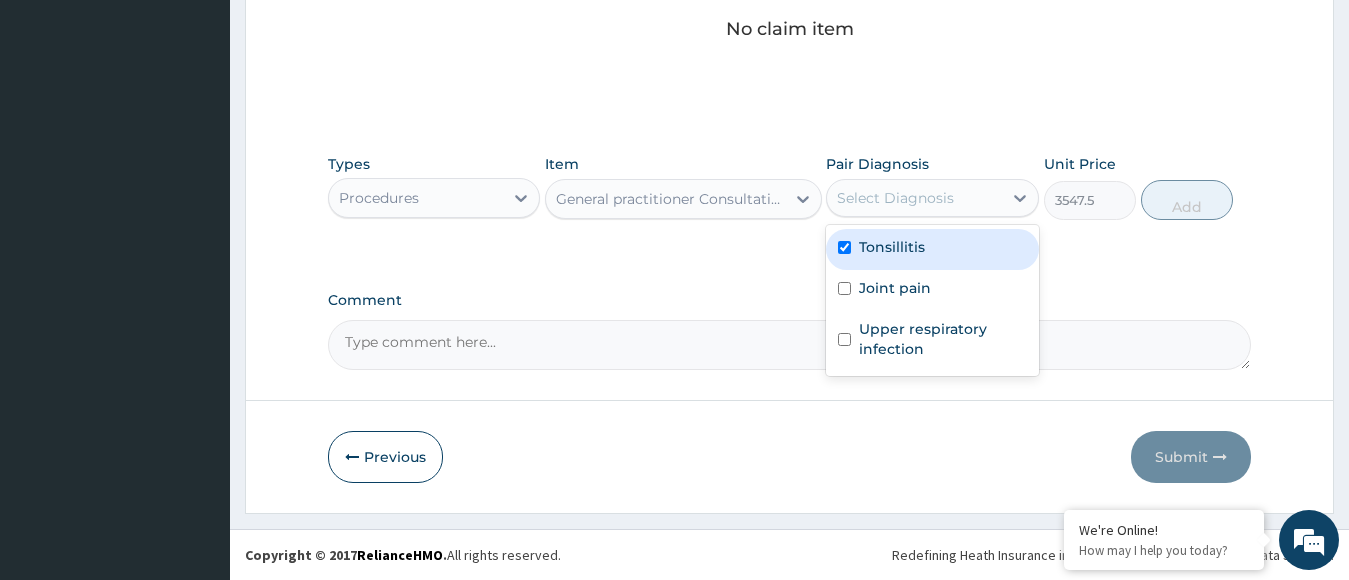 checkbox on "true" 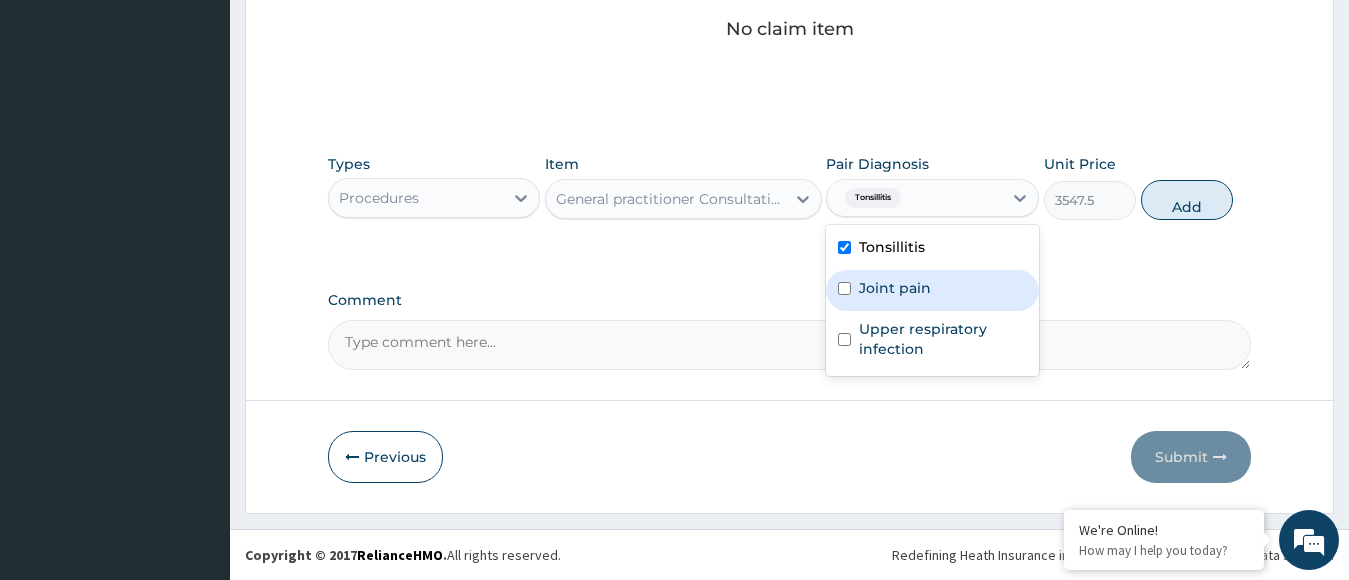 click on "Joint pain" at bounding box center [932, 290] 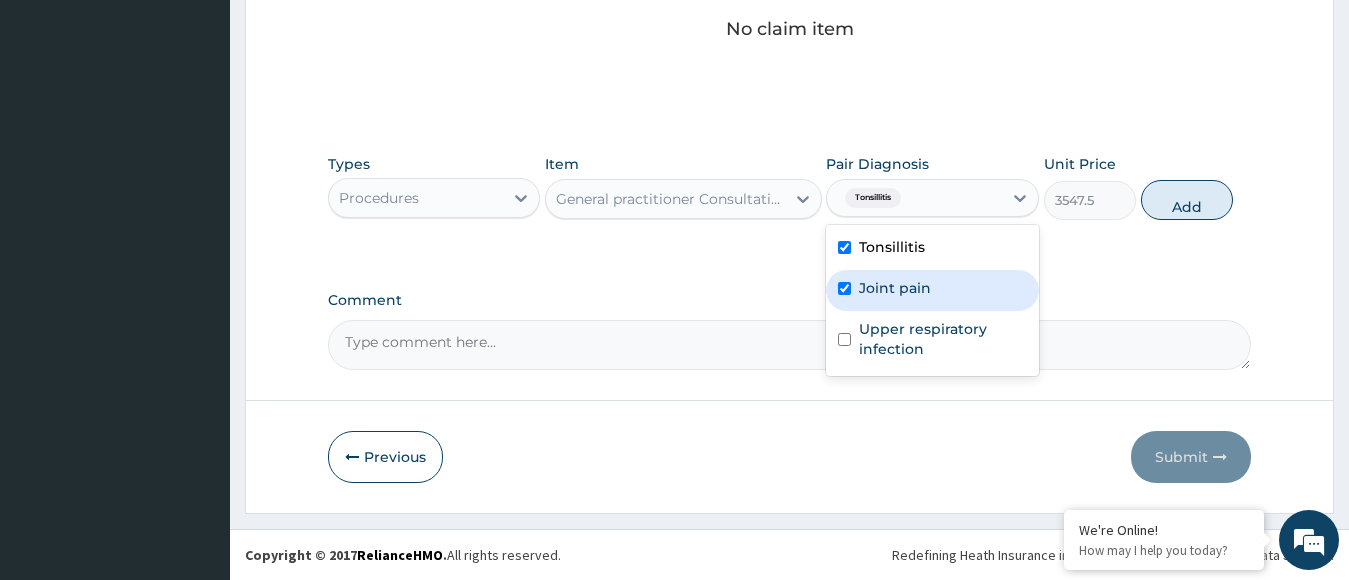 checkbox on "true" 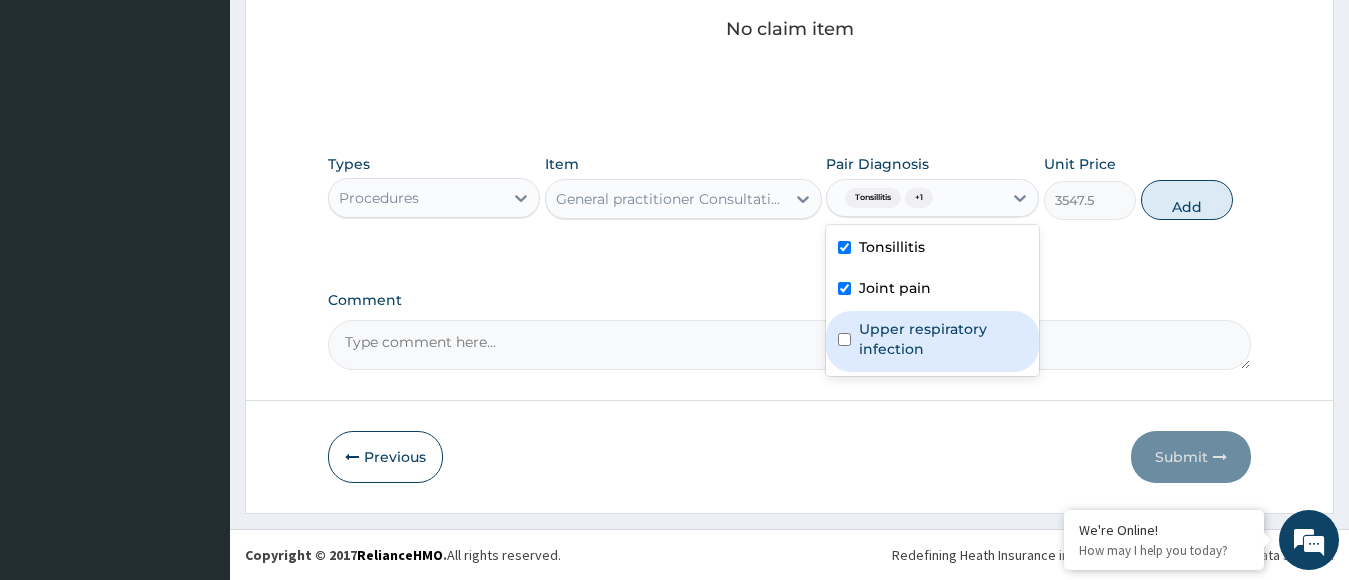 click on "Upper respiratory infection" at bounding box center [943, 339] 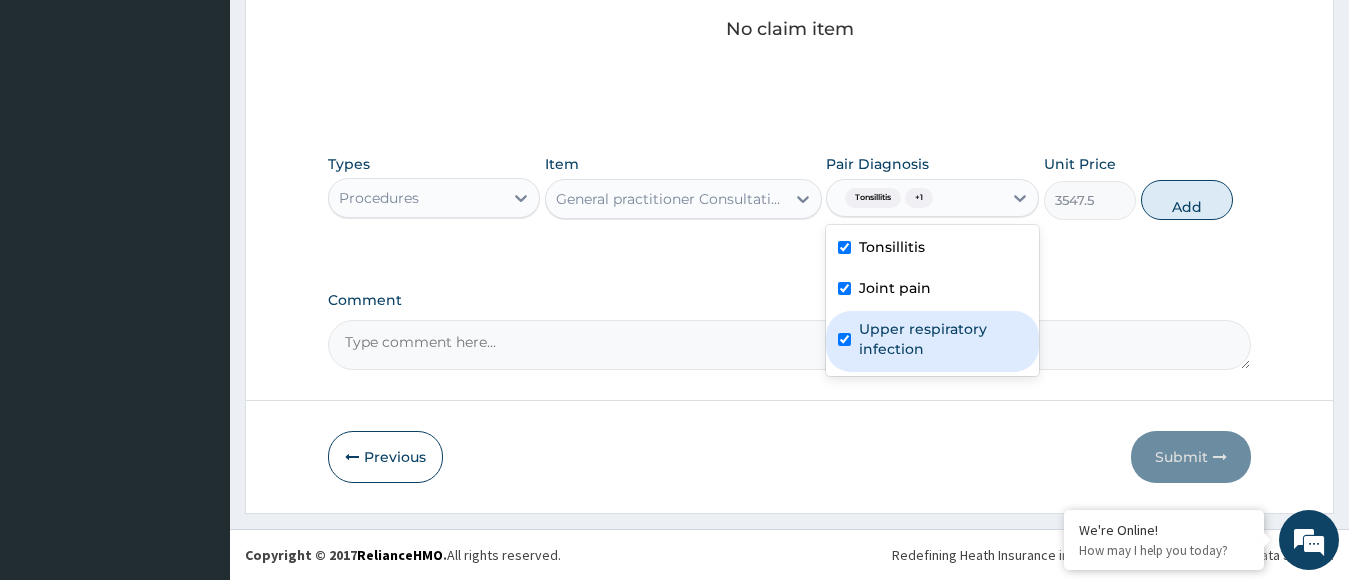 checkbox on "true" 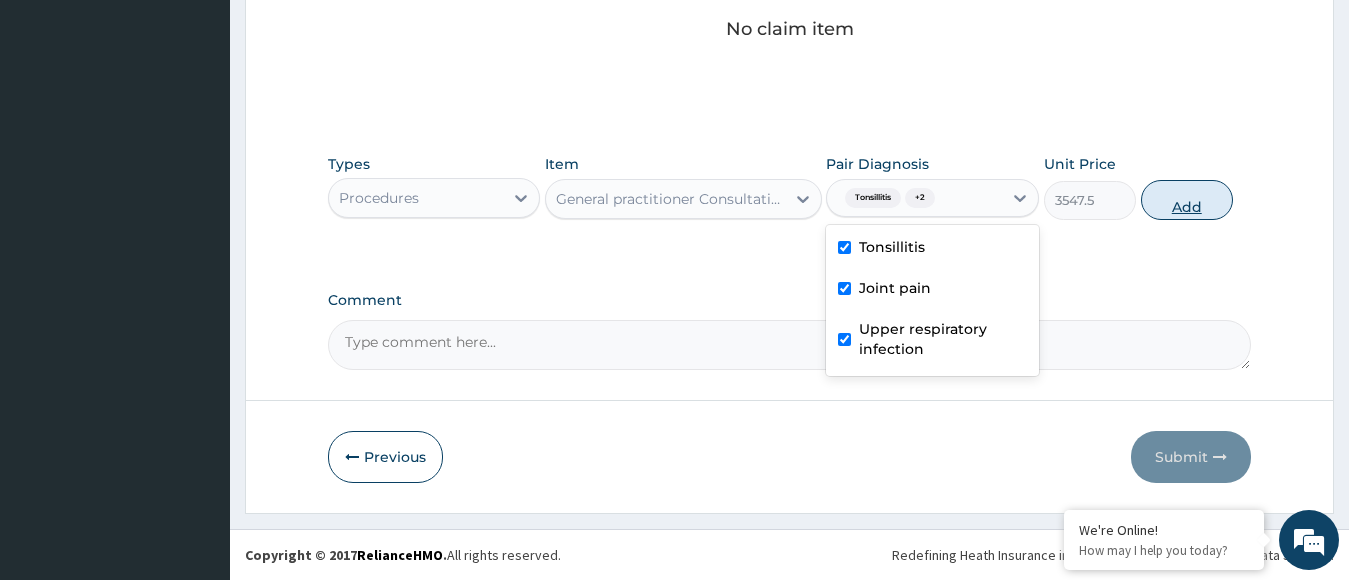click on "Add" at bounding box center (1187, 200) 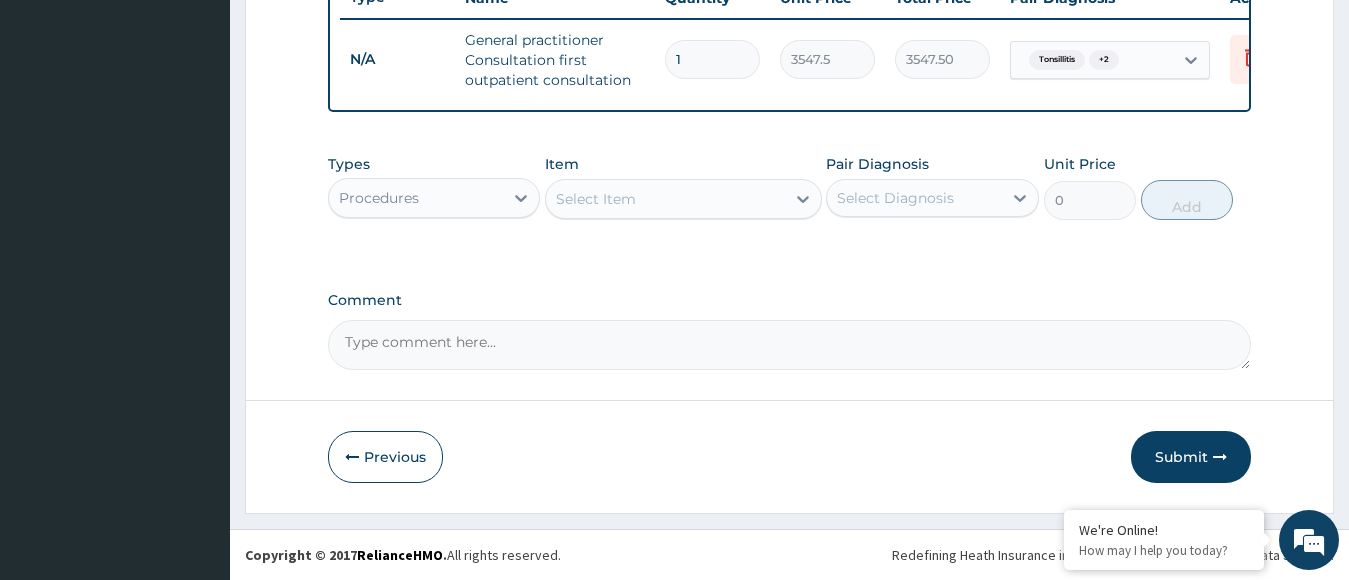 scroll, scrollTop: 795, scrollLeft: 0, axis: vertical 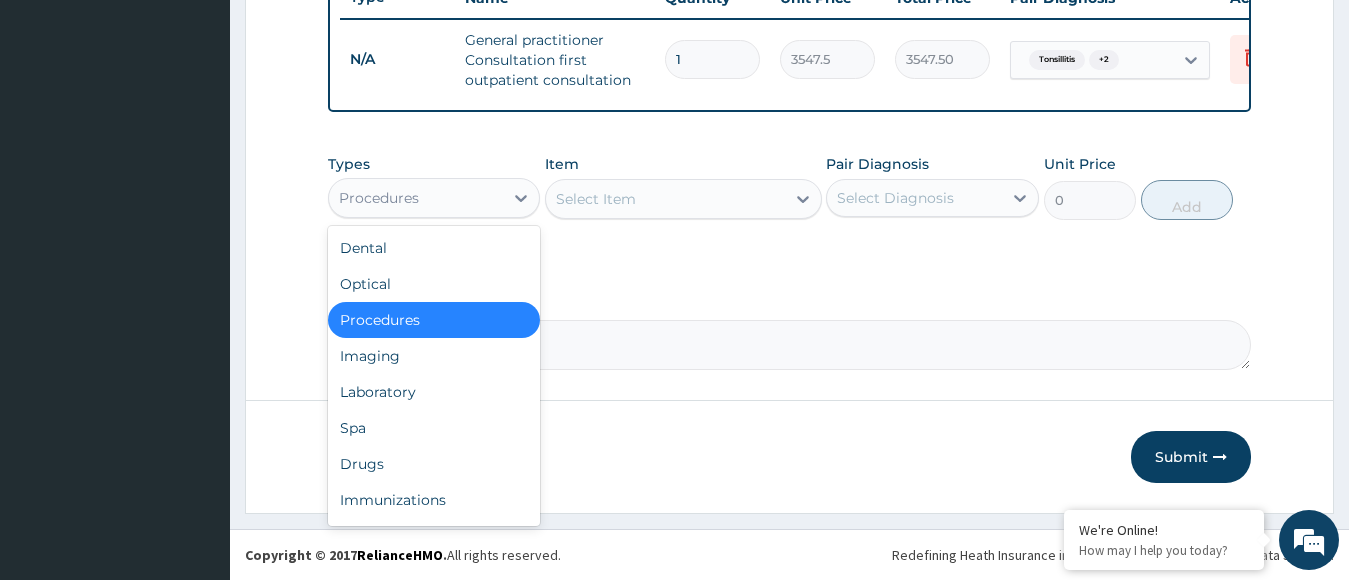 click on "Procedures" at bounding box center (416, 198) 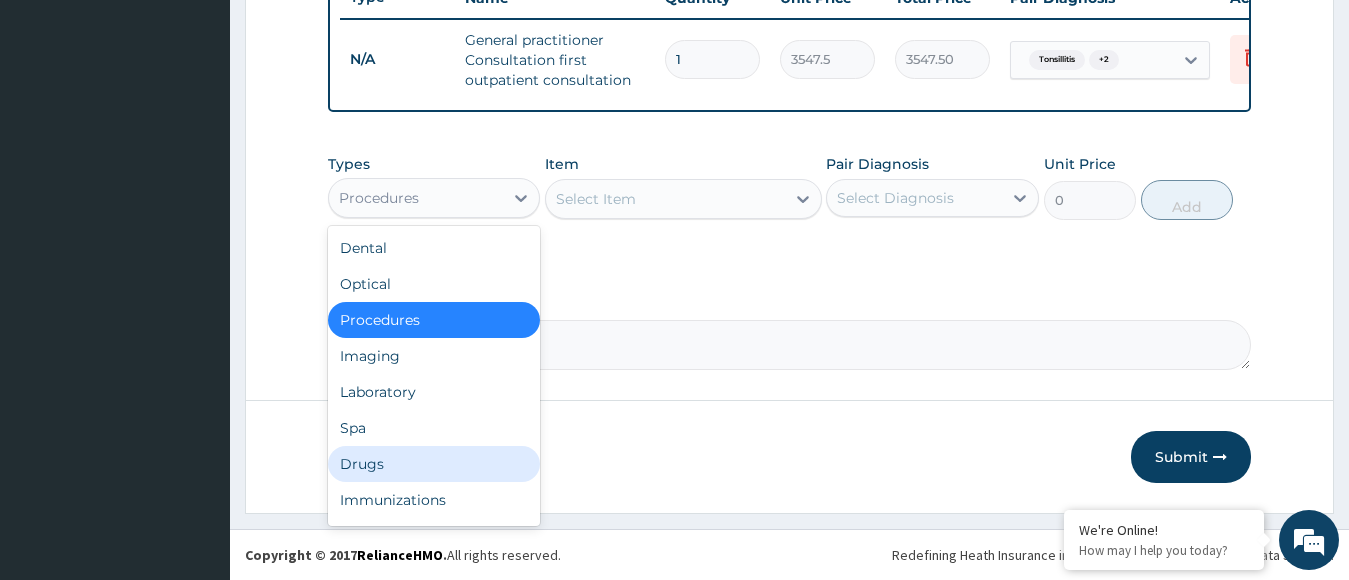 click on "Drugs" at bounding box center (434, 464) 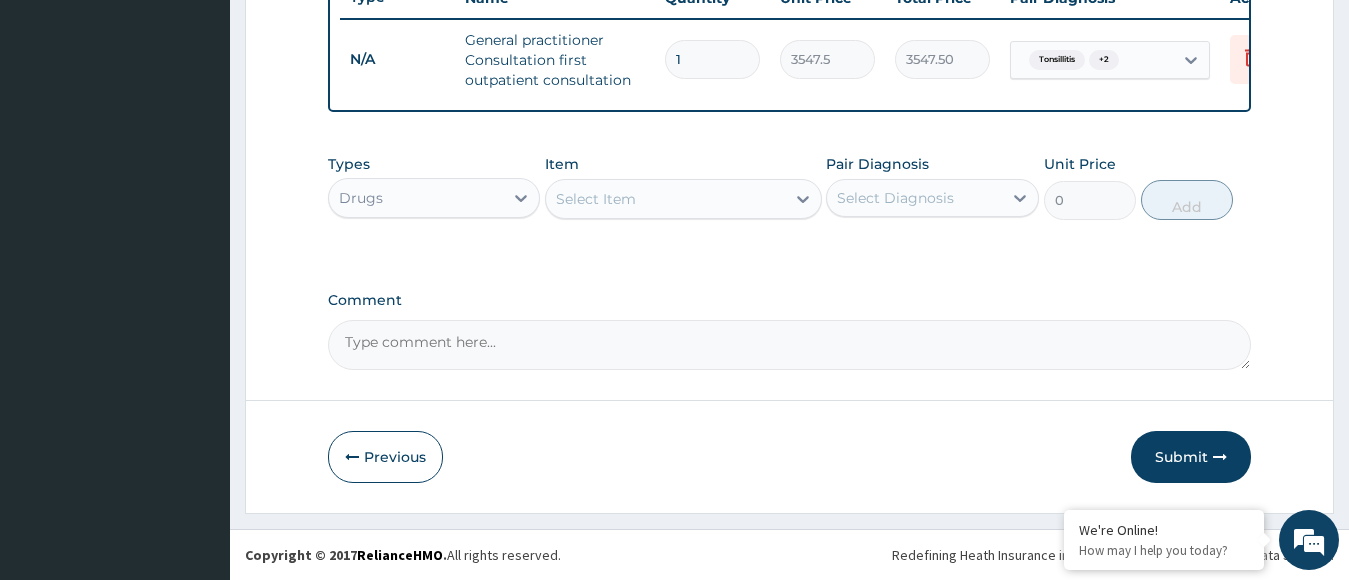 click on "Select Item" at bounding box center (665, 199) 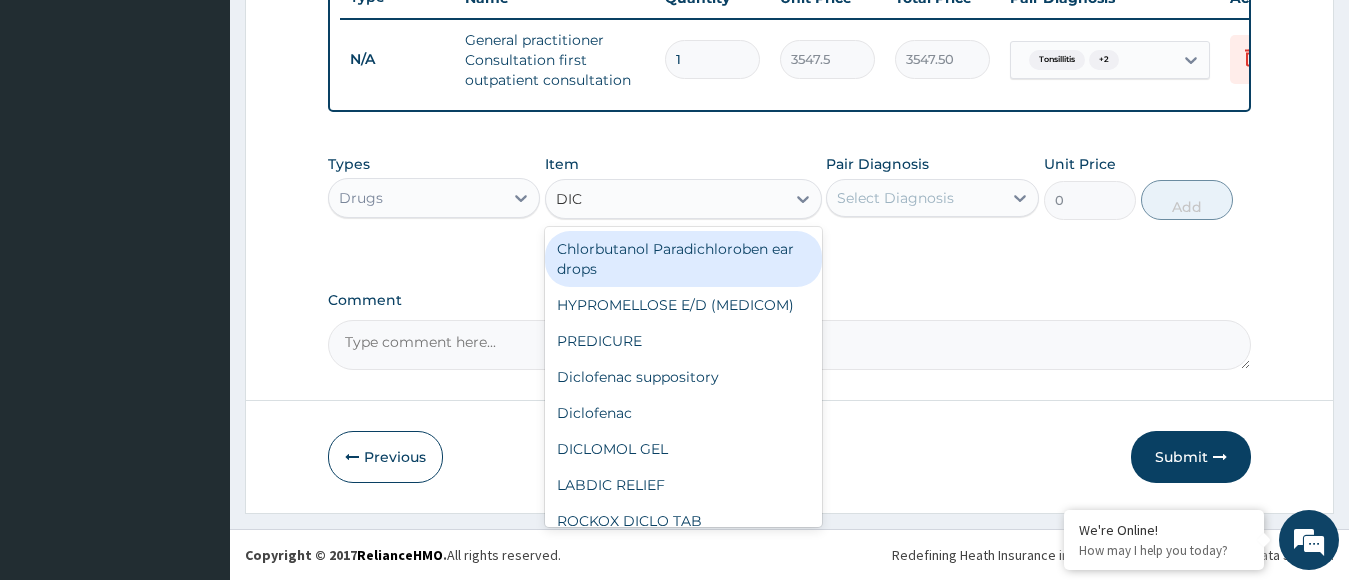 type on "DICL" 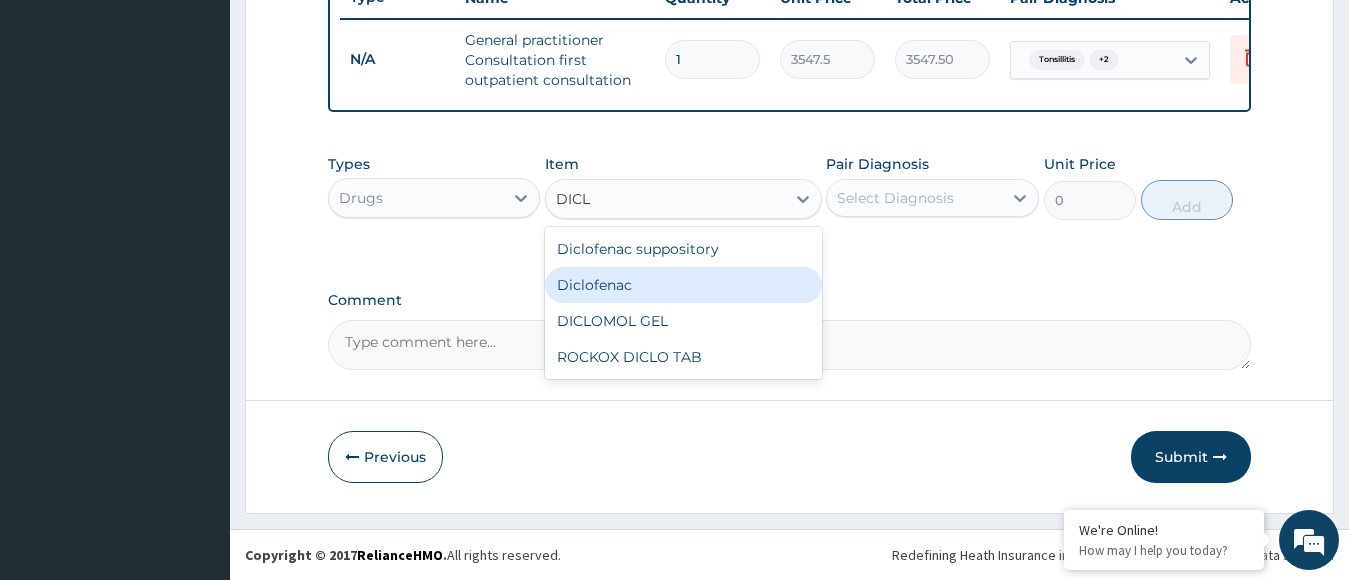 click on "Diclofenac" at bounding box center (683, 285) 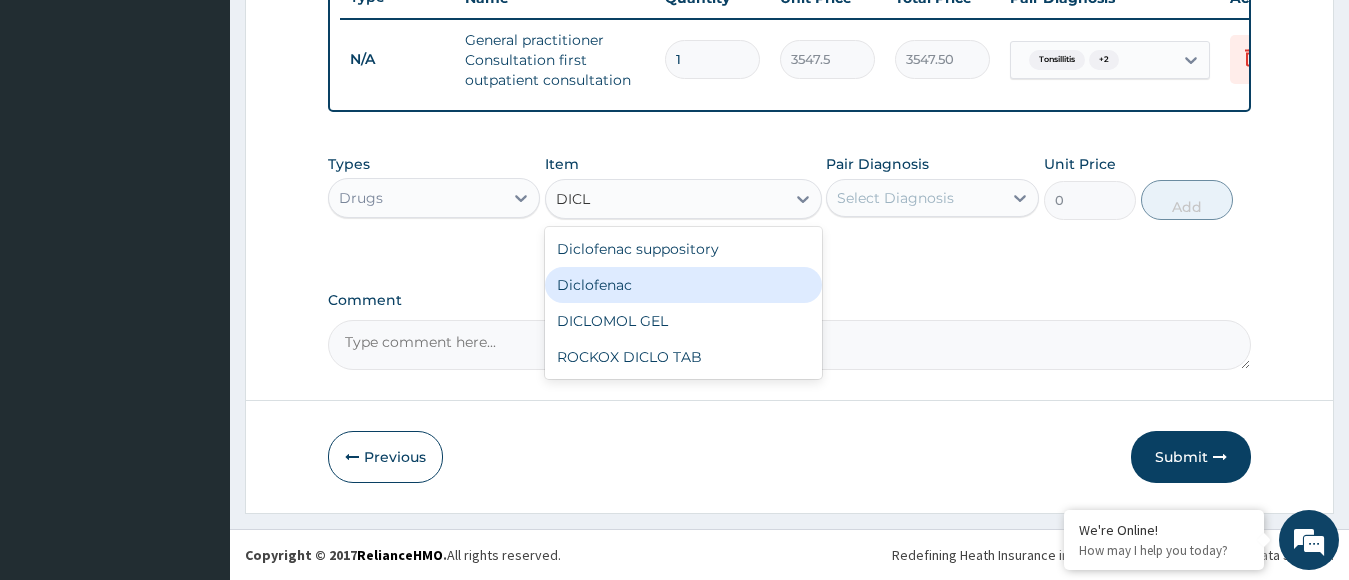 type 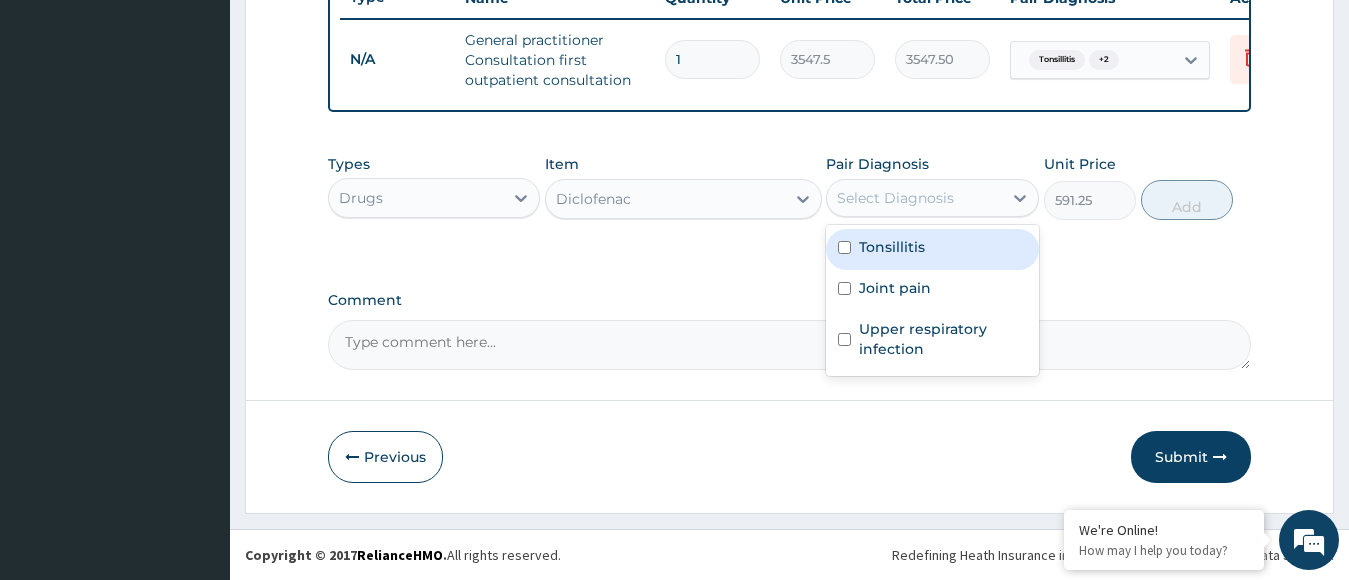 click on "Select Diagnosis" at bounding box center (895, 198) 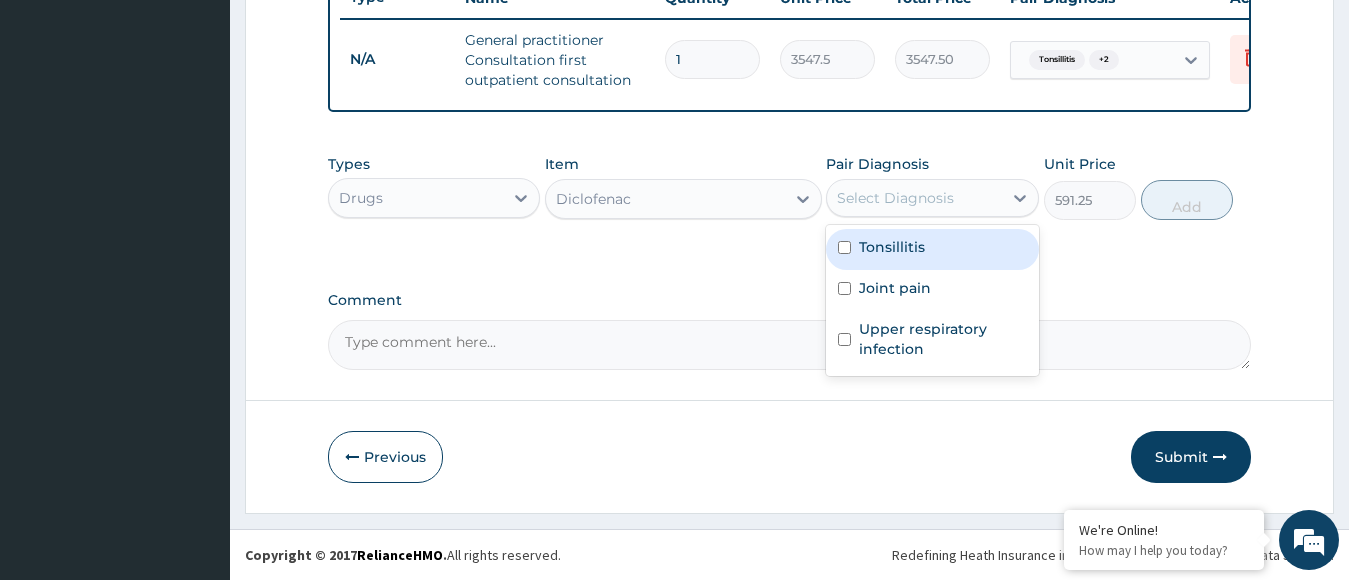 click on "Tonsillitis" at bounding box center [892, 247] 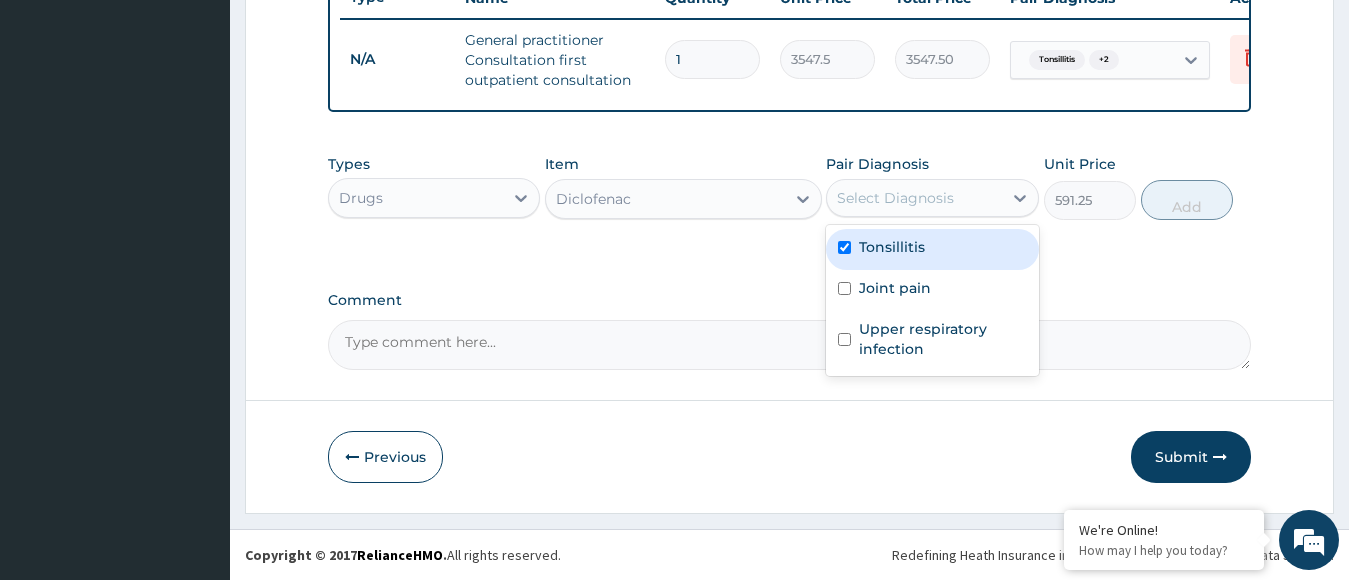 checkbox on "true" 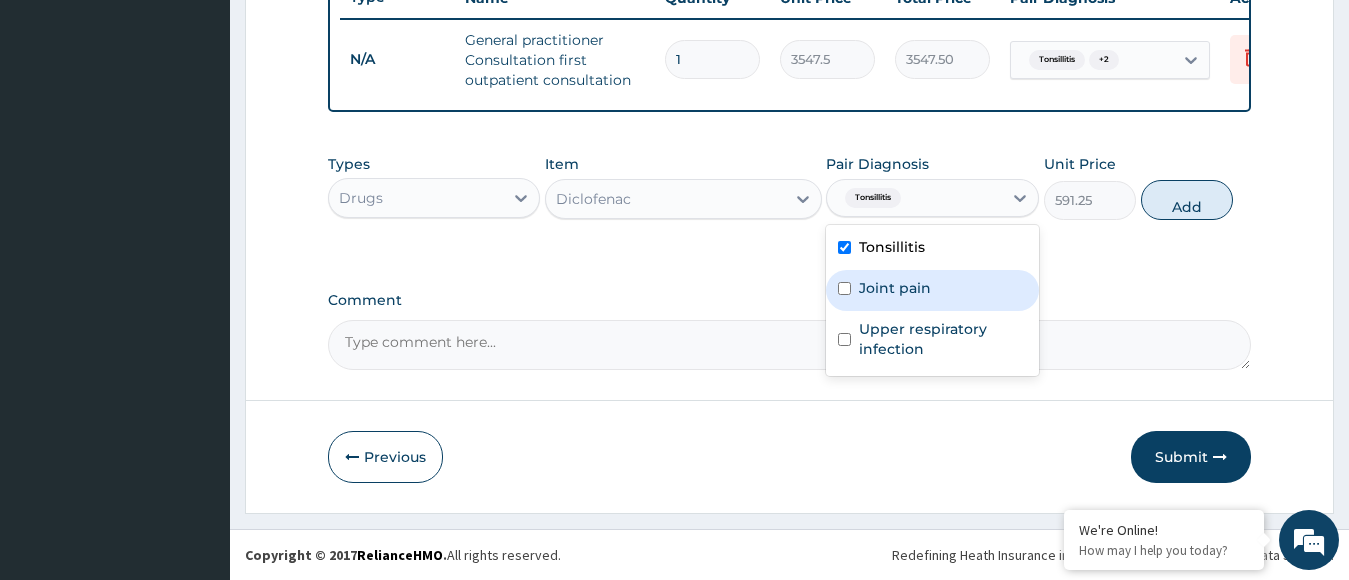 click on "Joint pain" at bounding box center [895, 288] 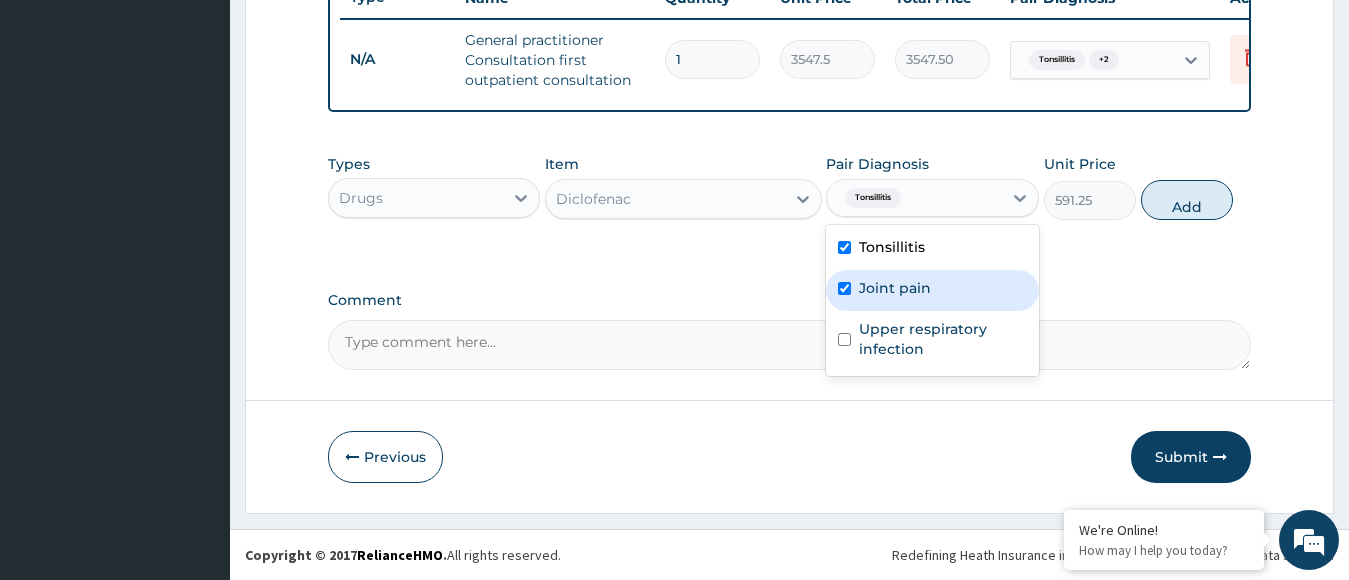 checkbox on "true" 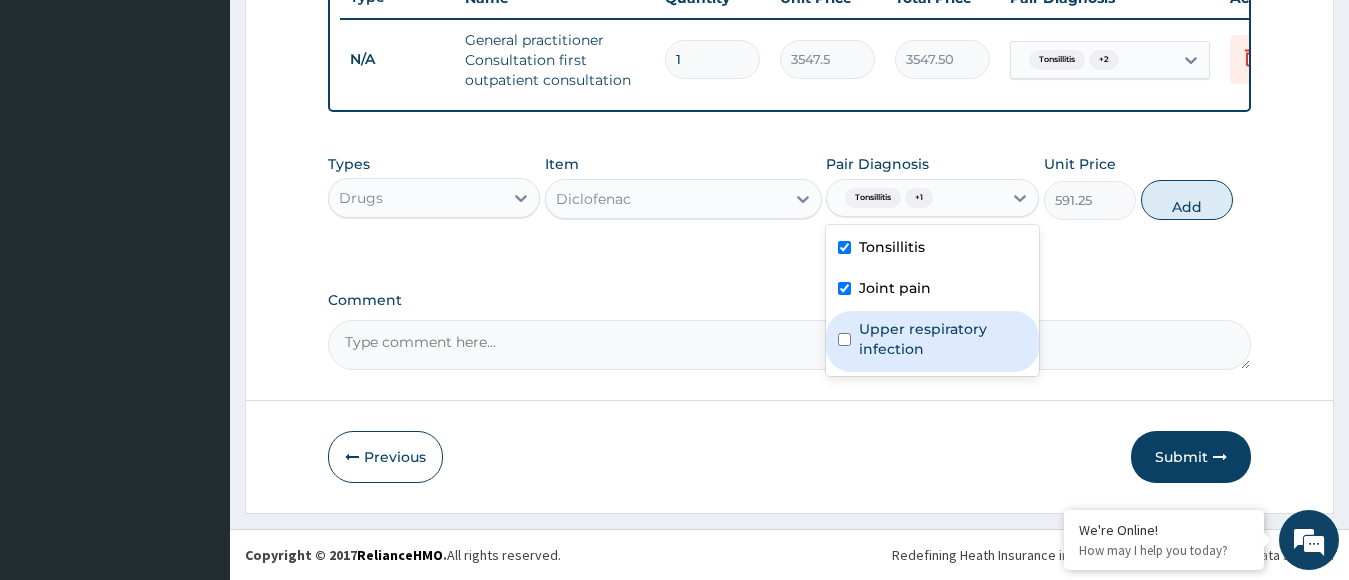 click on "Upper respiratory infection" at bounding box center (943, 339) 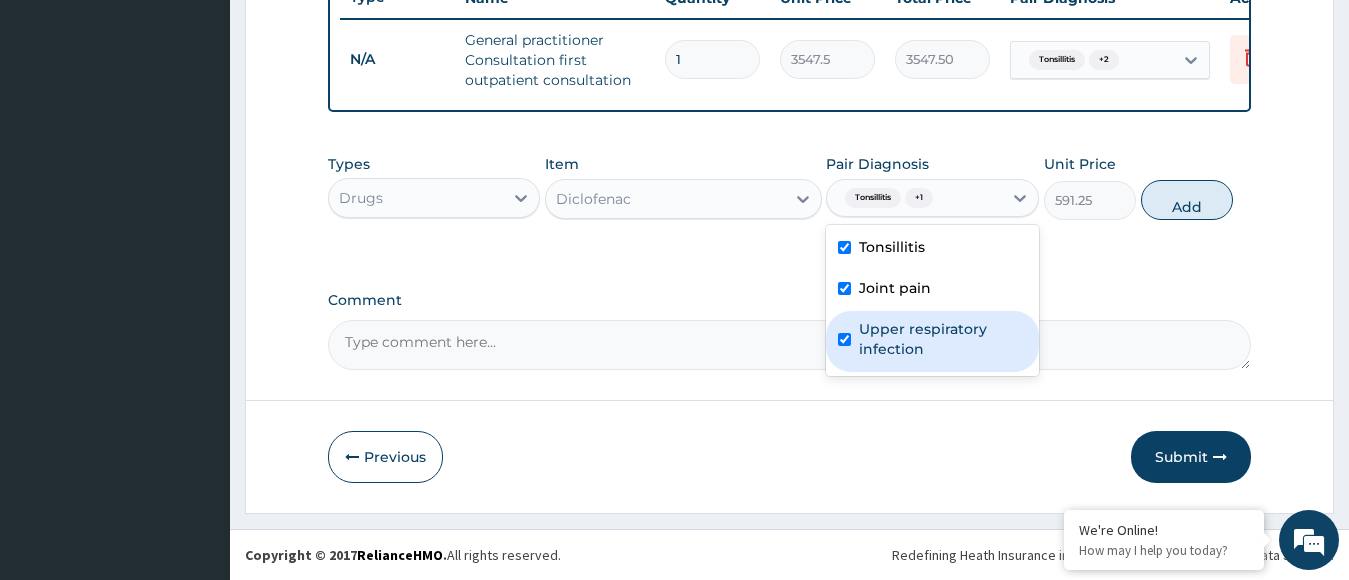 checkbox on "true" 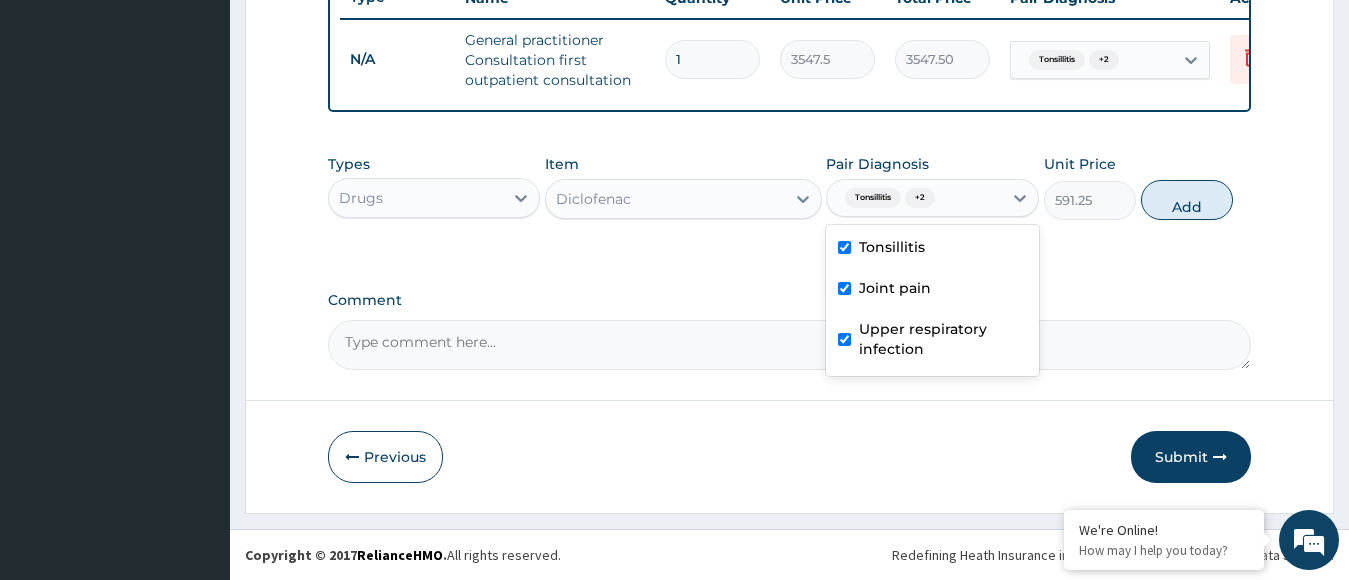 click on "Tonsillitis" at bounding box center (892, 247) 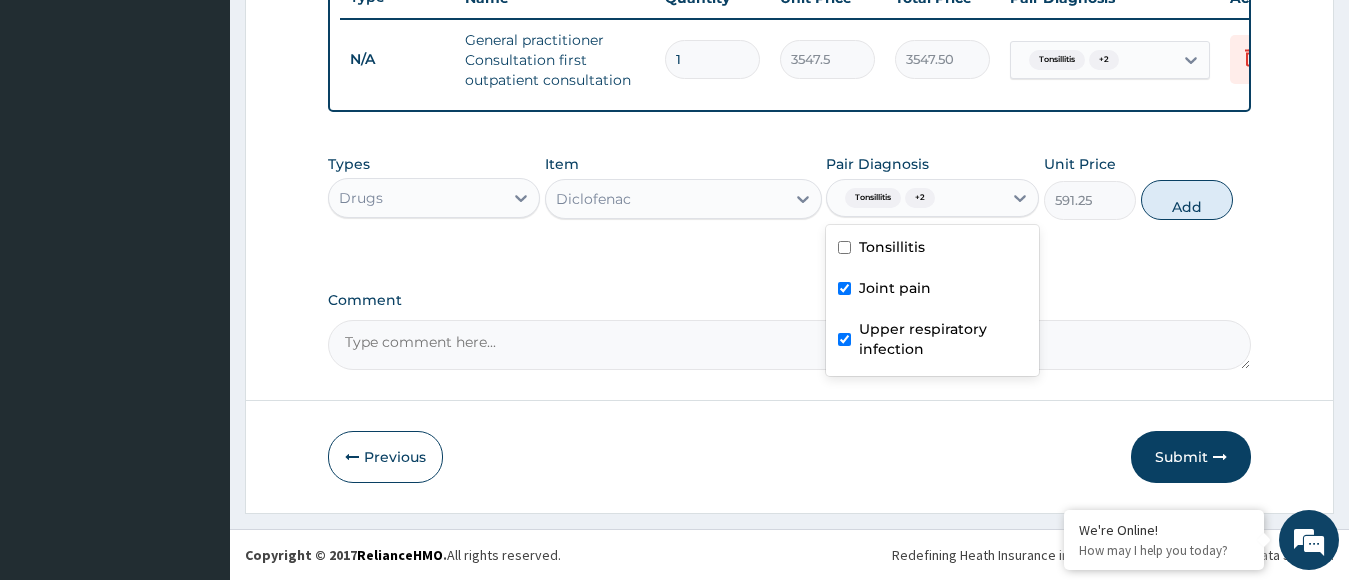 checkbox on "false" 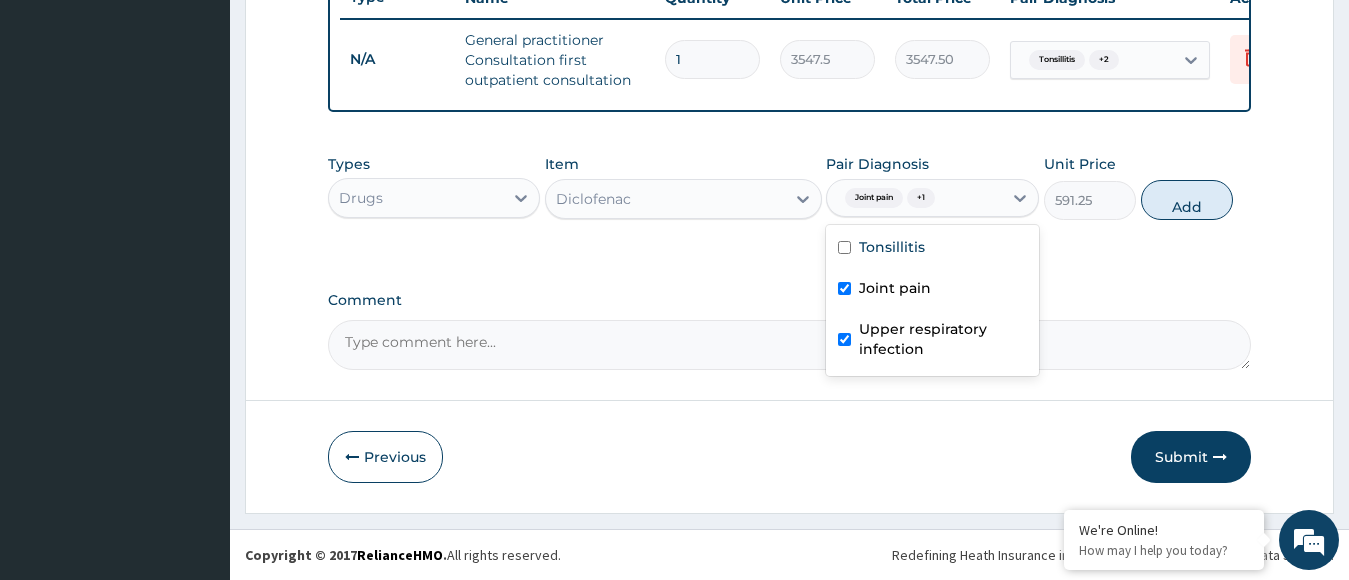 click on "Upper respiratory infection" at bounding box center (943, 339) 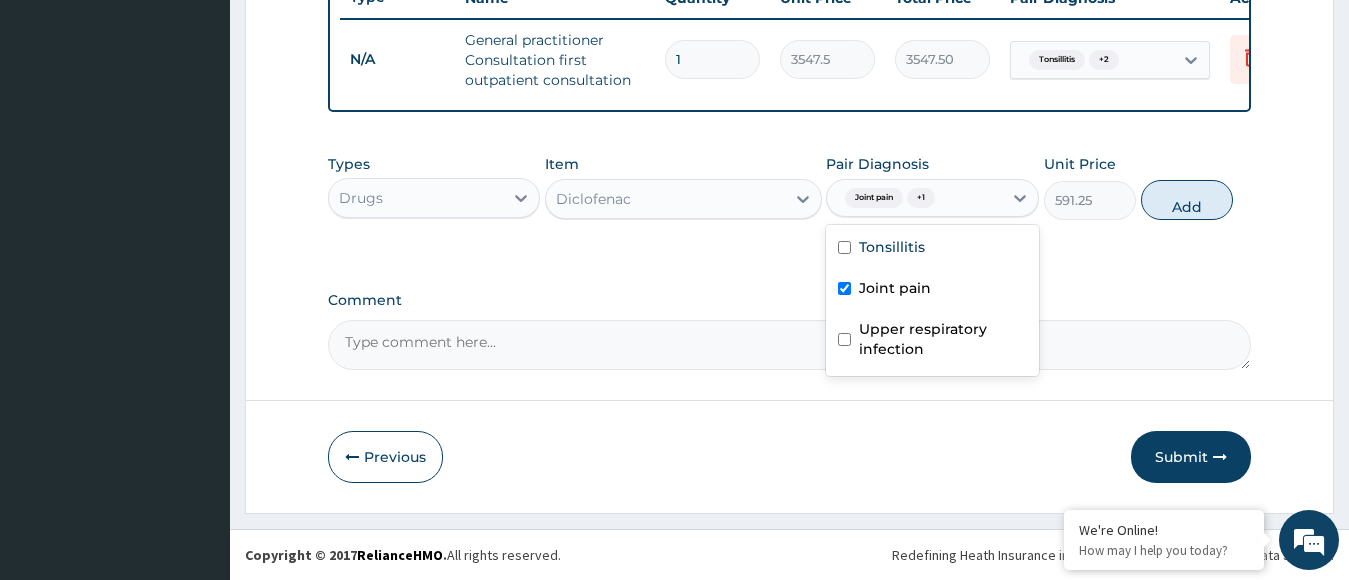 checkbox on "false" 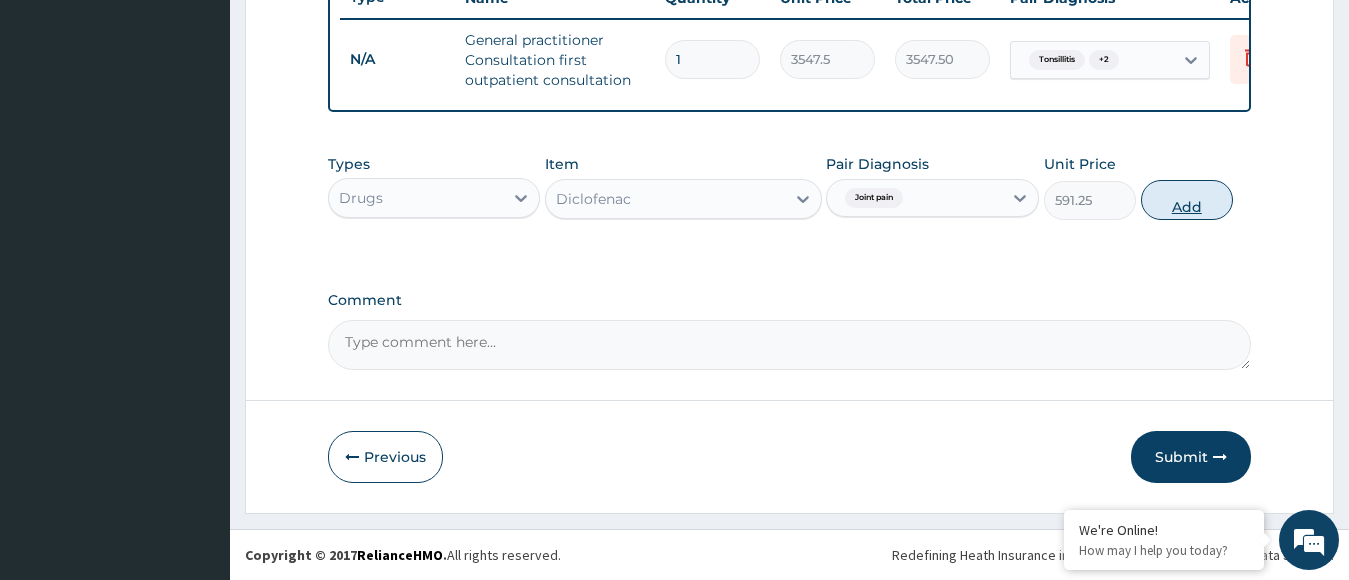 click on "Add" at bounding box center [1187, 200] 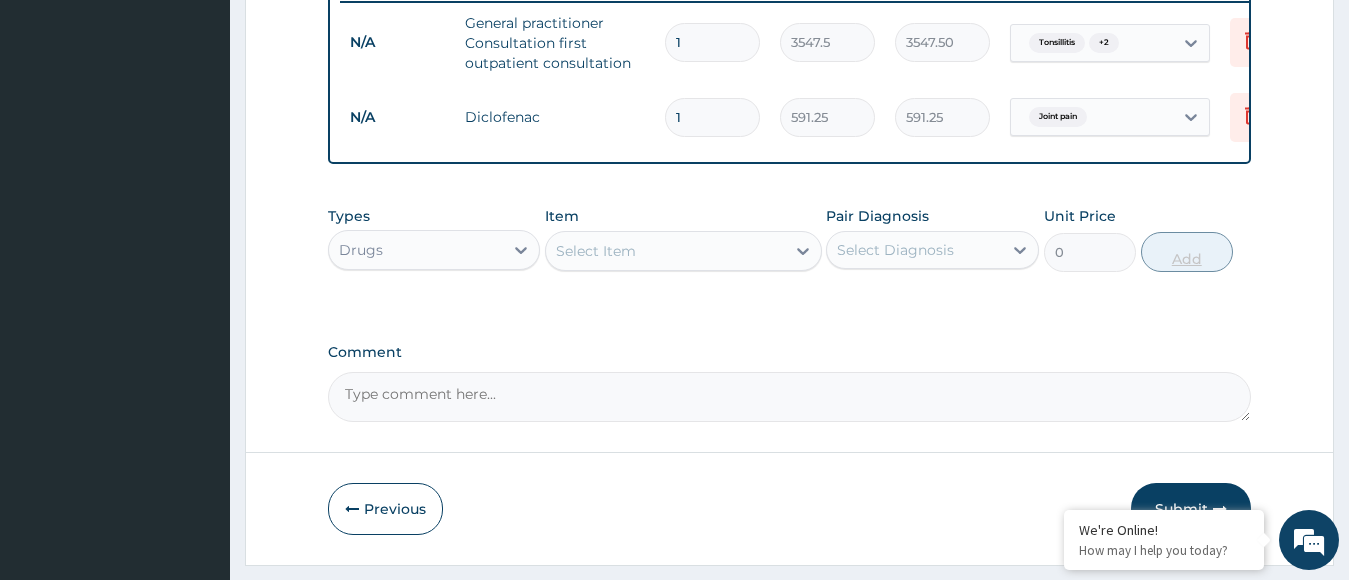 type 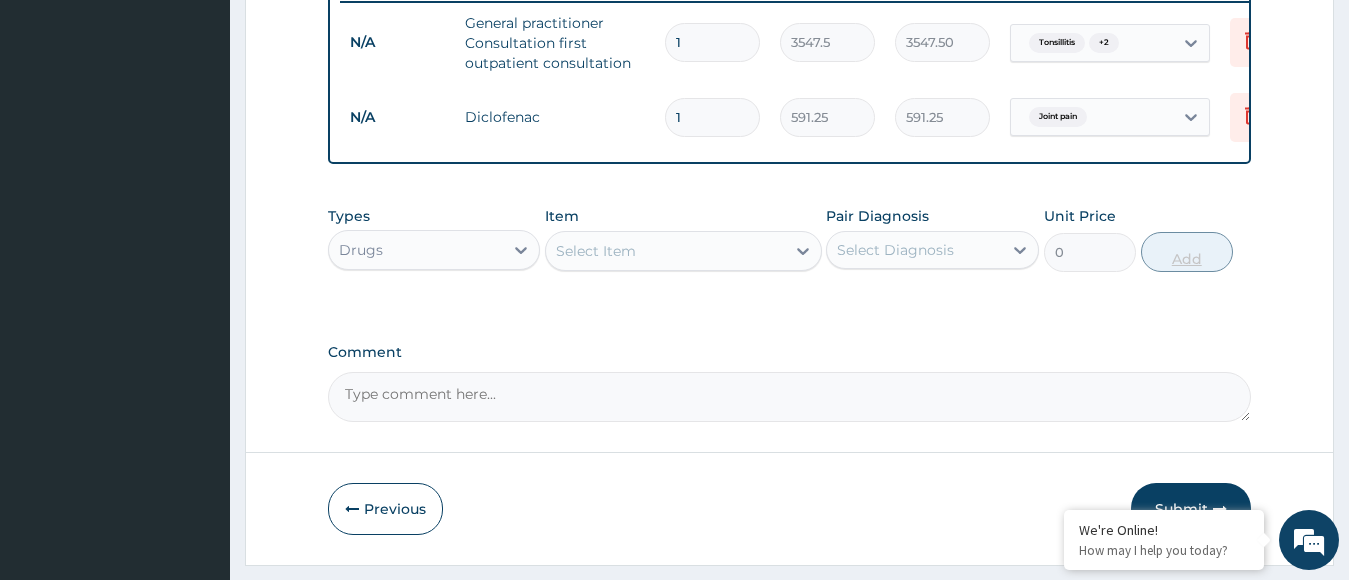 type on "0.00" 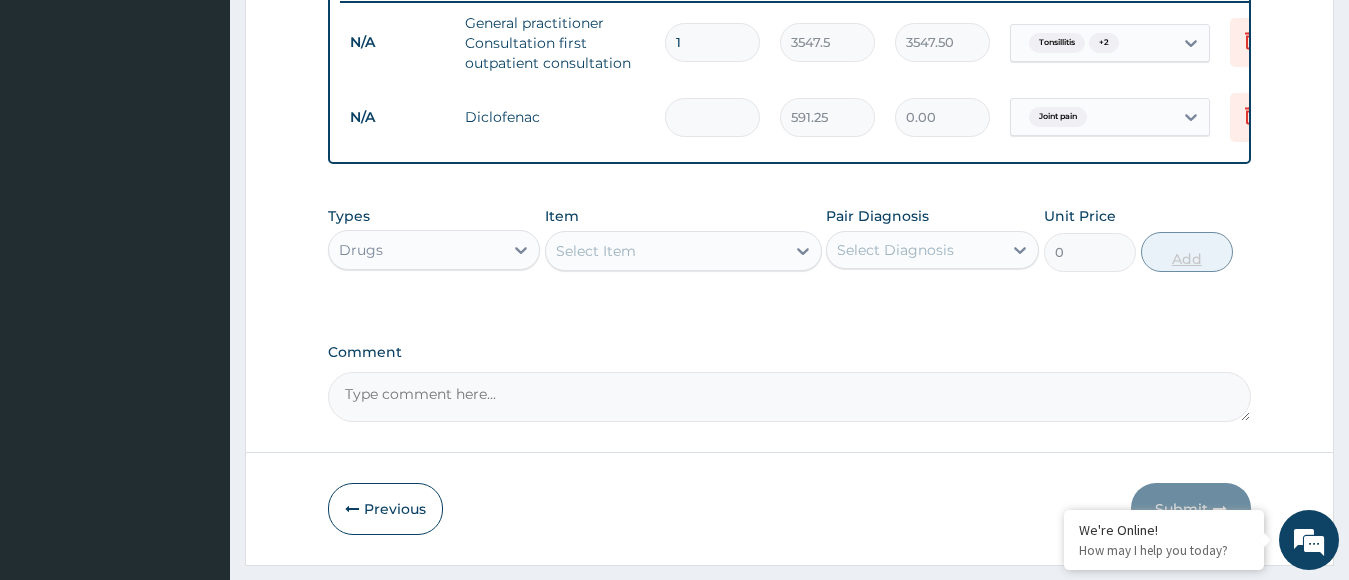 type on "2" 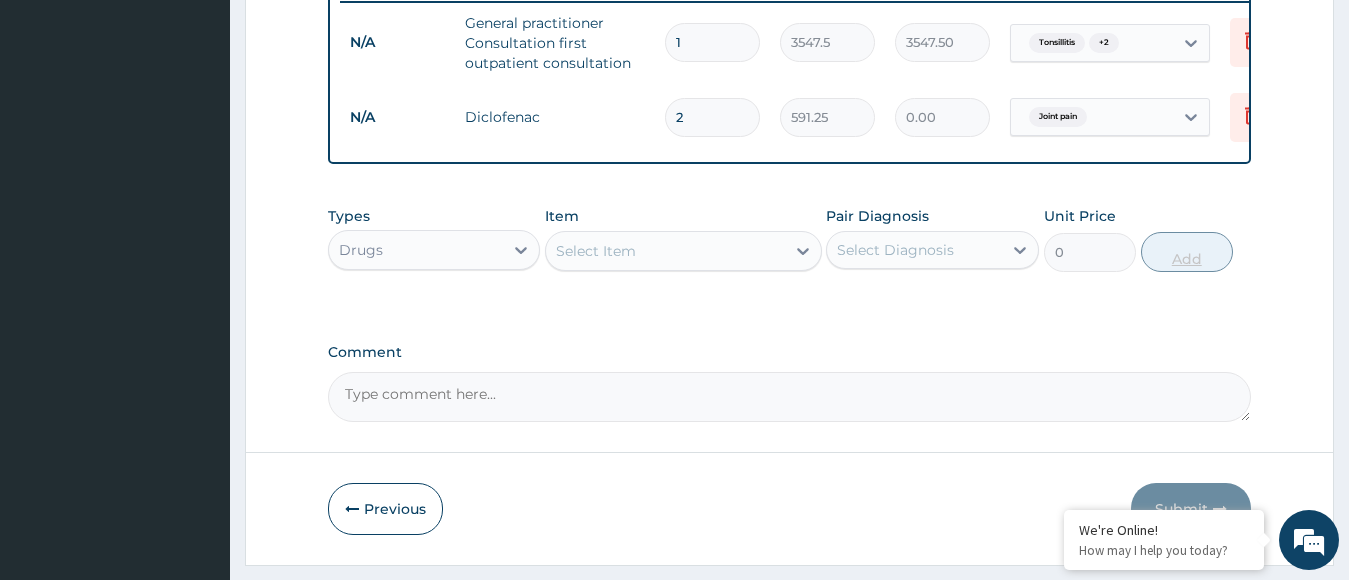 type on "1182.50" 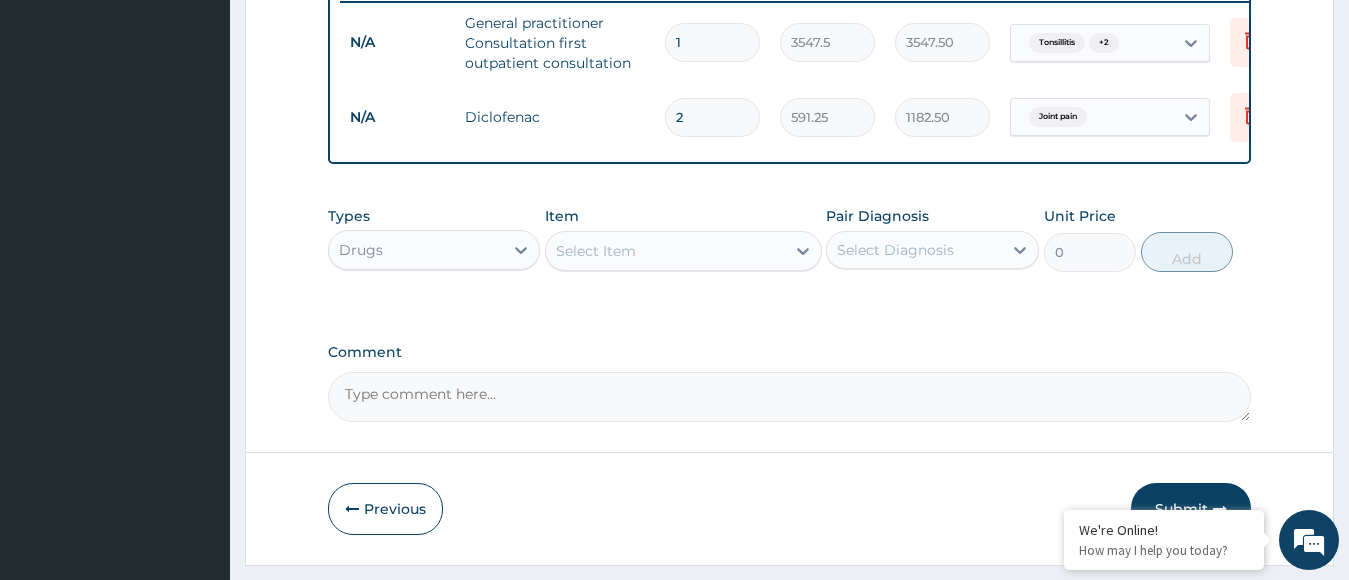 type on "2" 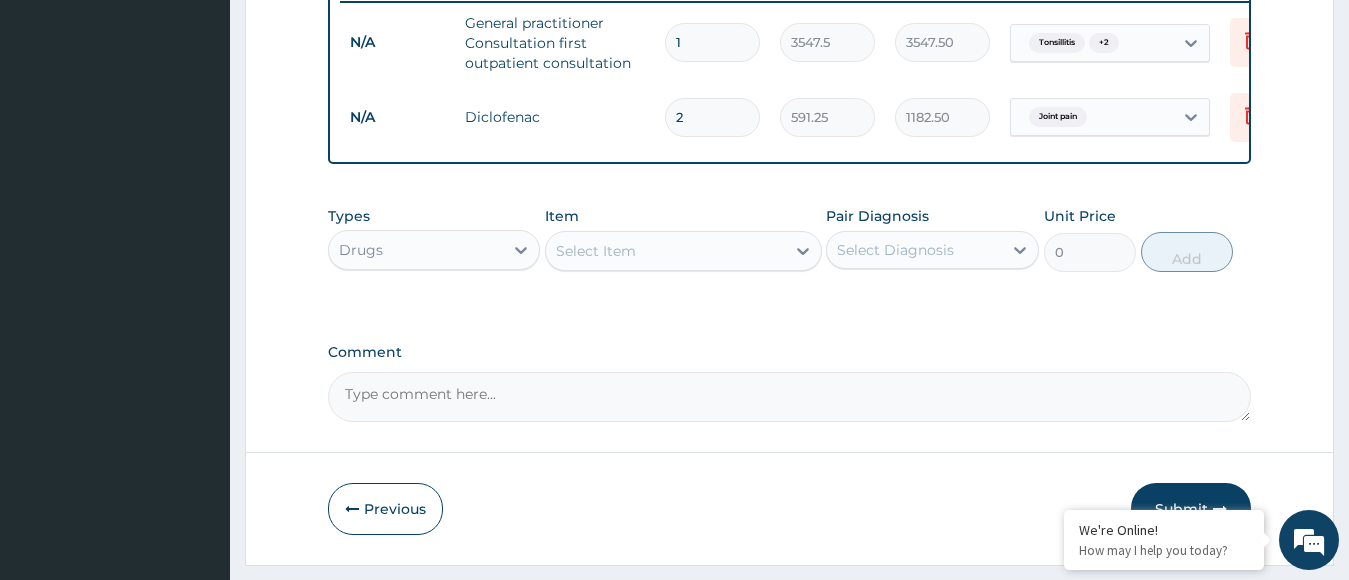 click on "Select Item" at bounding box center (665, 251) 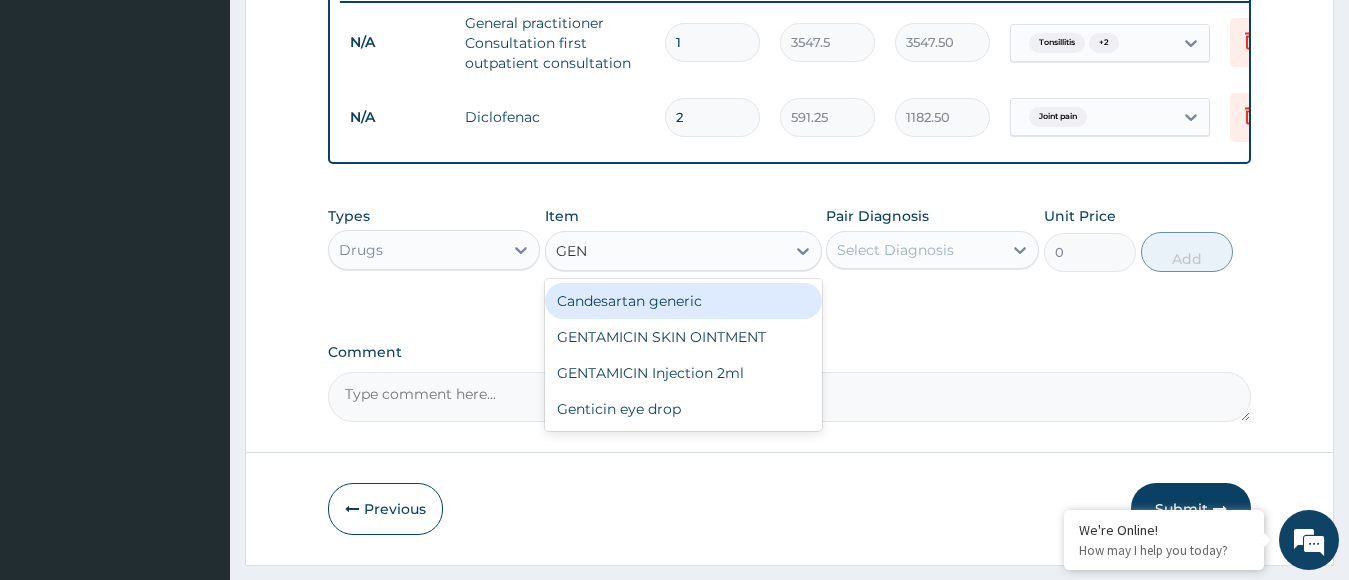 type on "GENT" 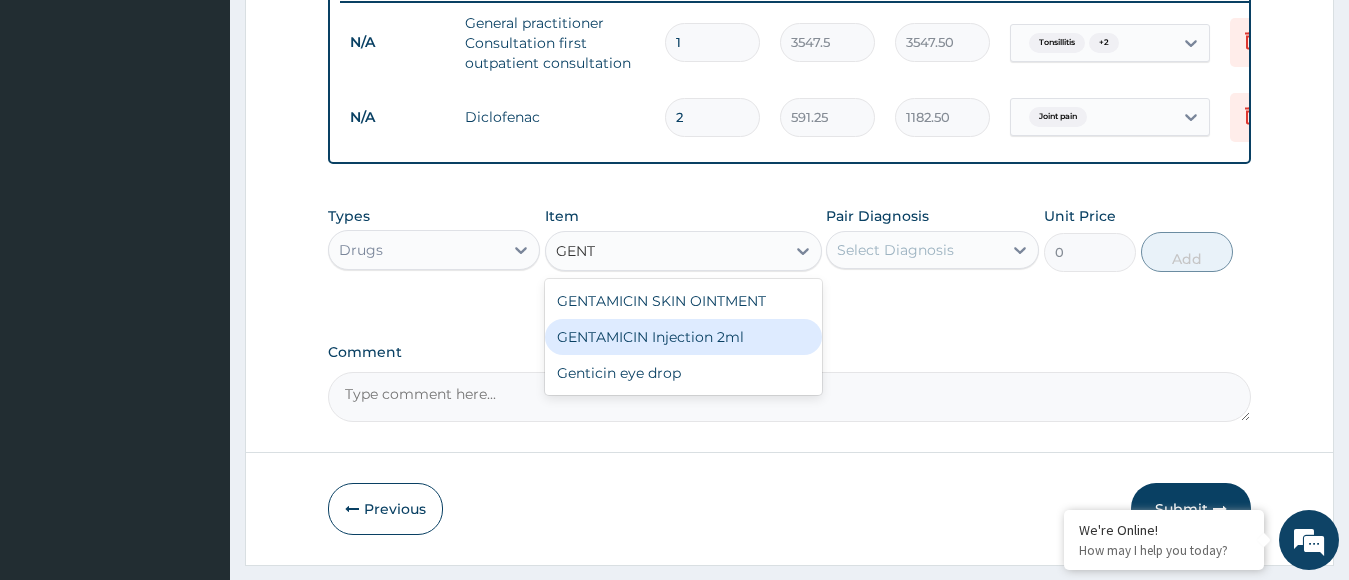 click on "GENTAMICIN Injection 2ml" at bounding box center (683, 337) 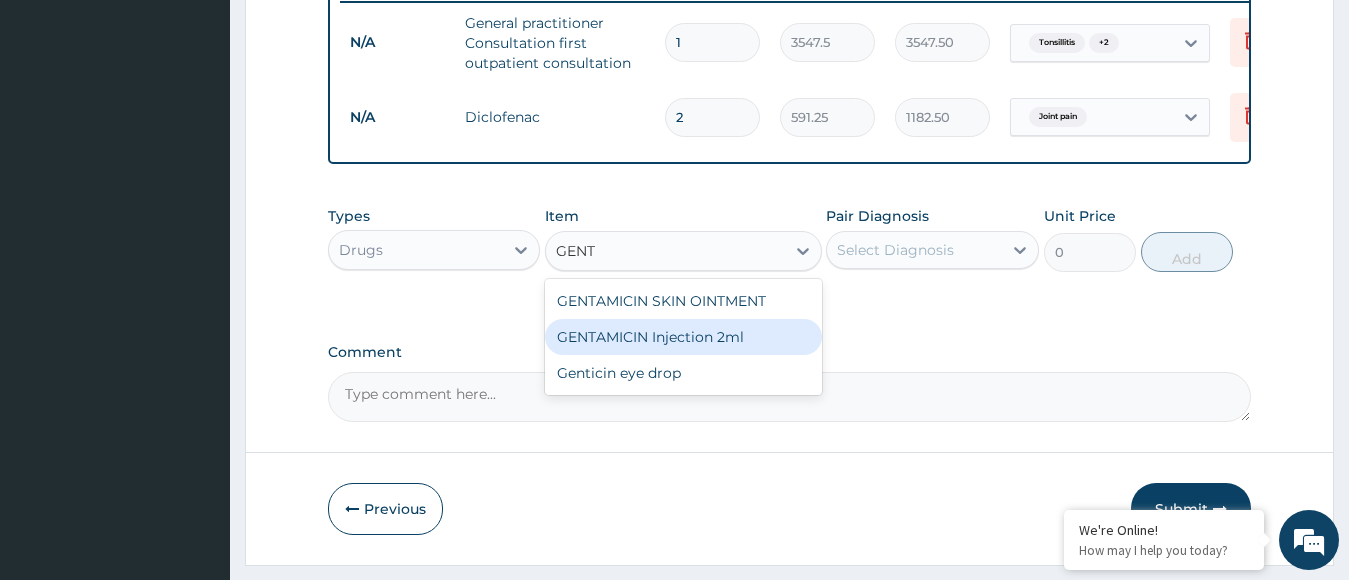 type 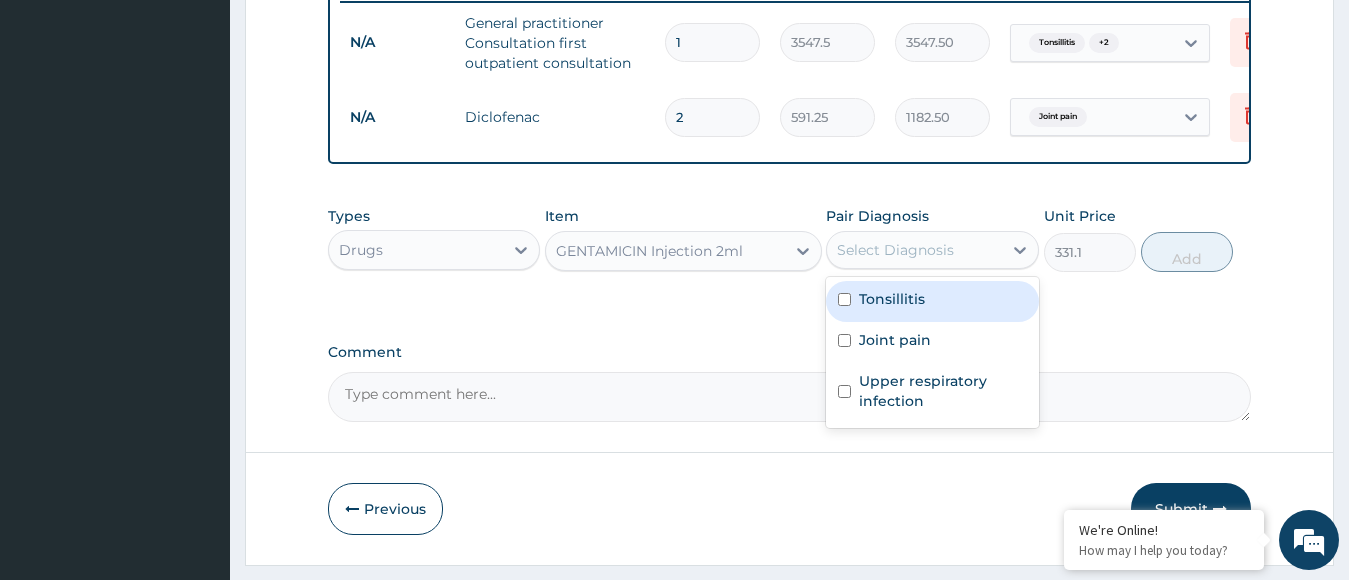 click on "Select Diagnosis" at bounding box center [895, 250] 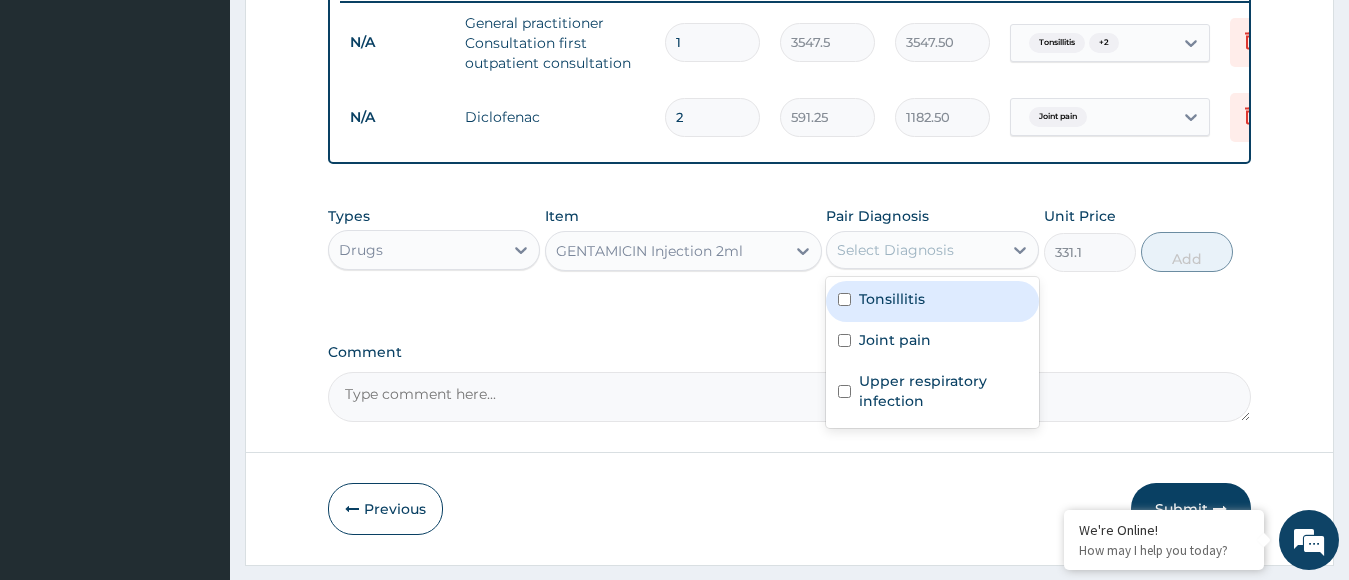 click on "Tonsillitis" at bounding box center (892, 299) 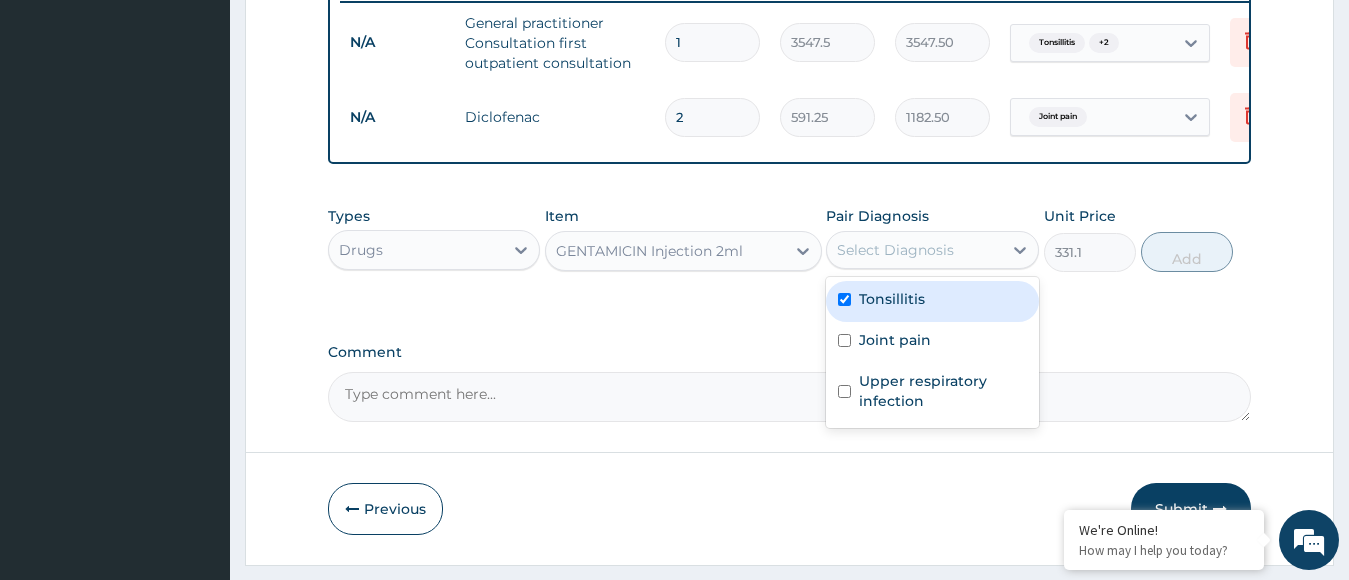 checkbox on "true" 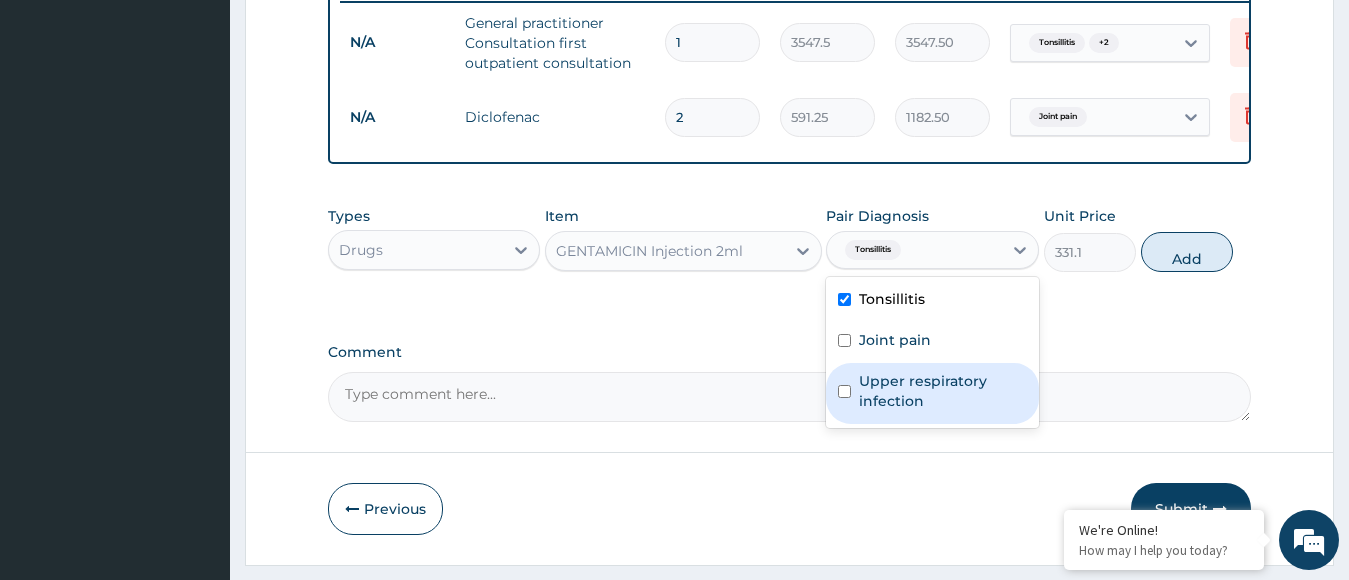 click on "Upper respiratory infection" at bounding box center [943, 391] 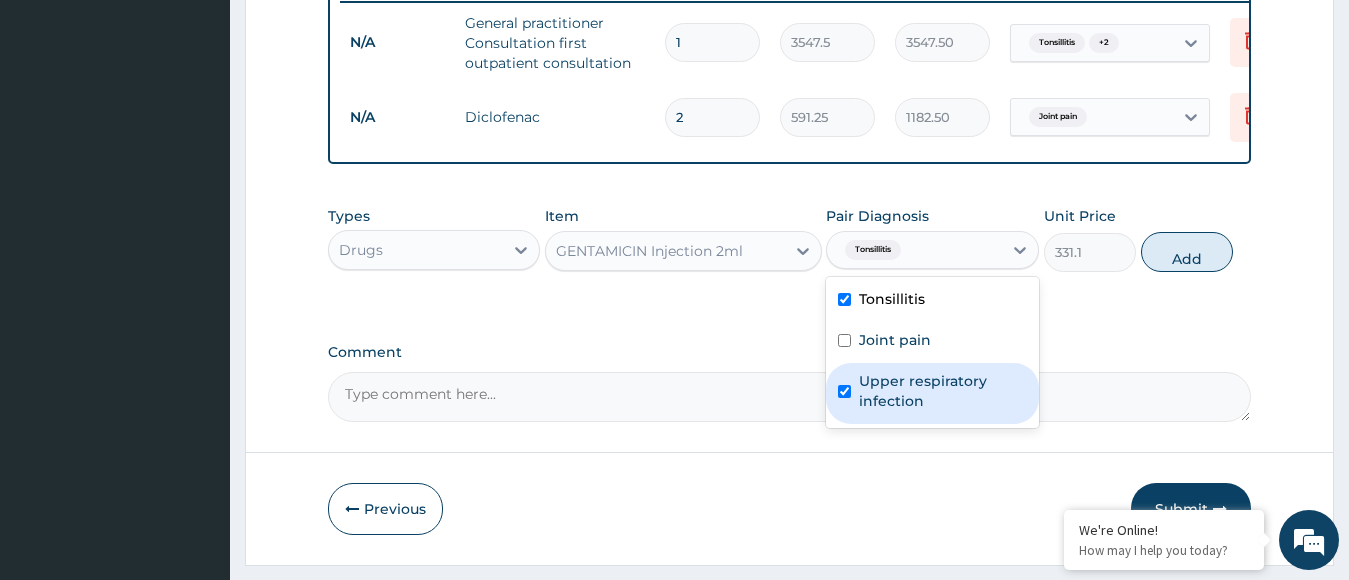 checkbox on "true" 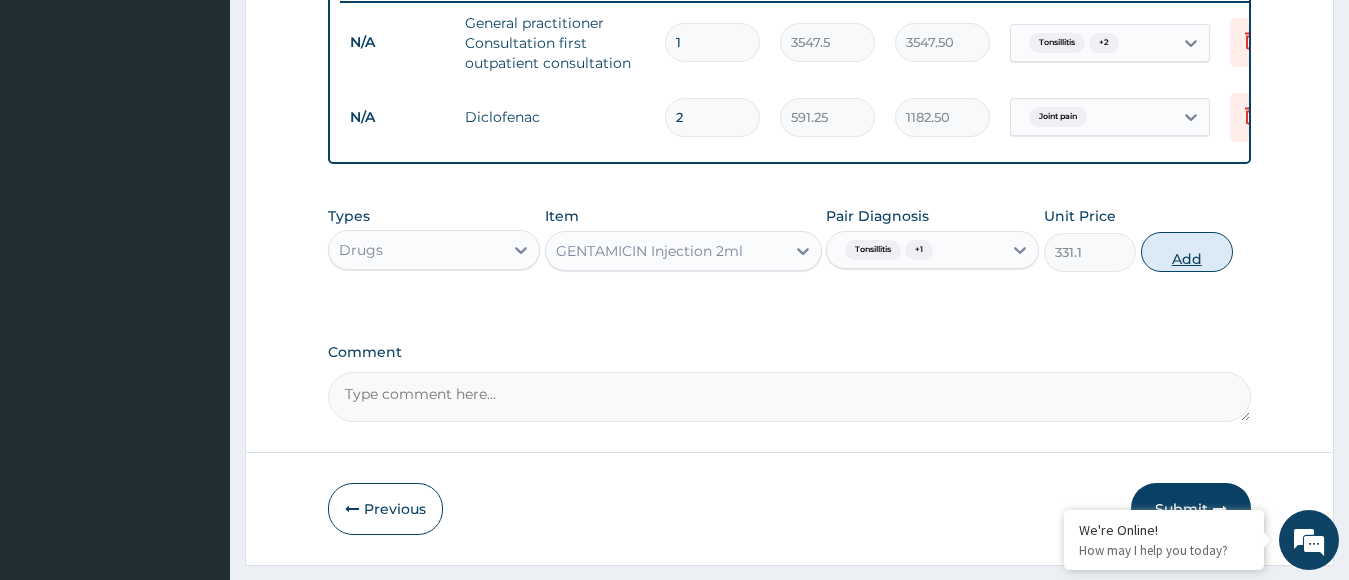 click on "Add" at bounding box center [1187, 252] 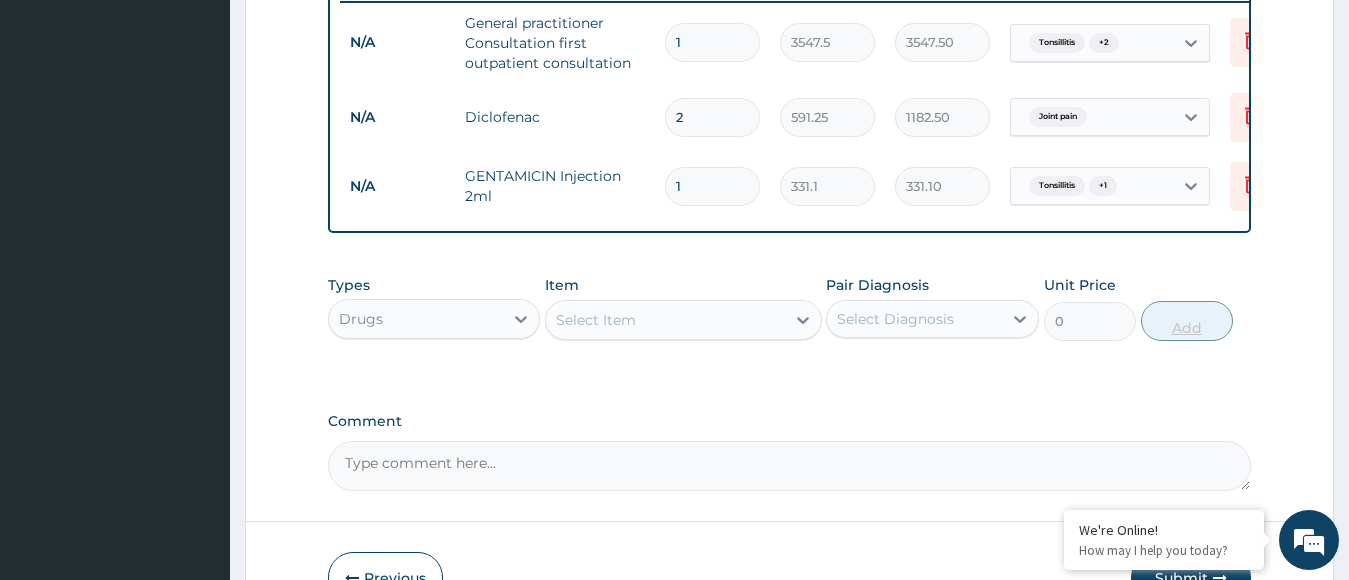 type on "10" 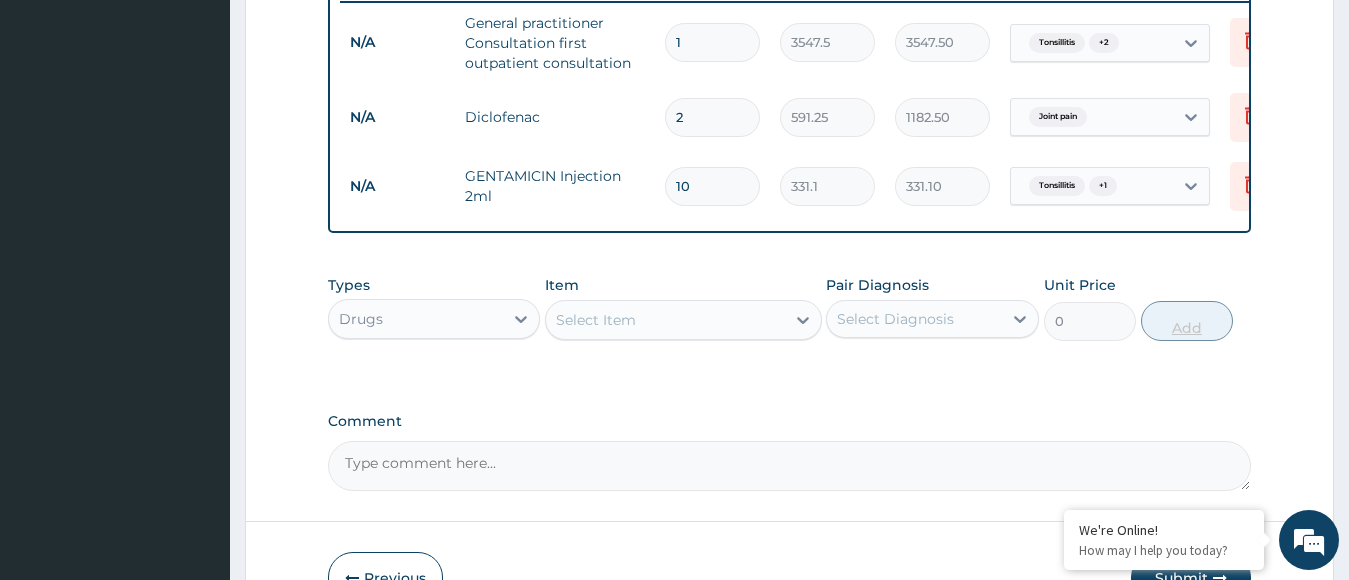 type on "3311.00" 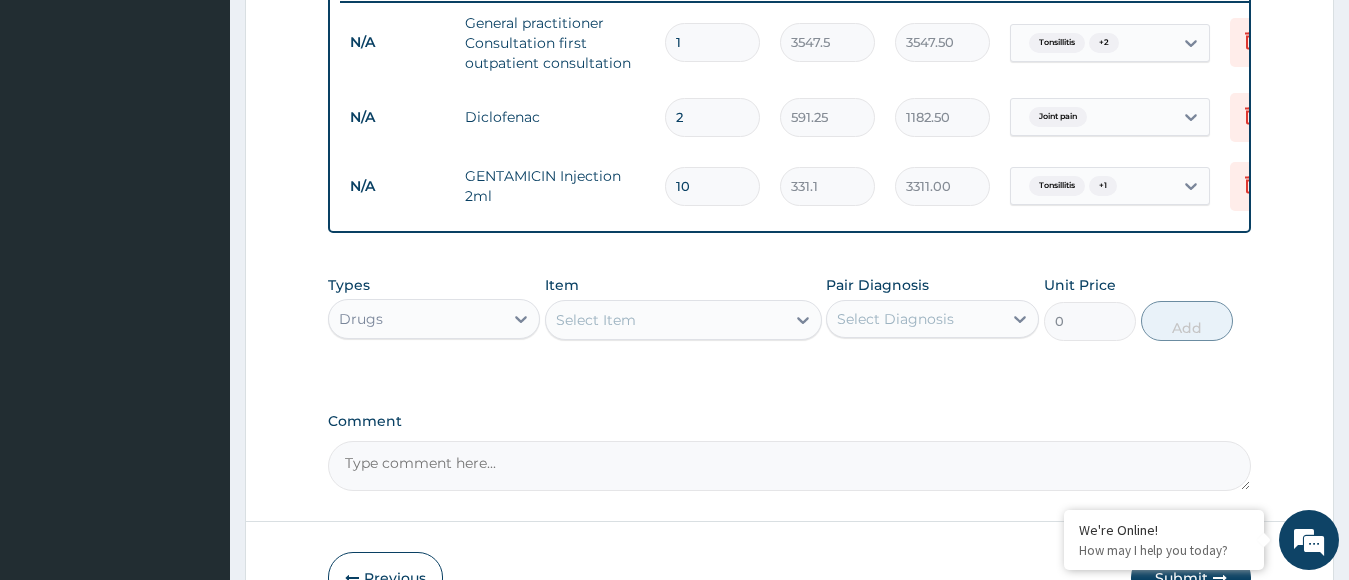 type on "10" 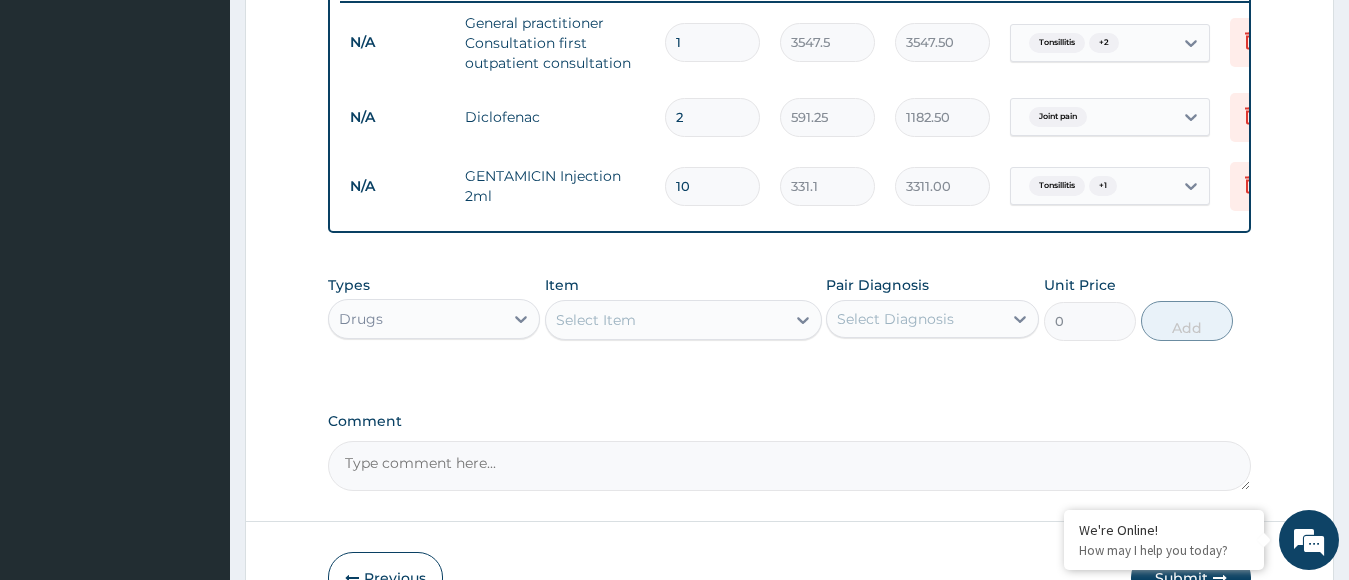 click on "Select Item" at bounding box center (596, 320) 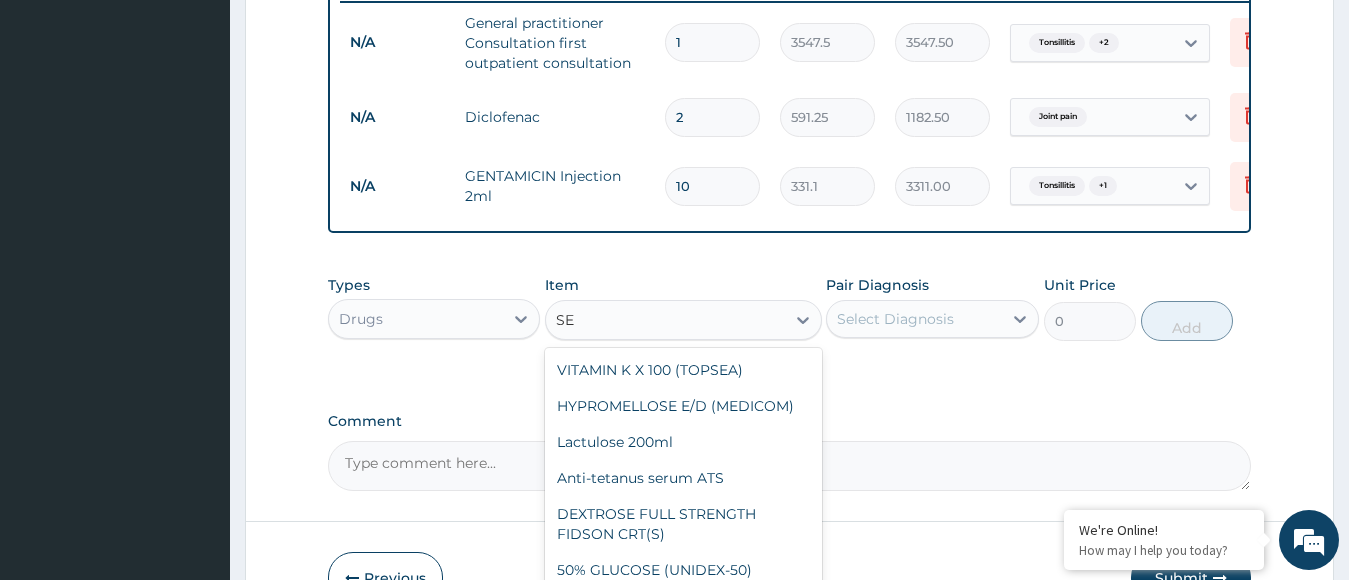 type on "S" 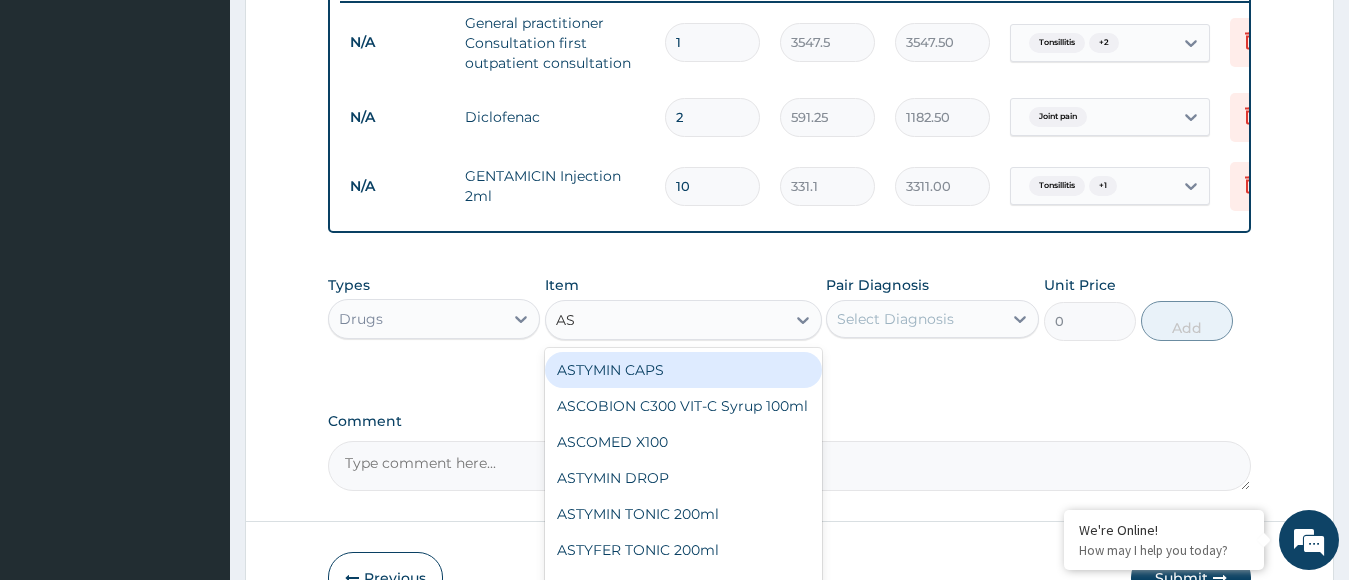type on "ASP" 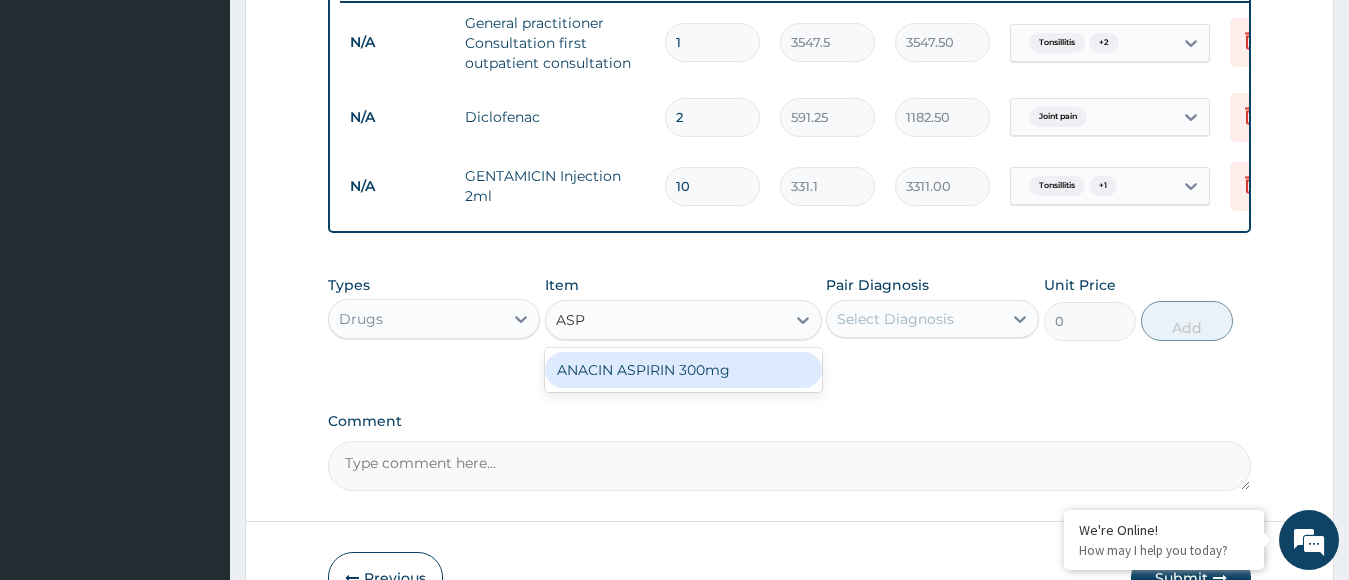 click on "ANACIN ASPIRIN 300mg" at bounding box center [683, 370] 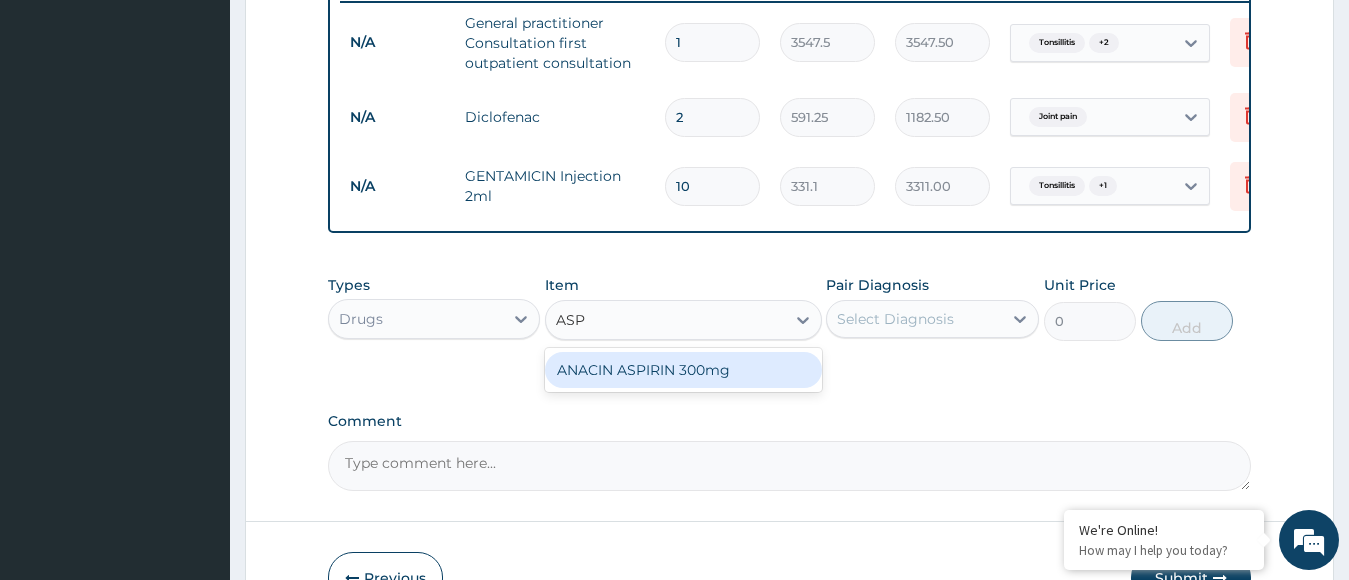 type 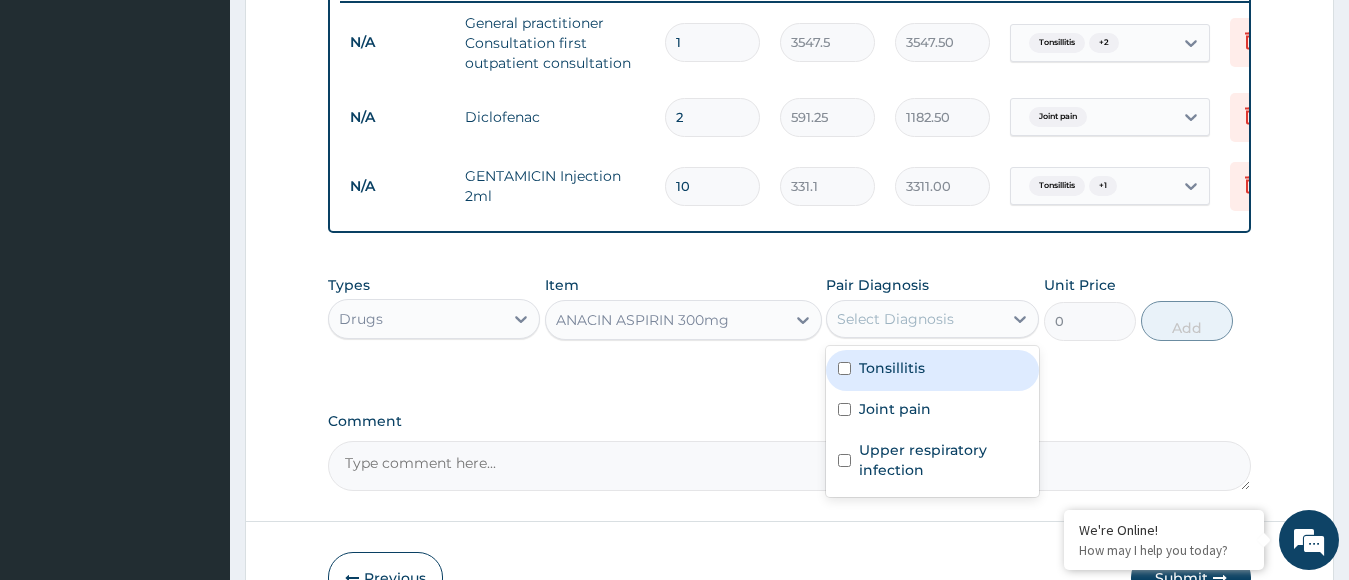 click on "Select Diagnosis" at bounding box center [895, 319] 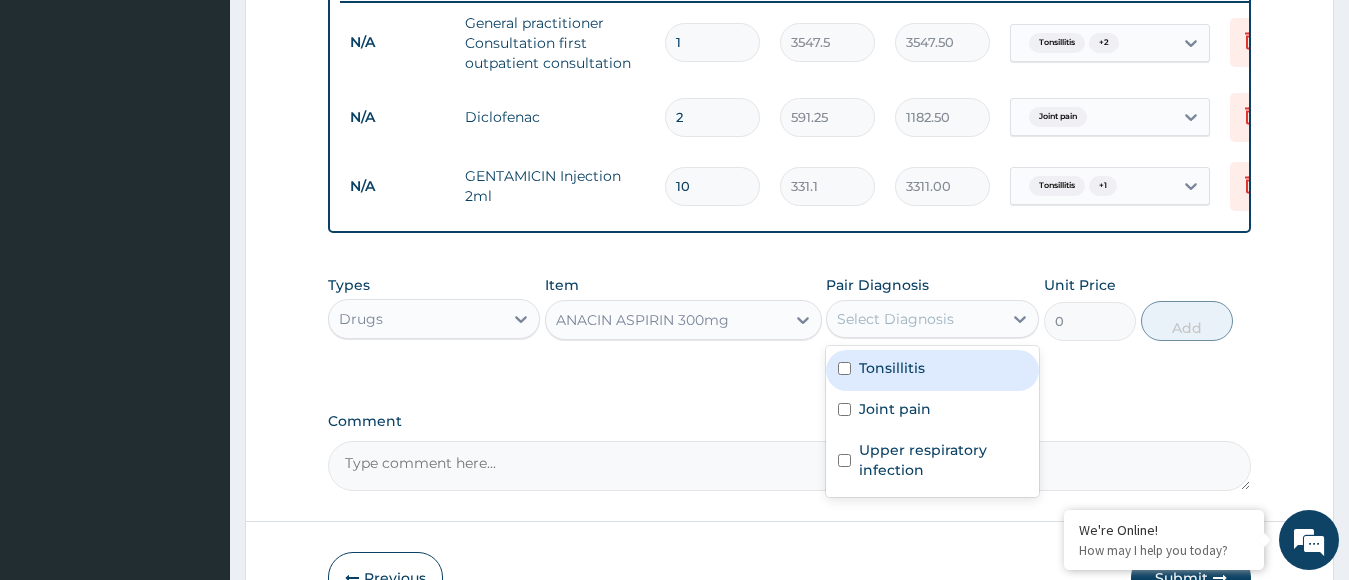 click on "Tonsillitis" at bounding box center (892, 368) 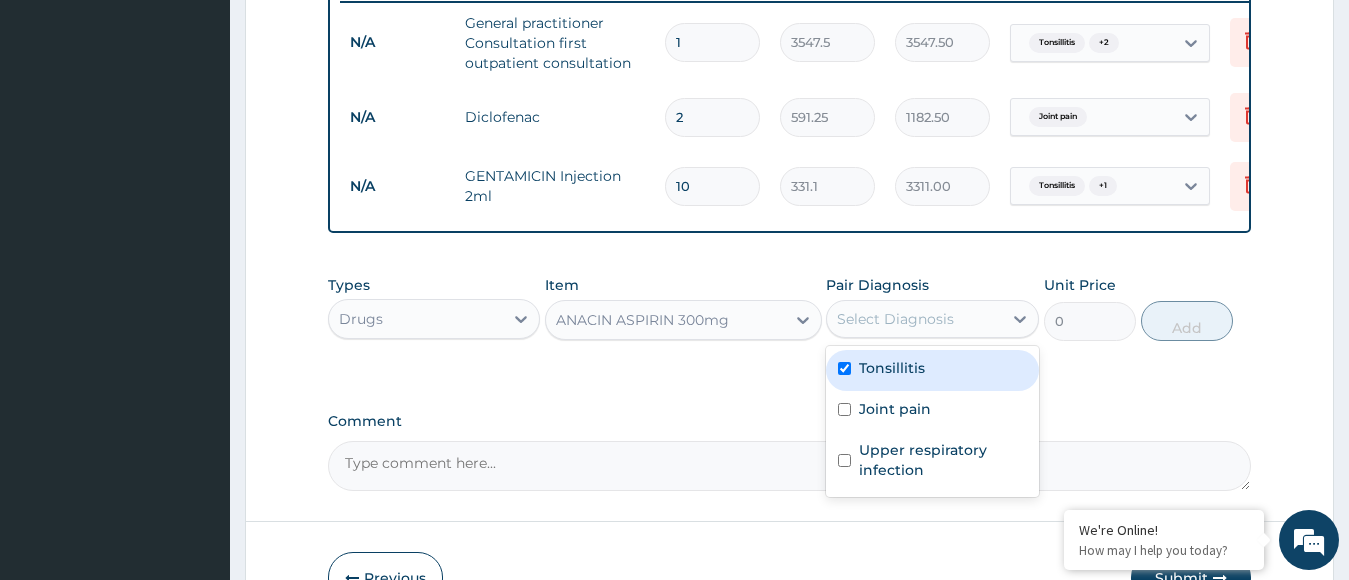 checkbox on "true" 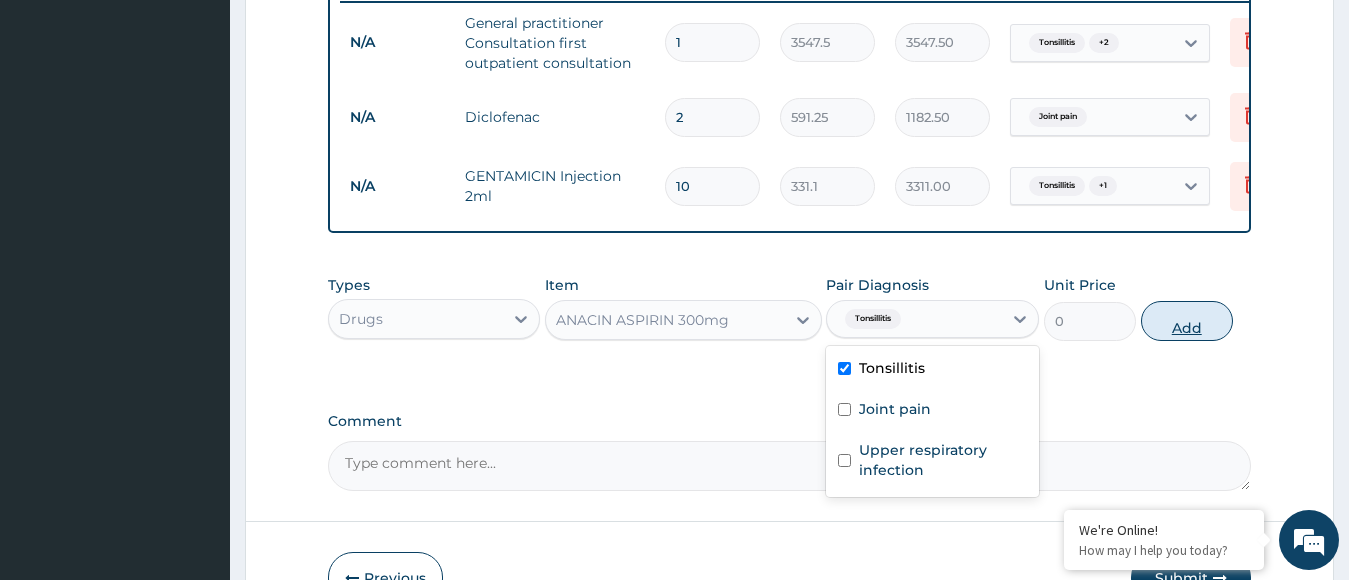 click on "Add" at bounding box center [1187, 321] 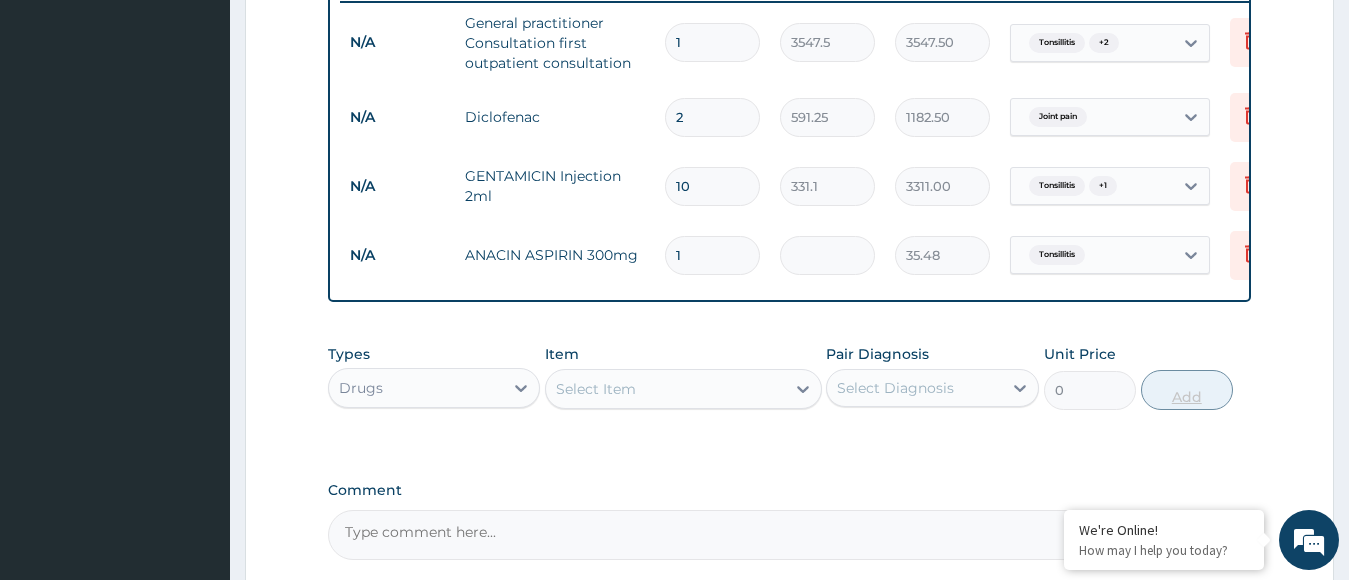type 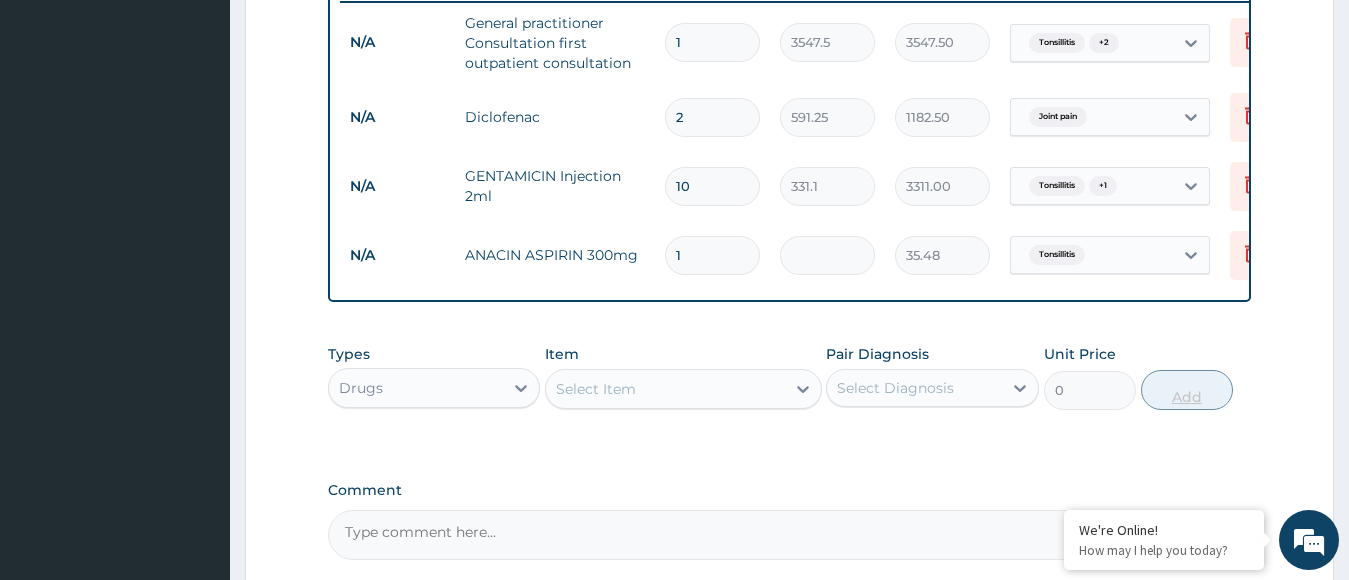 type on "0.00" 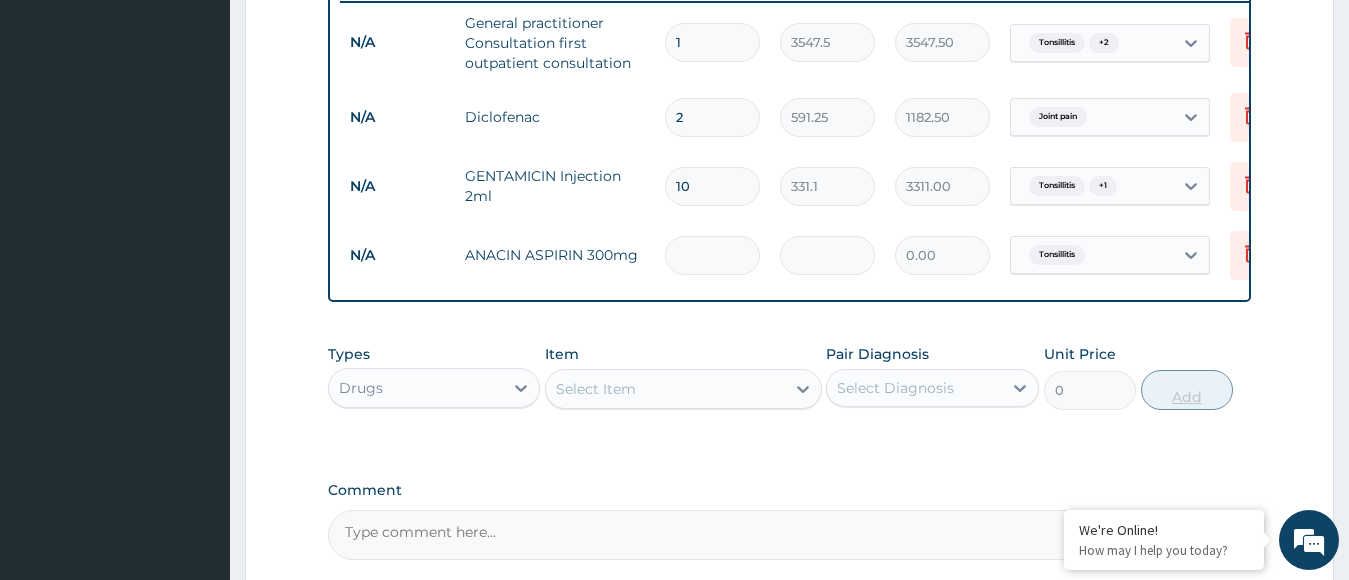 type on "3" 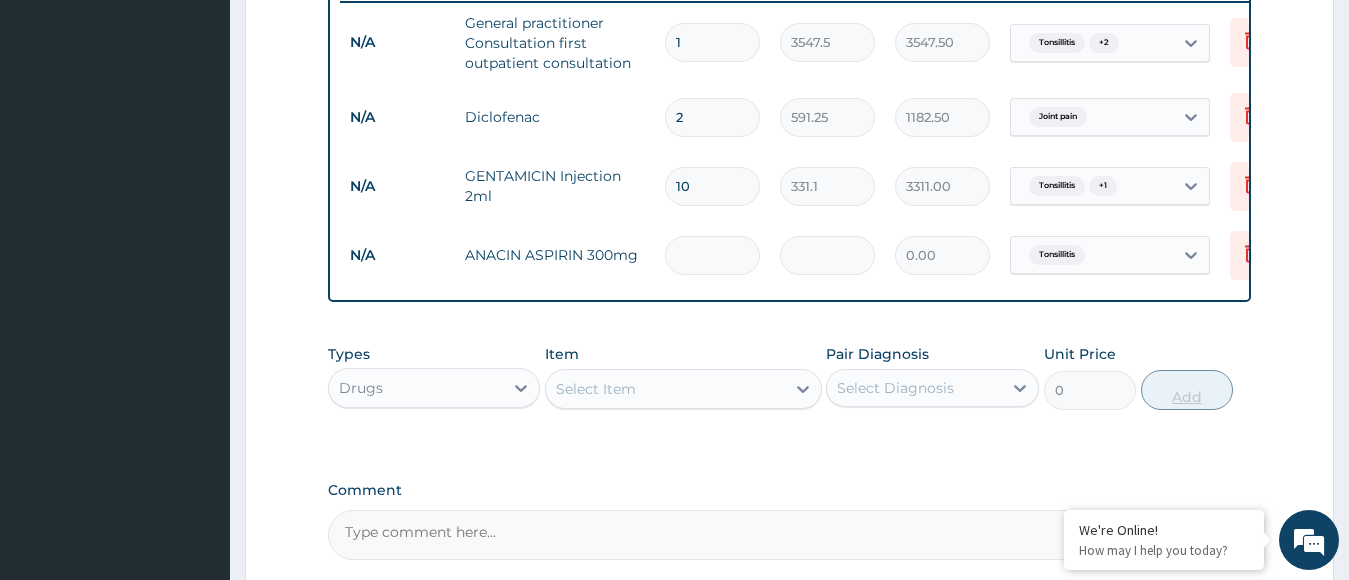 type on "106.43" 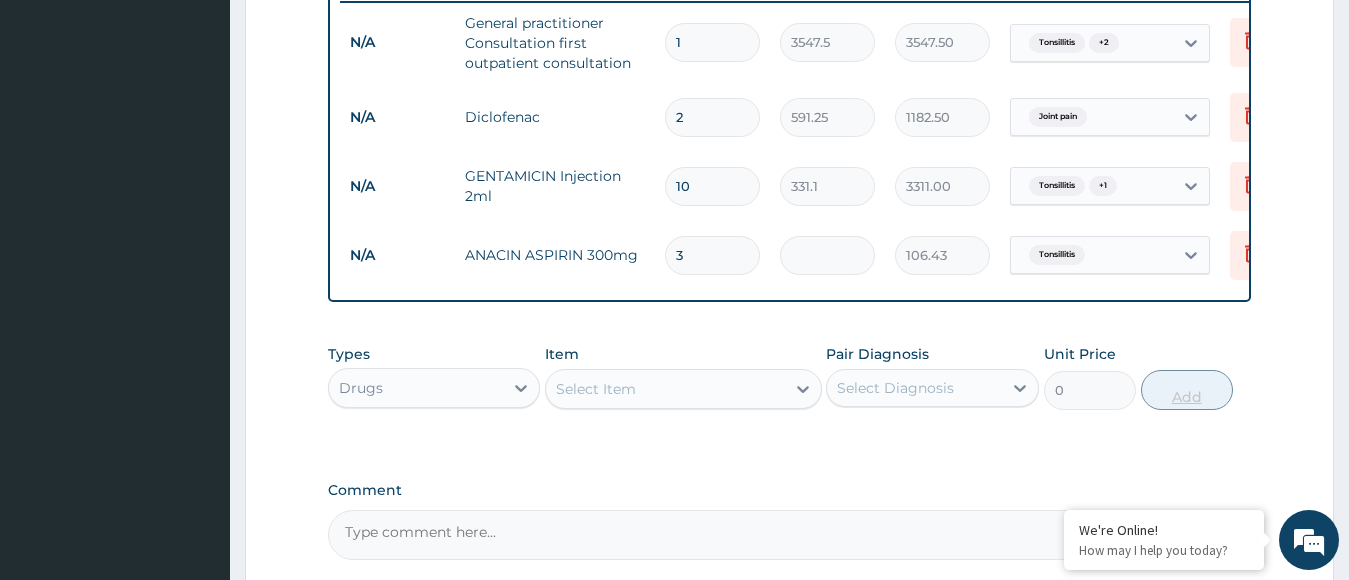 type on "30" 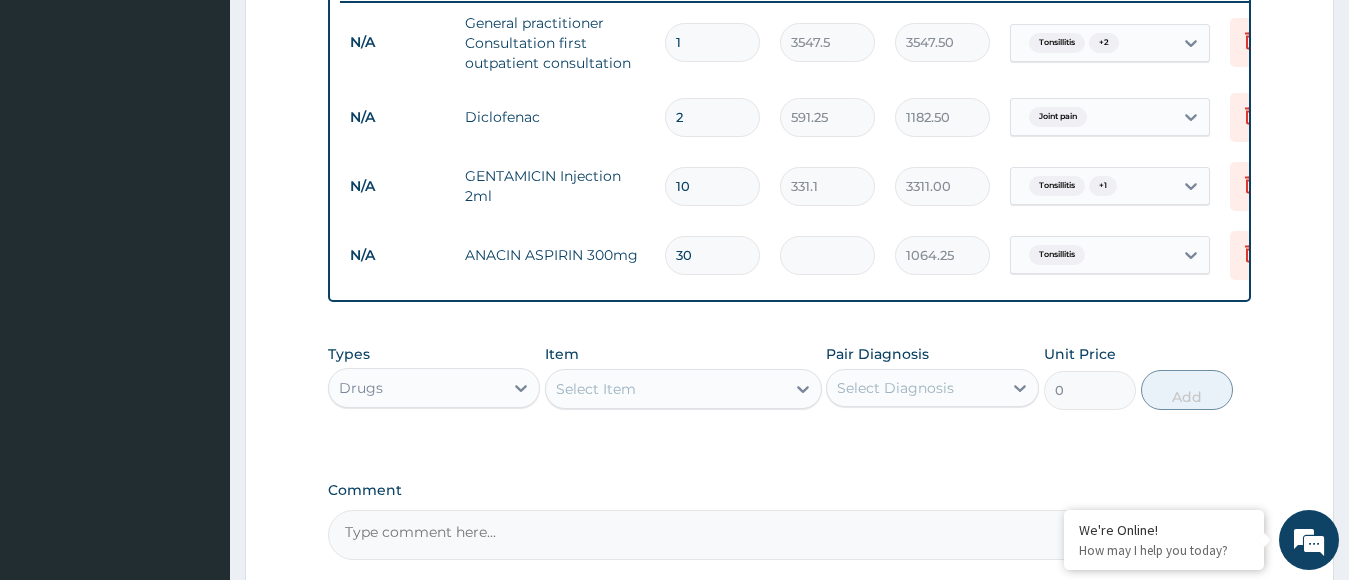 type on "30" 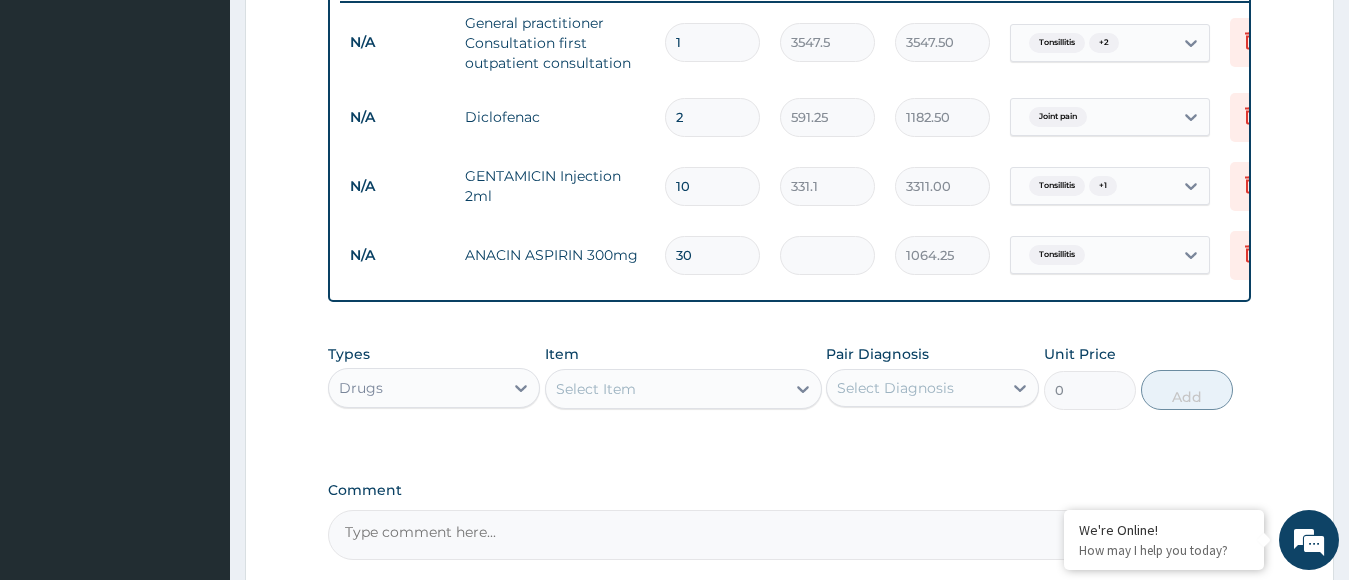 scroll, scrollTop: 288, scrollLeft: 0, axis: vertical 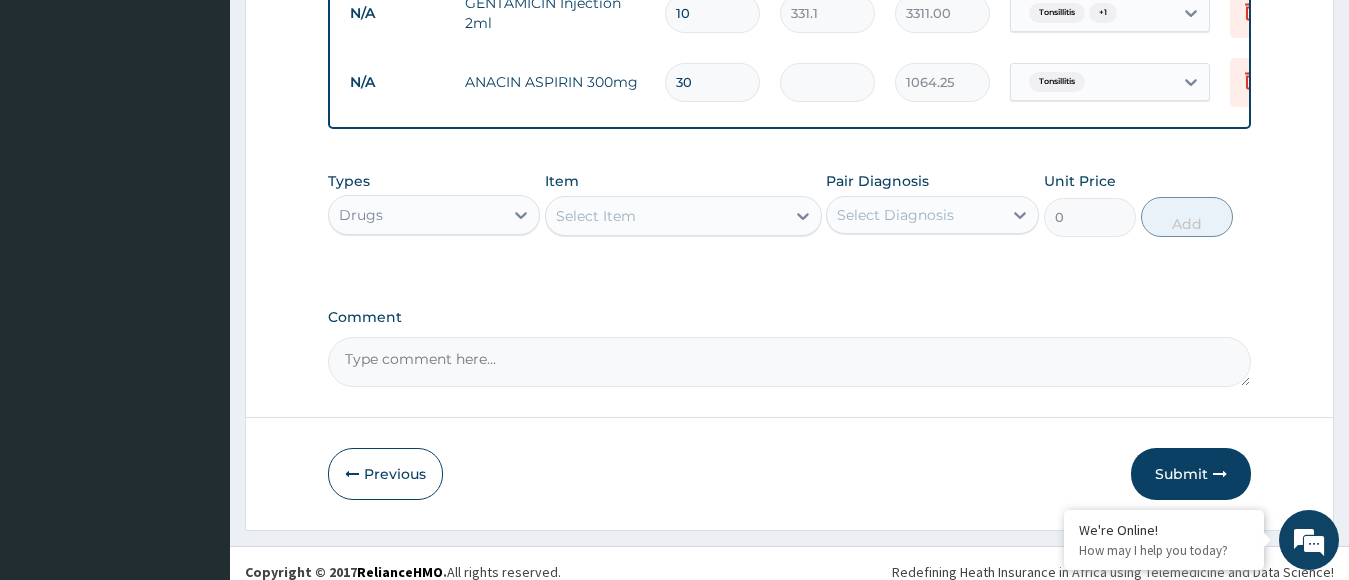 click on "Select Item" at bounding box center (665, 216) 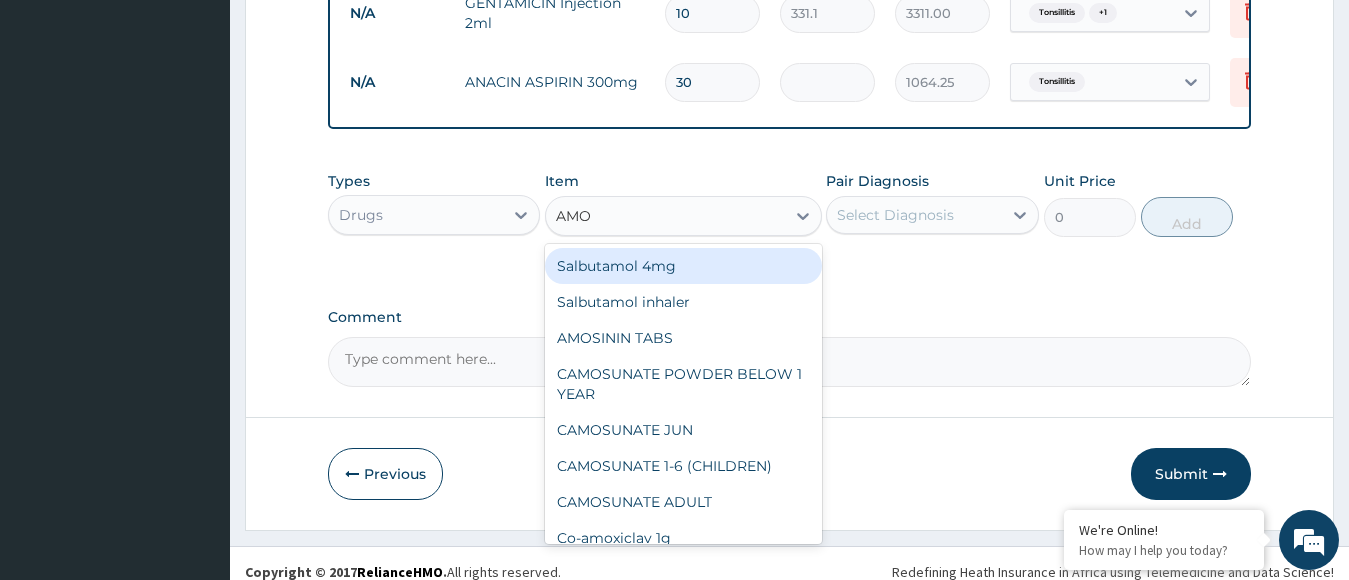 type on "AMOX" 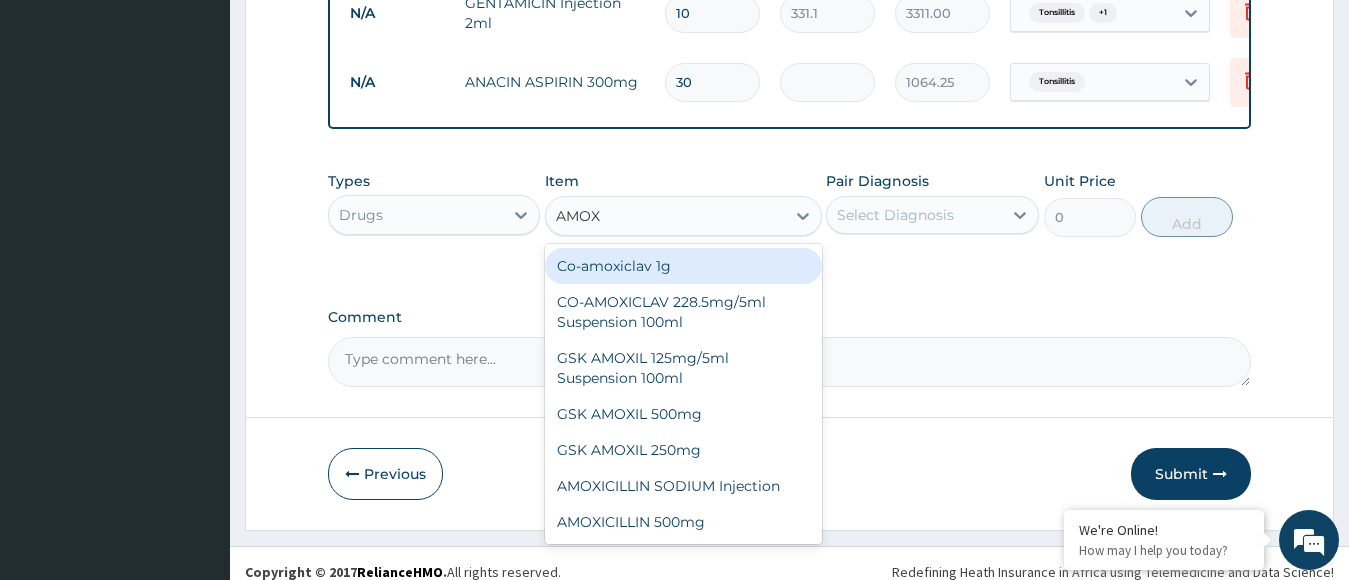 click on "Co-amoxiclav 1g" at bounding box center [683, 266] 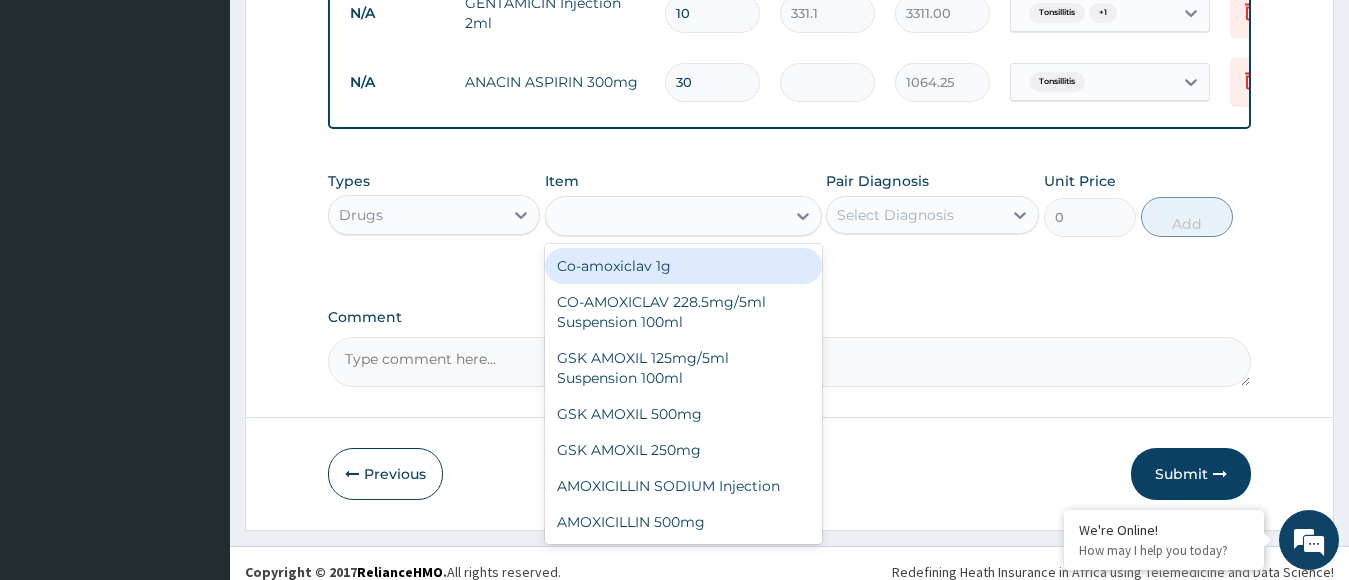 type on "709.5" 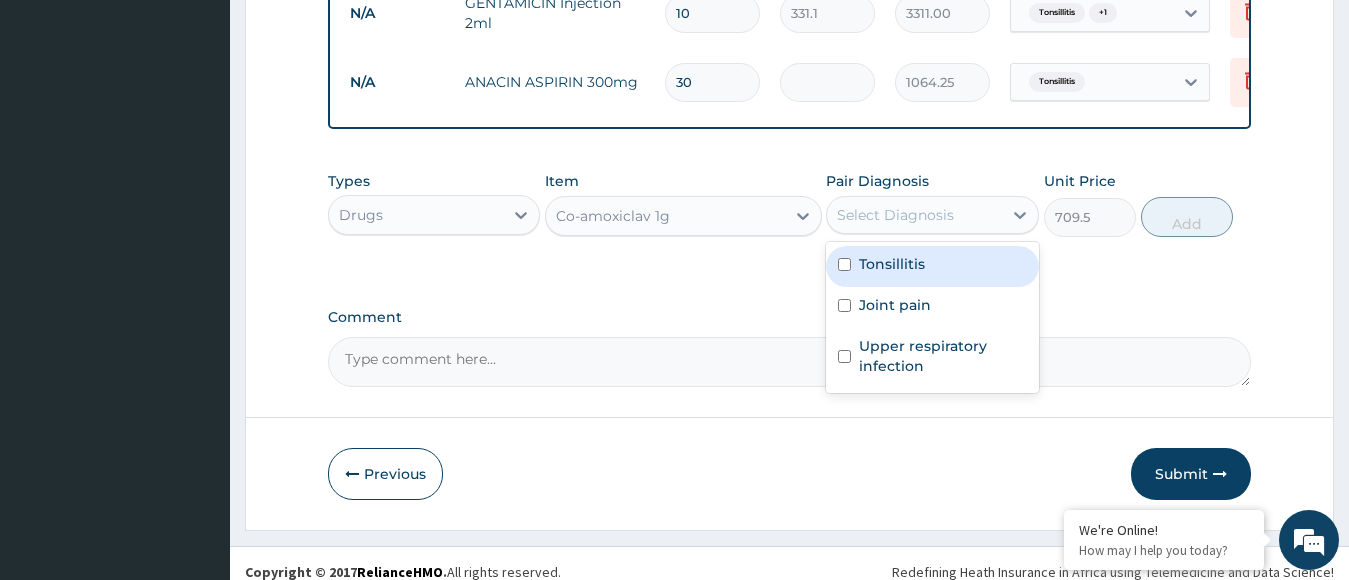 click on "Select Diagnosis" at bounding box center (895, 215) 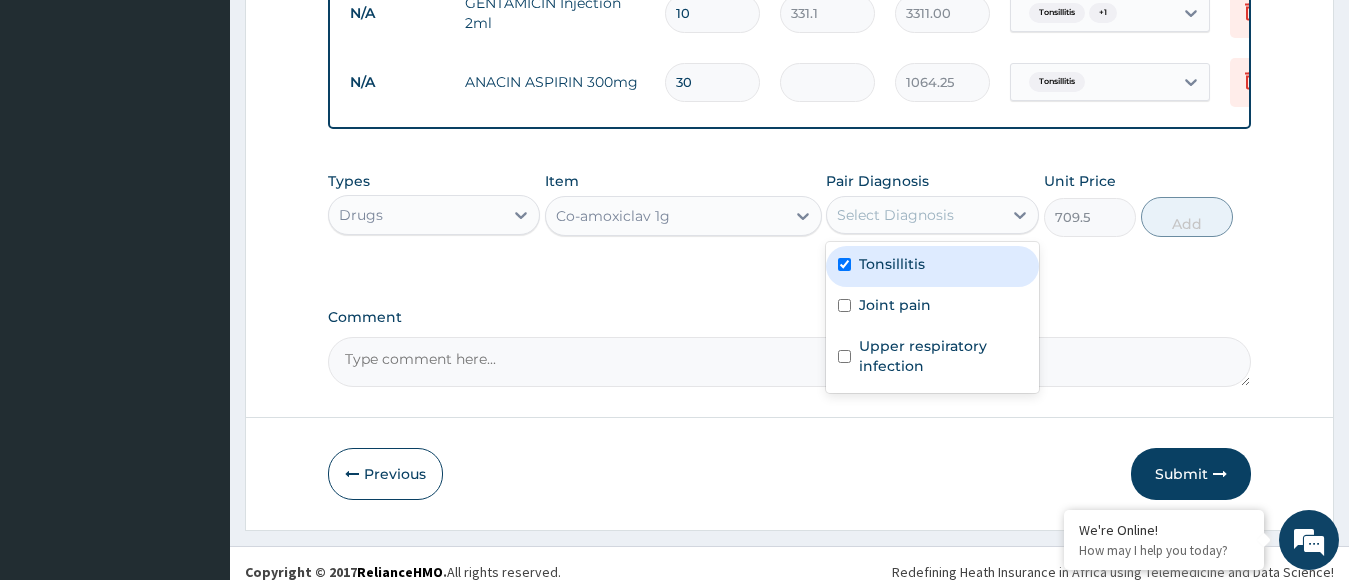 checkbox on "true" 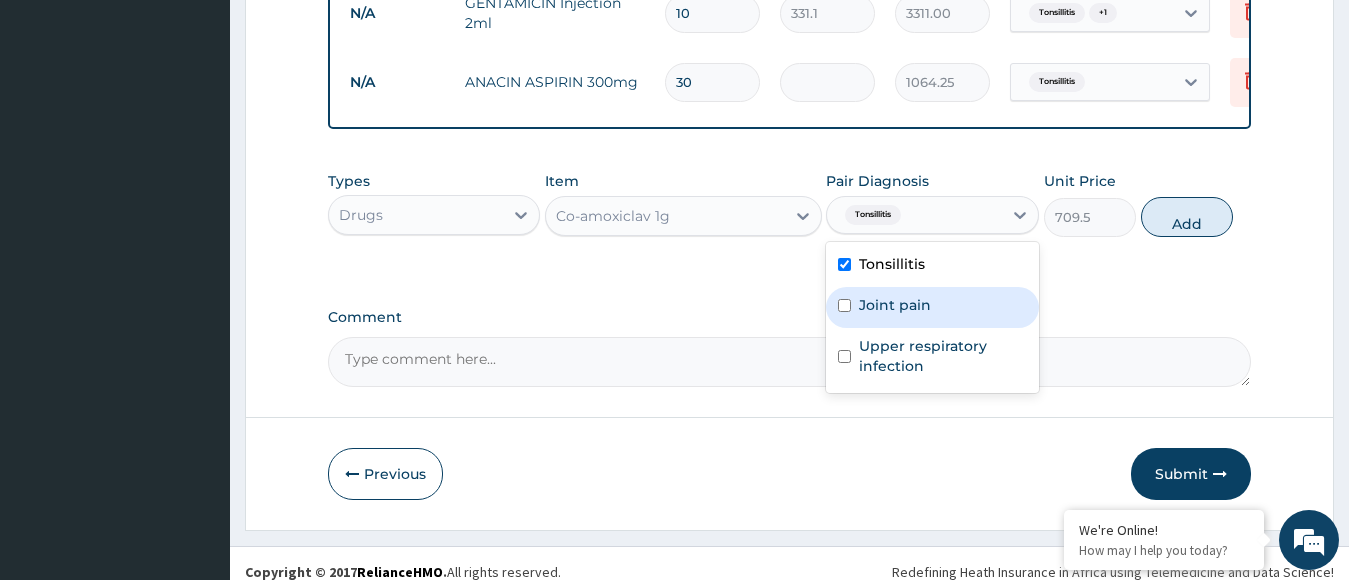click on "Joint pain" at bounding box center (895, 305) 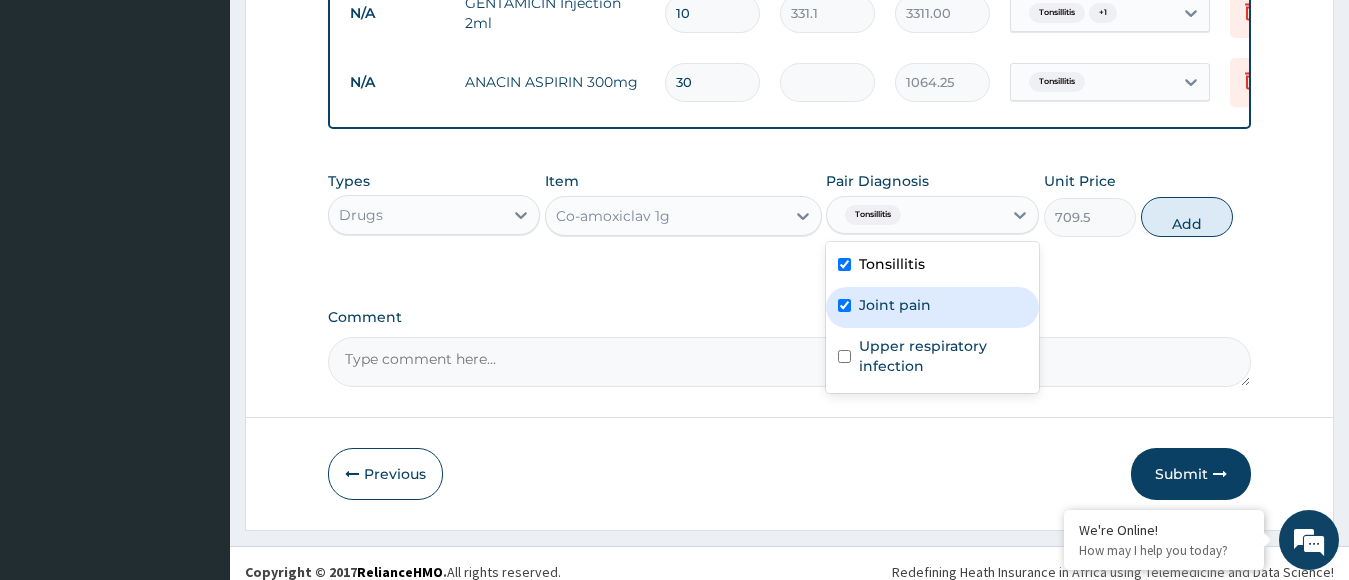 checkbox on "true" 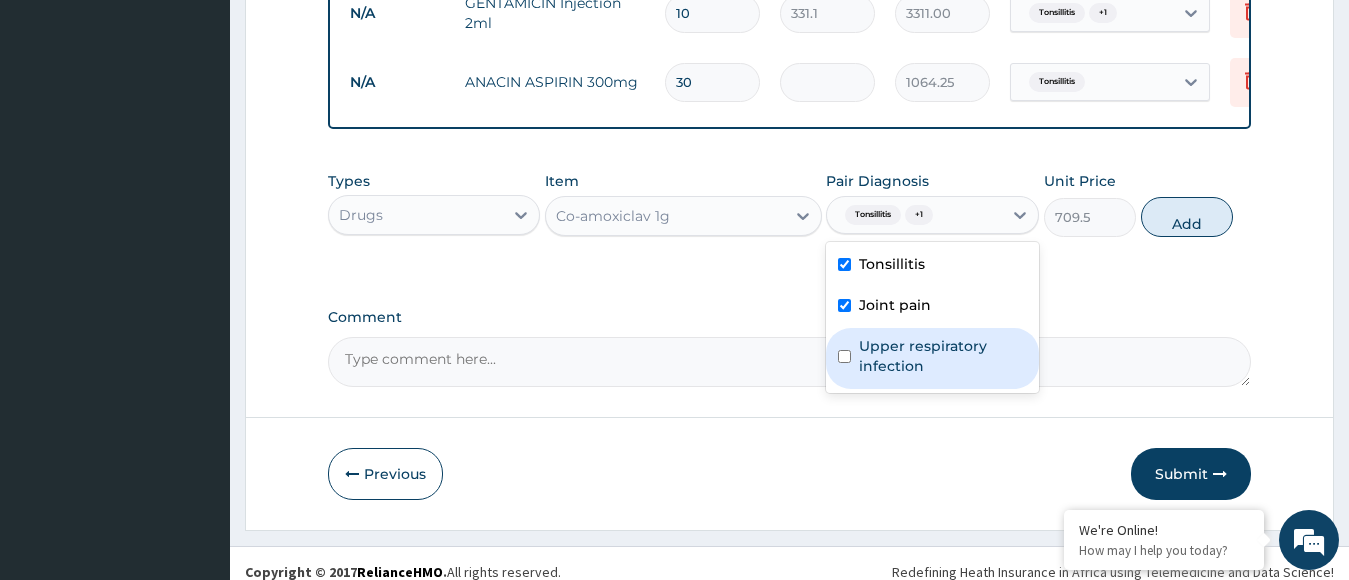 click on "Upper respiratory infection" at bounding box center [943, 356] 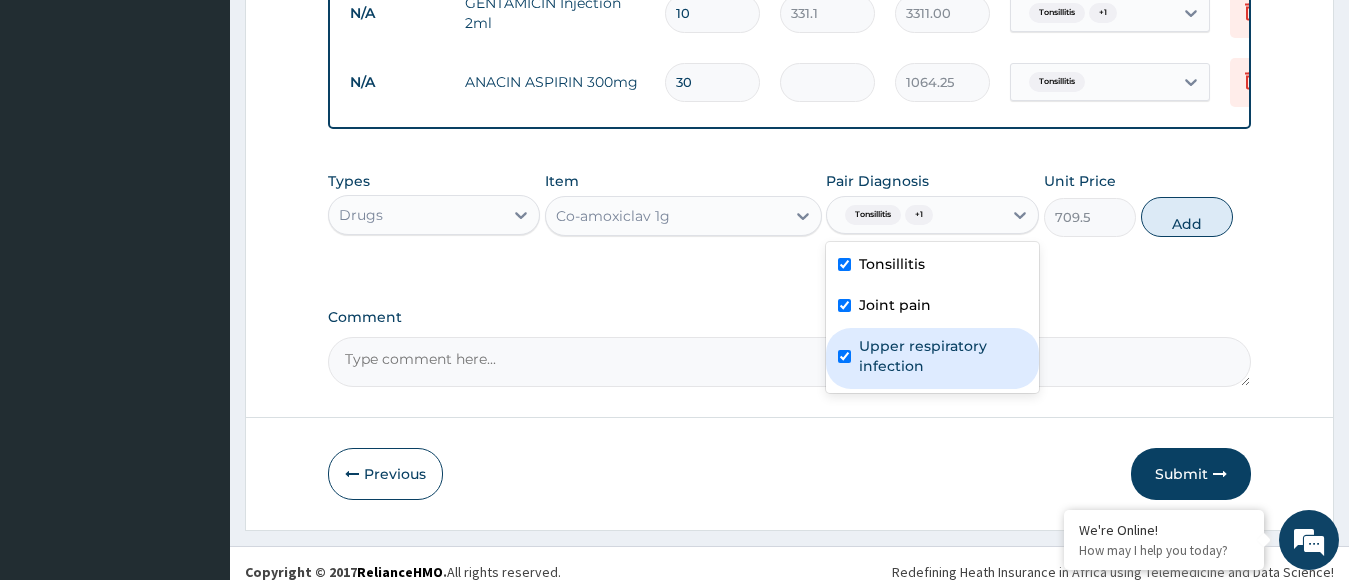 checkbox on "true" 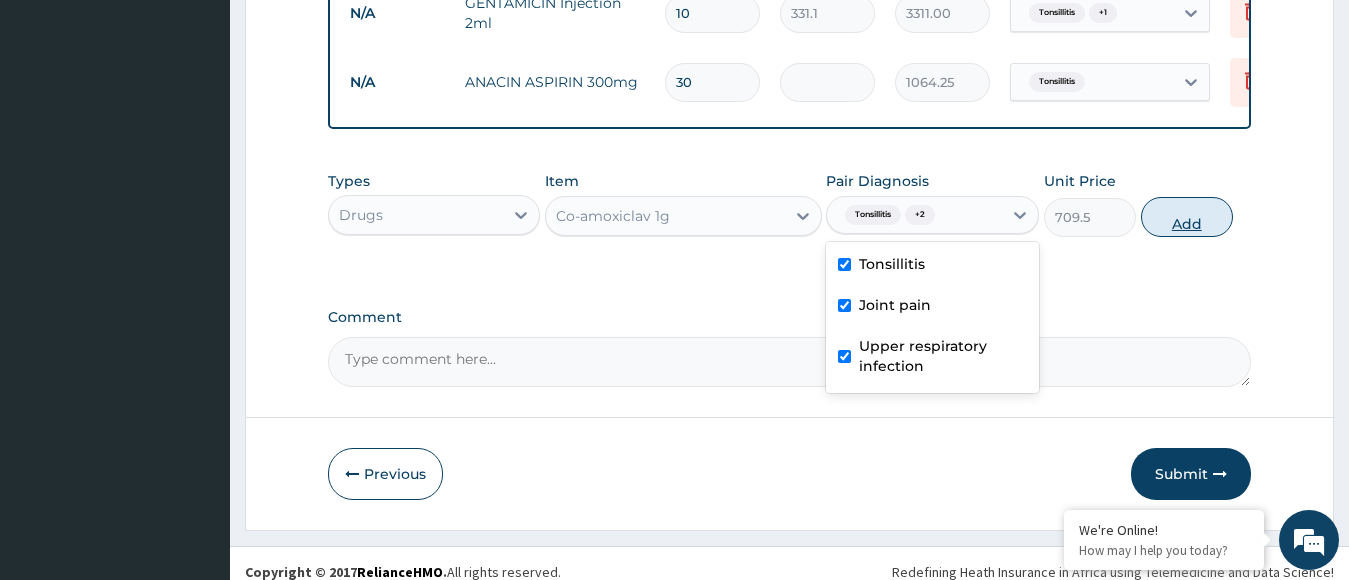 click on "Add" at bounding box center (1187, 217) 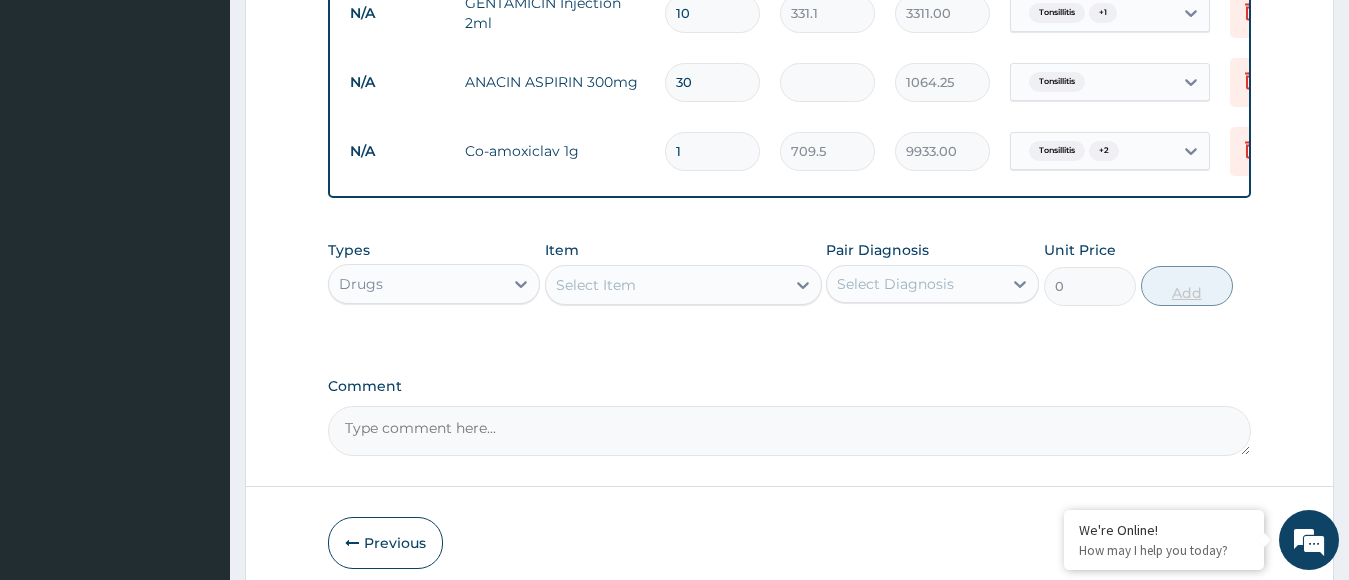 type on "14" 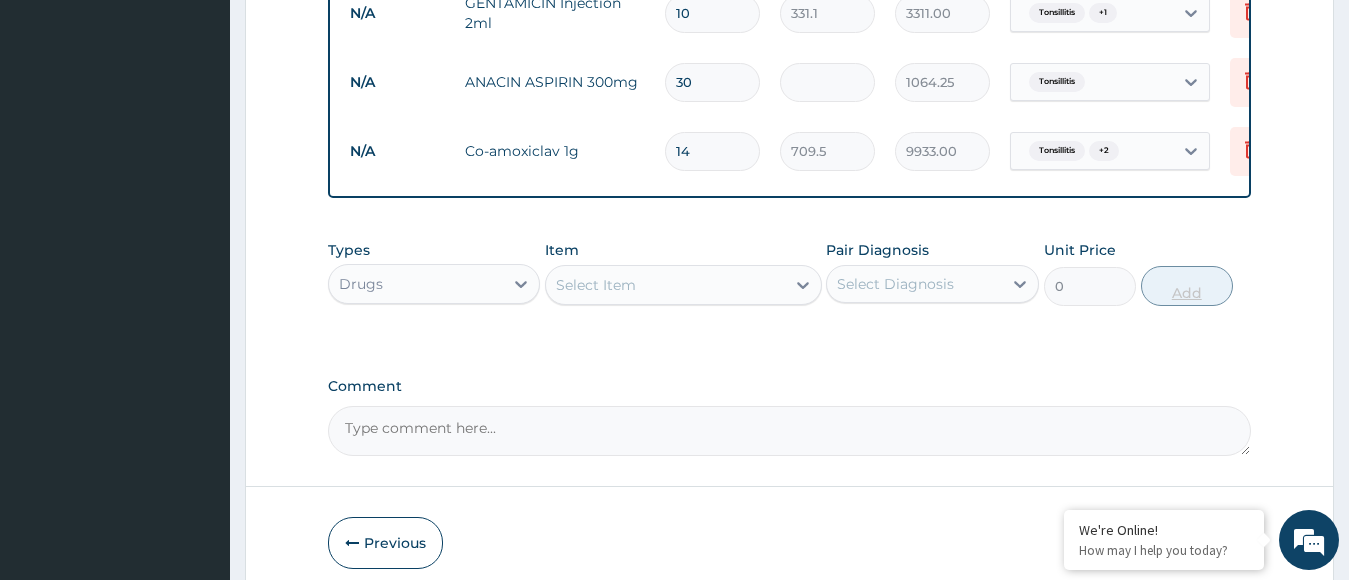 type on "9933.00" 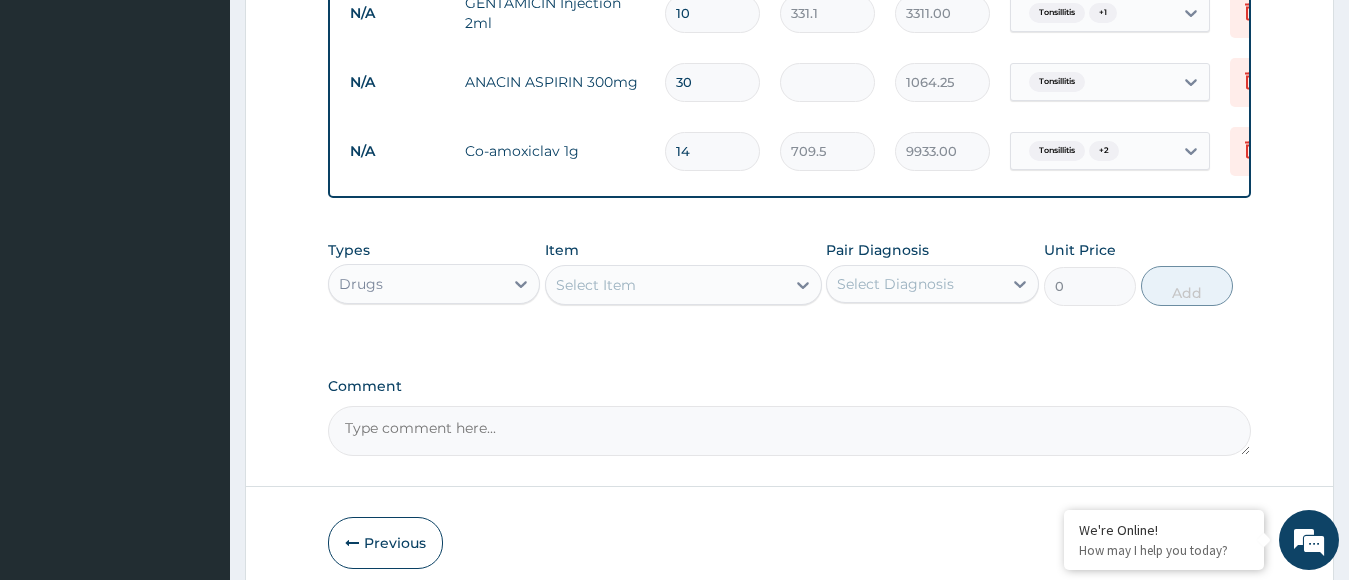 type on "14" 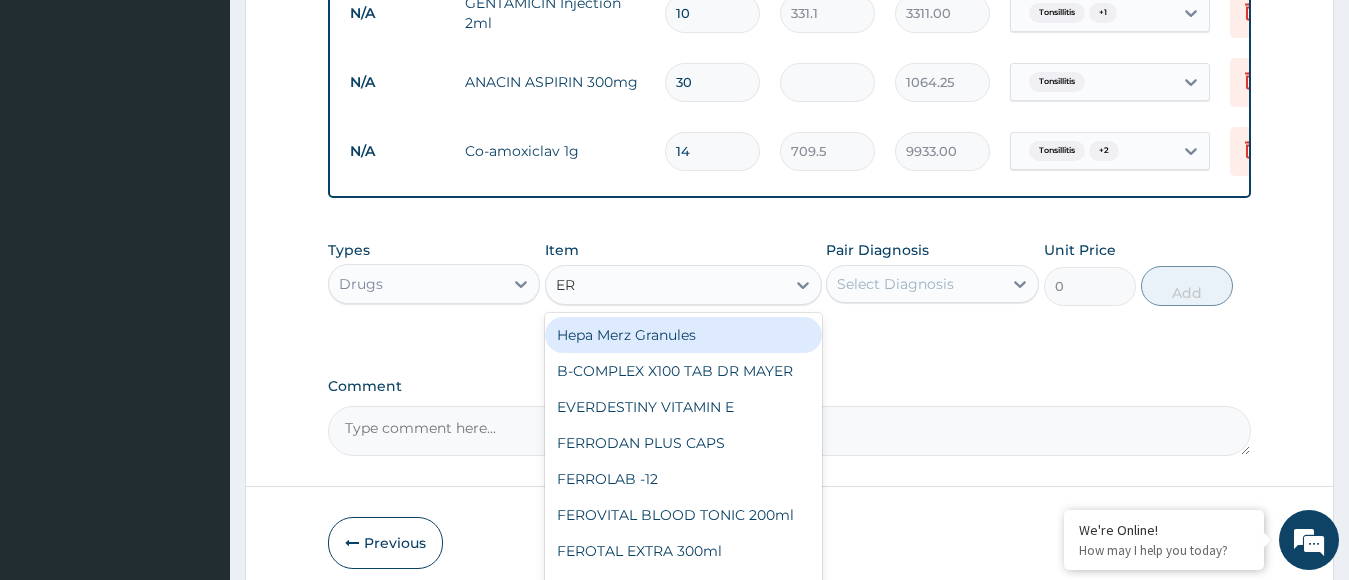 type on "ERY" 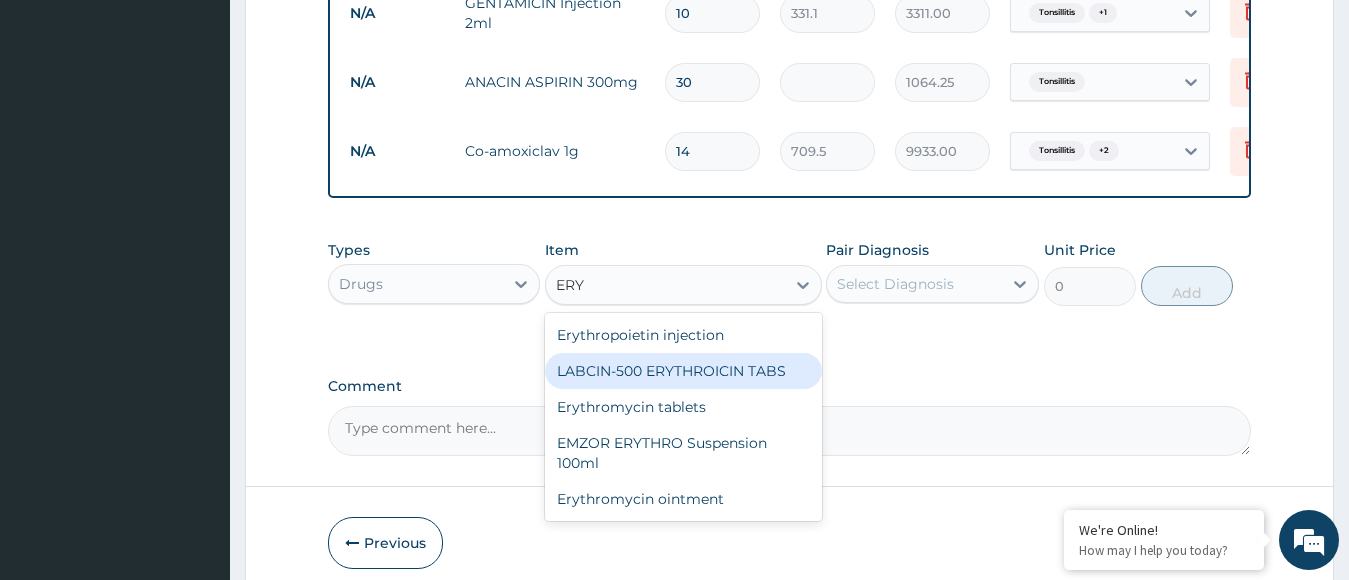 click on "LABCIN-500 ERYTHROICIN TABS" at bounding box center (683, 371) 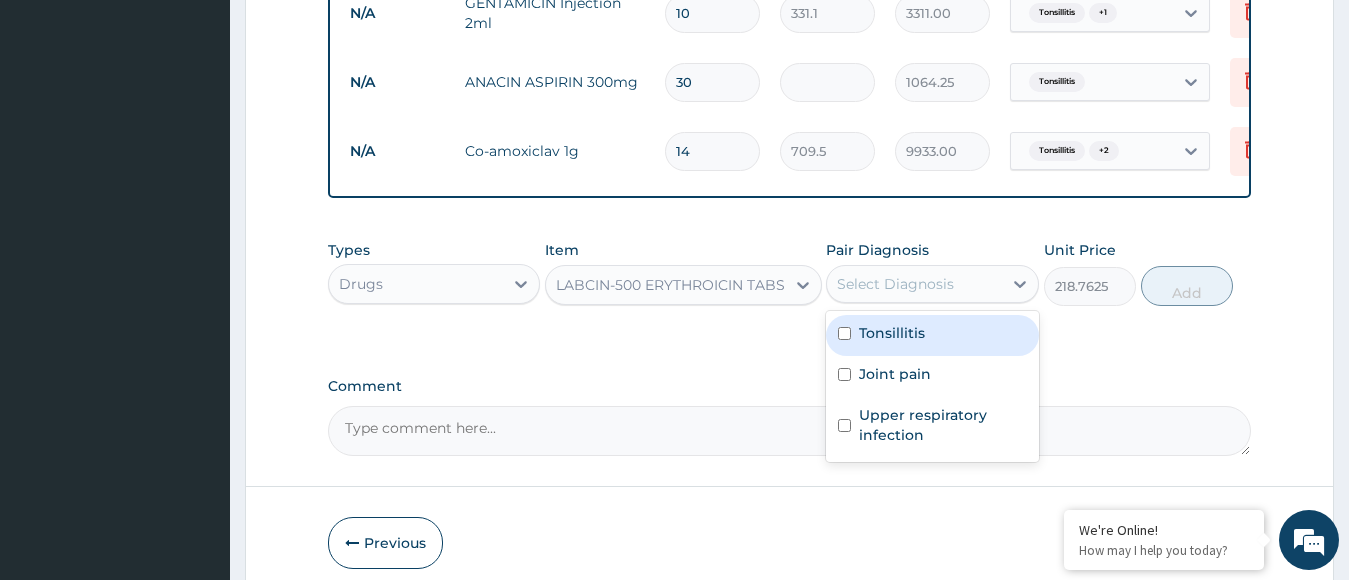 click on "Select Diagnosis" at bounding box center [914, 284] 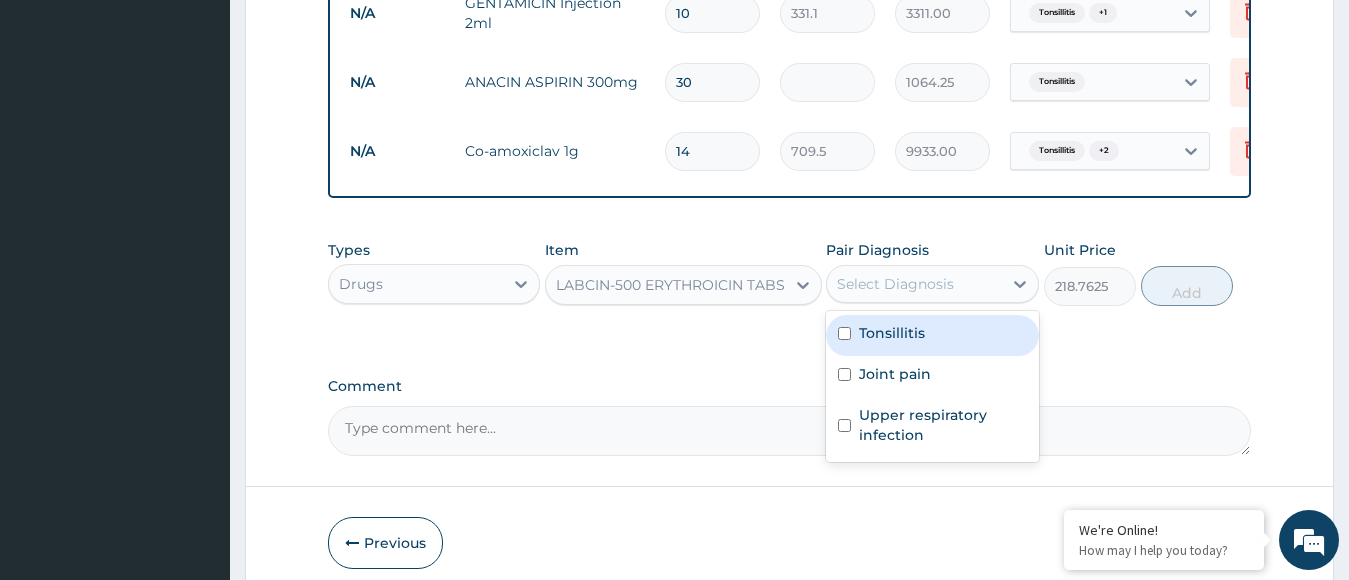 click on "Tonsillitis" at bounding box center [932, 335] 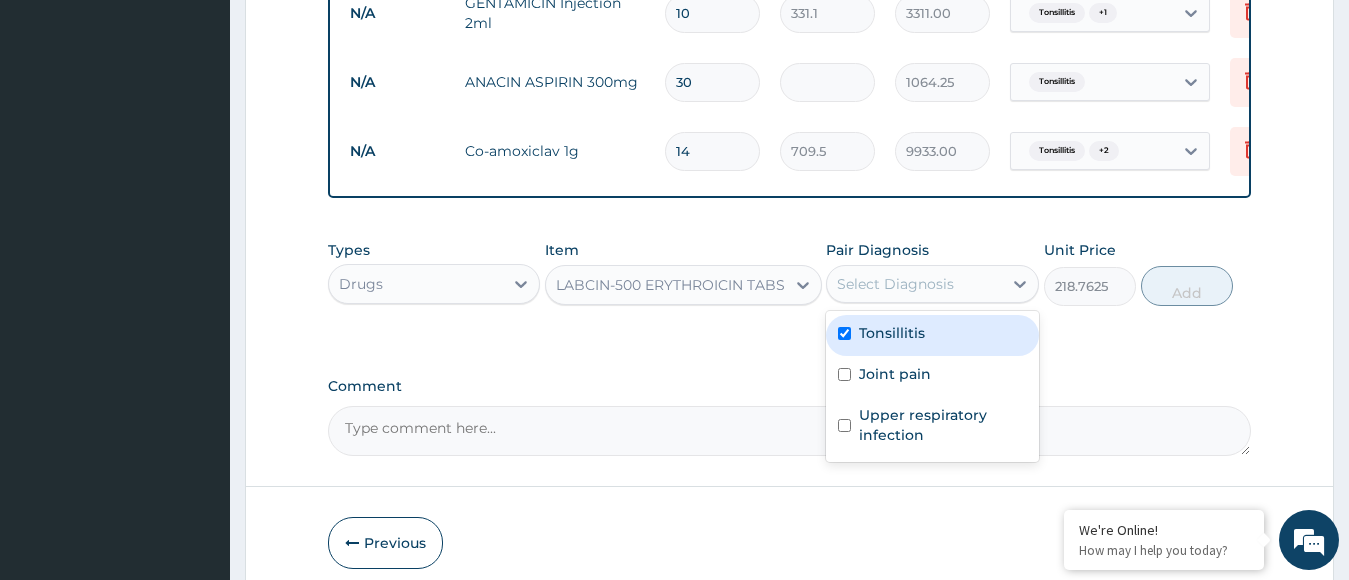 checkbox on "true" 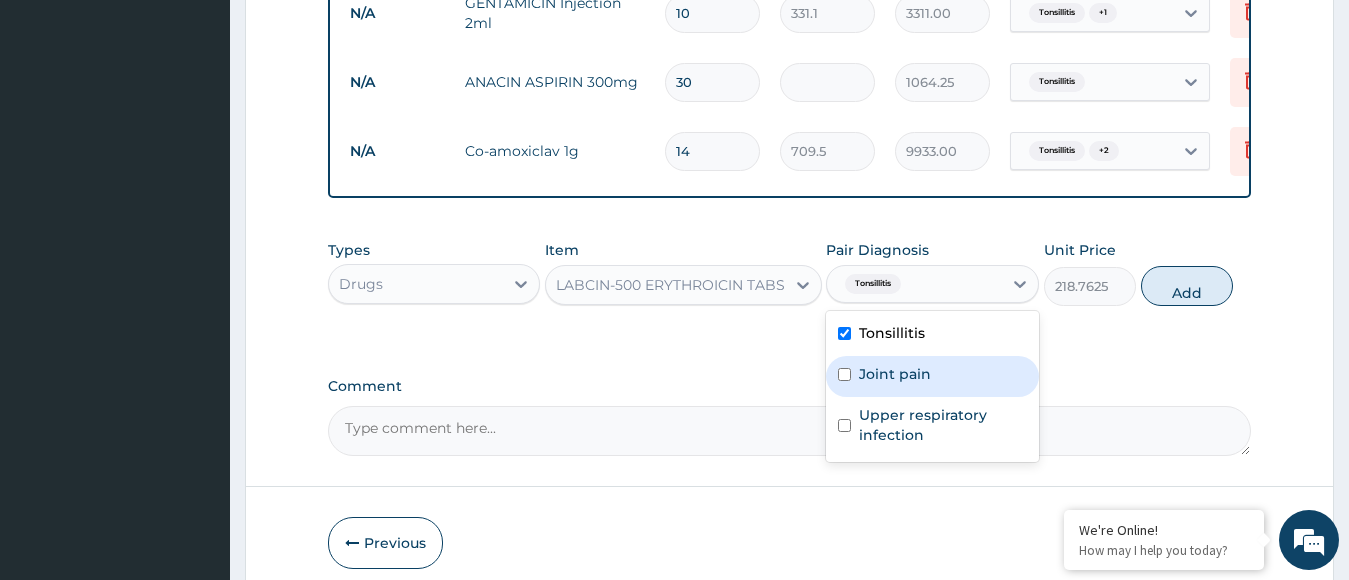 click on "Joint pain" at bounding box center (932, 376) 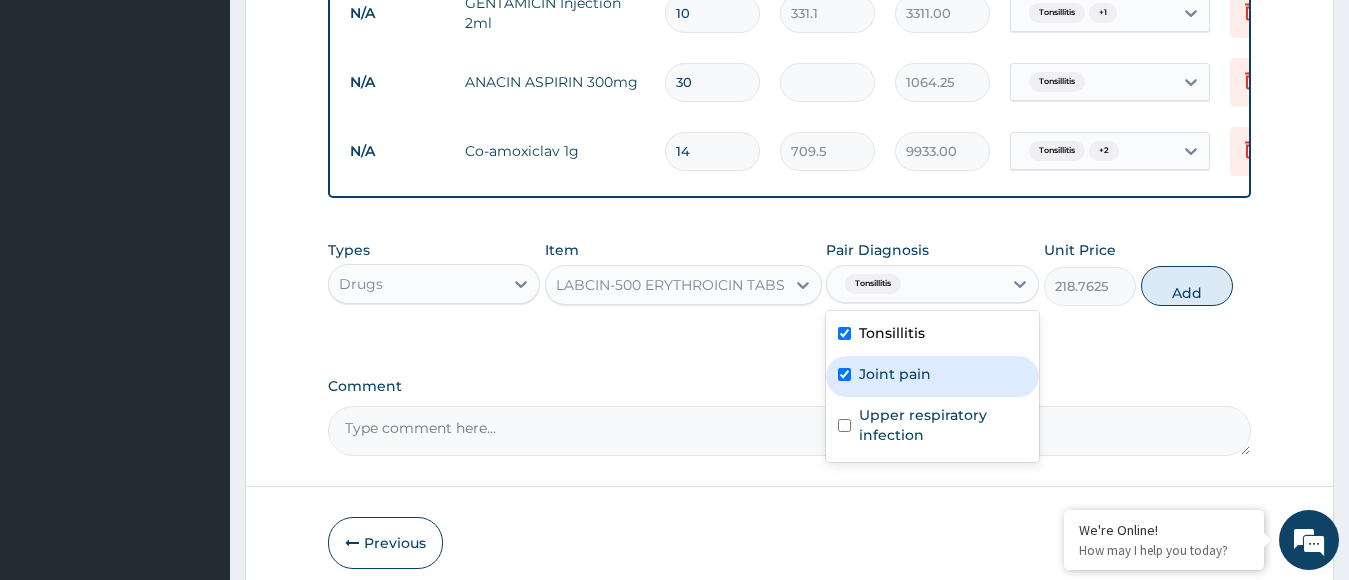 checkbox on "true" 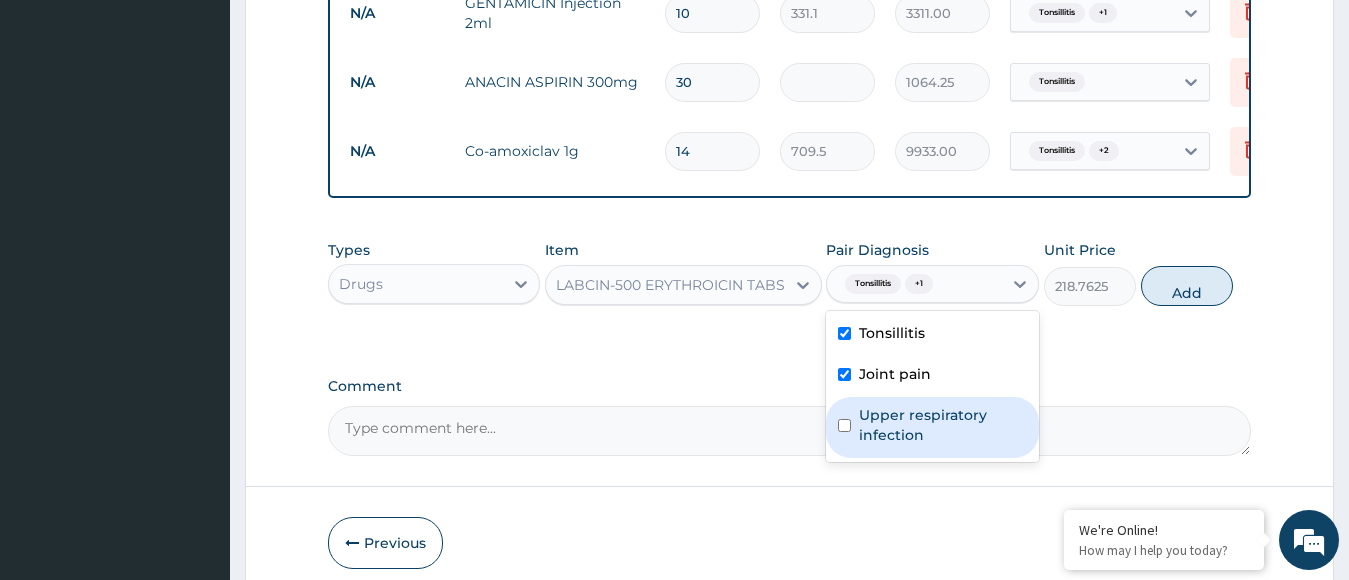 click on "Upper respiratory infection" at bounding box center (943, 425) 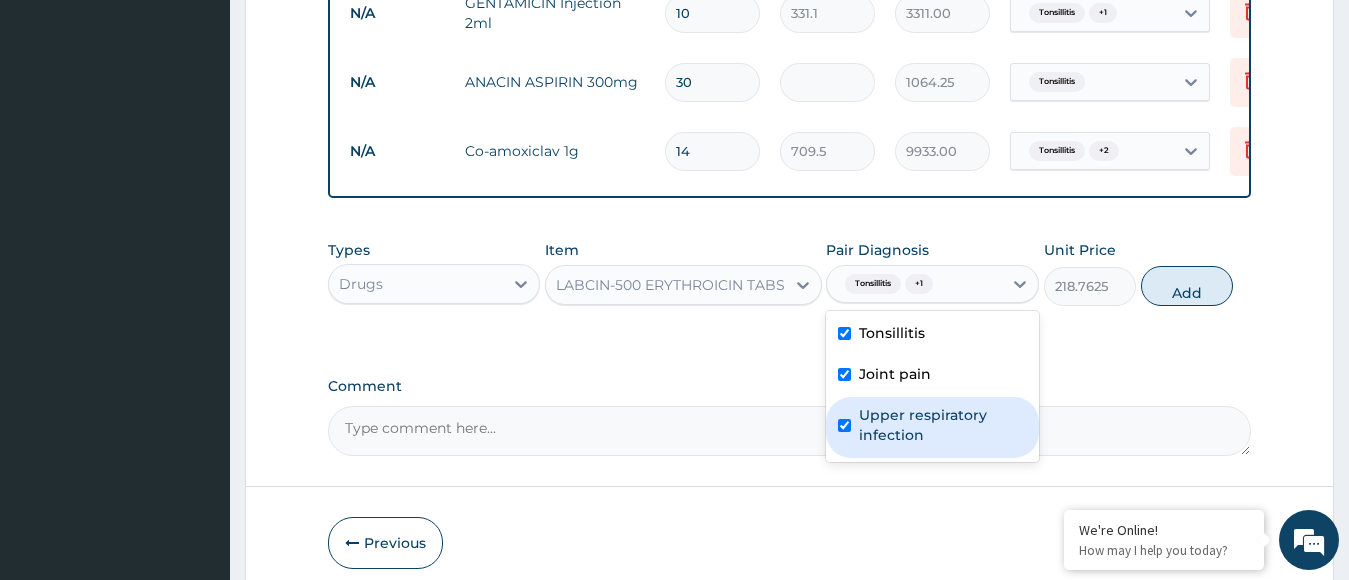 checkbox on "true" 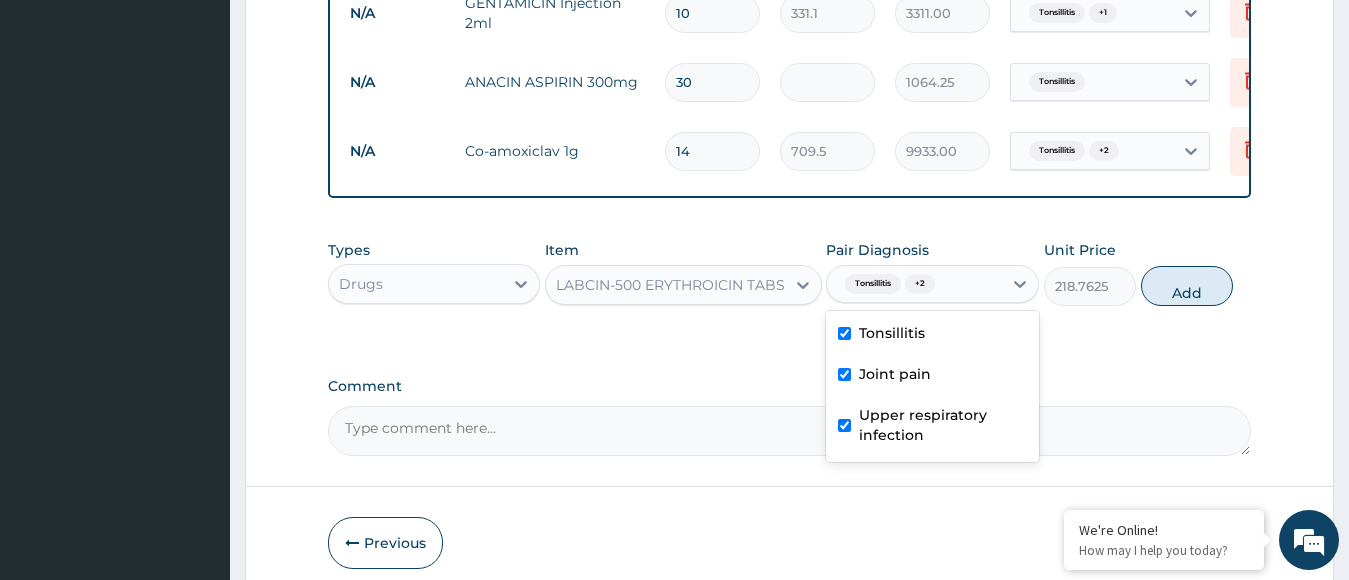 click on "Tonsillitis" at bounding box center (932, 335) 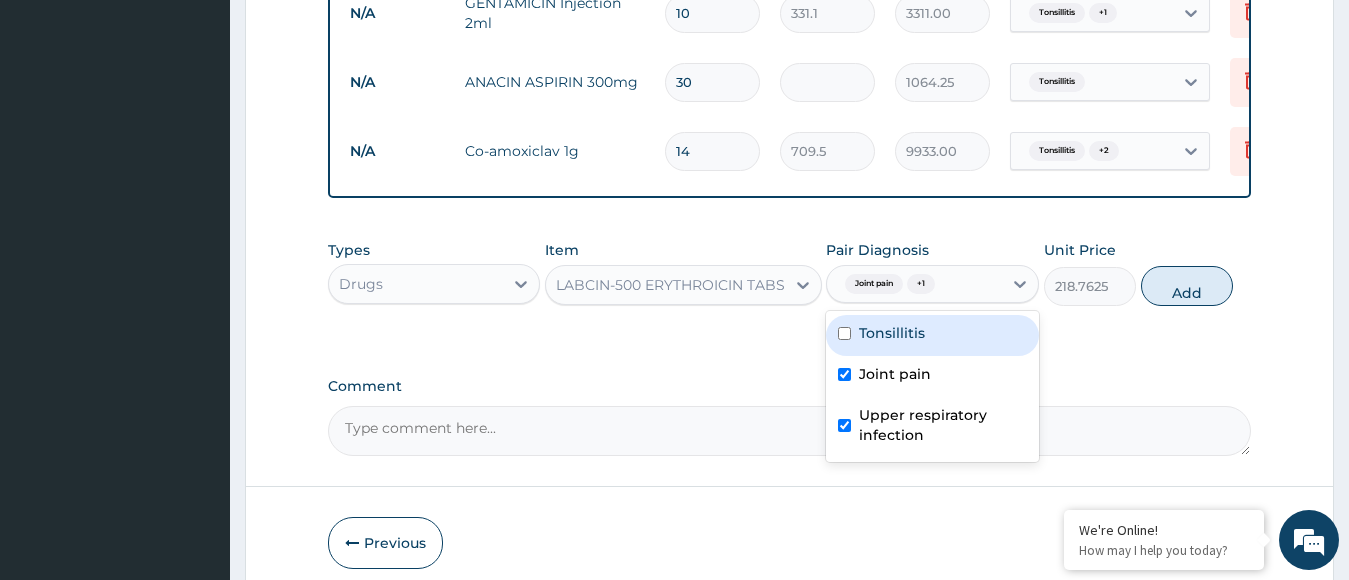 click on "Tonsillitis" at bounding box center [932, 335] 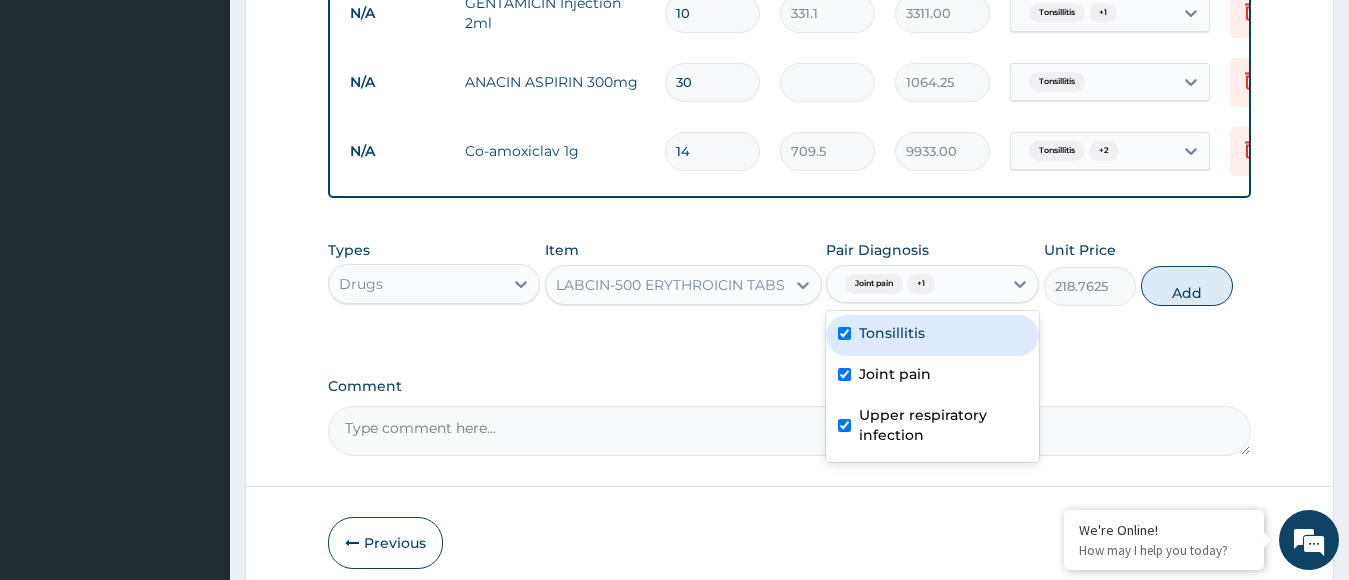 checkbox on "true" 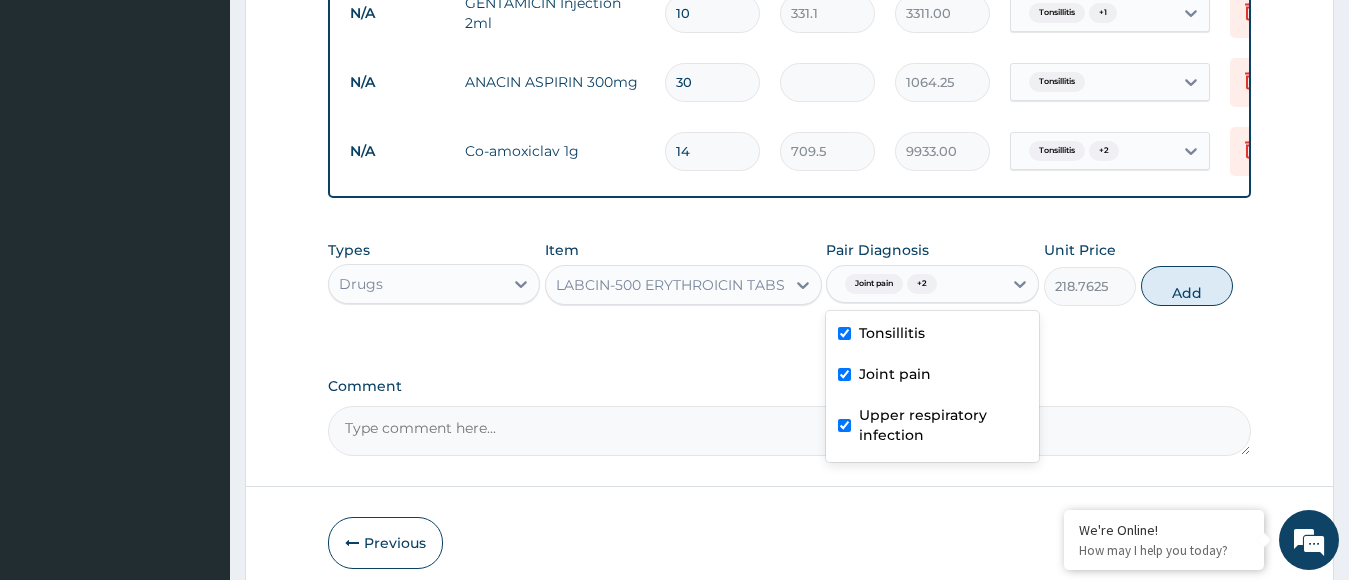 click on "Joint pain" at bounding box center [932, 376] 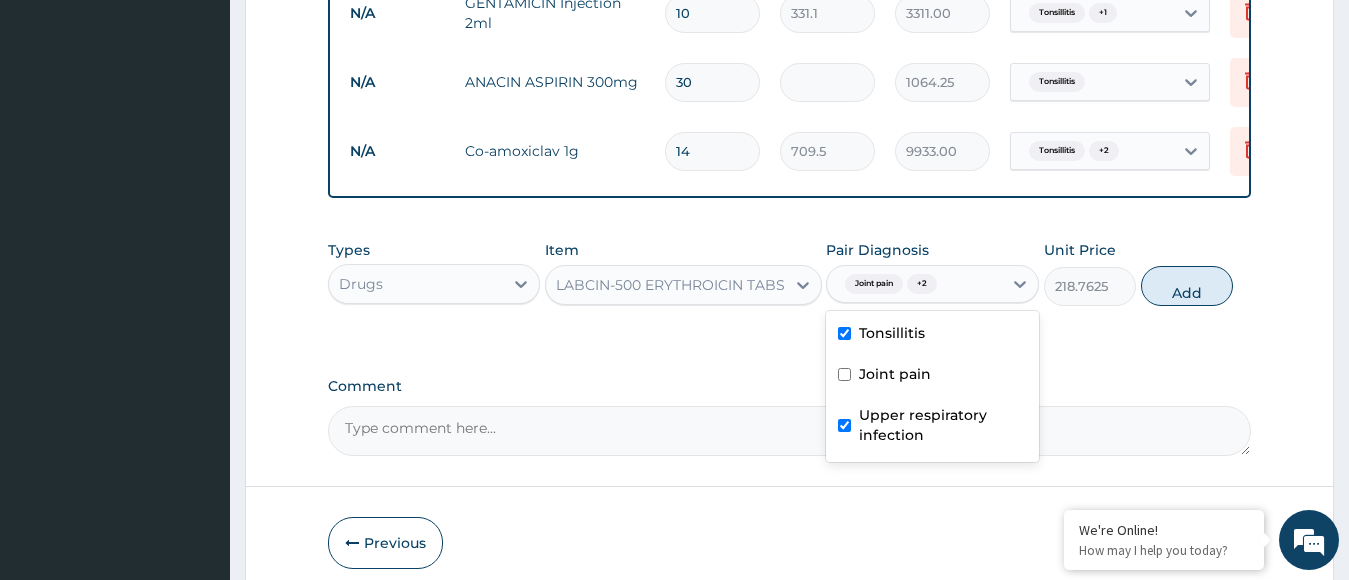 checkbox on "false" 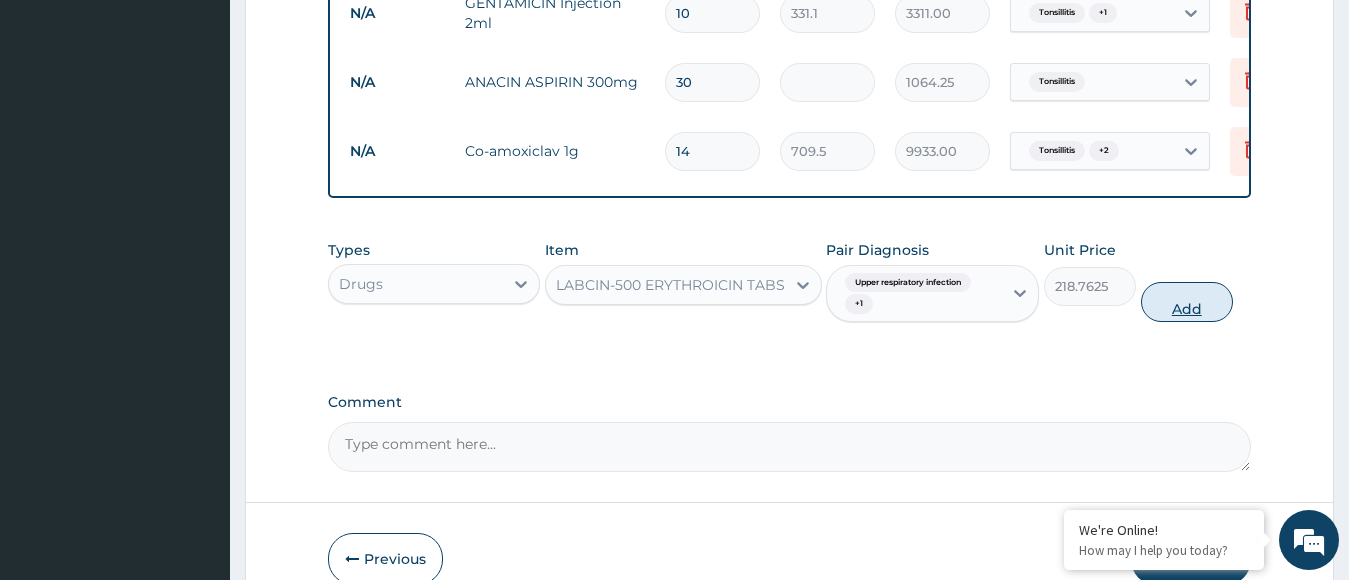 click on "Add" at bounding box center [1187, 302] 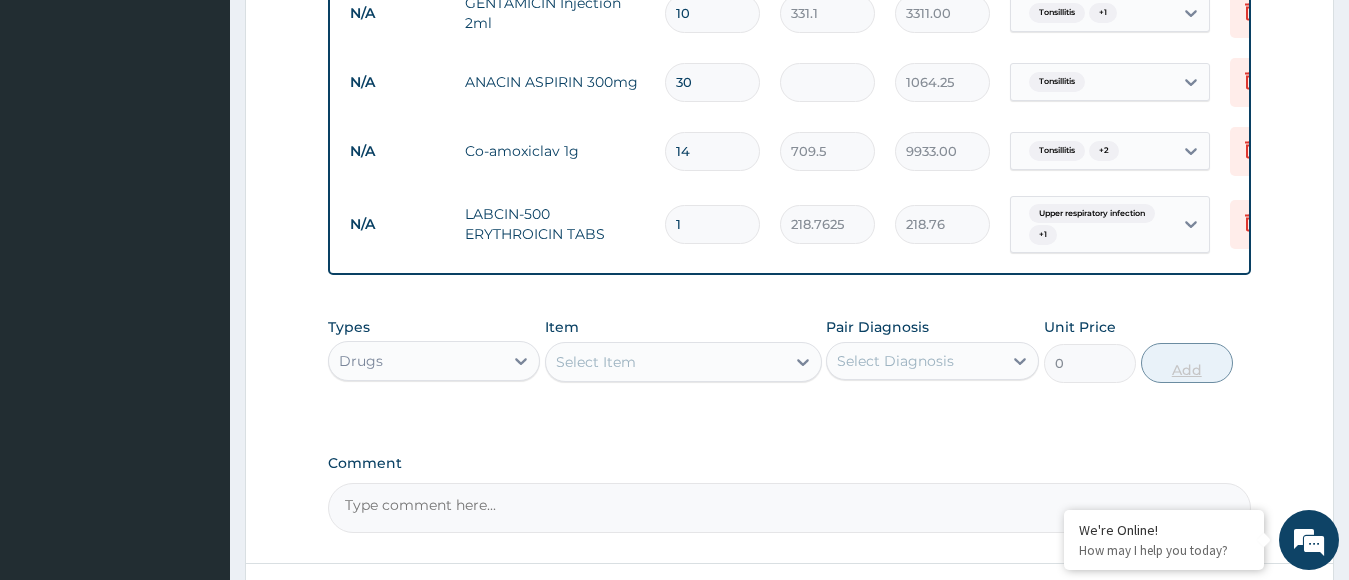 type 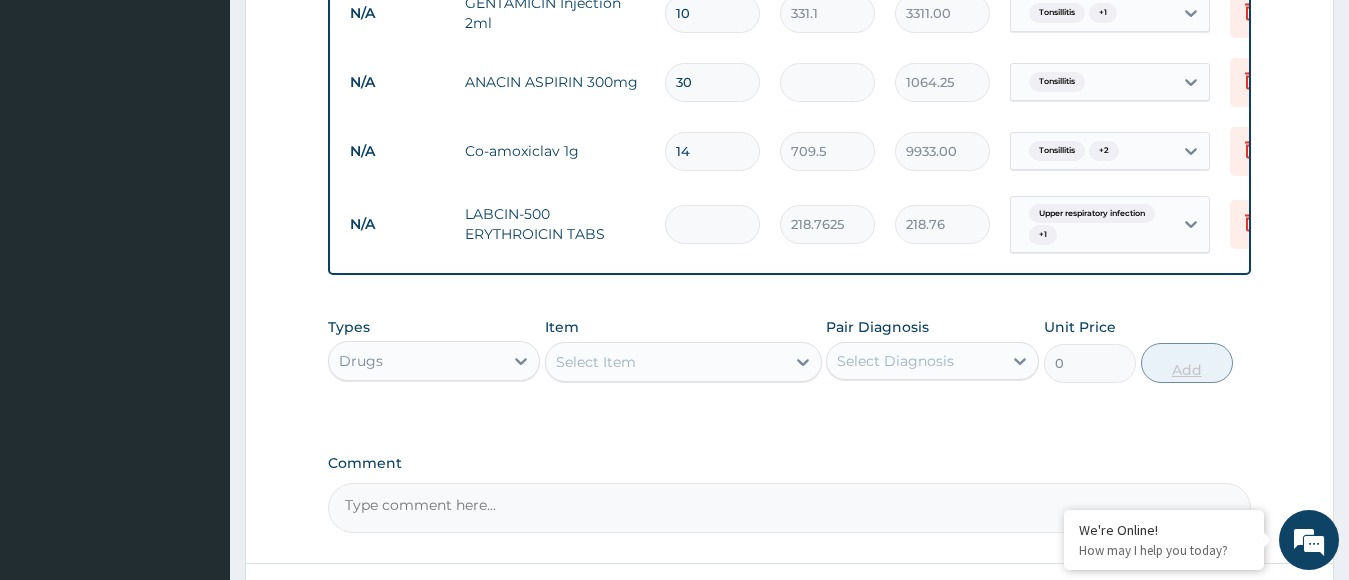 type on "0.00" 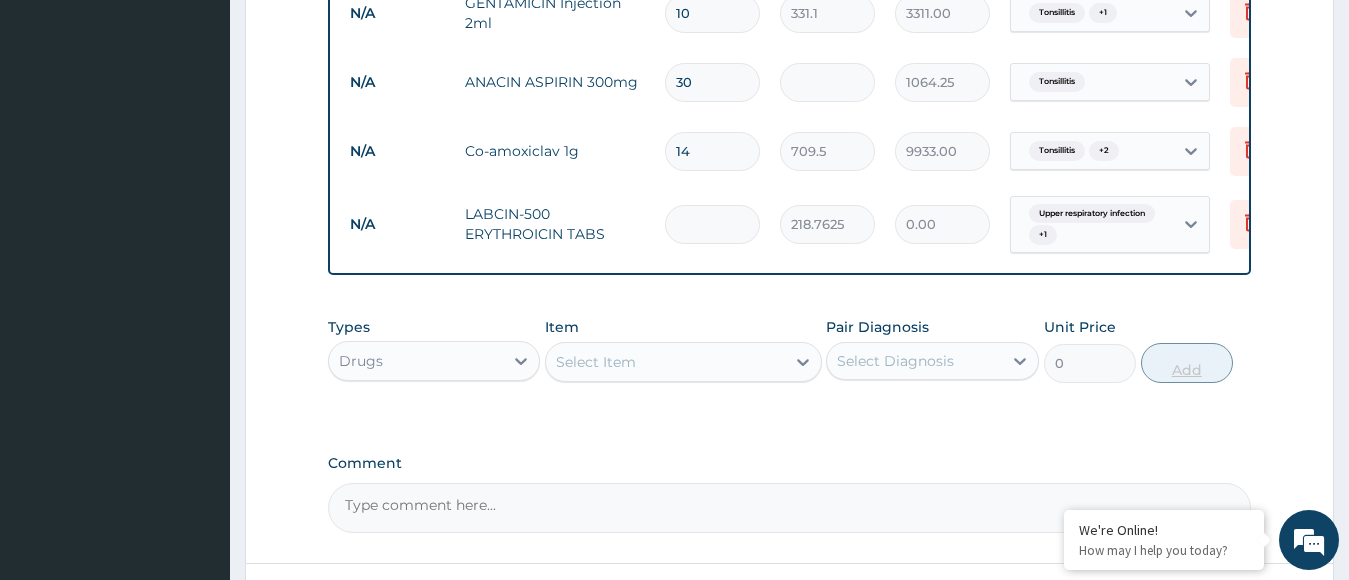type on "2" 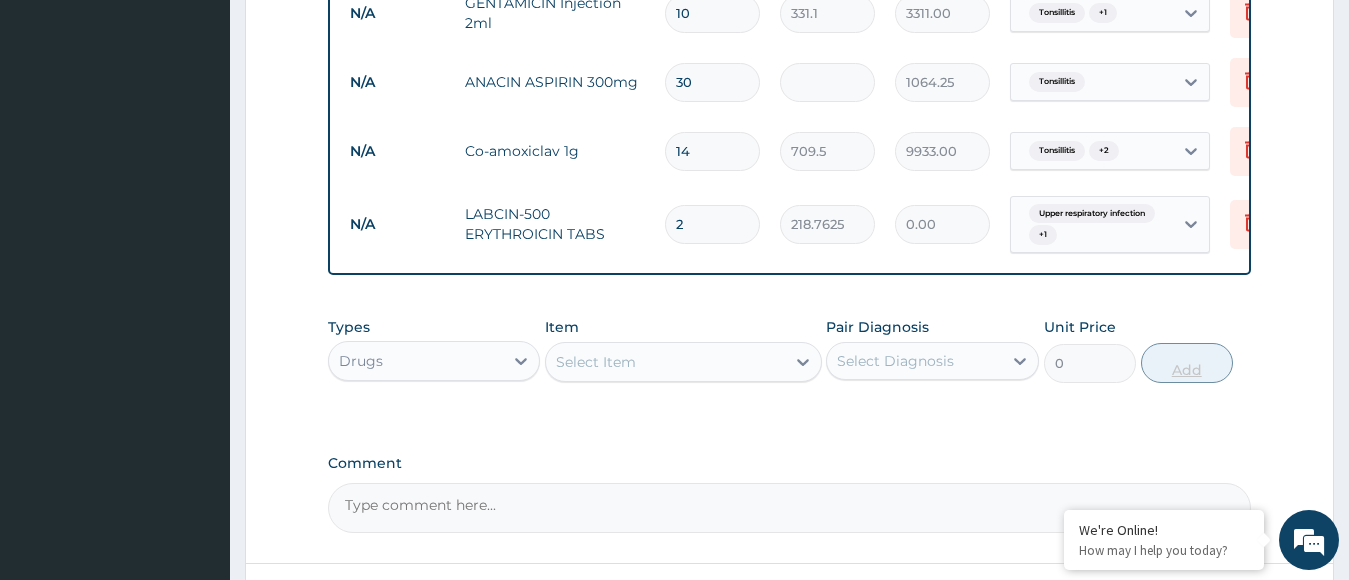 type on "437.52" 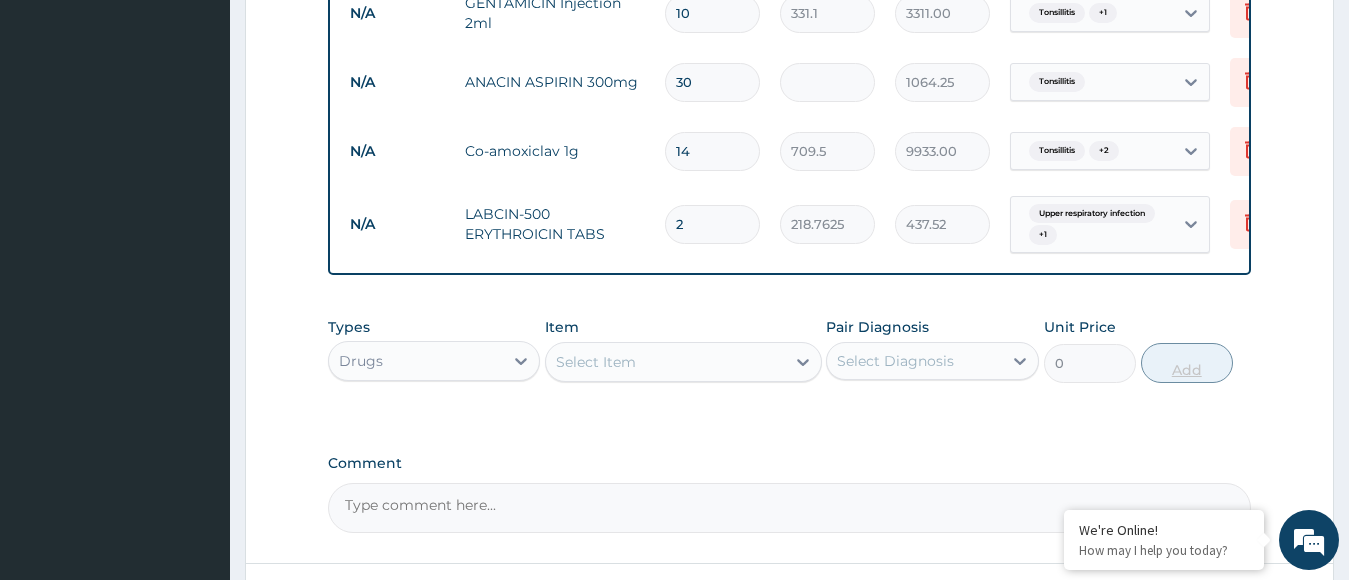 type on "20" 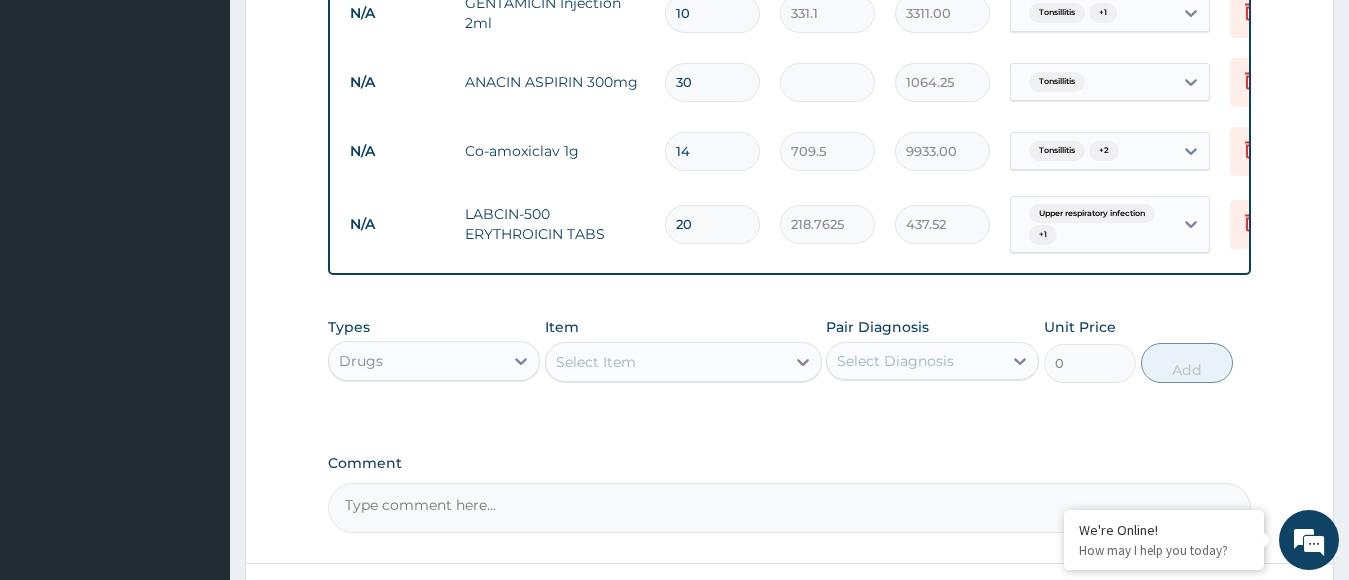 type on "20" 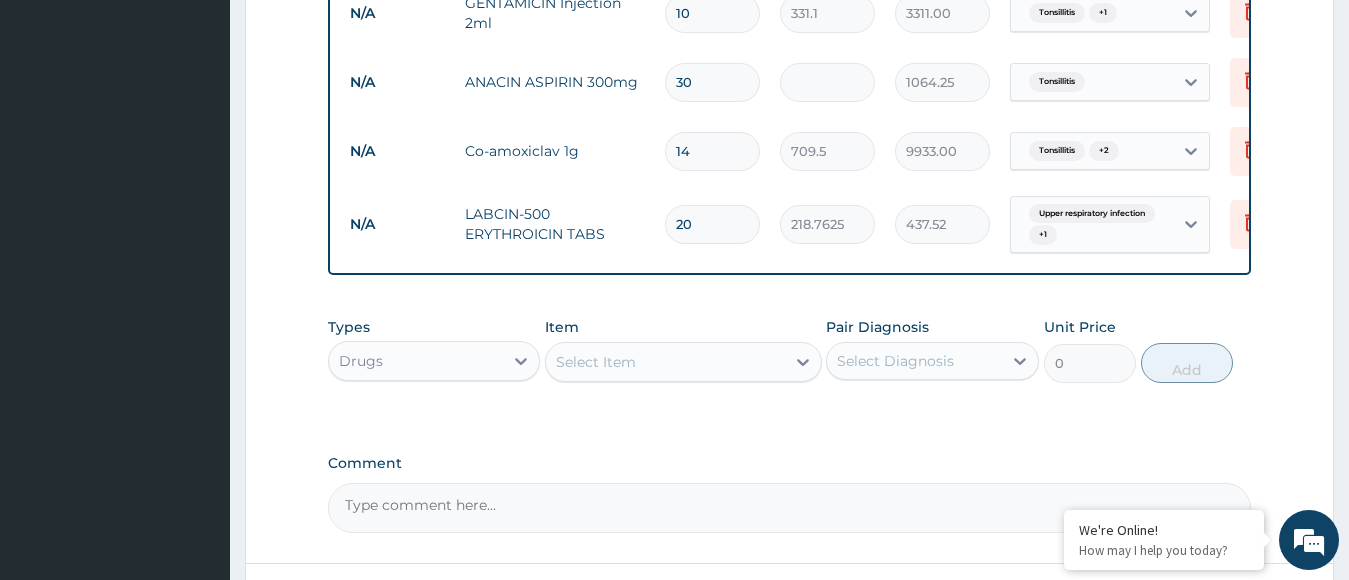 click on "Select Item" at bounding box center [665, 362] 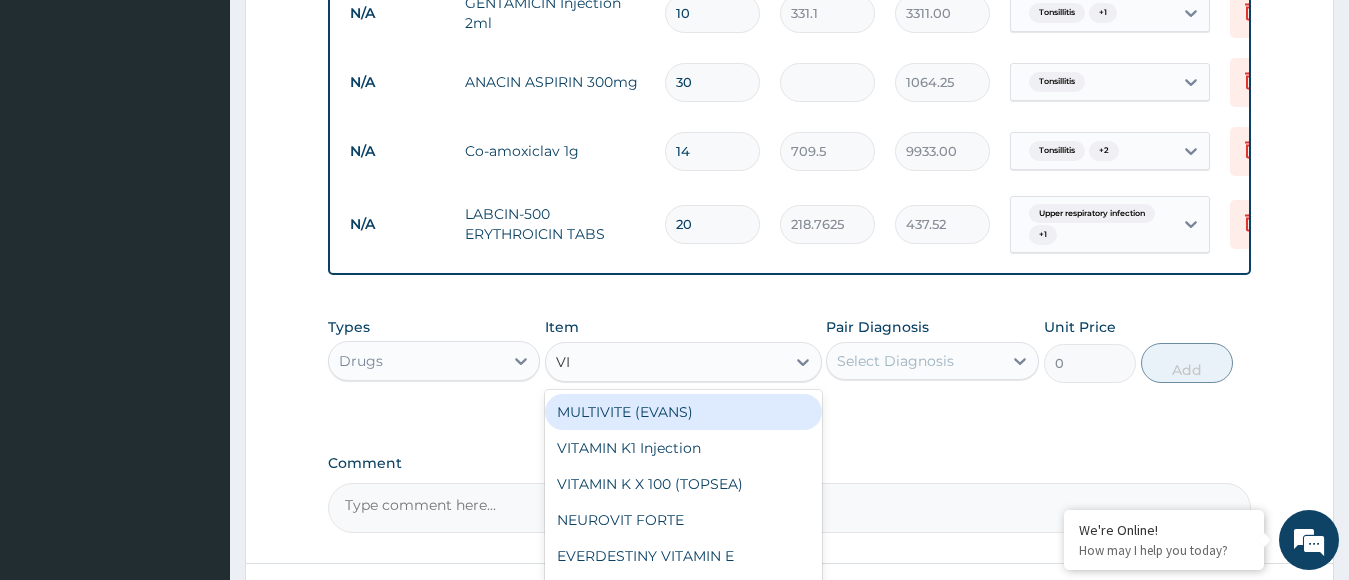 type on "V" 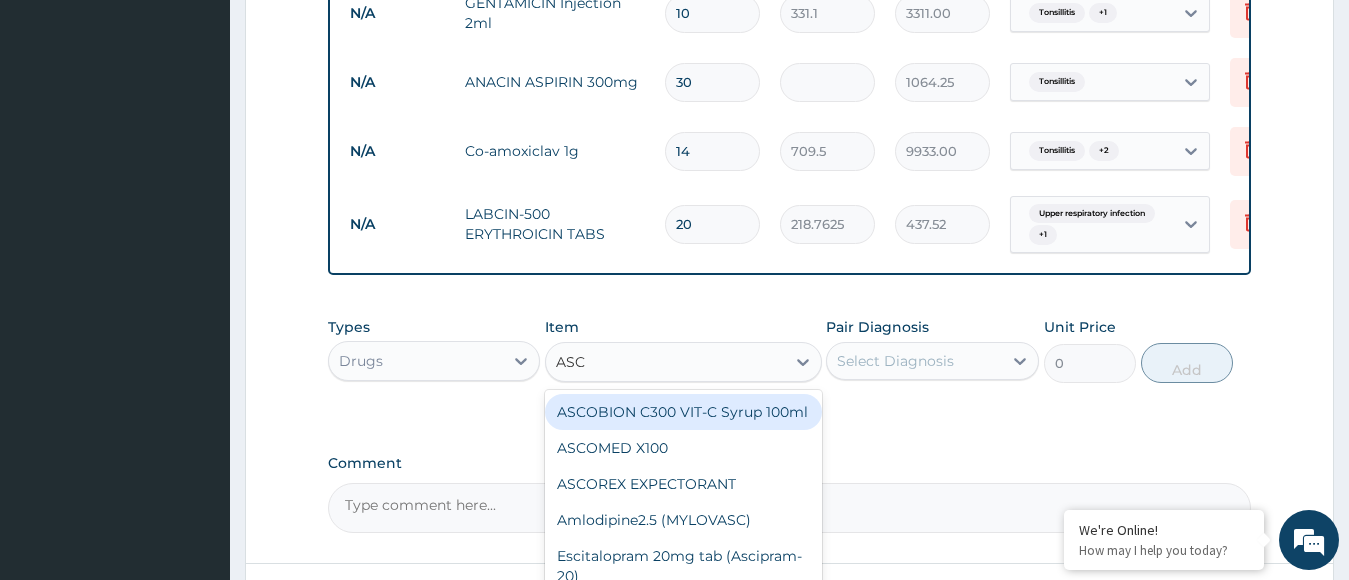 type on "ASCO" 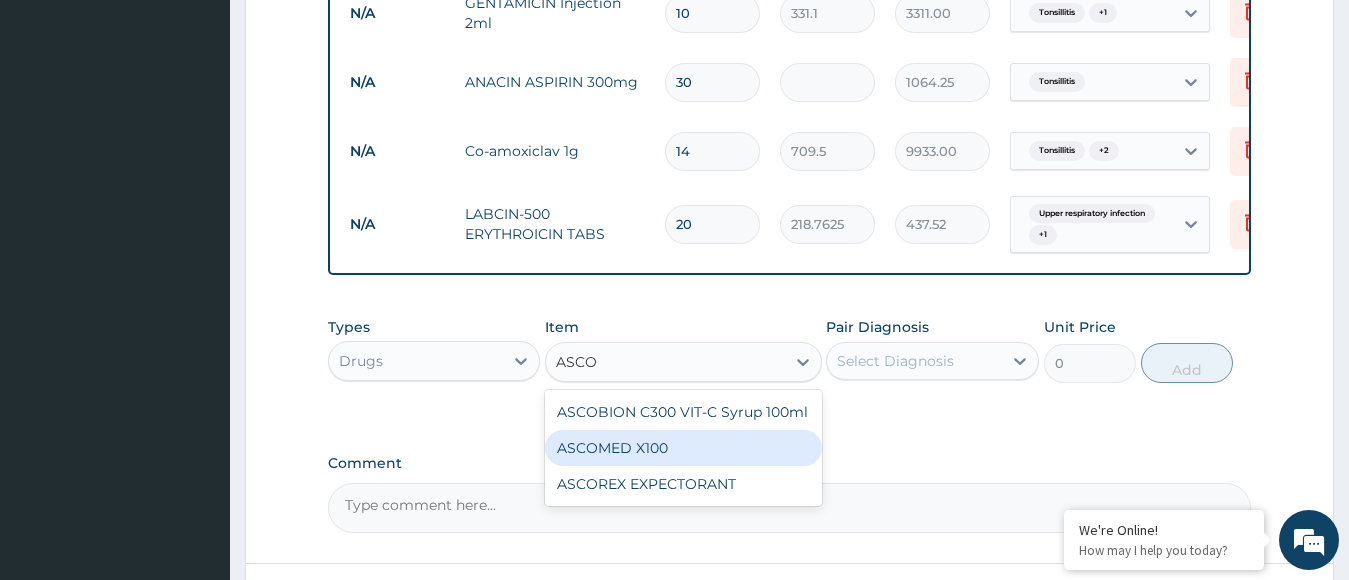 click on "ASCOMED X100" at bounding box center [683, 448] 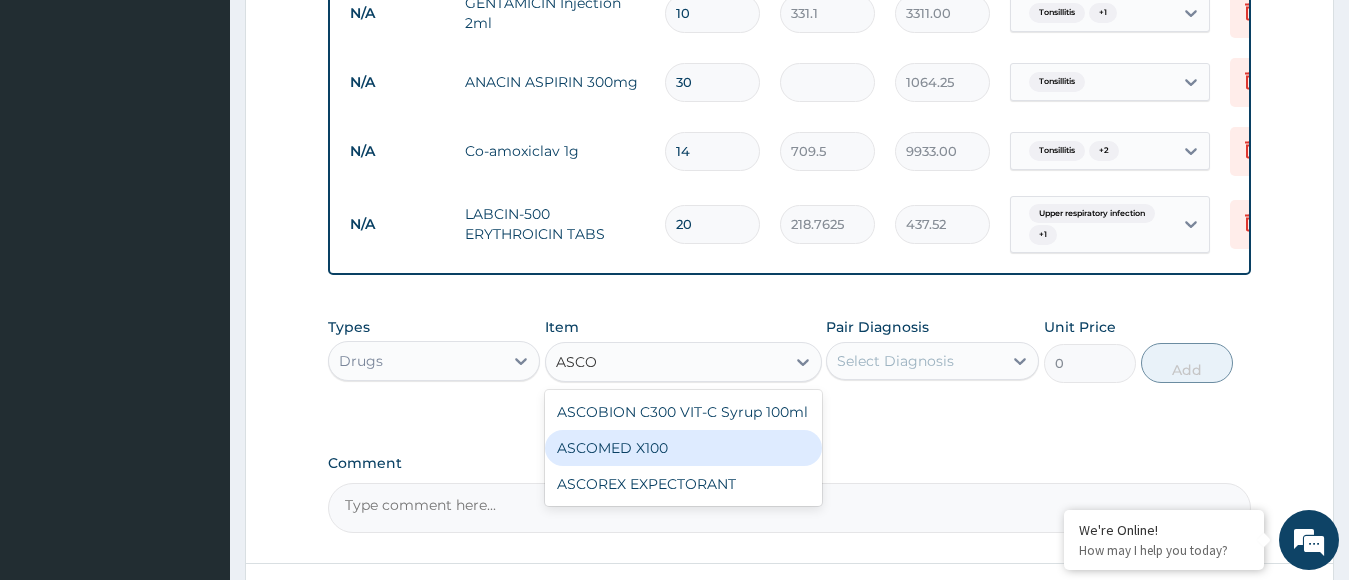 type 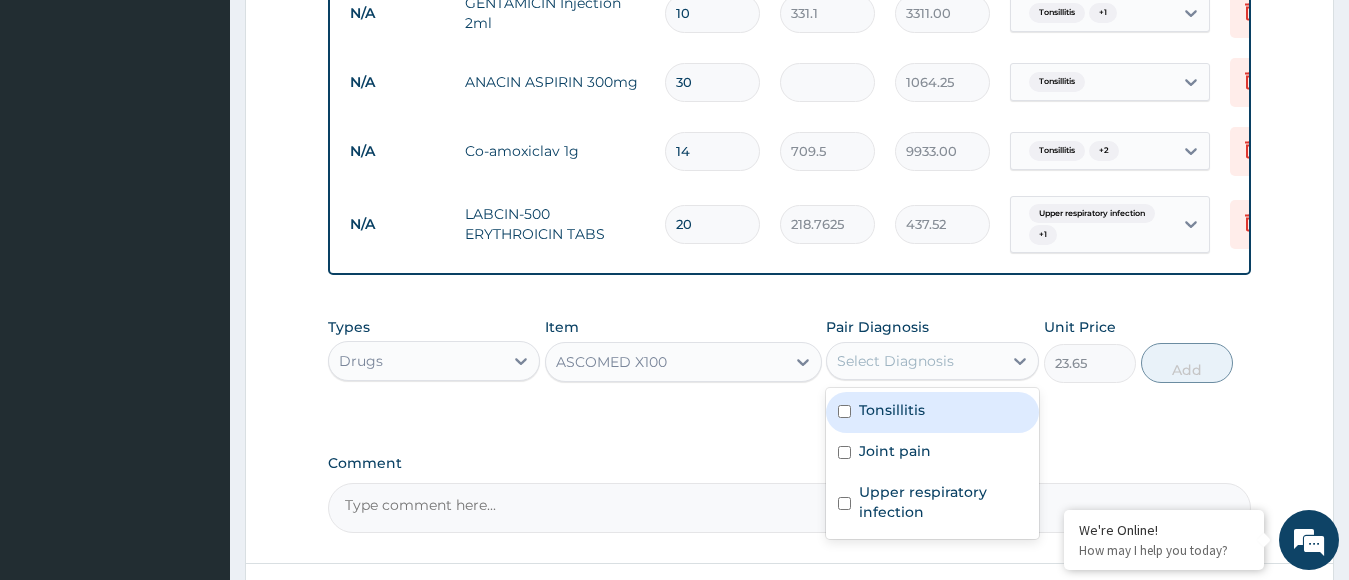 click on "Select Diagnosis" at bounding box center [895, 361] 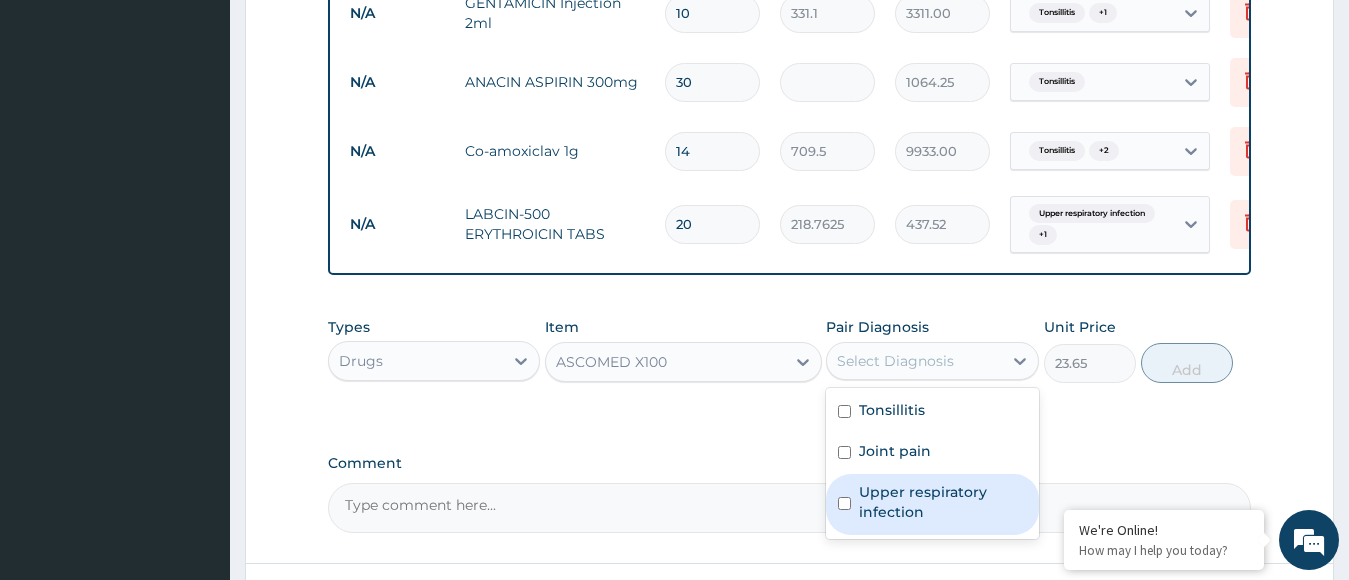 click on "Upper respiratory infection" at bounding box center [943, 502] 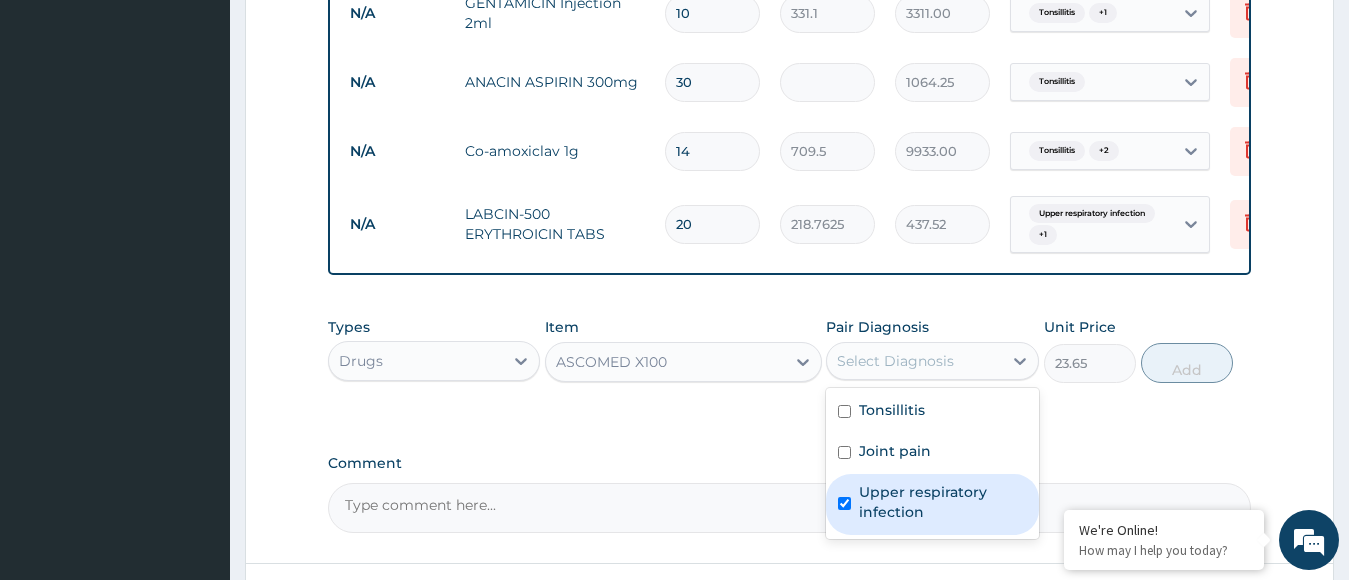 checkbox on "true" 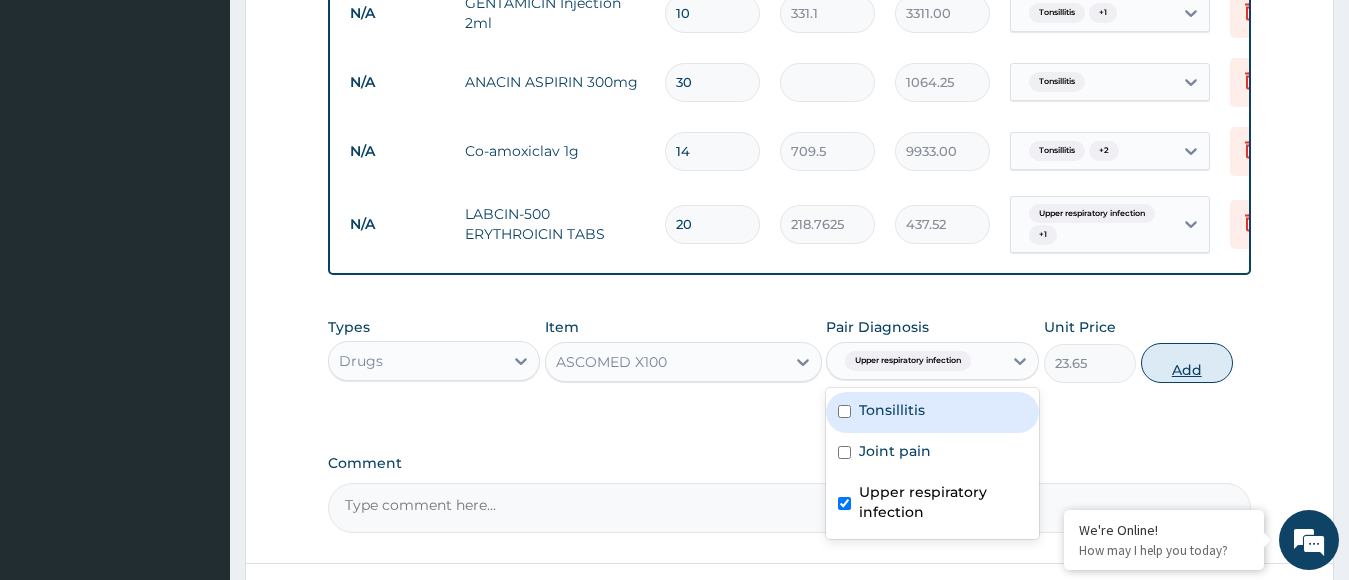 click on "Add" at bounding box center [1187, 363] 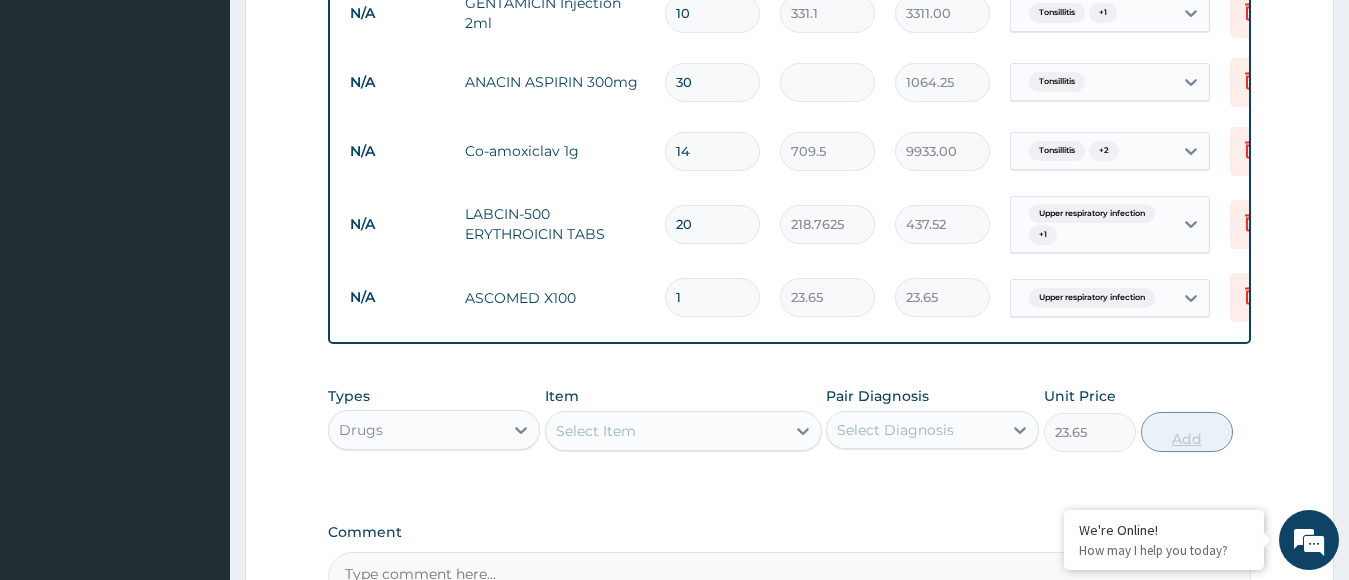 type on "0" 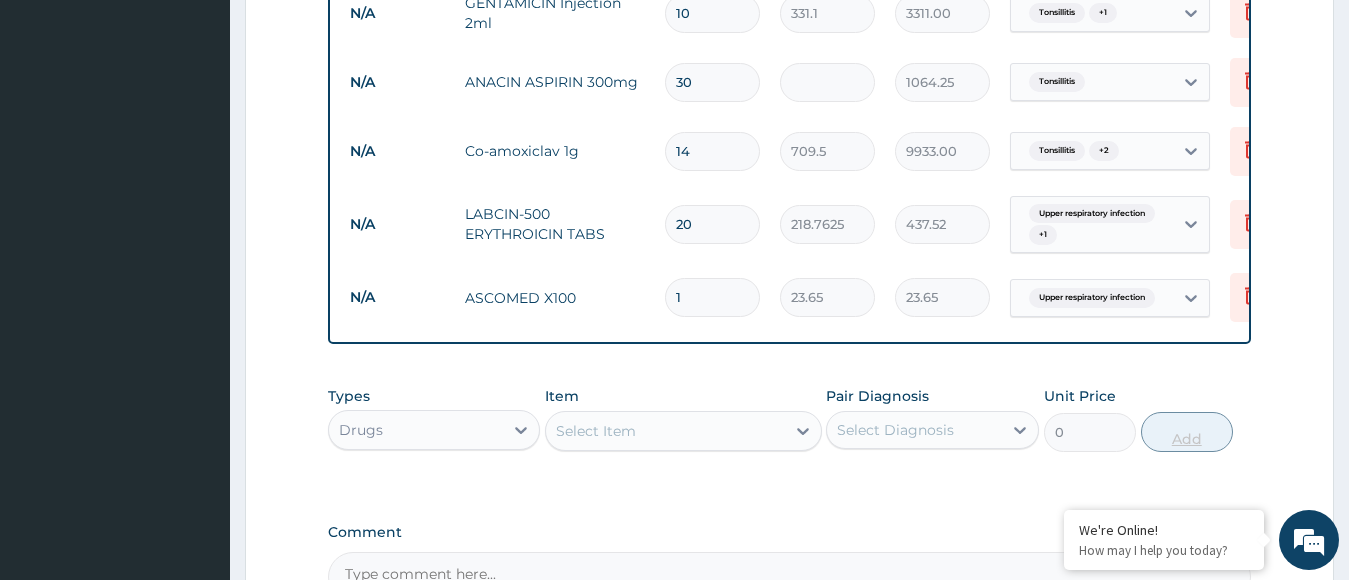 type 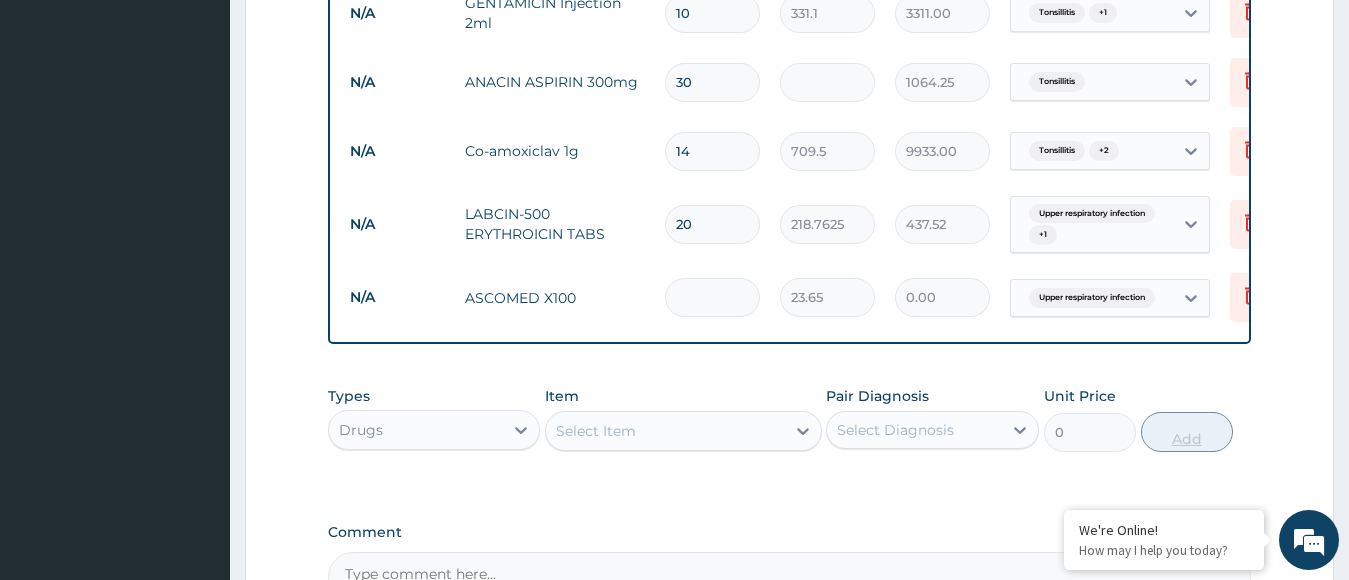 type on "2" 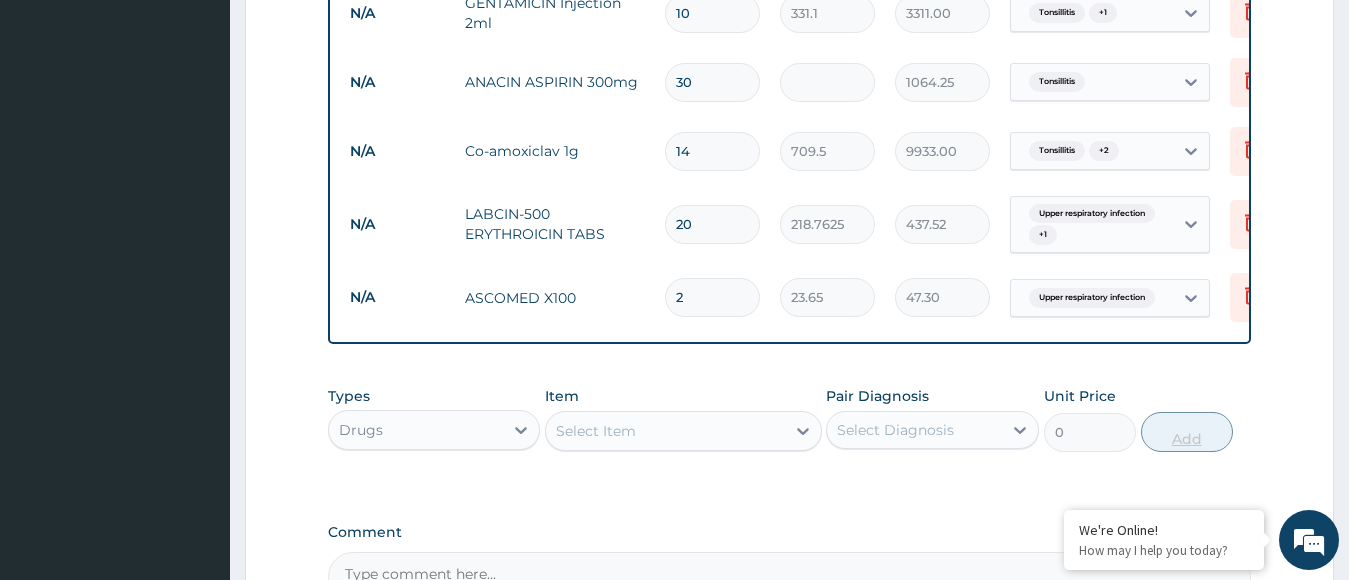 type on "21" 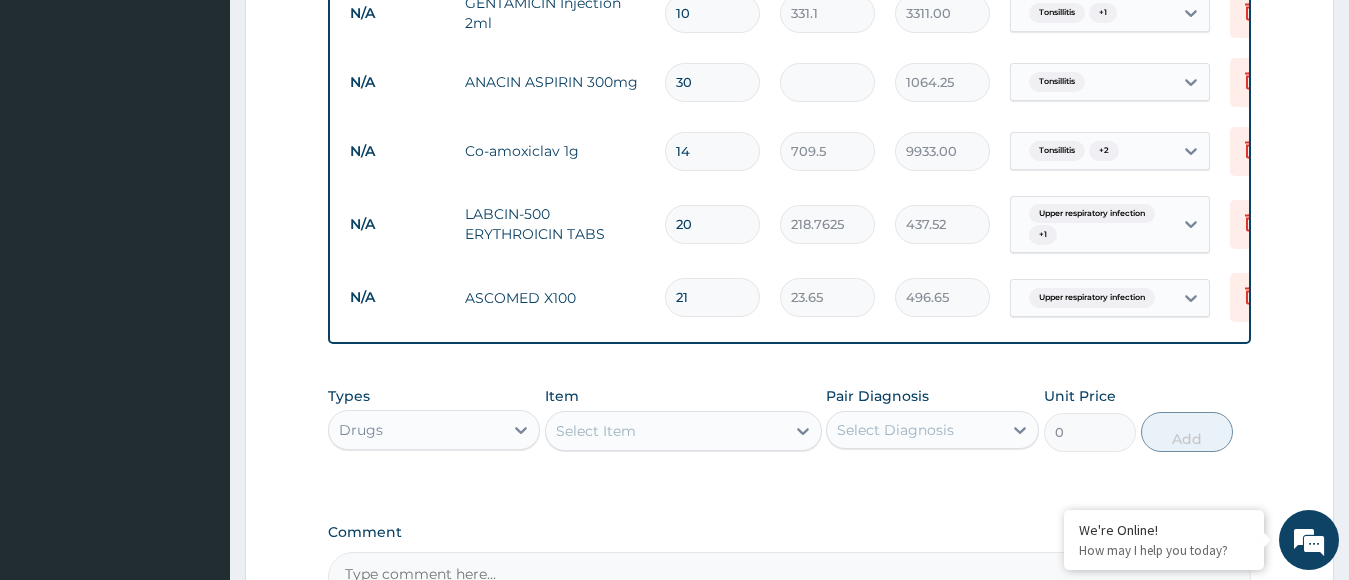 type on "21" 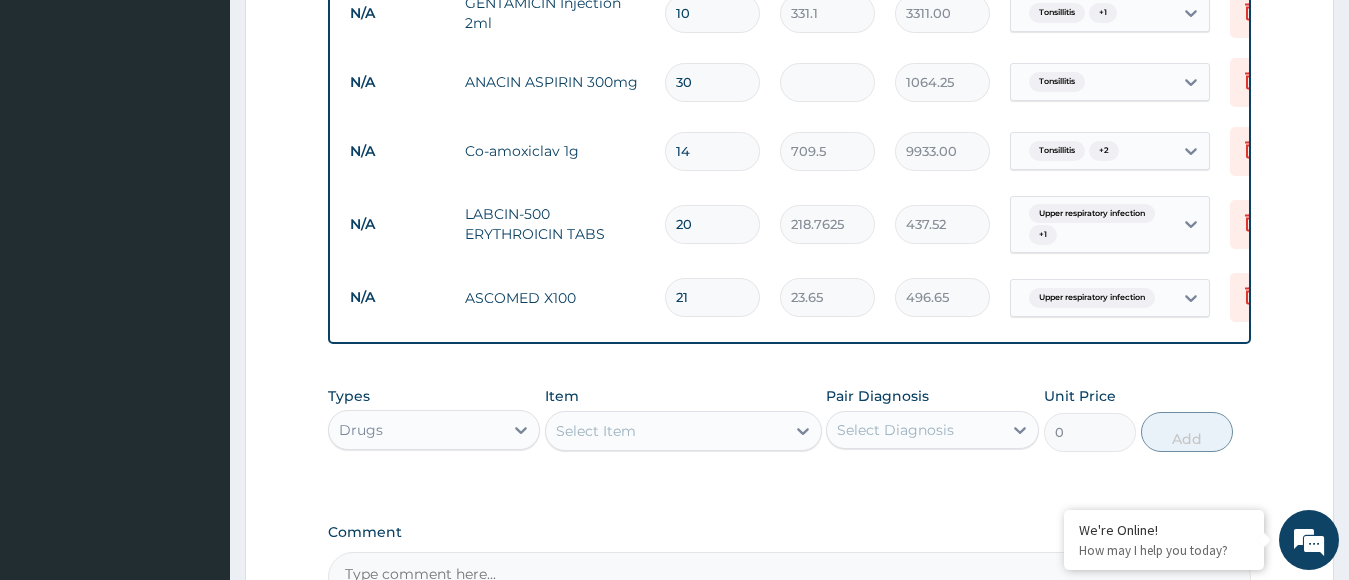 click on "Select Item" at bounding box center [665, 431] 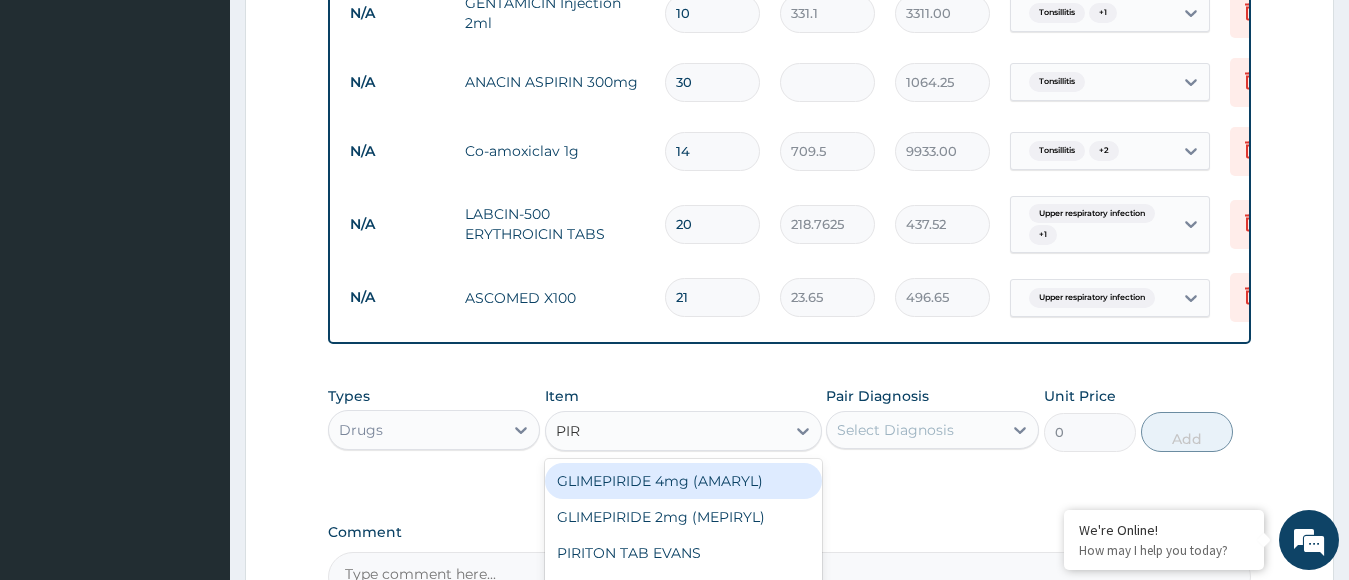 type on "PIRI" 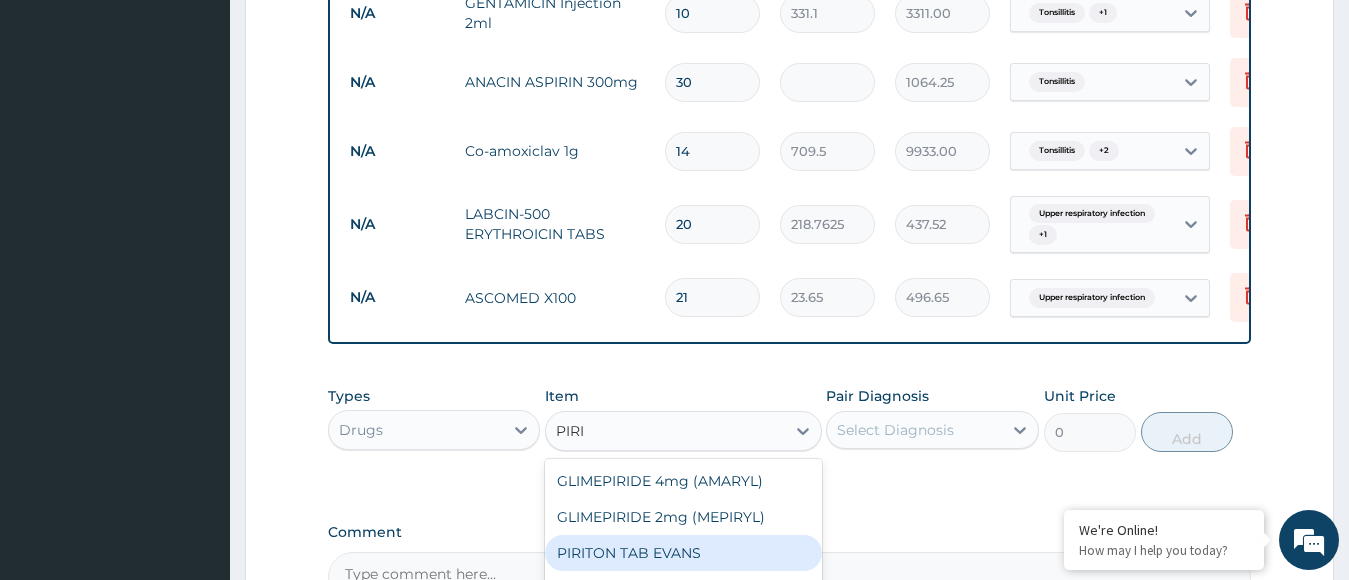 click on "PIRITON TAB EVANS" at bounding box center [683, 553] 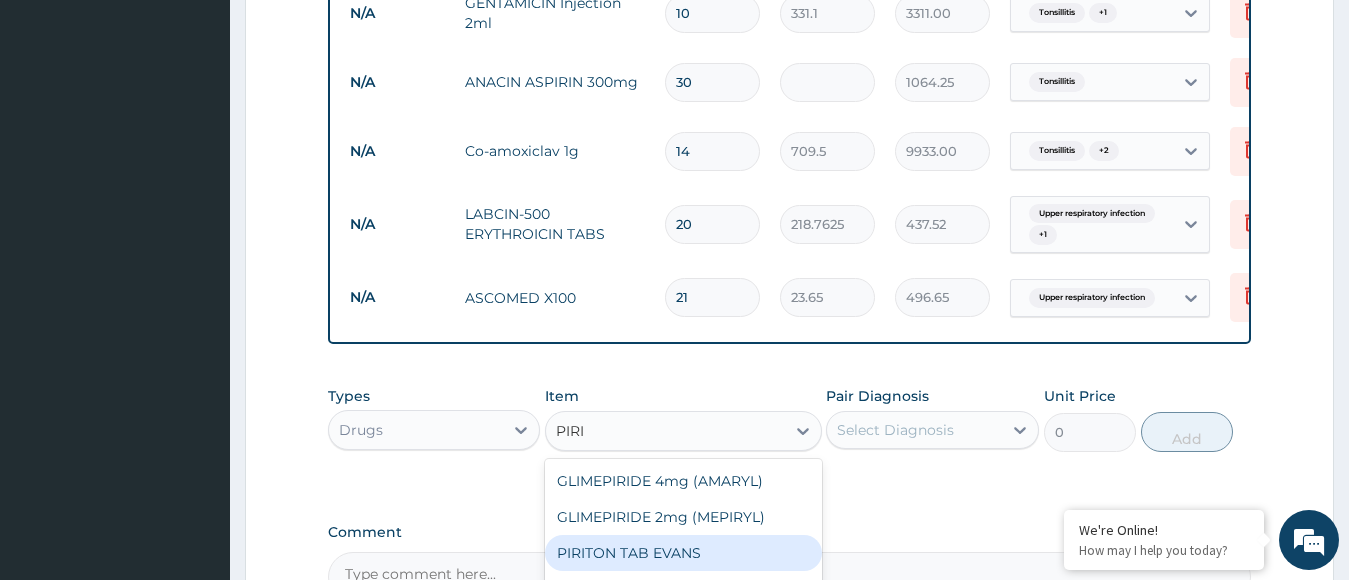 type 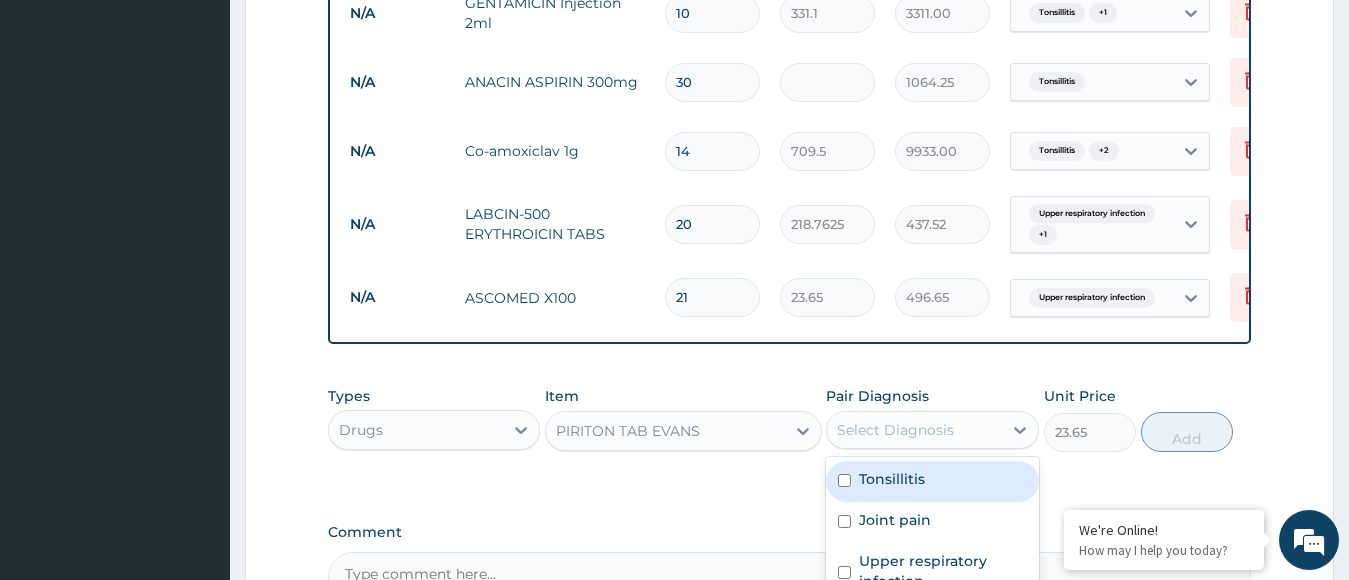 click on "Select Diagnosis" at bounding box center [895, 430] 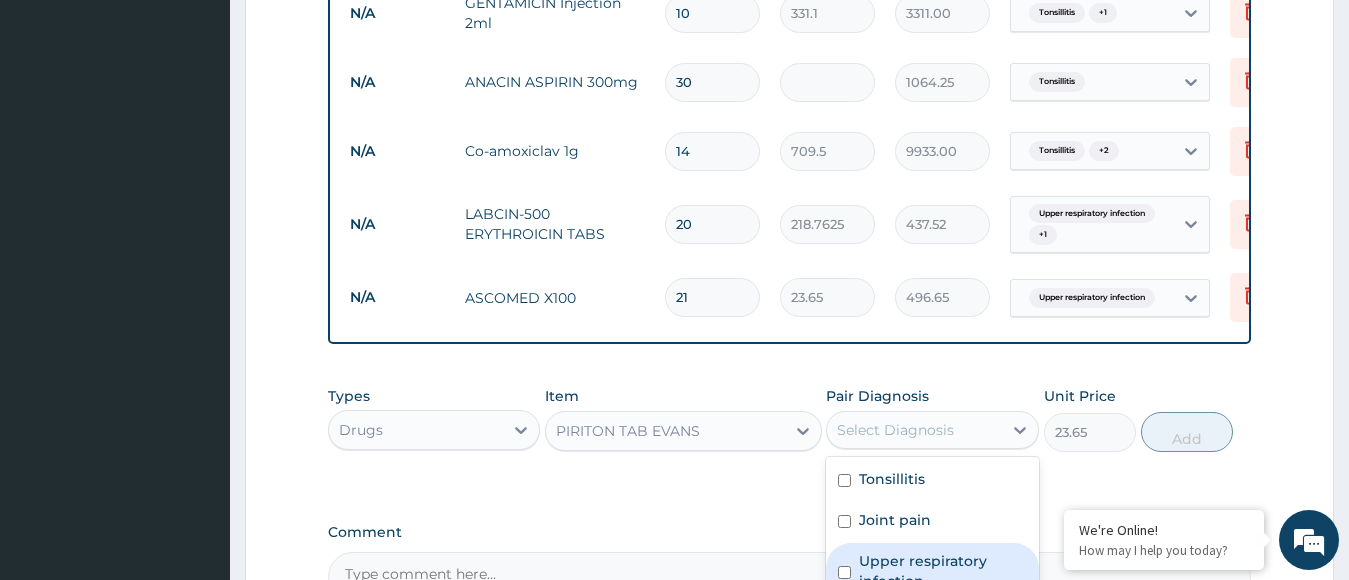 click on "Upper respiratory infection" at bounding box center [932, 573] 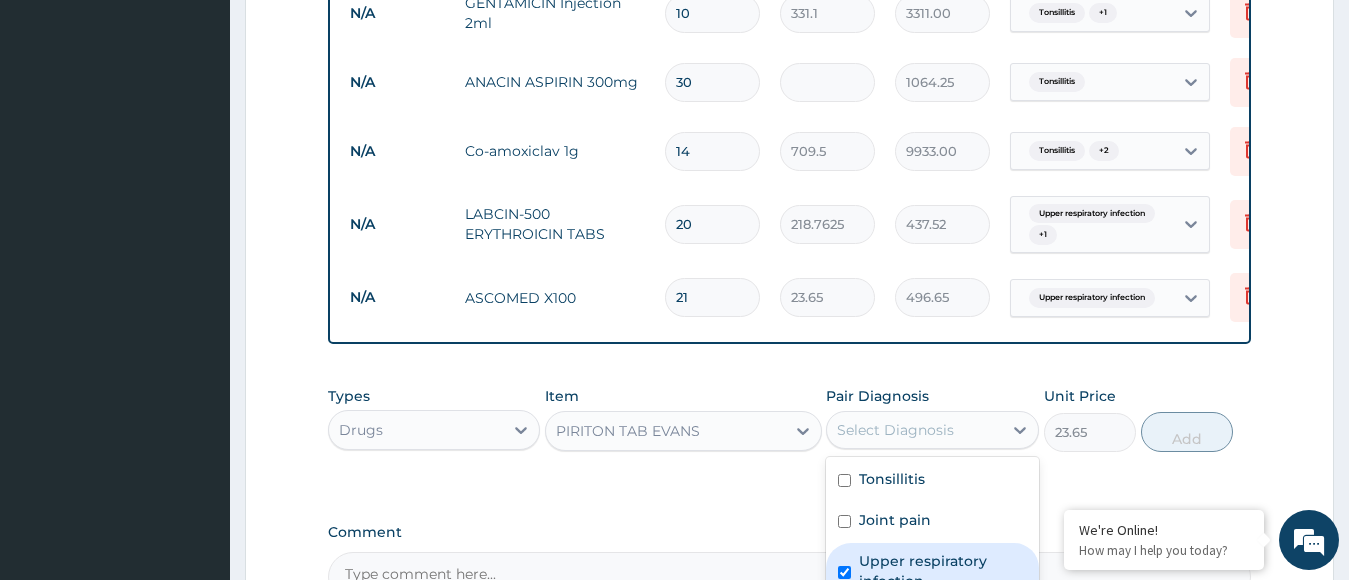 checkbox on "true" 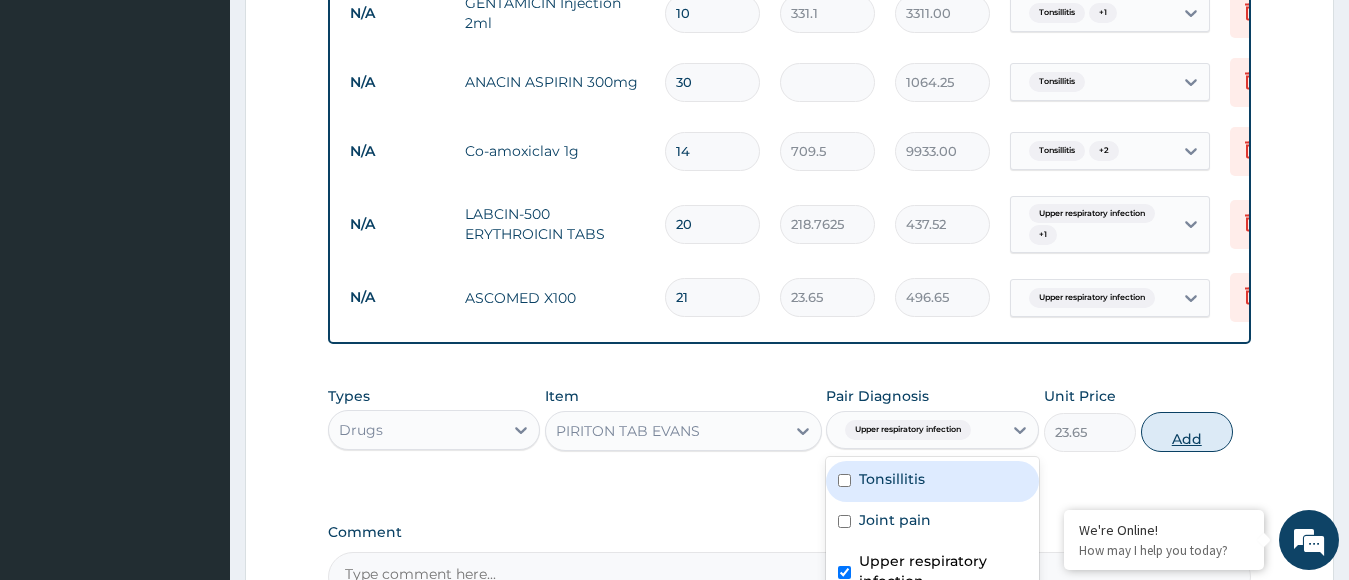 click on "Add" at bounding box center (1187, 432) 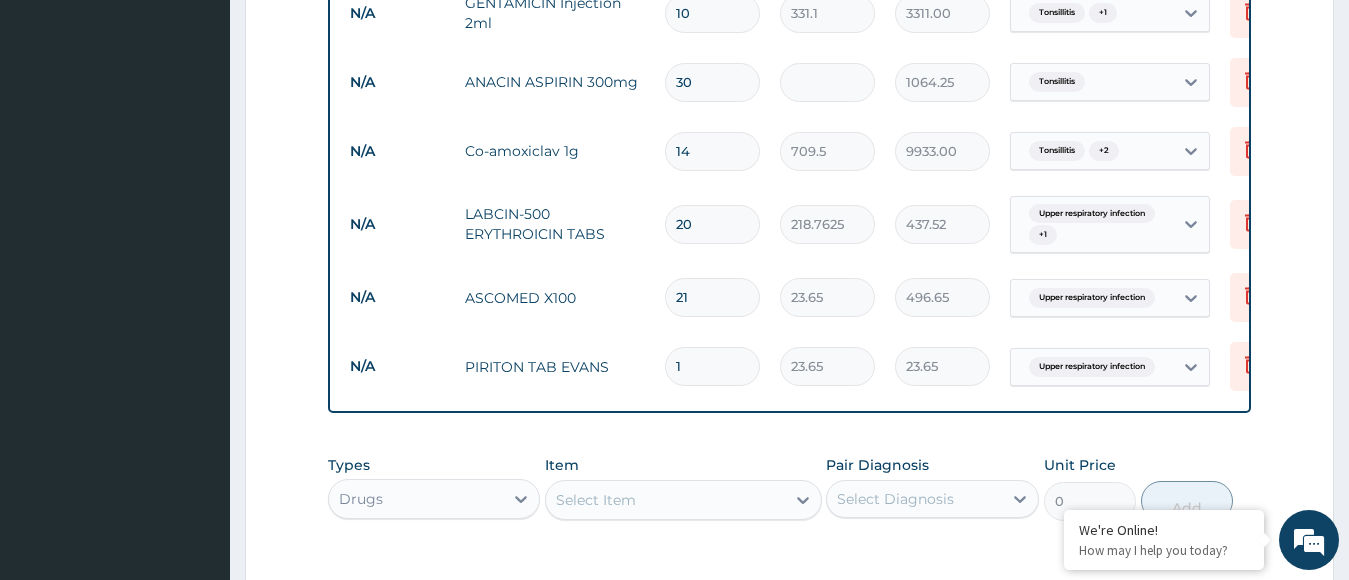 type on "10" 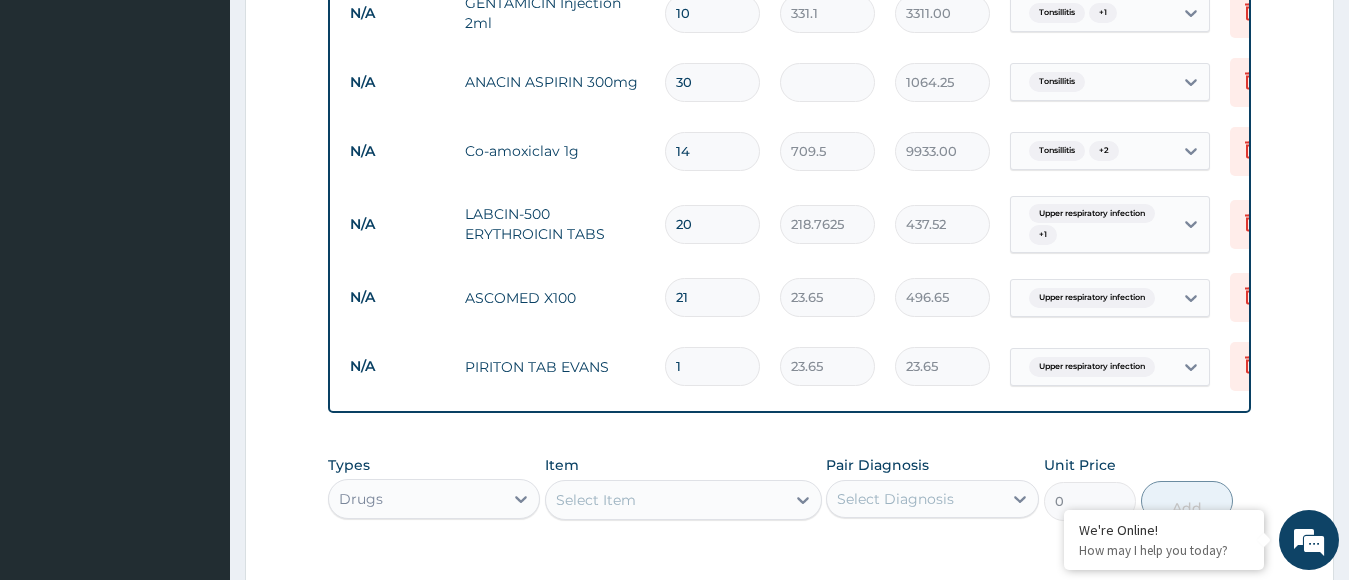 type on "236.50" 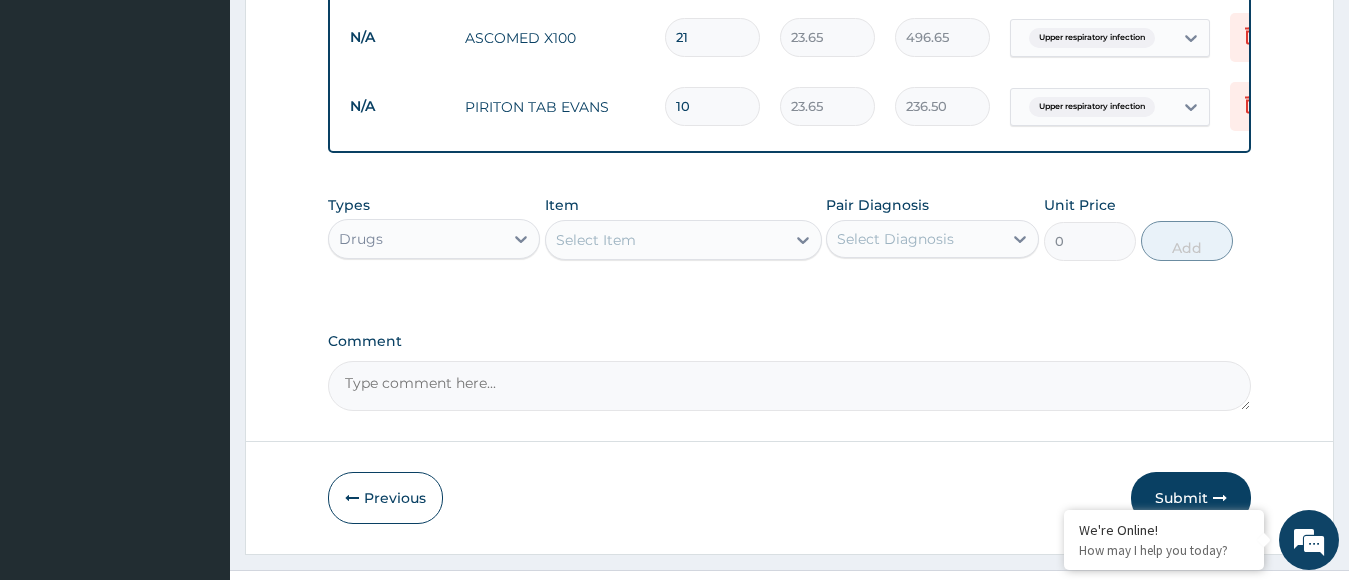 scroll, scrollTop: 1286, scrollLeft: 0, axis: vertical 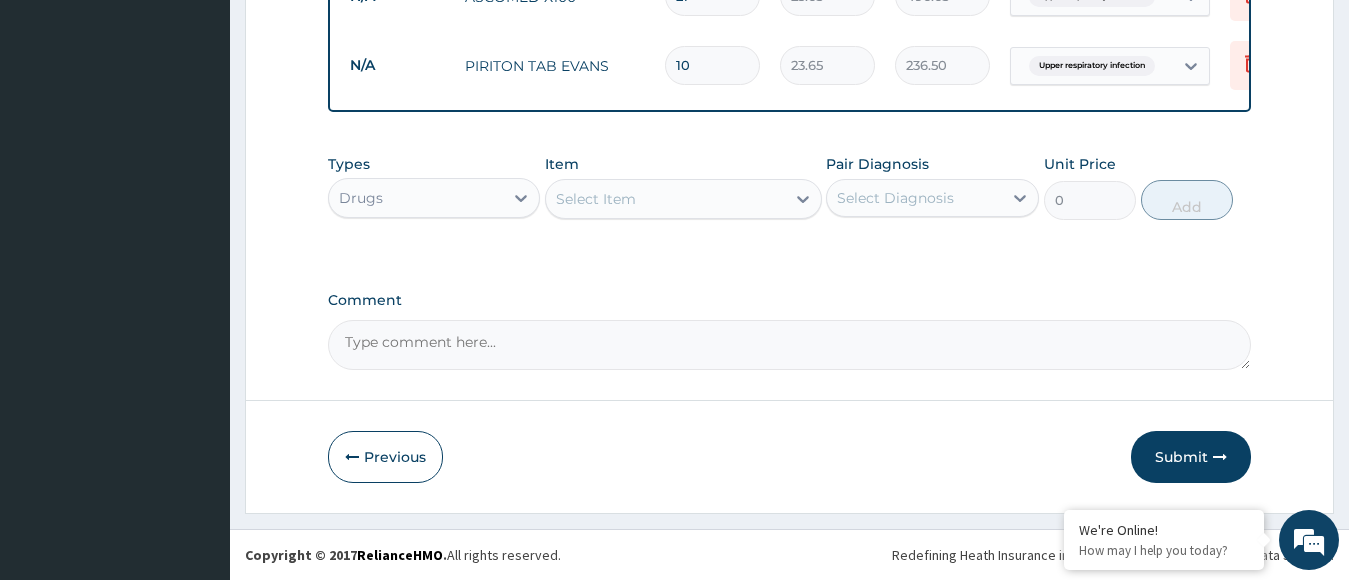 type on "10" 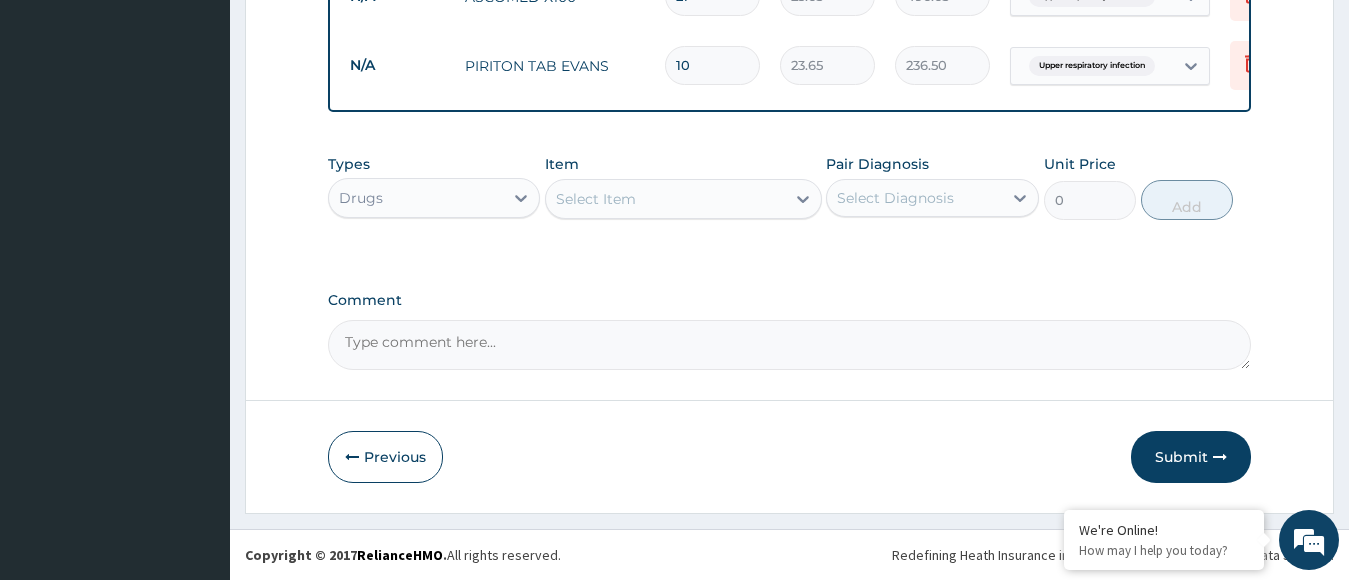 click on "Select Item" at bounding box center [683, 199] 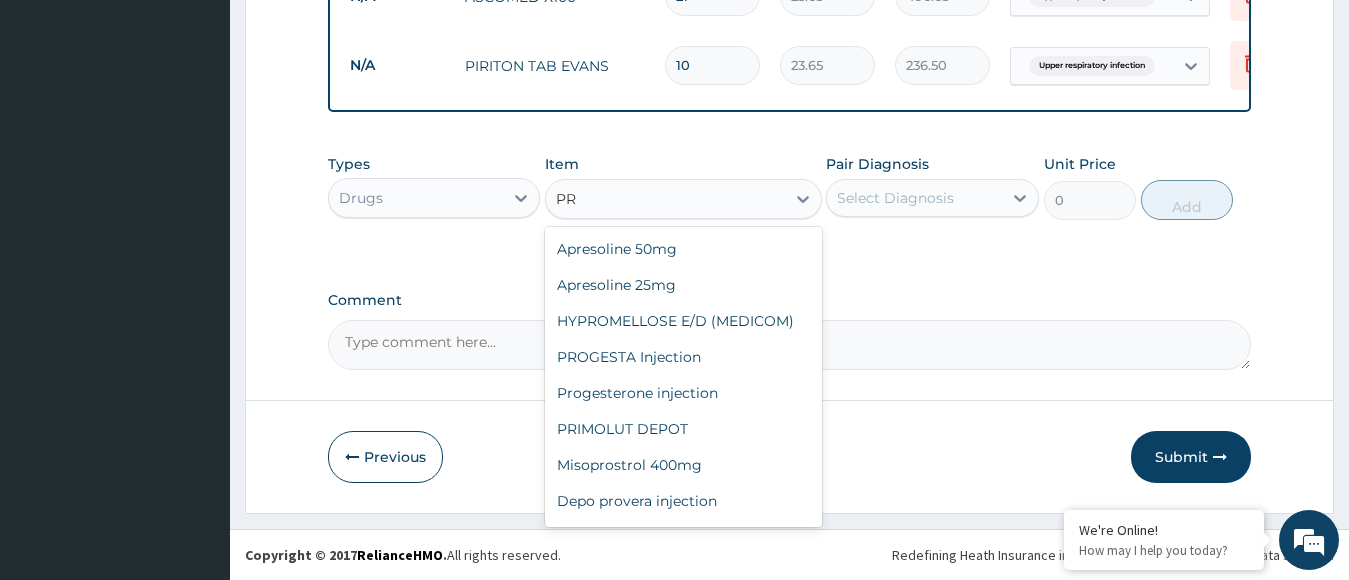 type on "P" 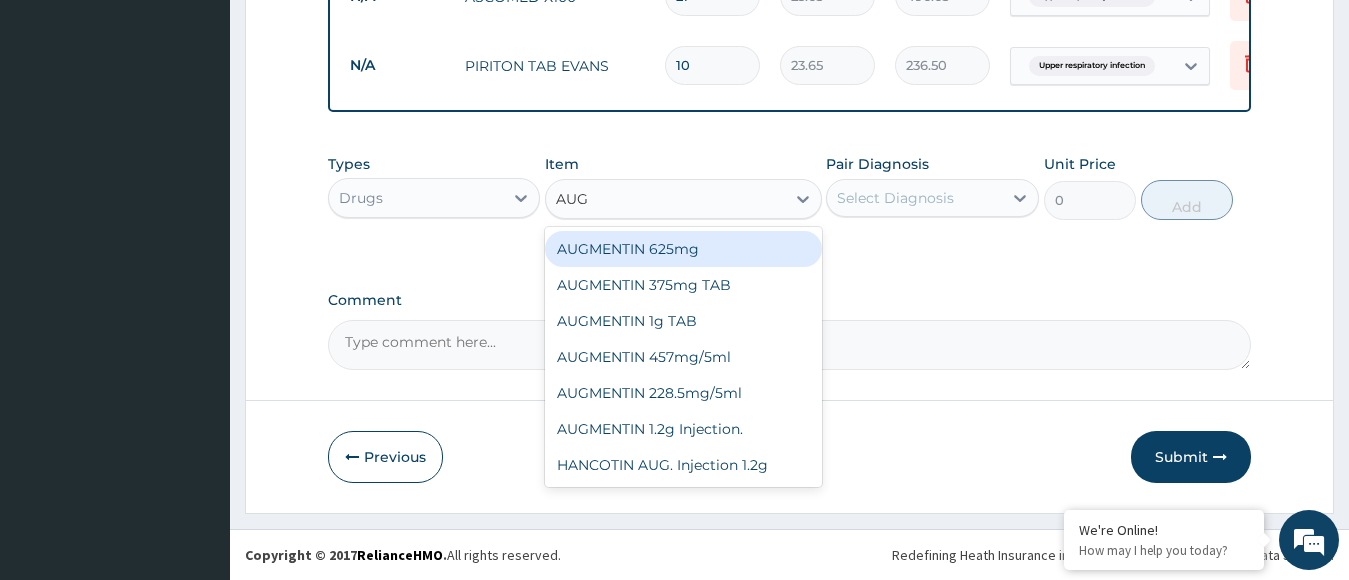 type on "AUGM" 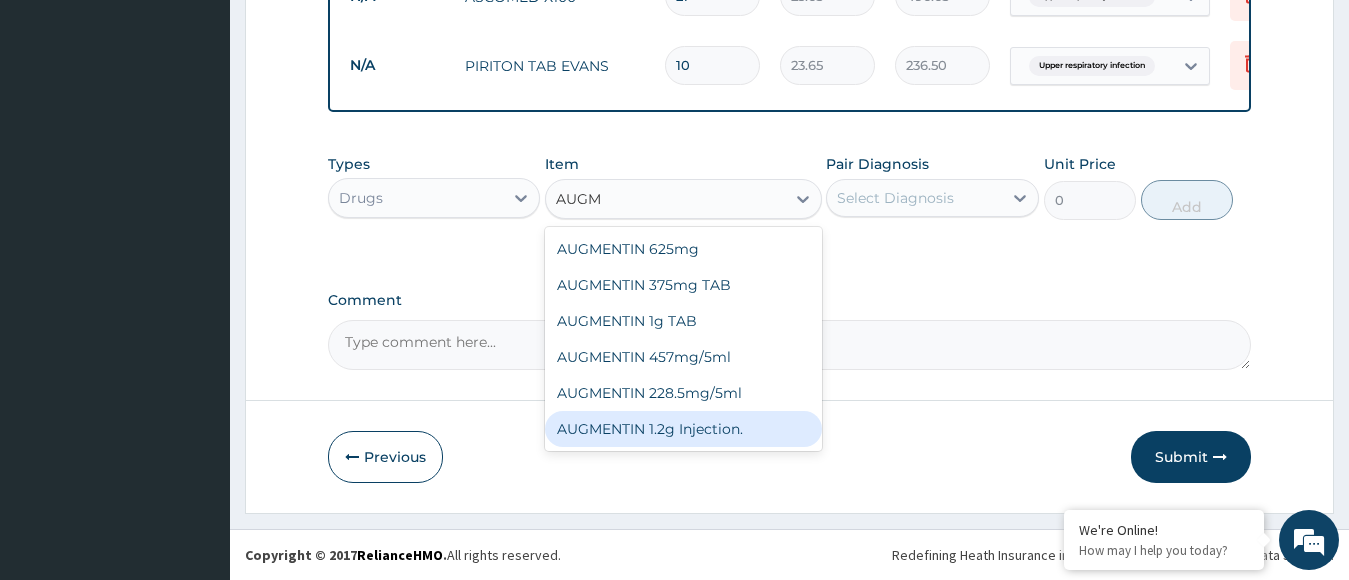 click on "AUGMENTIN 1.2g Injection." at bounding box center (683, 429) 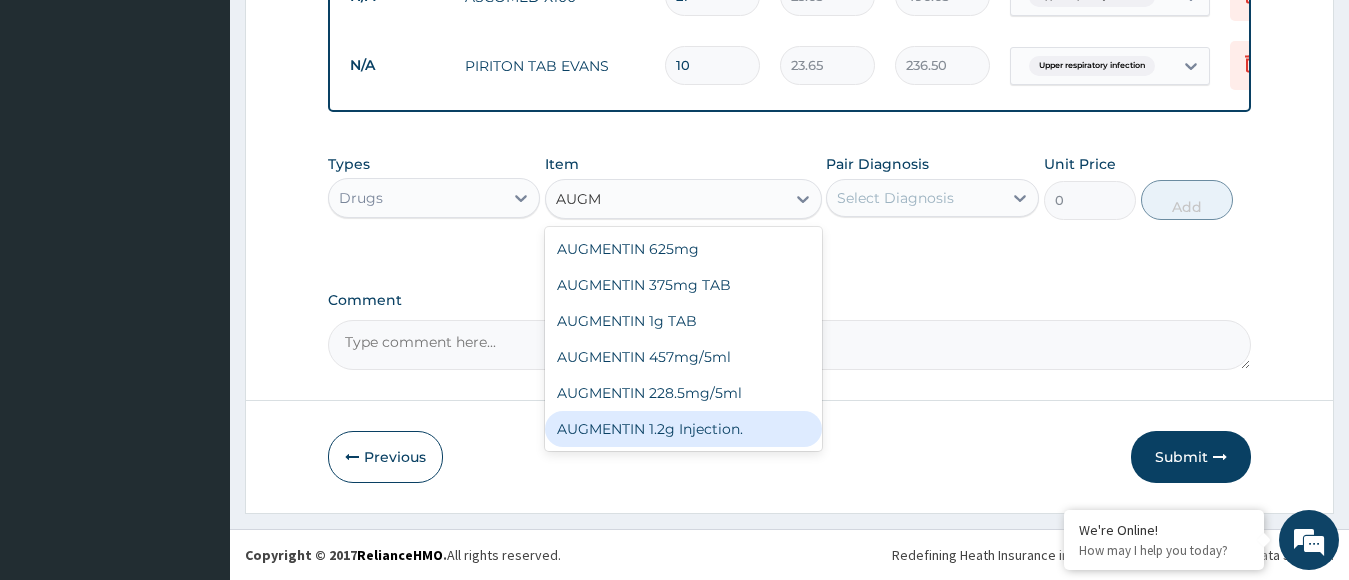 type 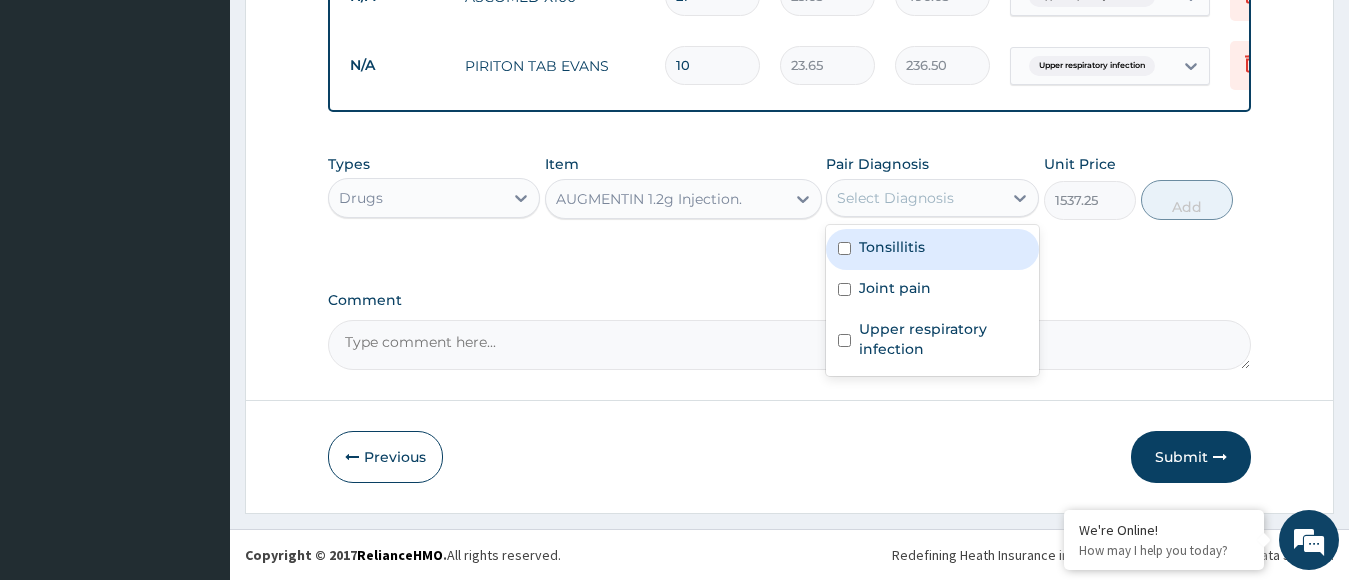 click on "Select Diagnosis" at bounding box center [895, 198] 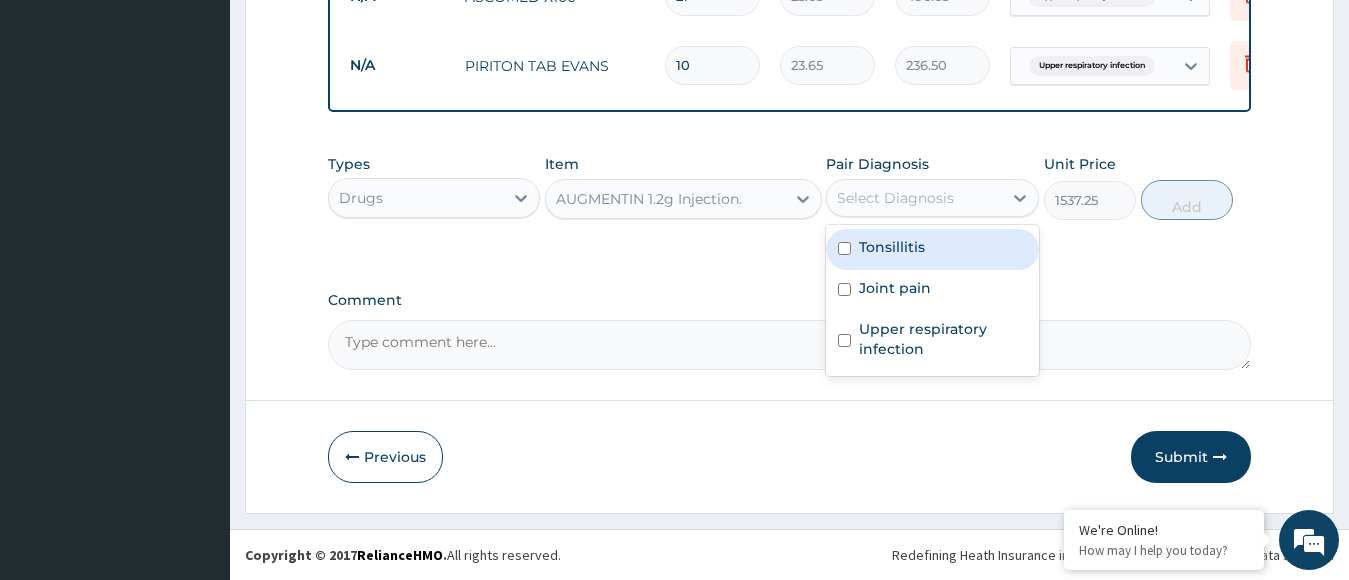 click on "Tonsillitis" at bounding box center [932, 249] 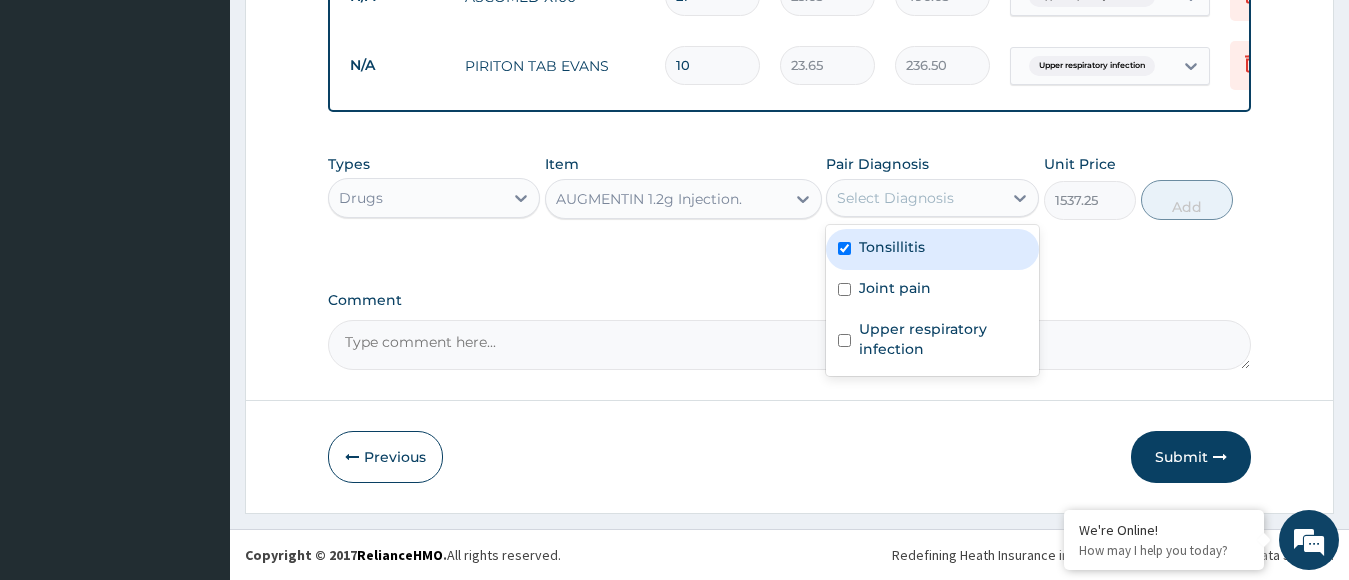 checkbox on "true" 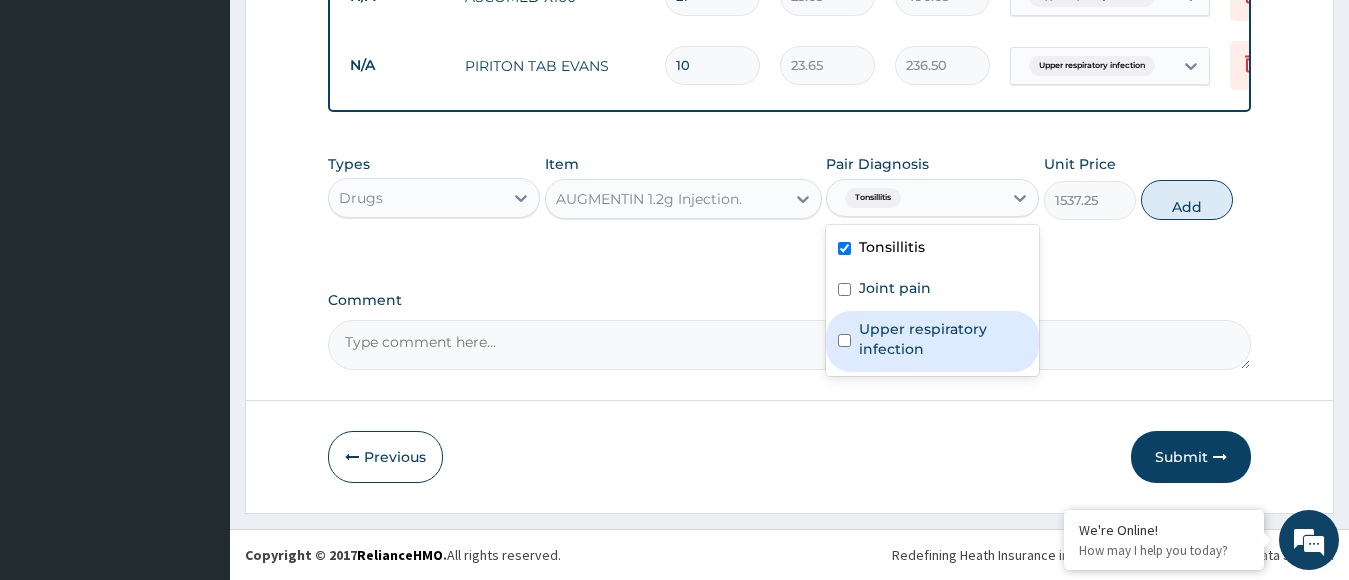 click on "Upper respiratory infection" at bounding box center [943, 339] 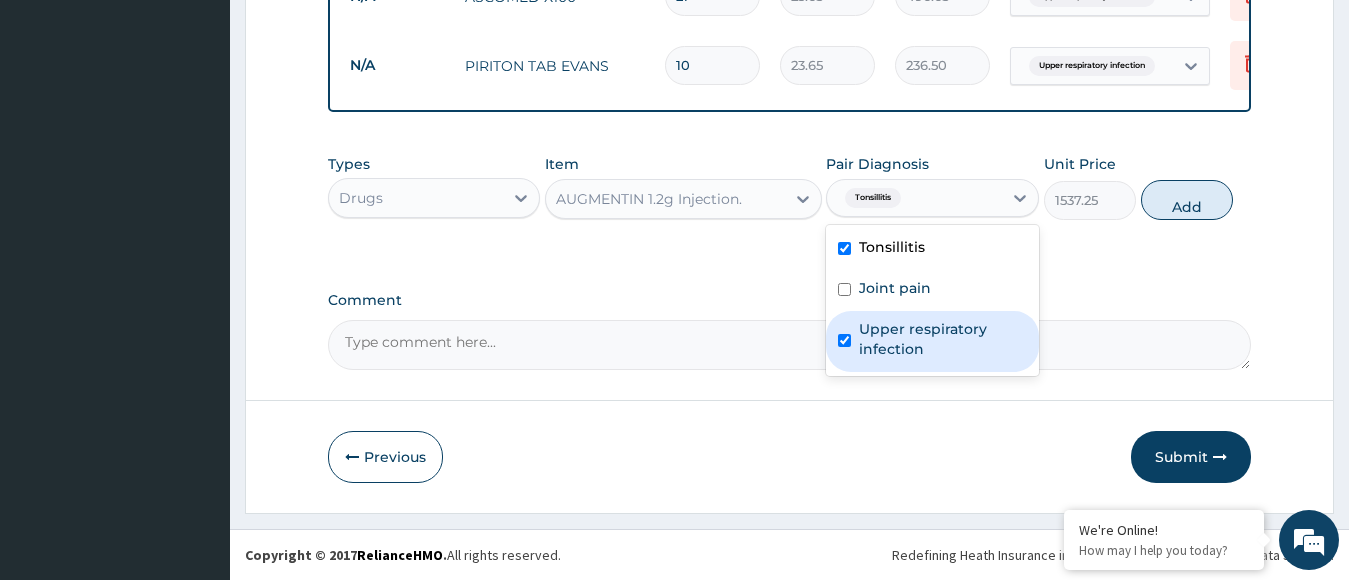 checkbox on "true" 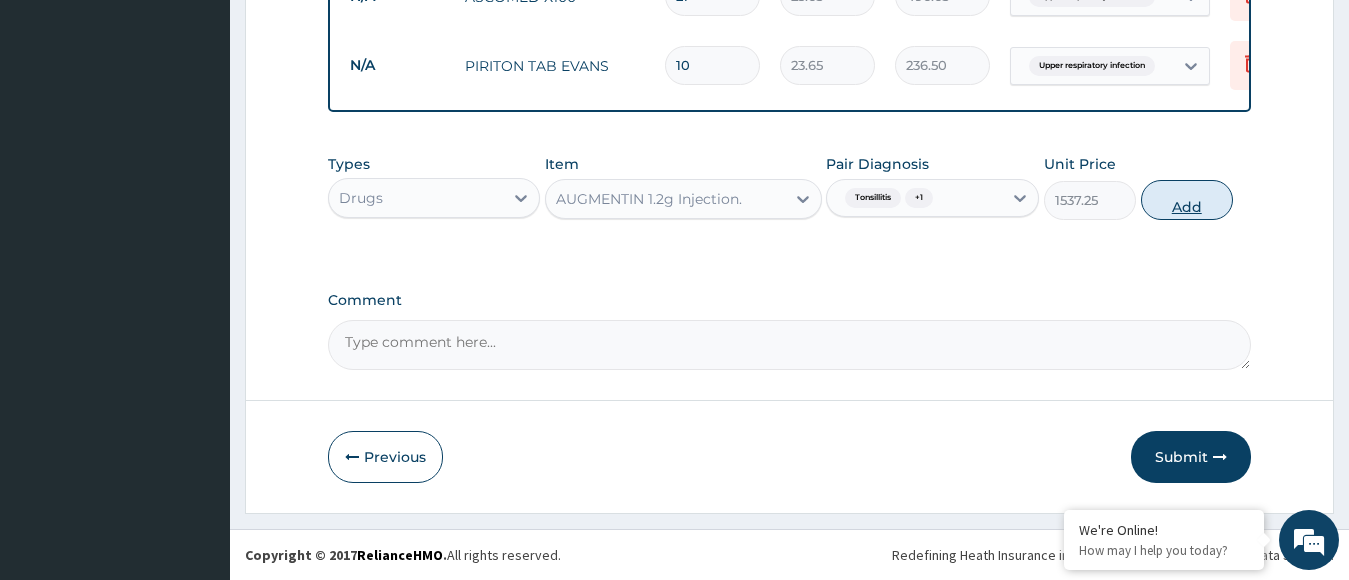 click on "Add" at bounding box center [1187, 200] 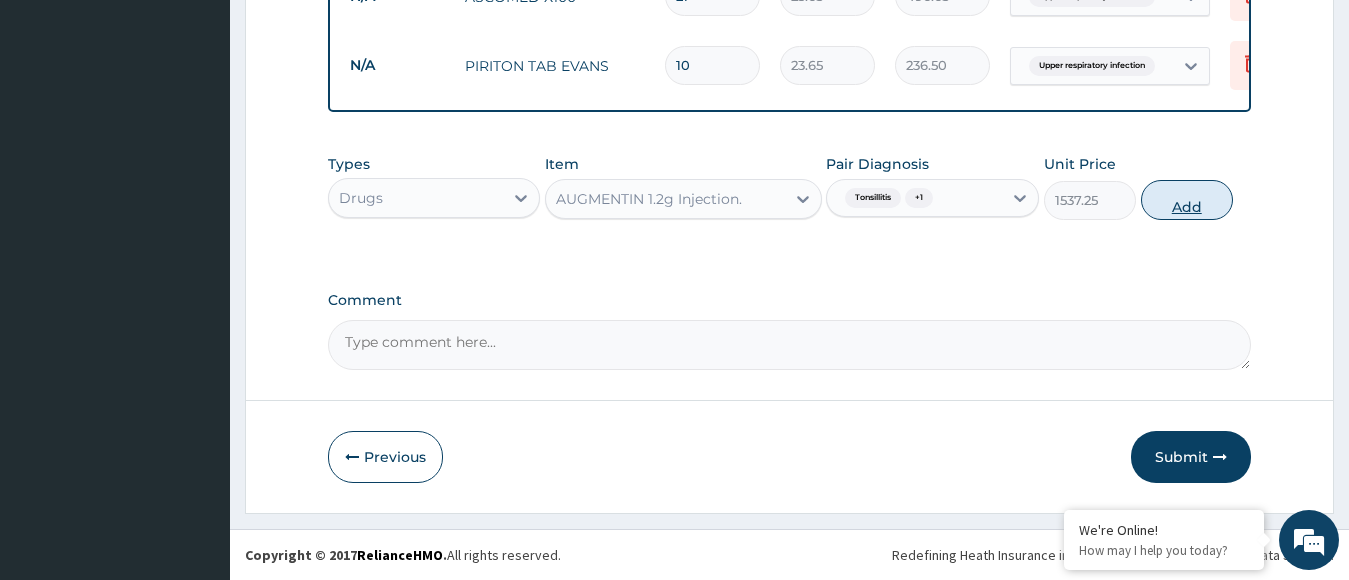 type on "0" 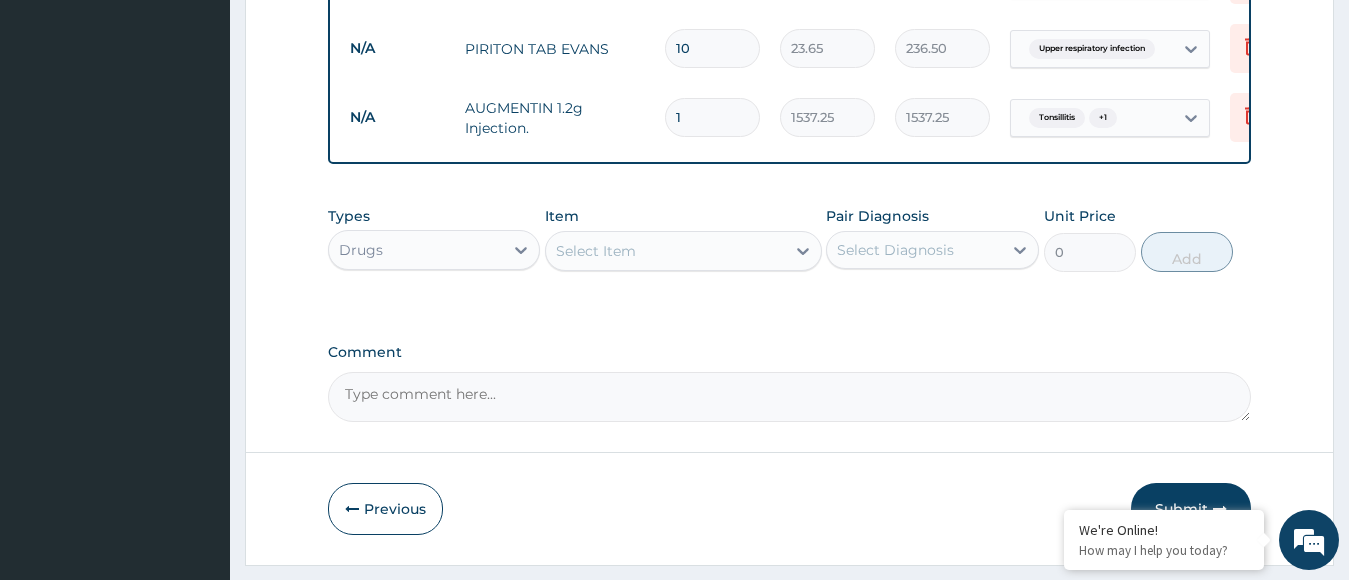 type 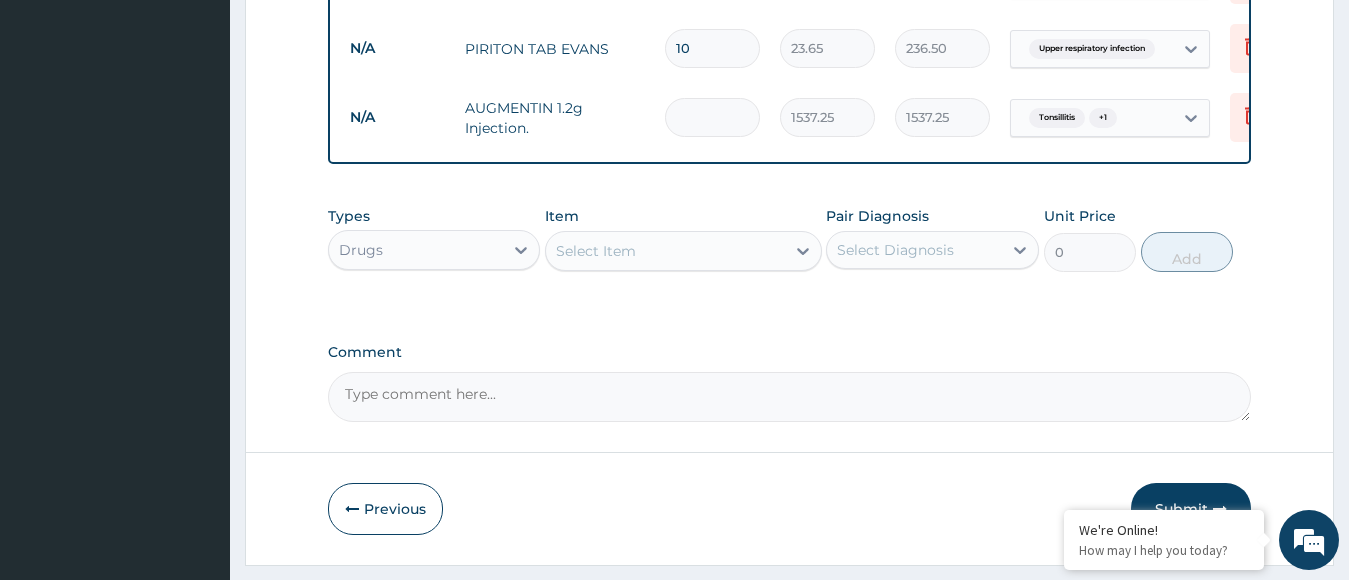type on "0.00" 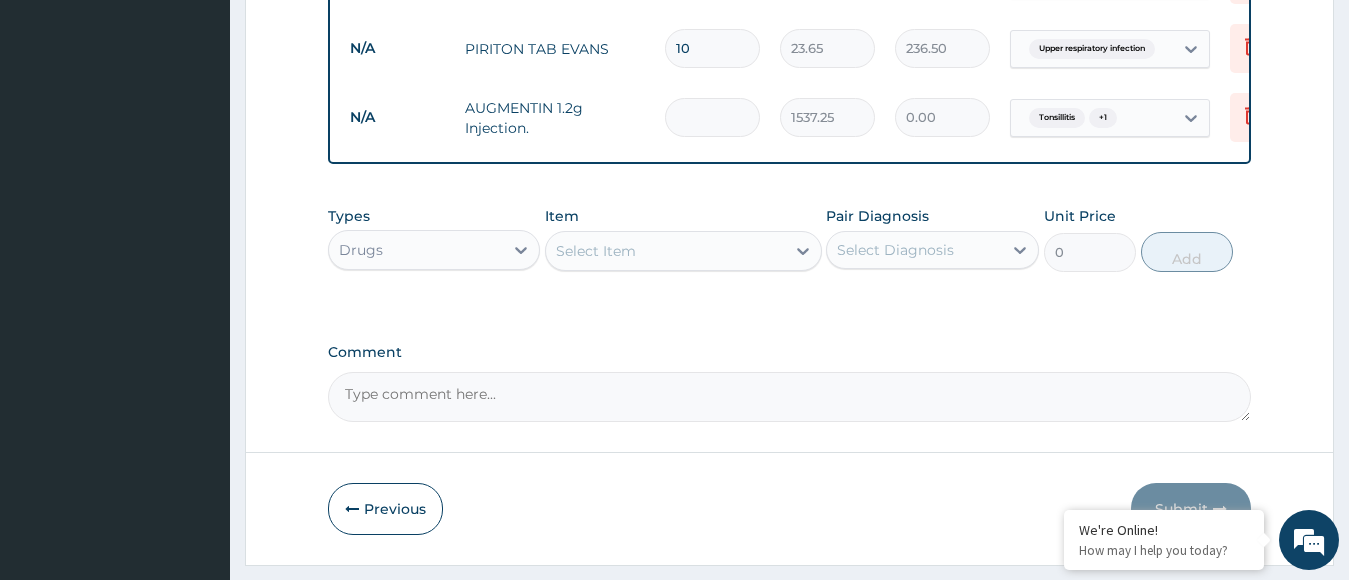 type on "4" 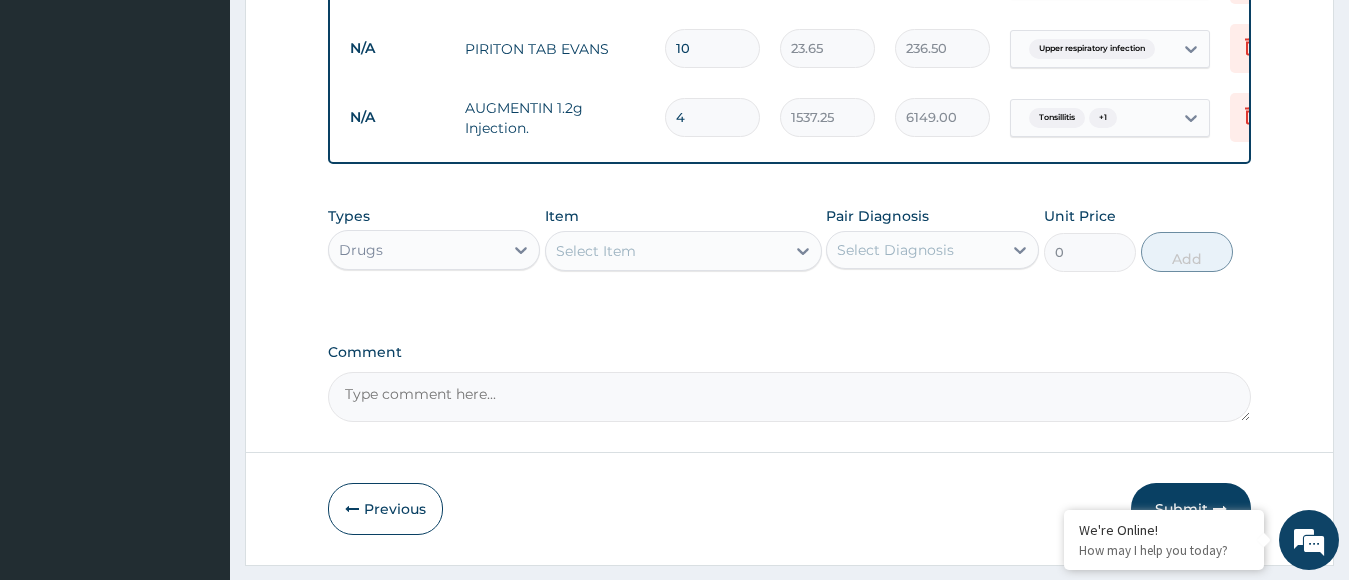 type on "4" 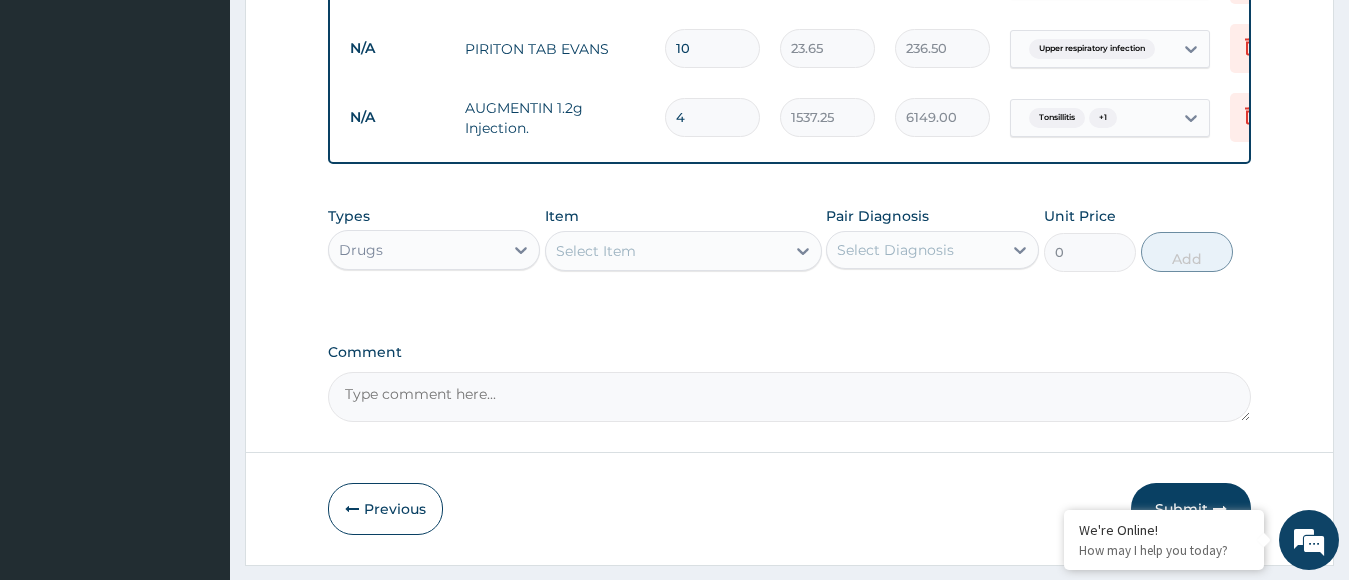 click on "Select Item" at bounding box center [665, 251] 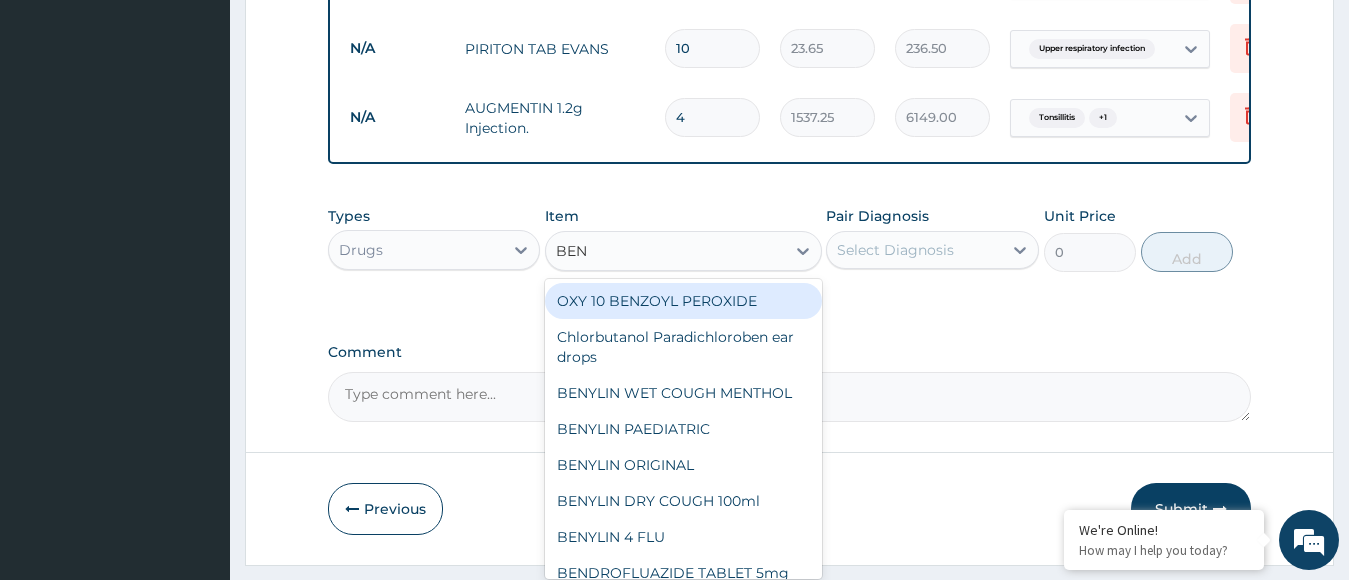 type on "BENY" 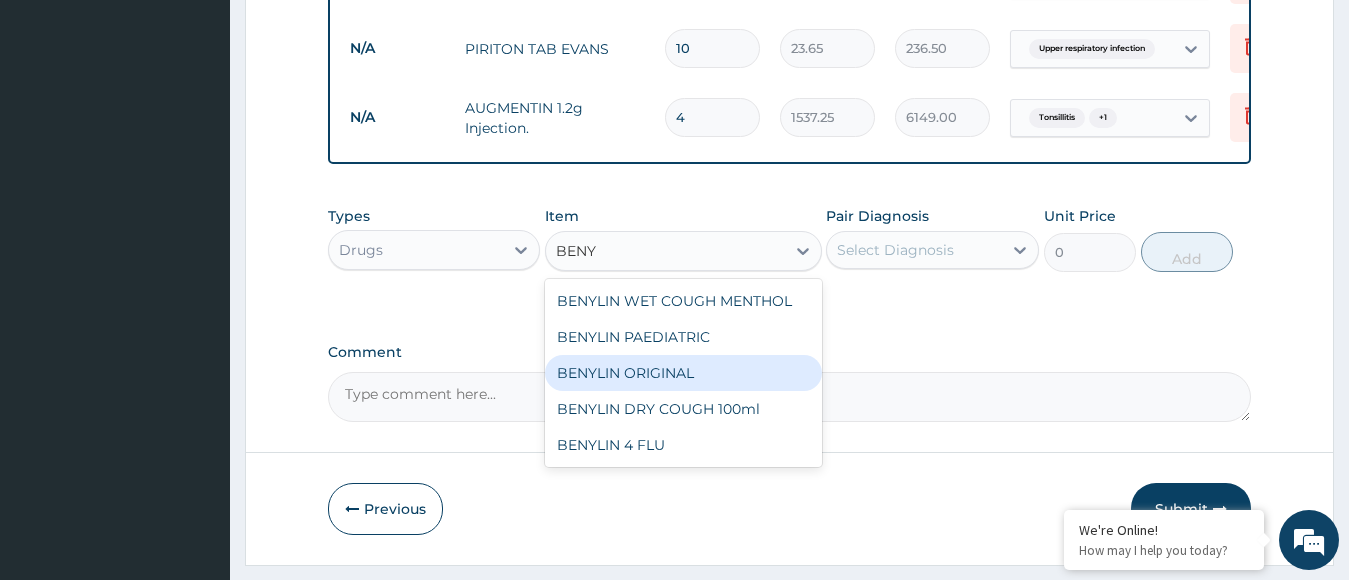 click on "BENYLIN ORIGINAL" at bounding box center [683, 373] 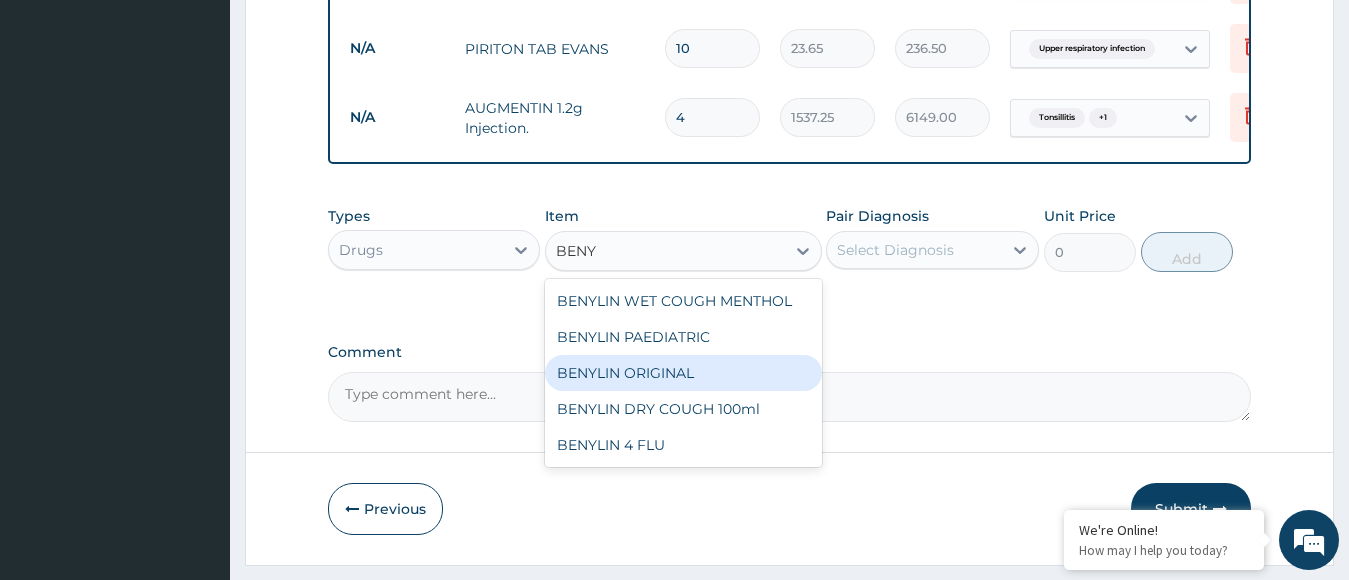 type 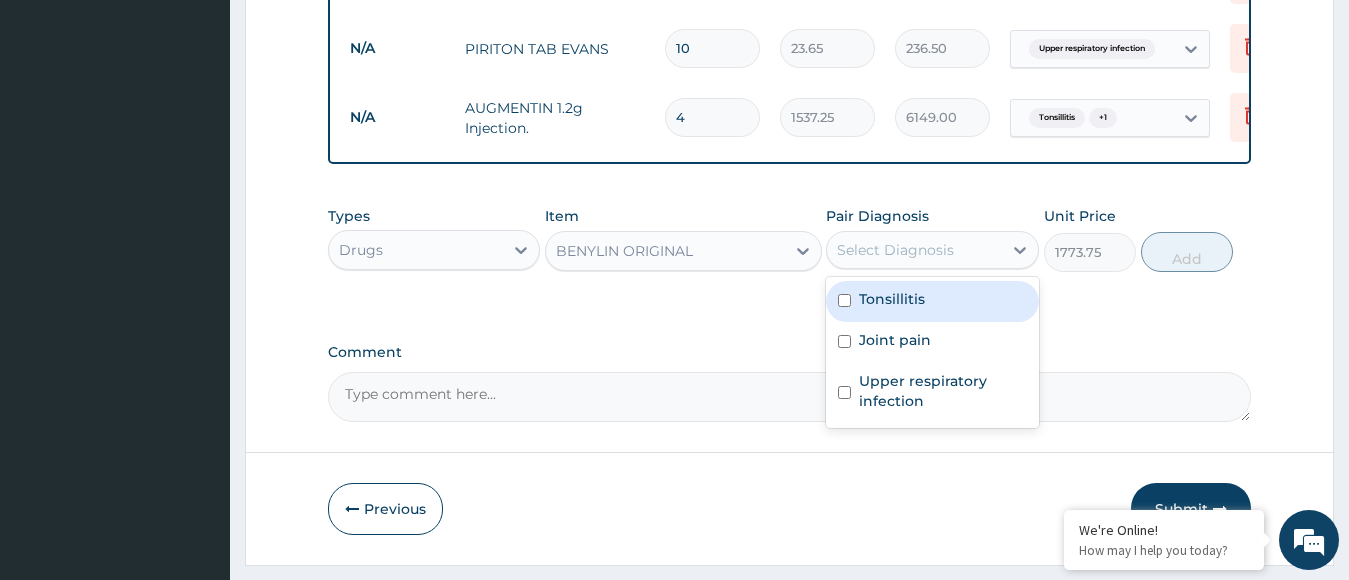 click on "Select Diagnosis" at bounding box center (895, 250) 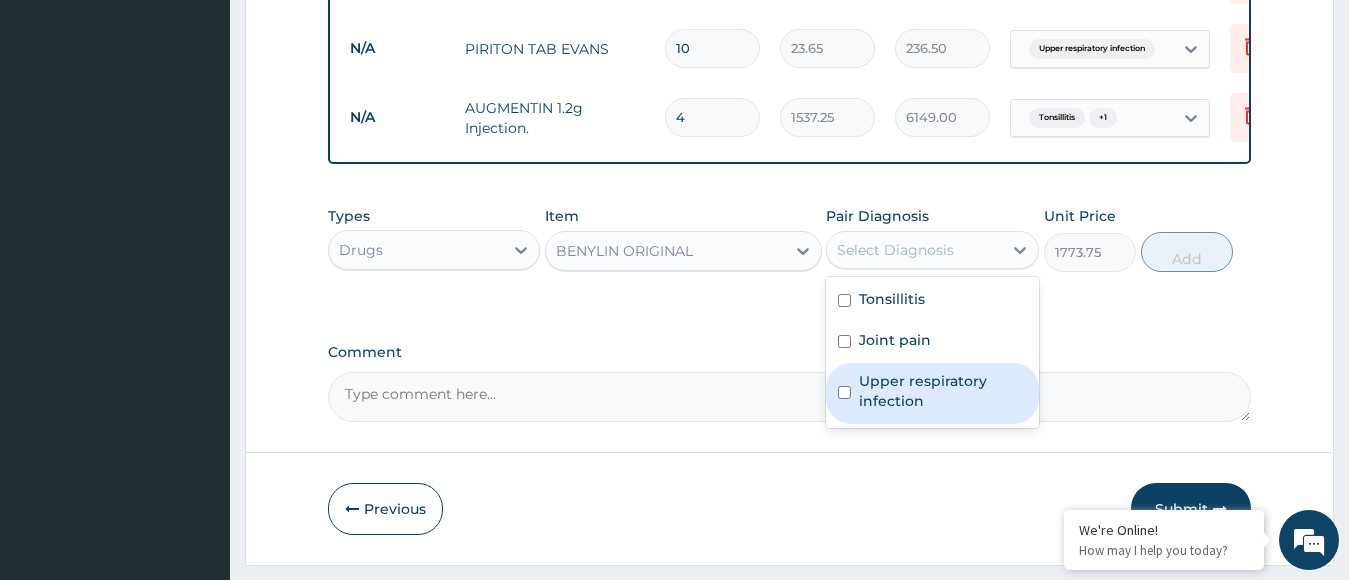 click on "Upper respiratory infection" at bounding box center [943, 391] 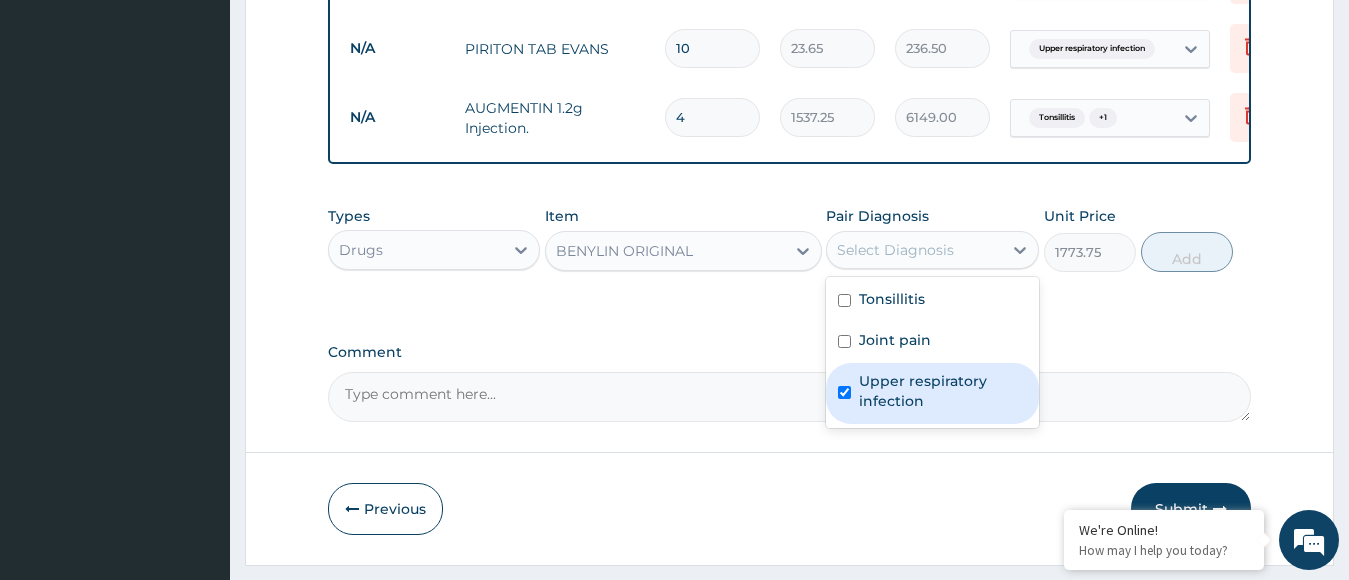 checkbox on "true" 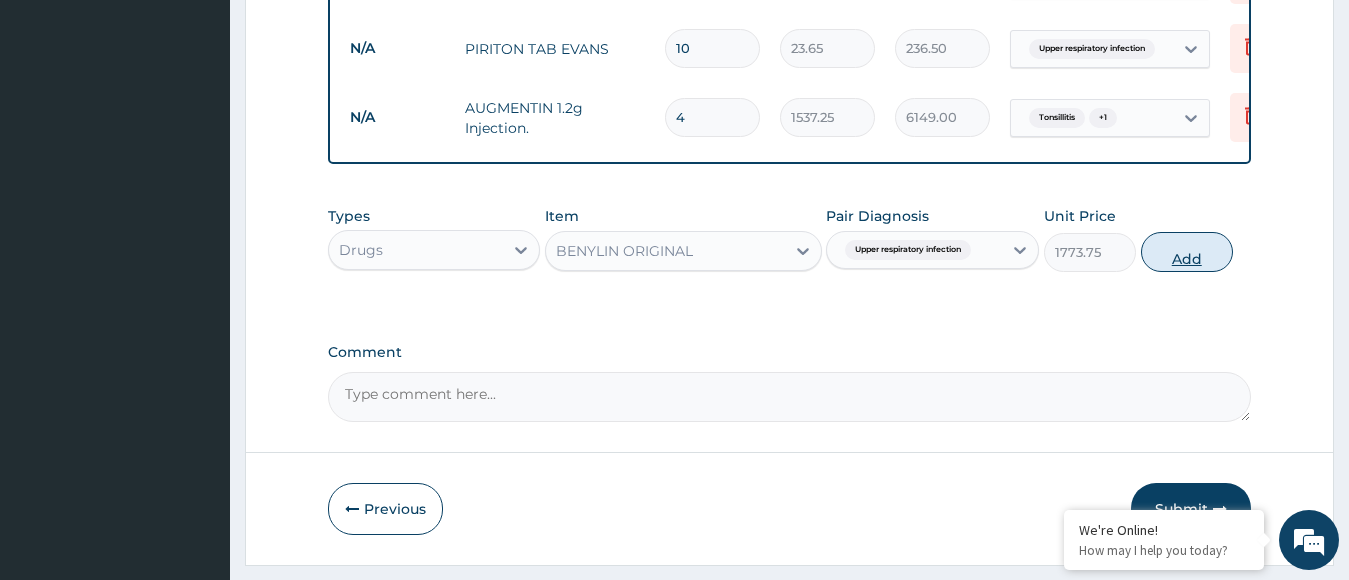 click on "Add" at bounding box center [1187, 252] 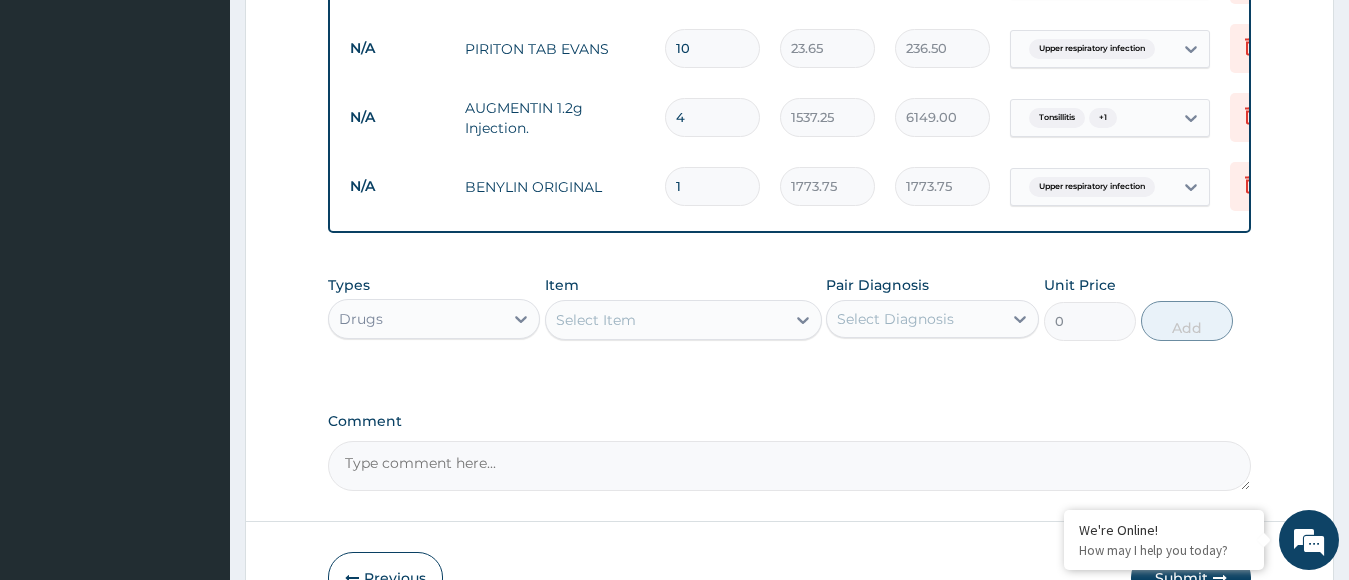 type 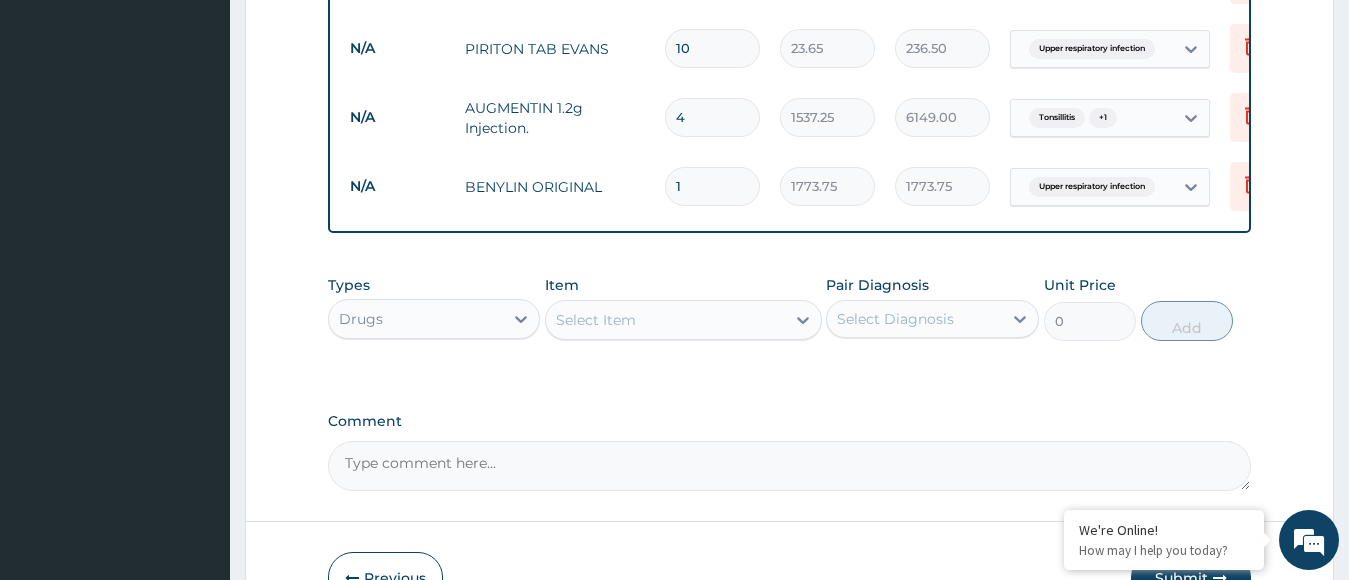 type on "0.00" 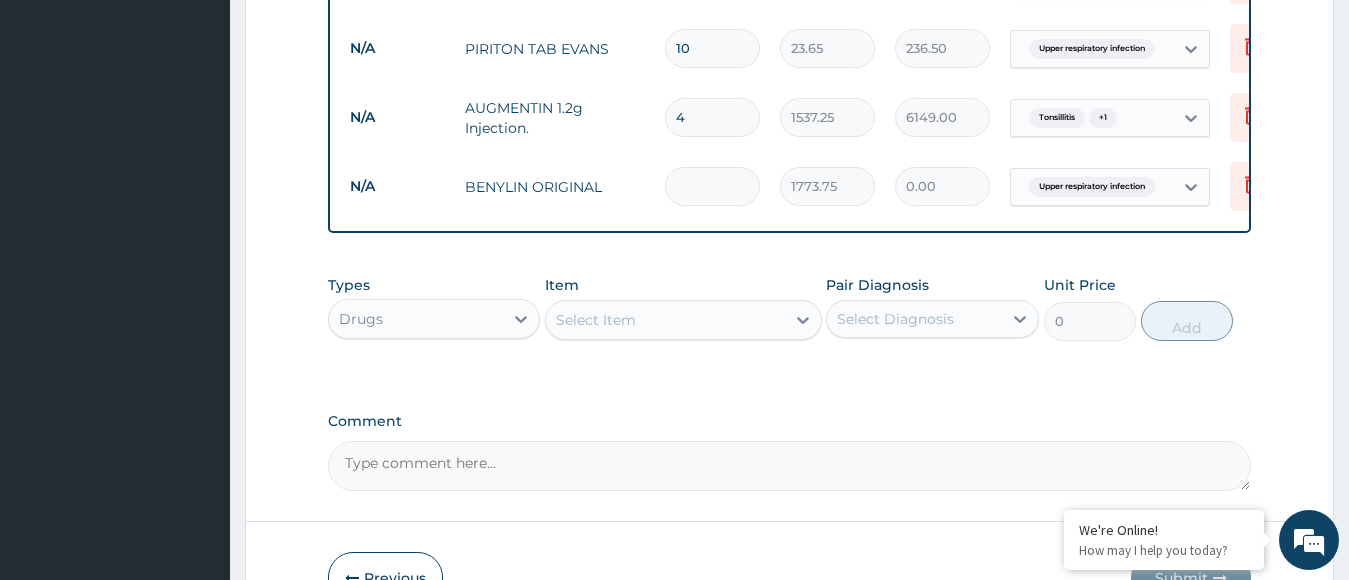 type 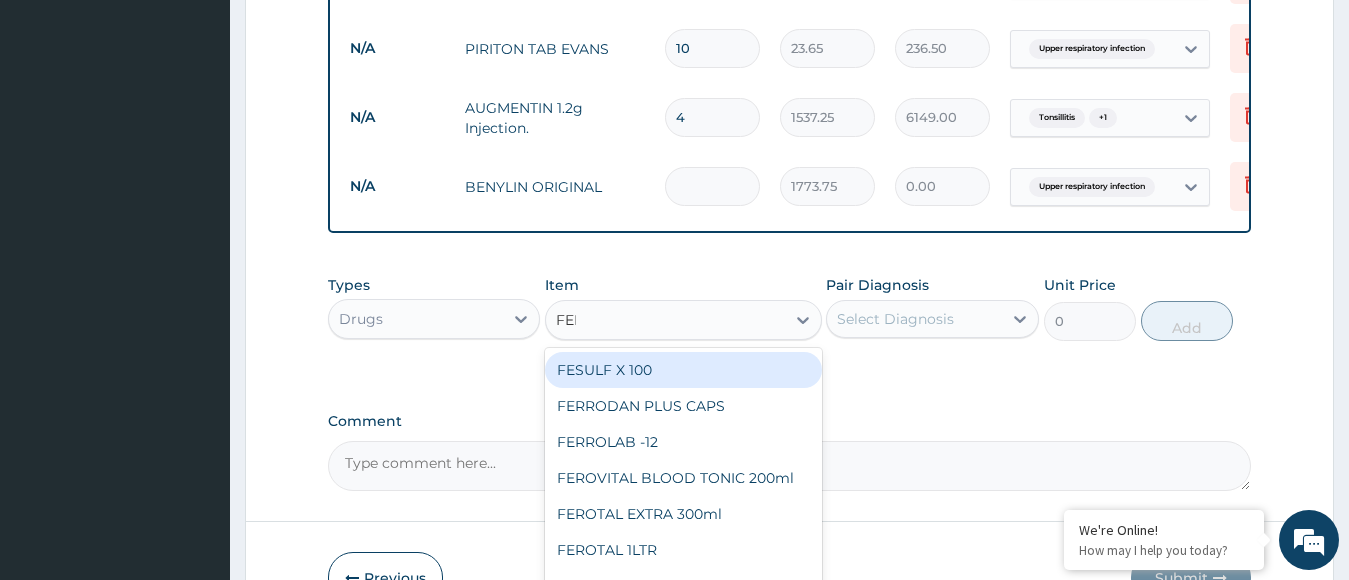 type on "FERR" 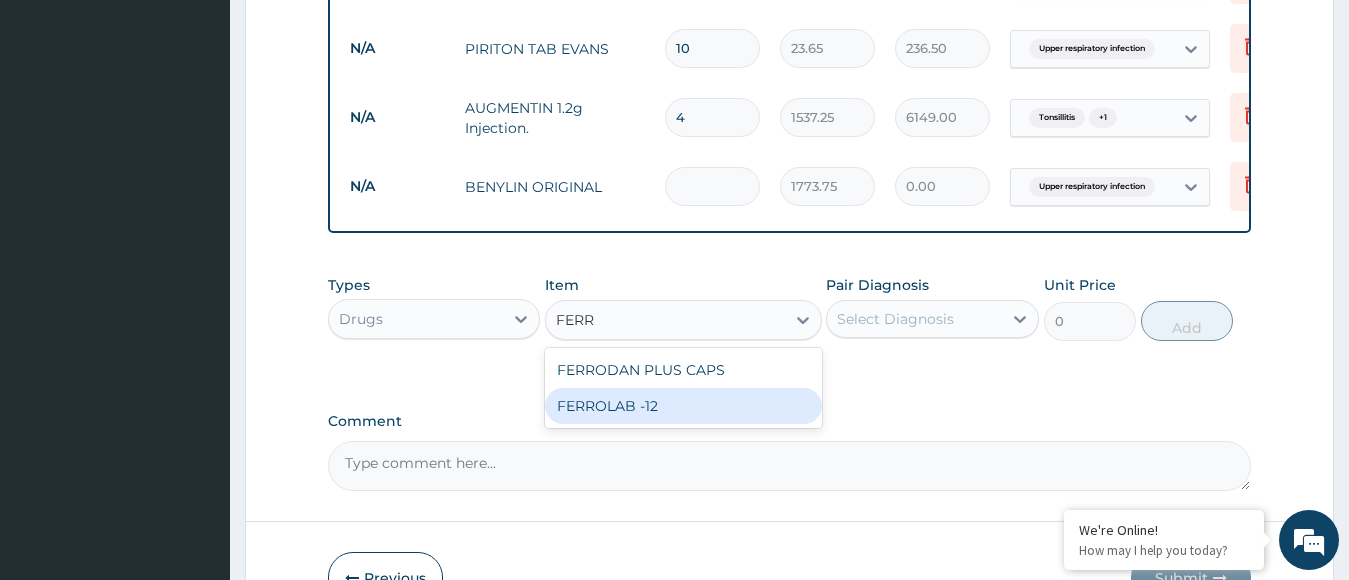 click on "FERROLAB -12" at bounding box center (683, 406) 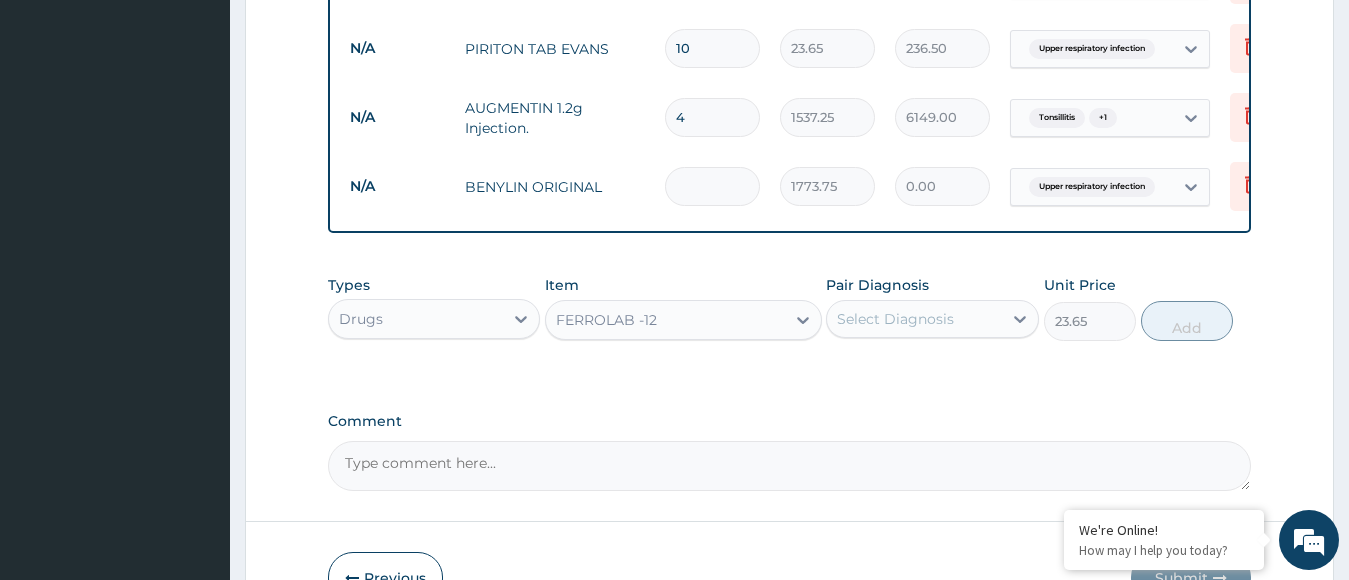 click on "Select Diagnosis" at bounding box center (895, 319) 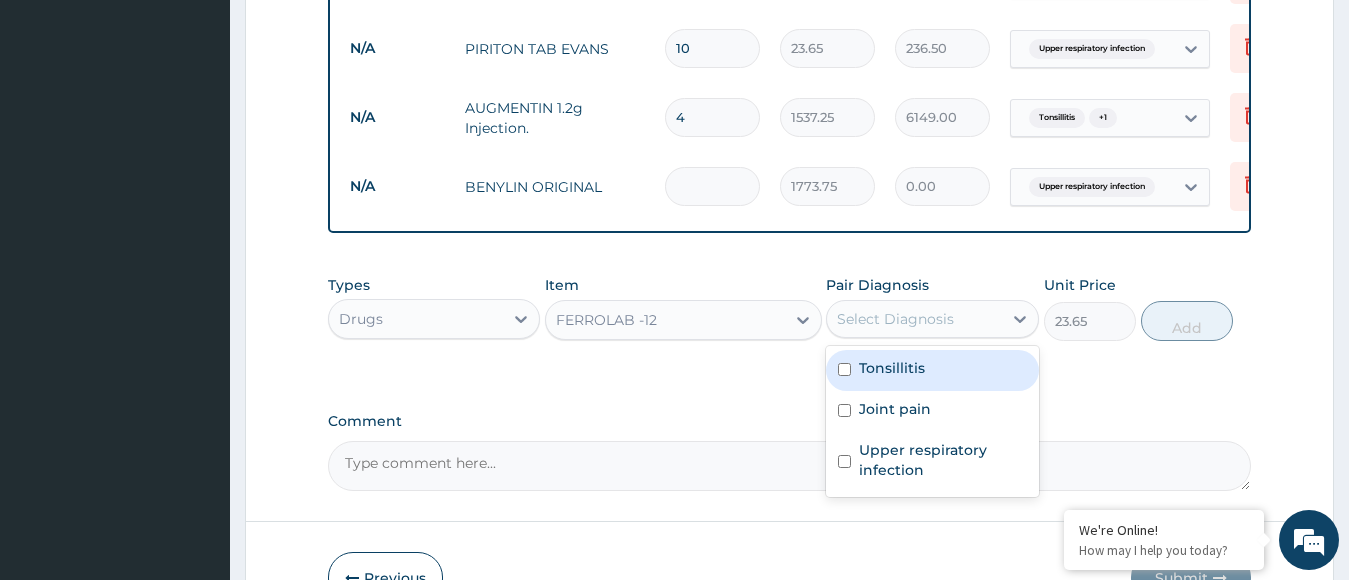 click on "Tonsillitis" at bounding box center (892, 368) 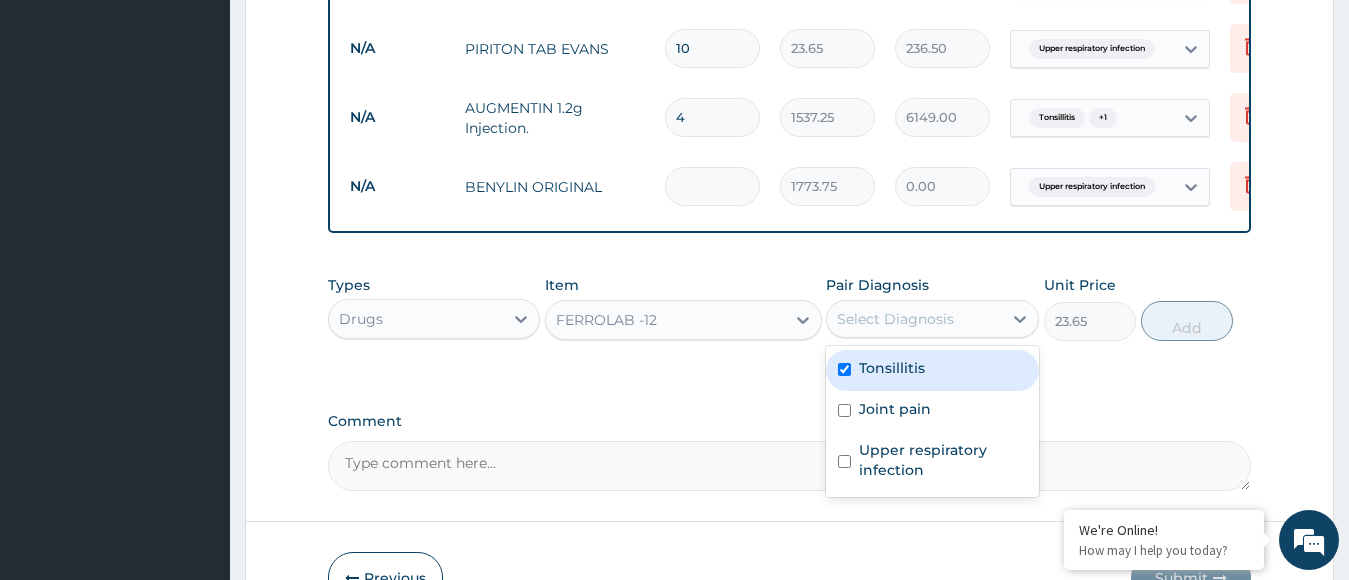 checkbox on "true" 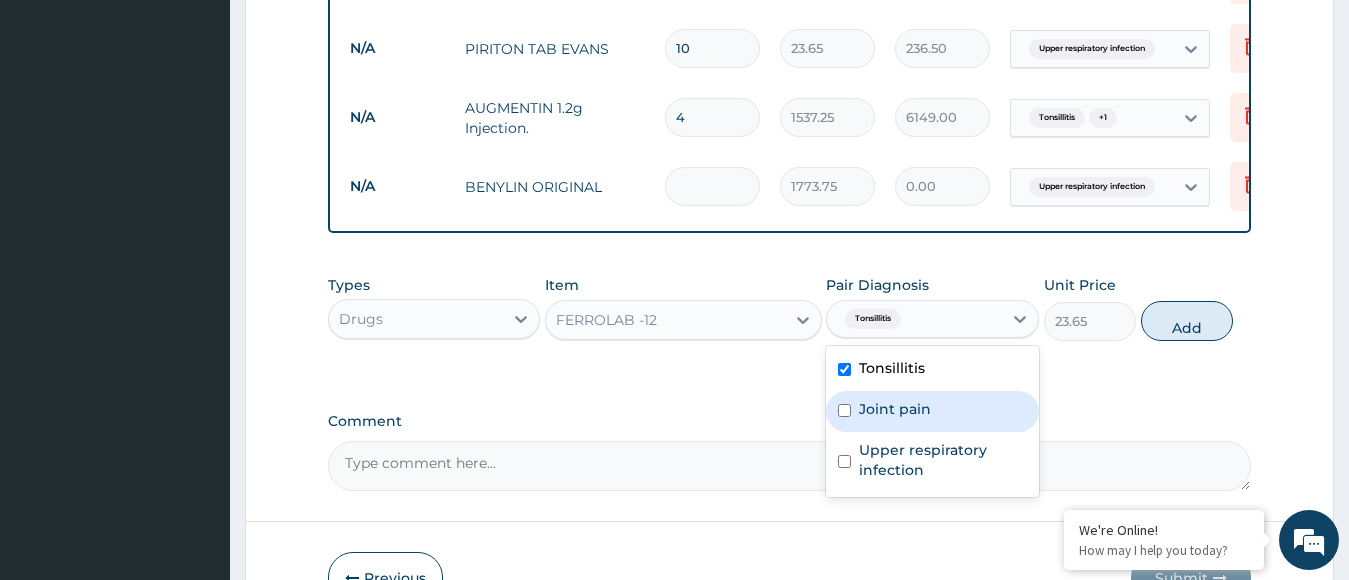 click on "Joint pain" at bounding box center (895, 409) 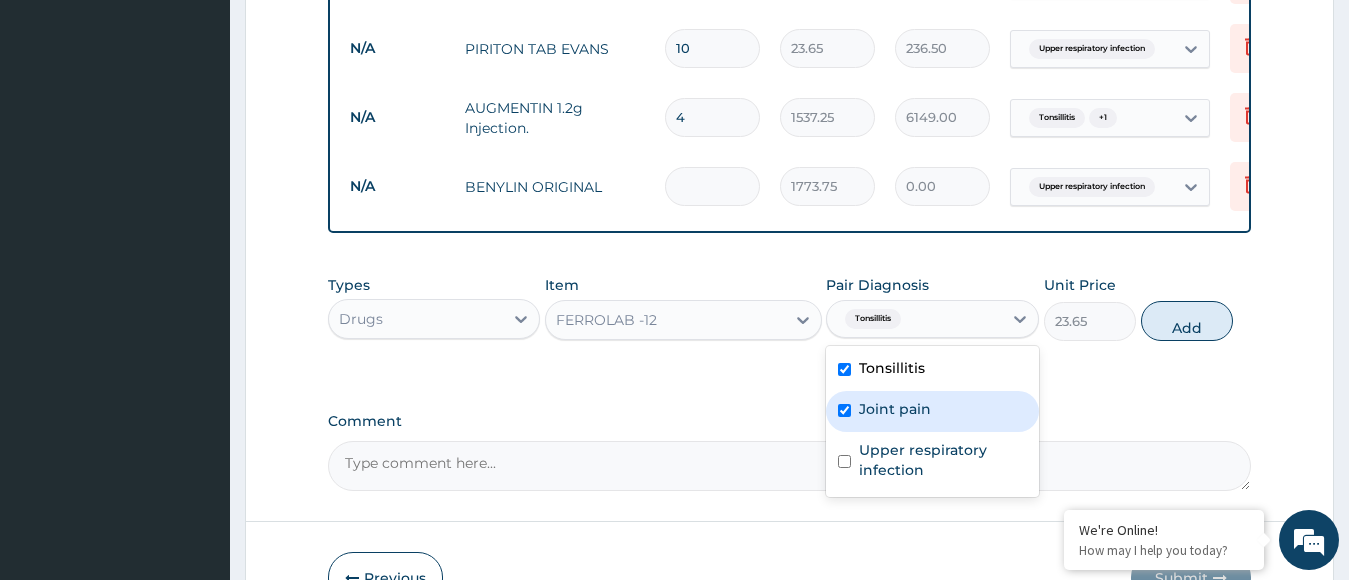 checkbox on "true" 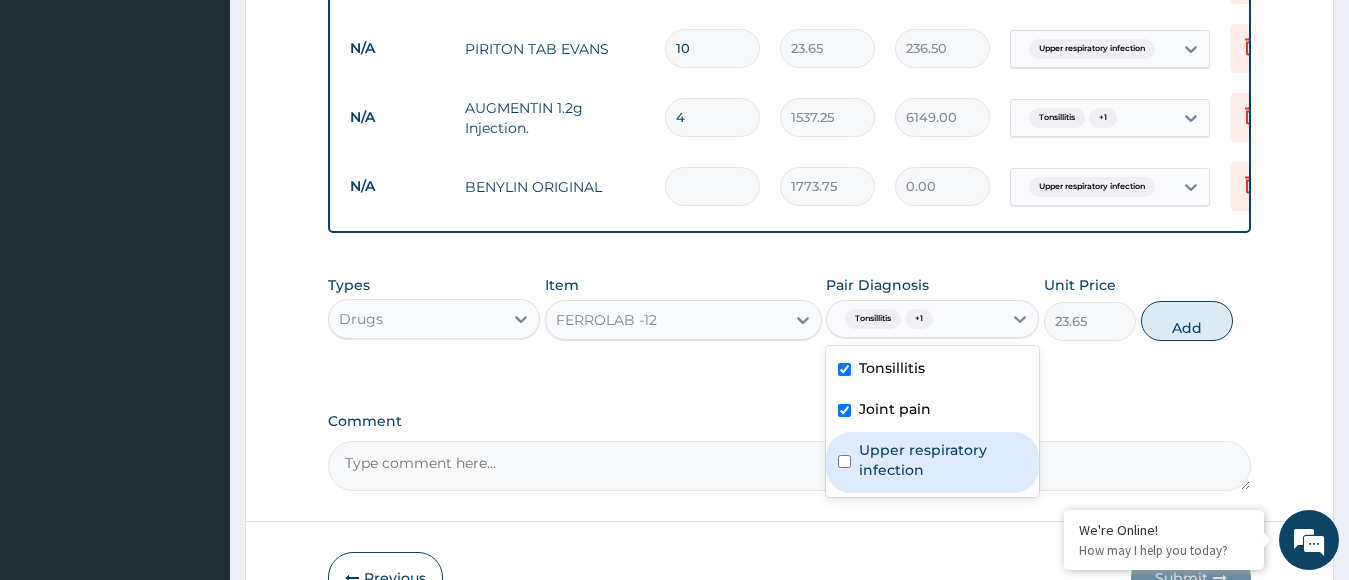 click on "Upper respiratory infection" at bounding box center [943, 460] 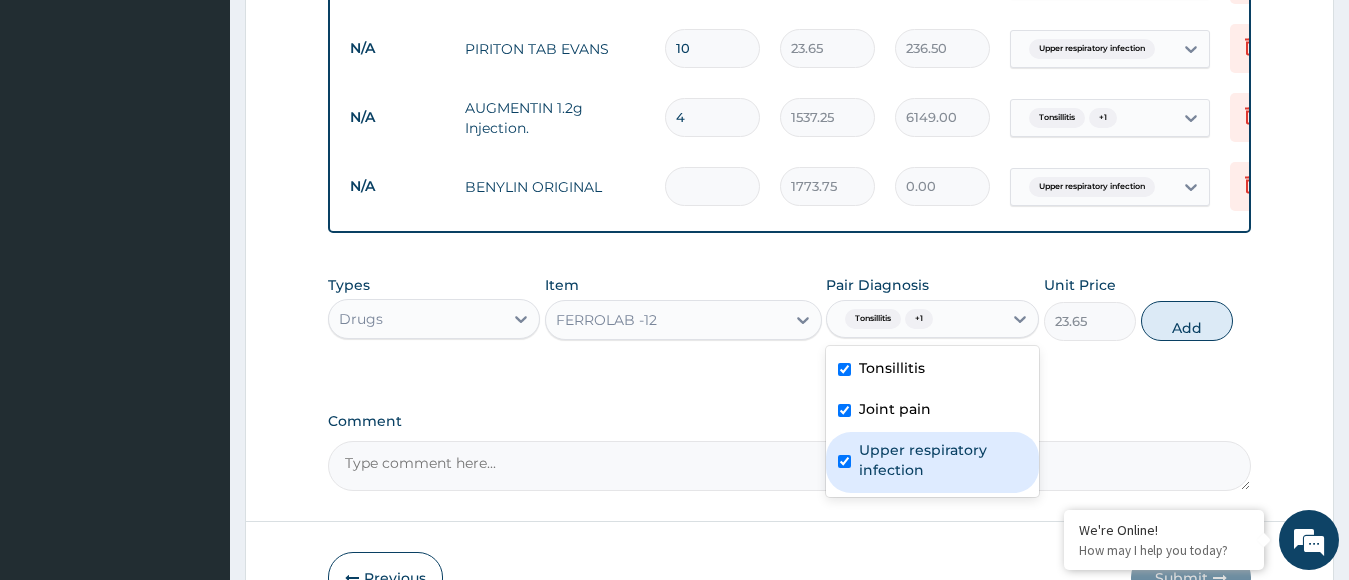checkbox on "true" 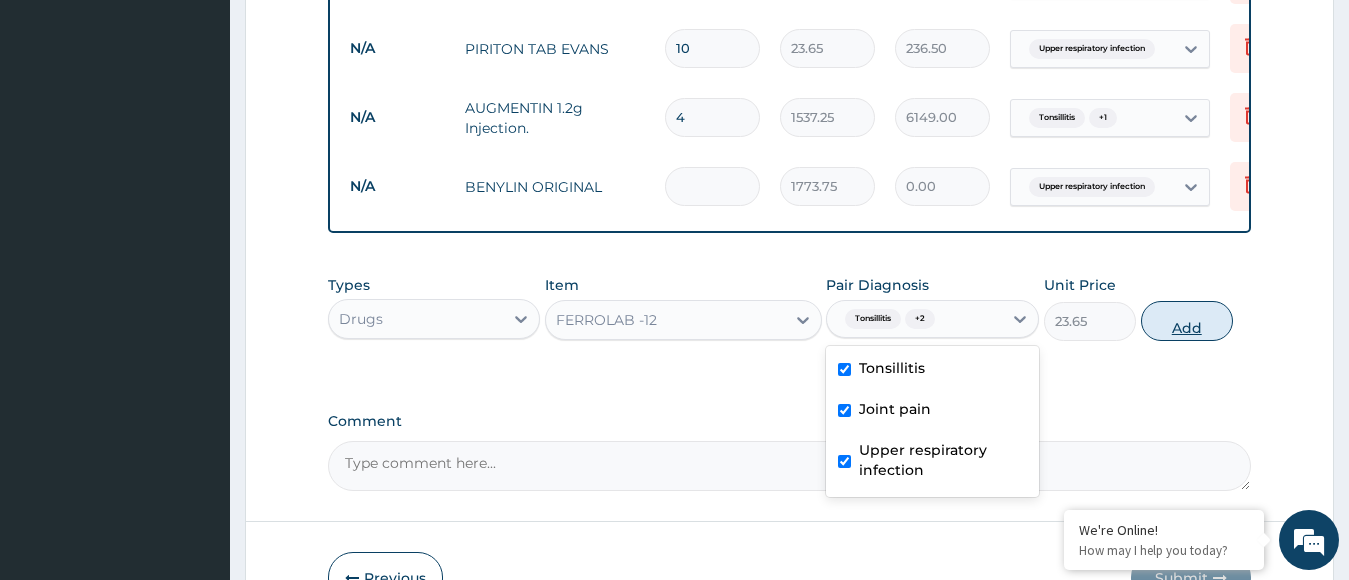 click on "Add" at bounding box center (1187, 321) 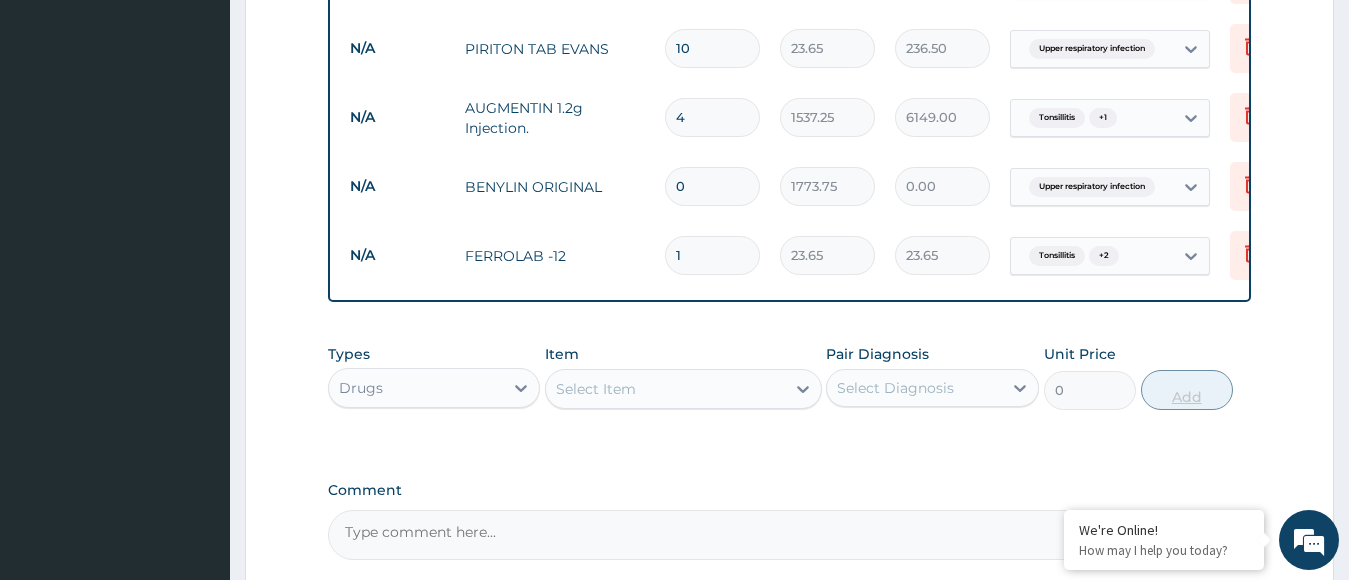 type 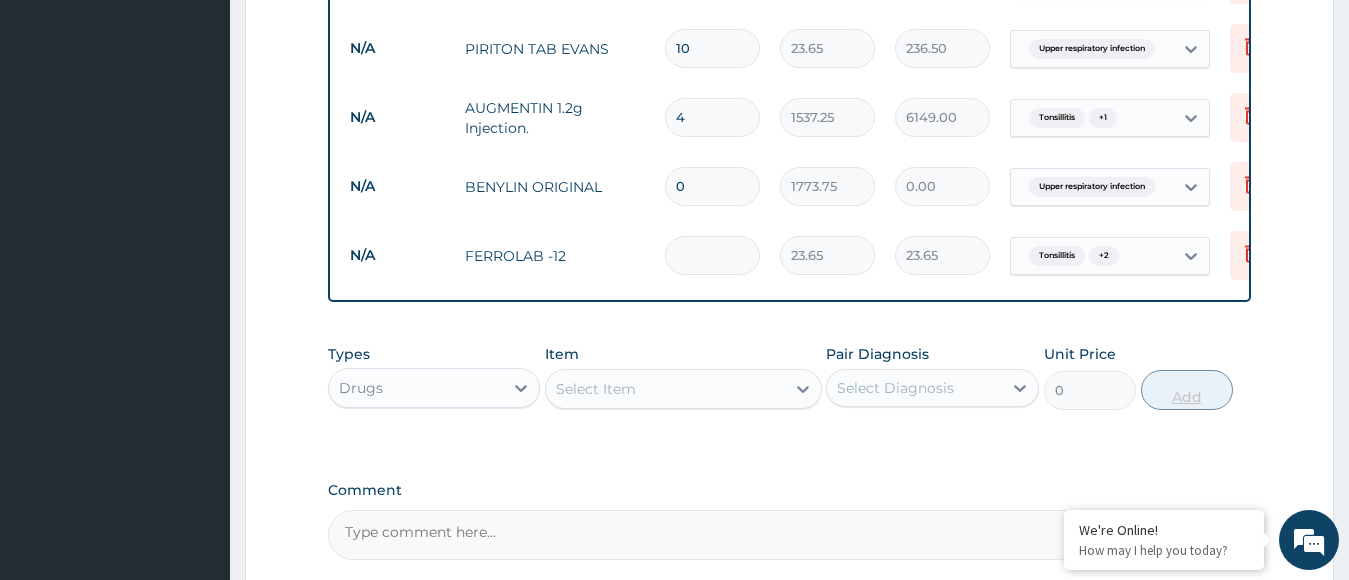 type on "0.00" 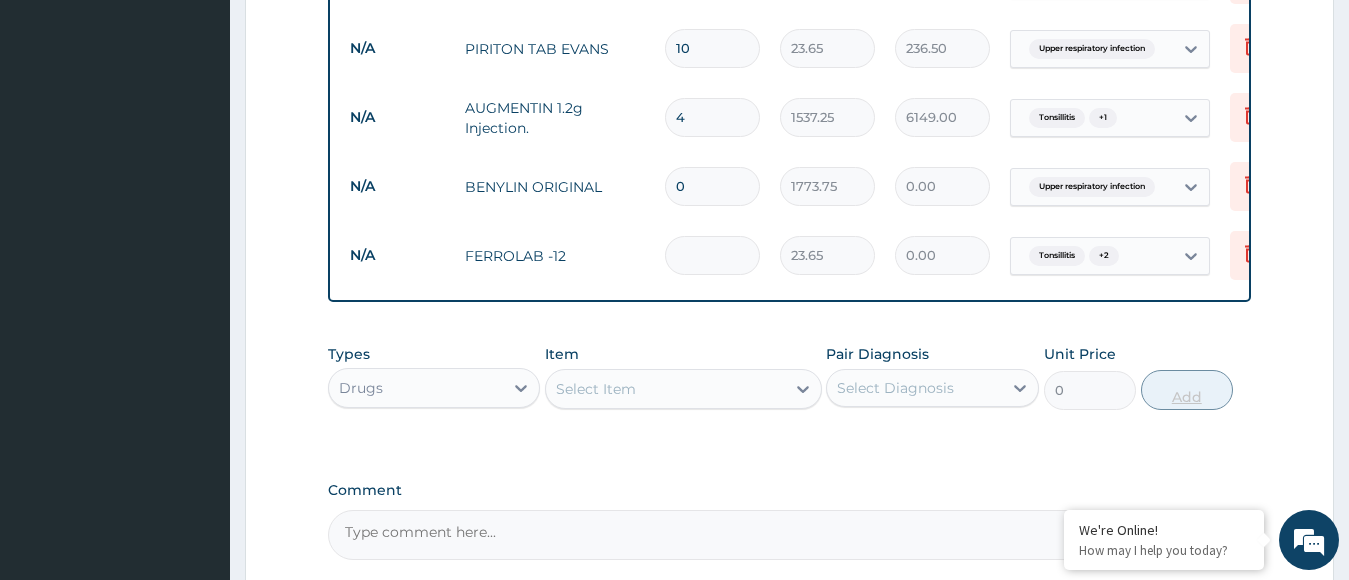 type on "2" 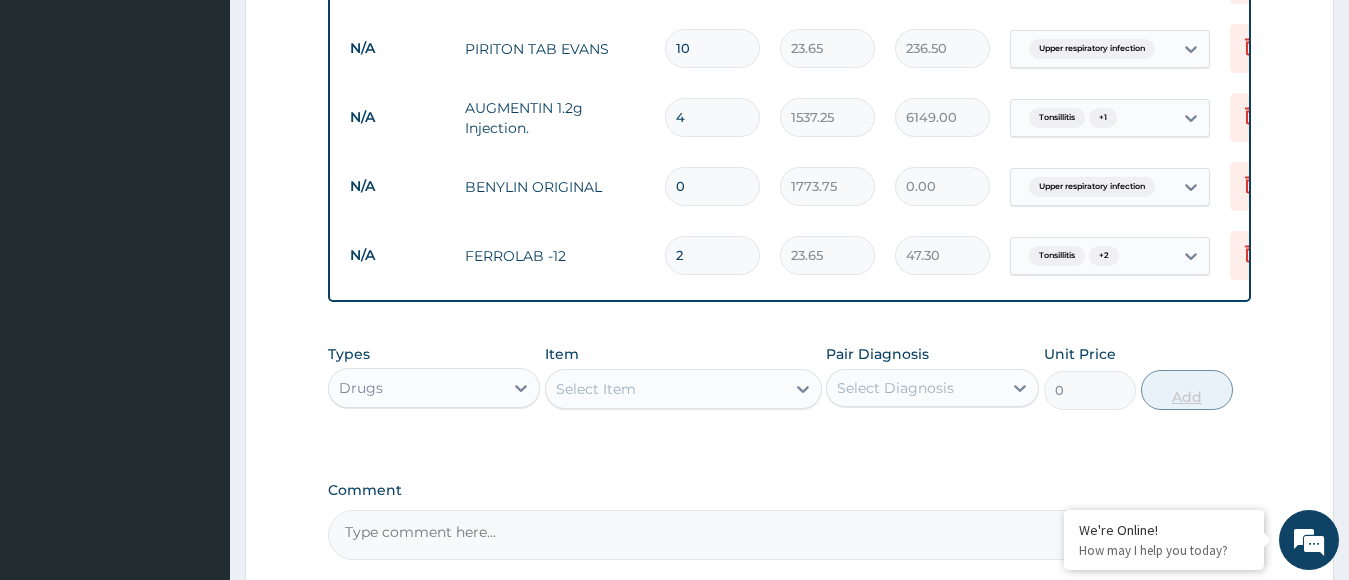 type on "28" 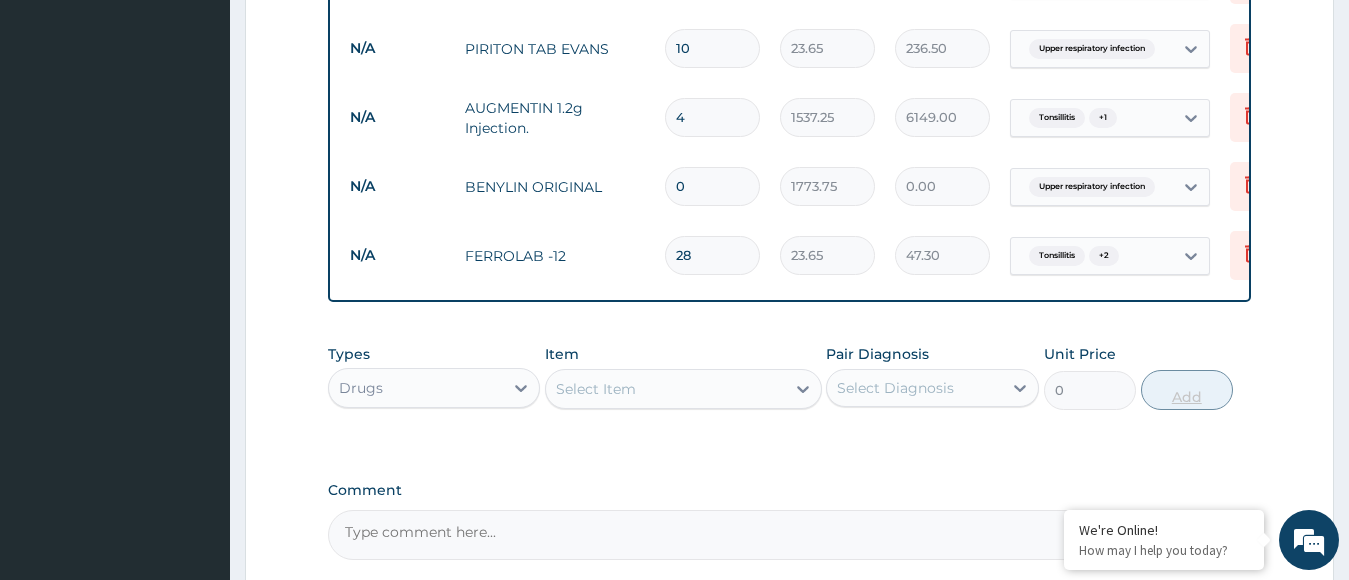 type on "662.20" 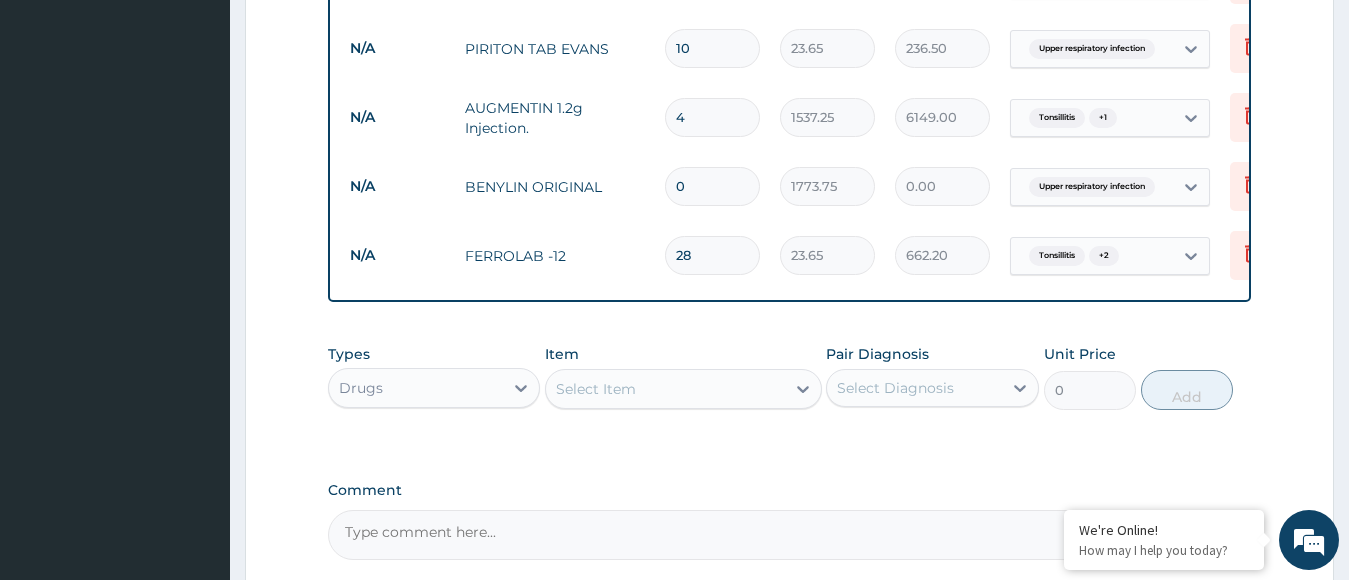 type on "28" 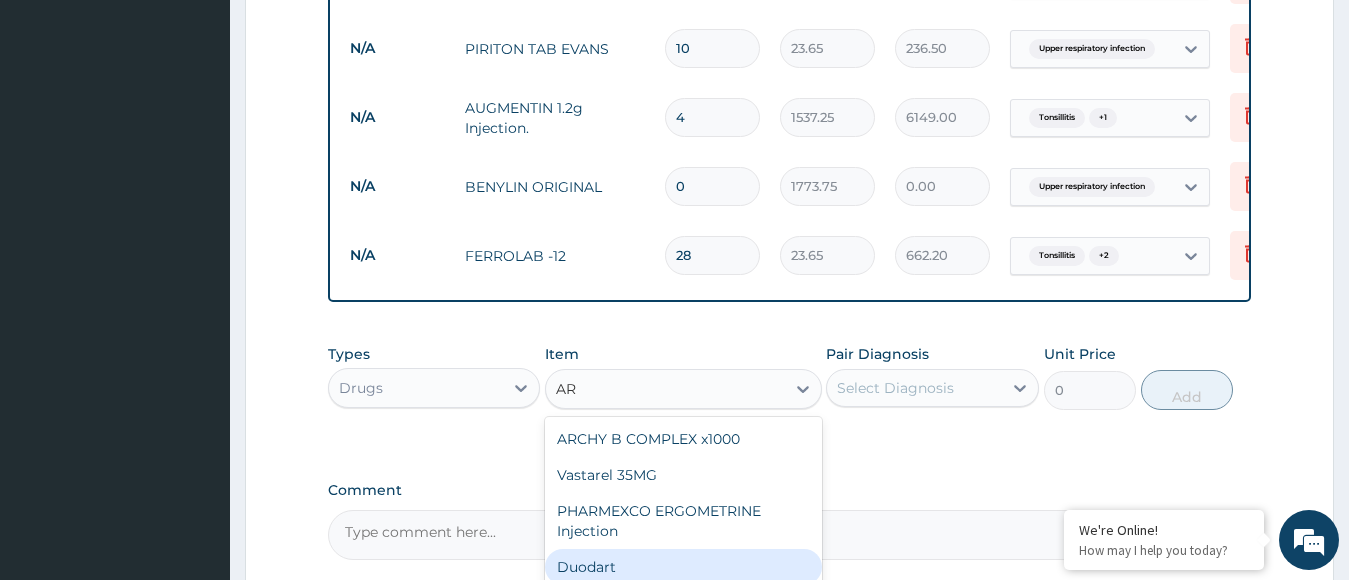 type on "A" 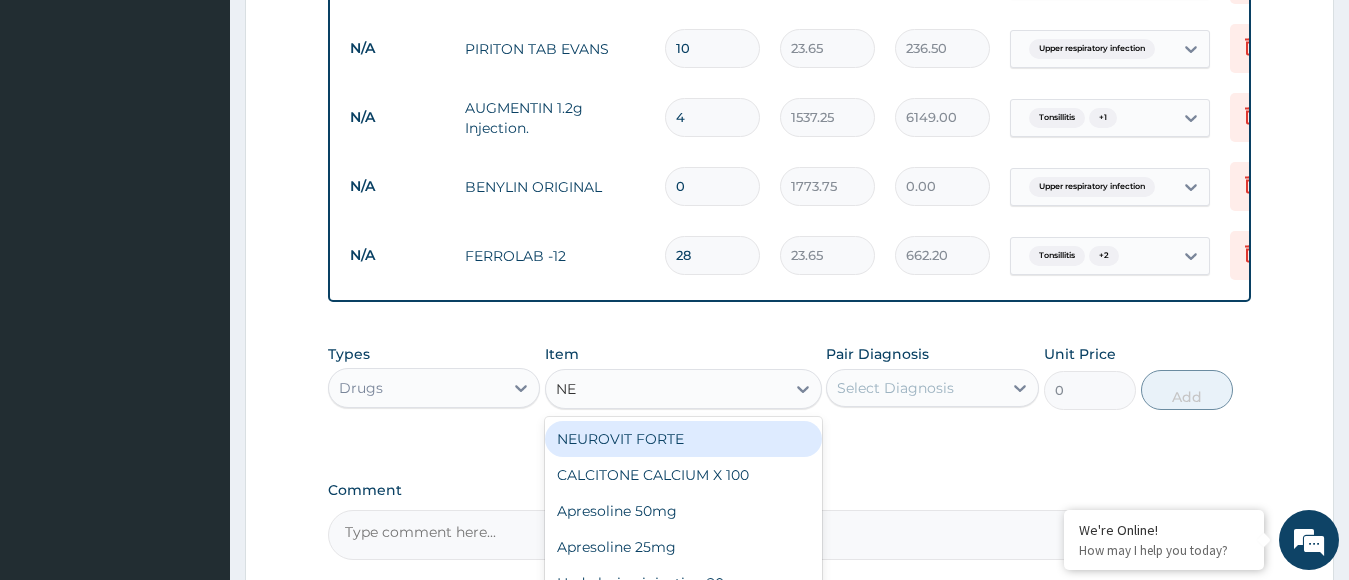 type on "NEU" 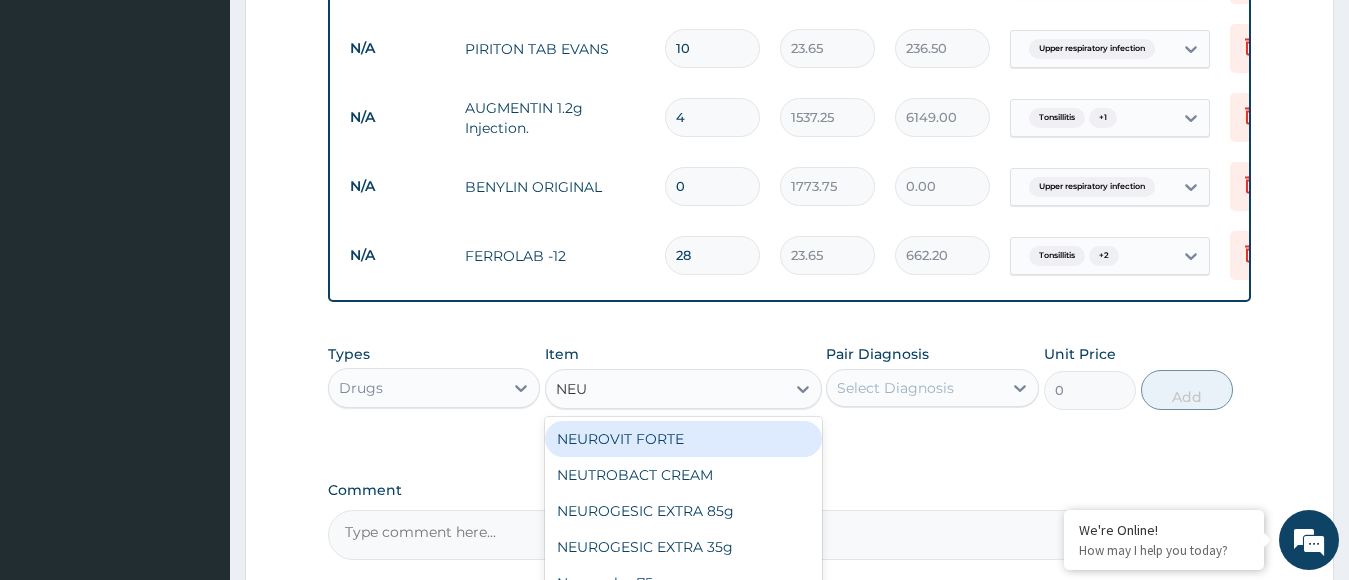 click on "NEUROVIT FORTE" at bounding box center (683, 439) 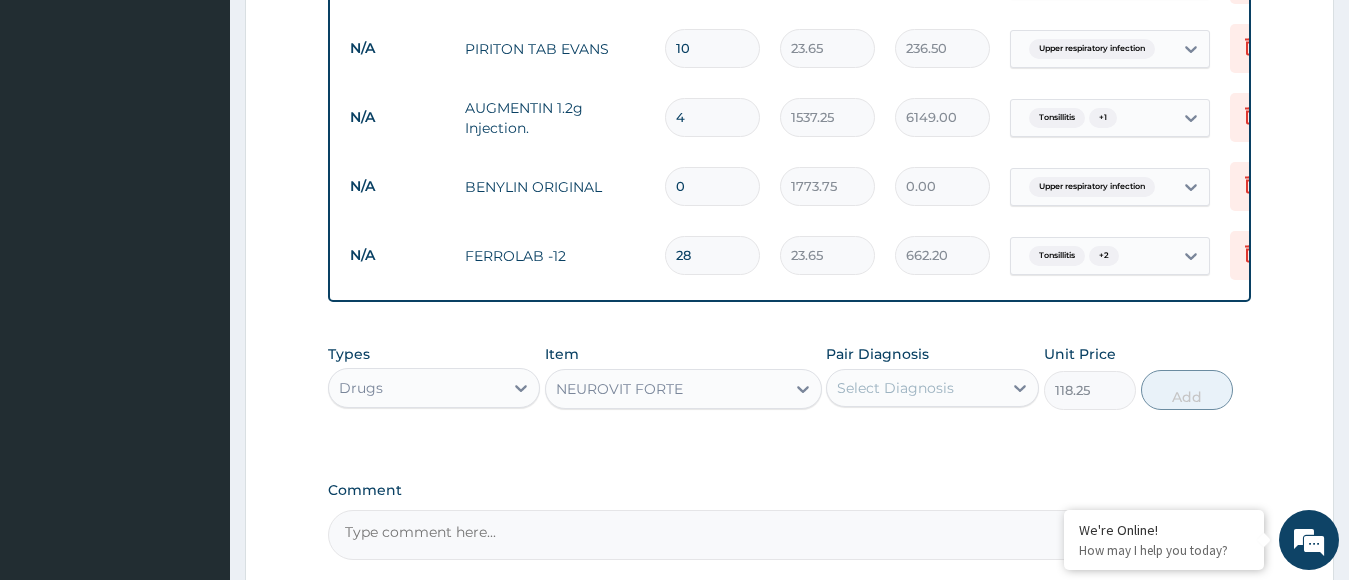 click on "Select Diagnosis" at bounding box center [895, 388] 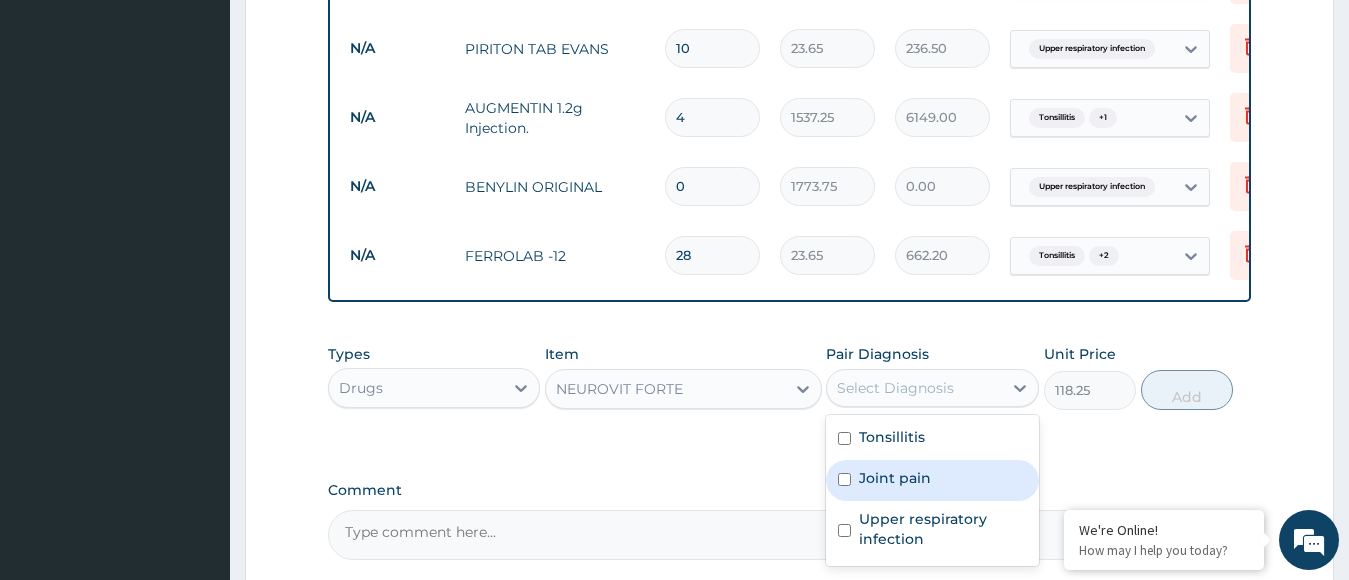 click on "Joint pain" at bounding box center [895, 478] 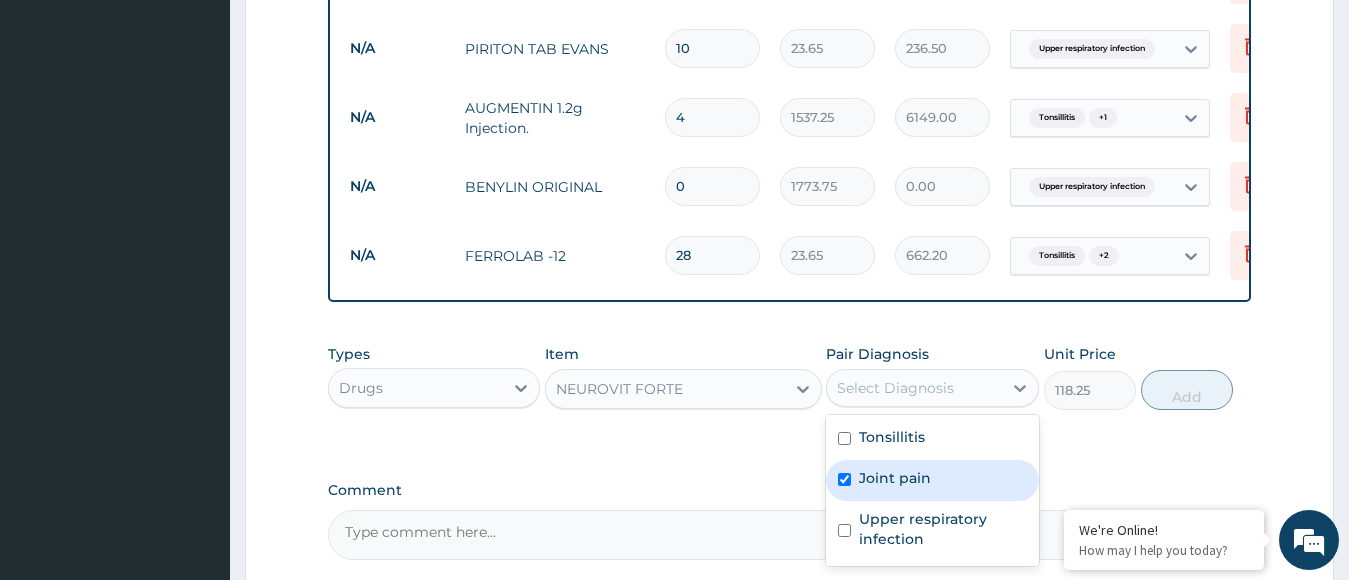 checkbox on "true" 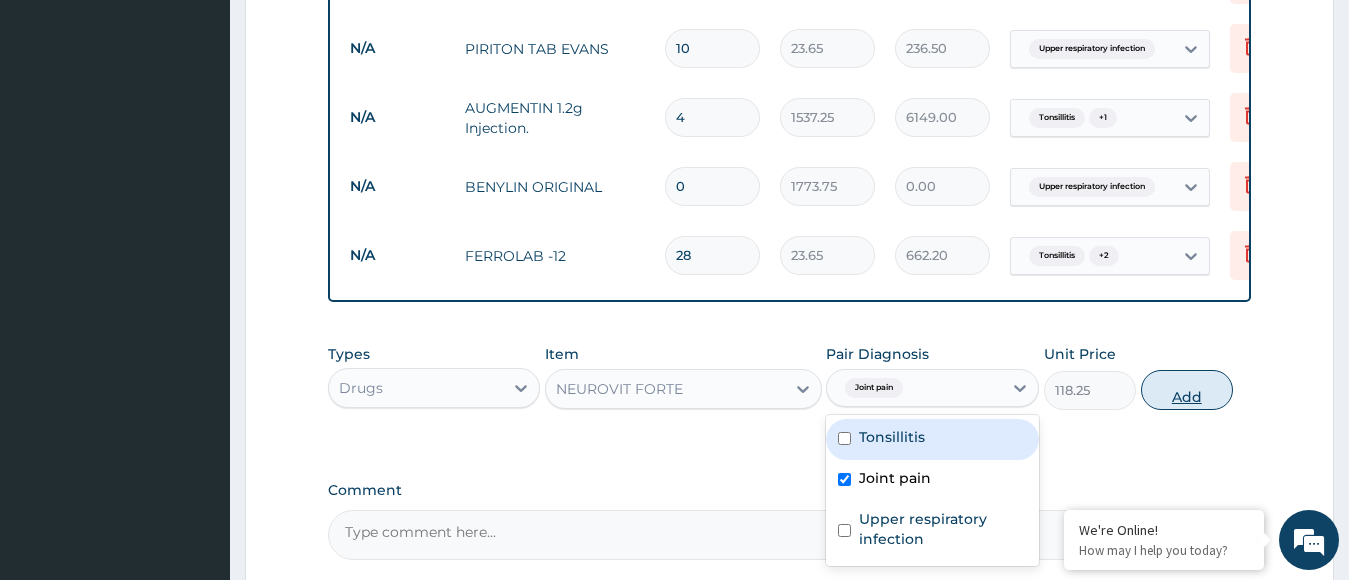 click on "Add" at bounding box center [1187, 390] 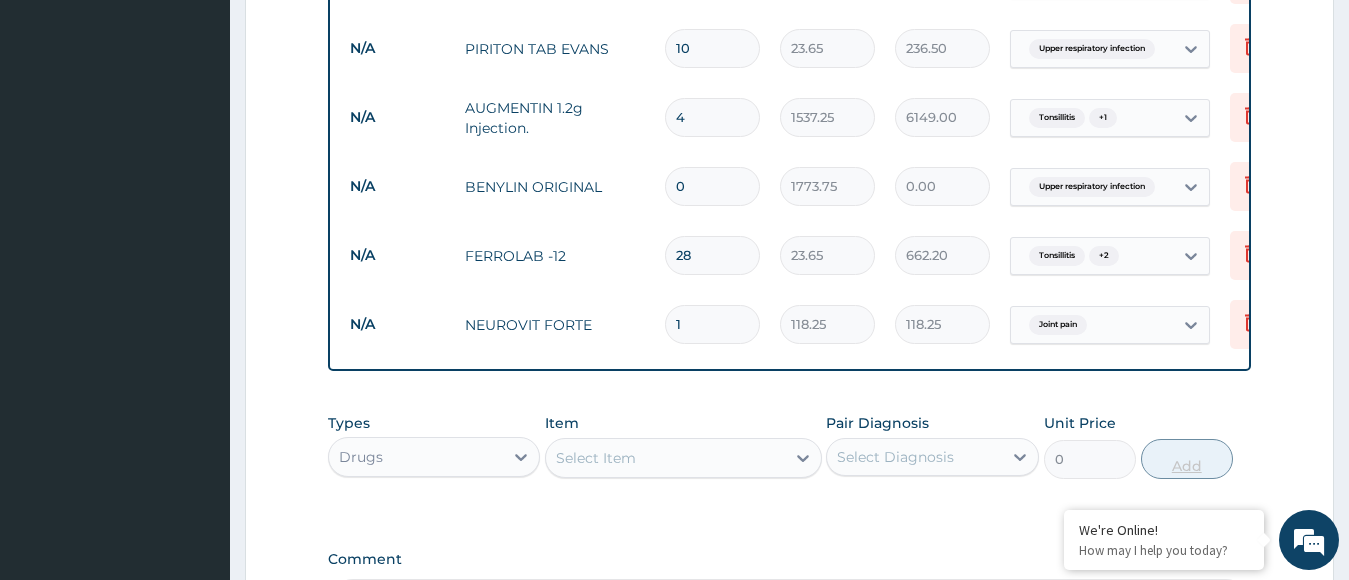 type 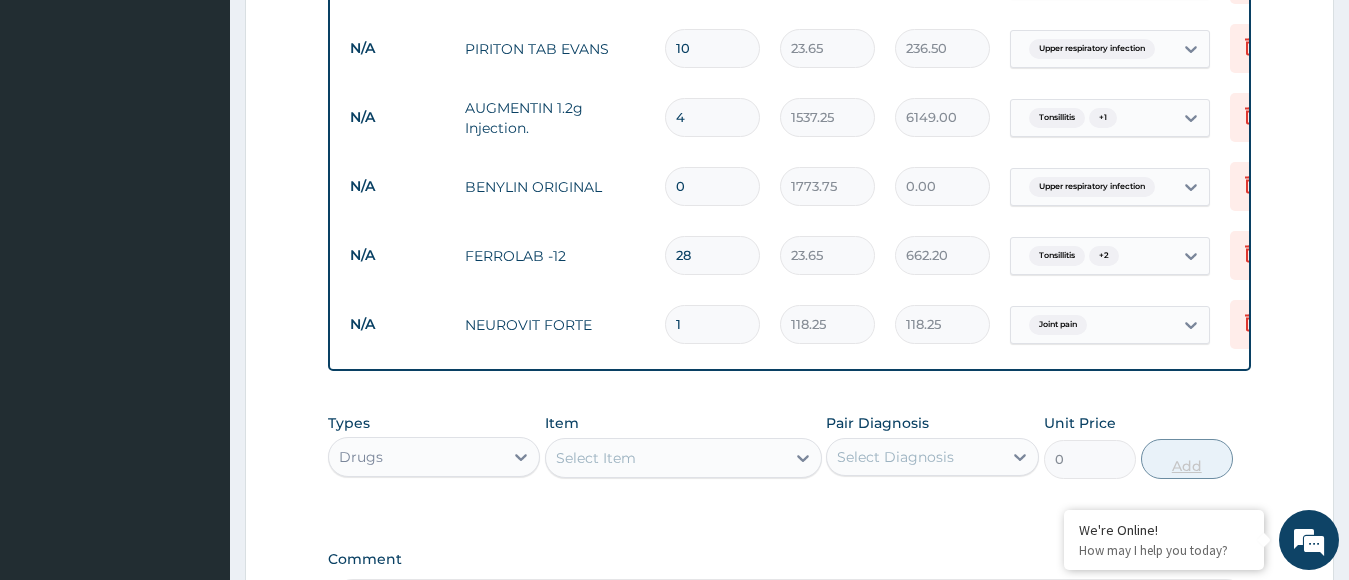 type on "0.00" 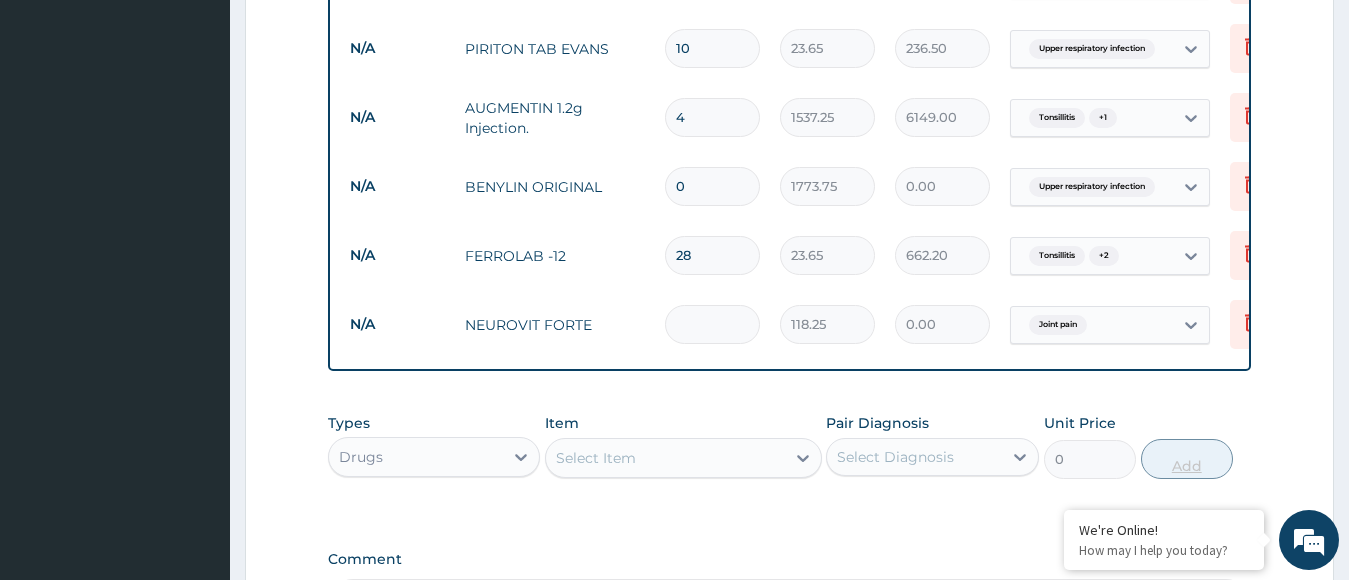 type on "2" 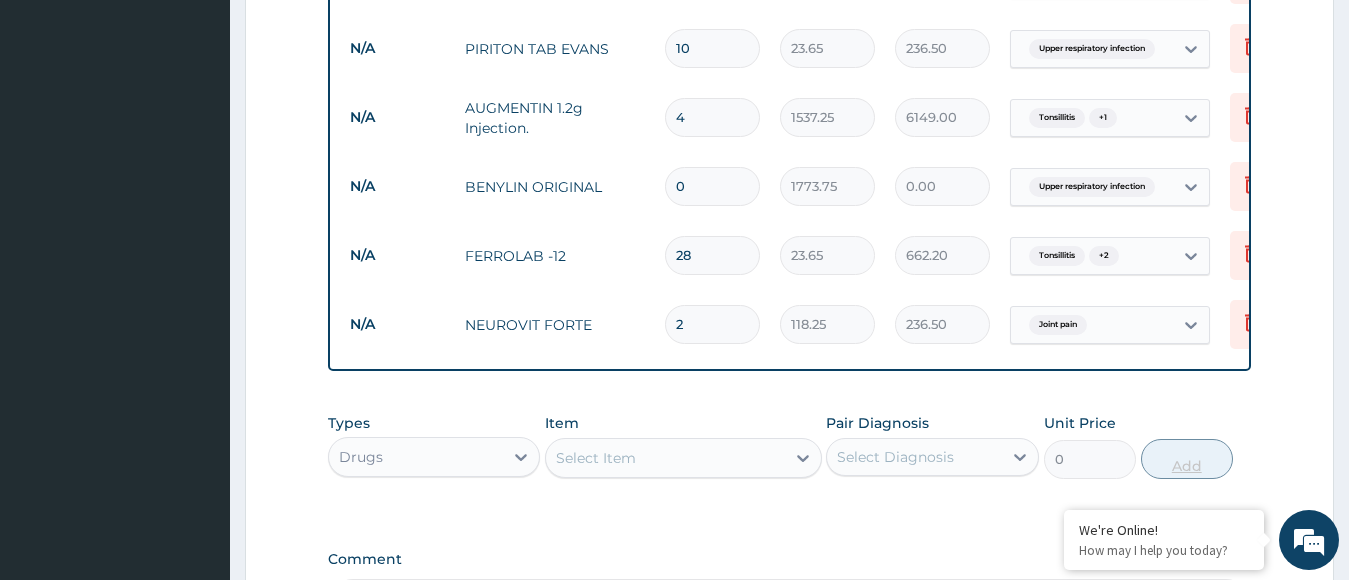 type on "28" 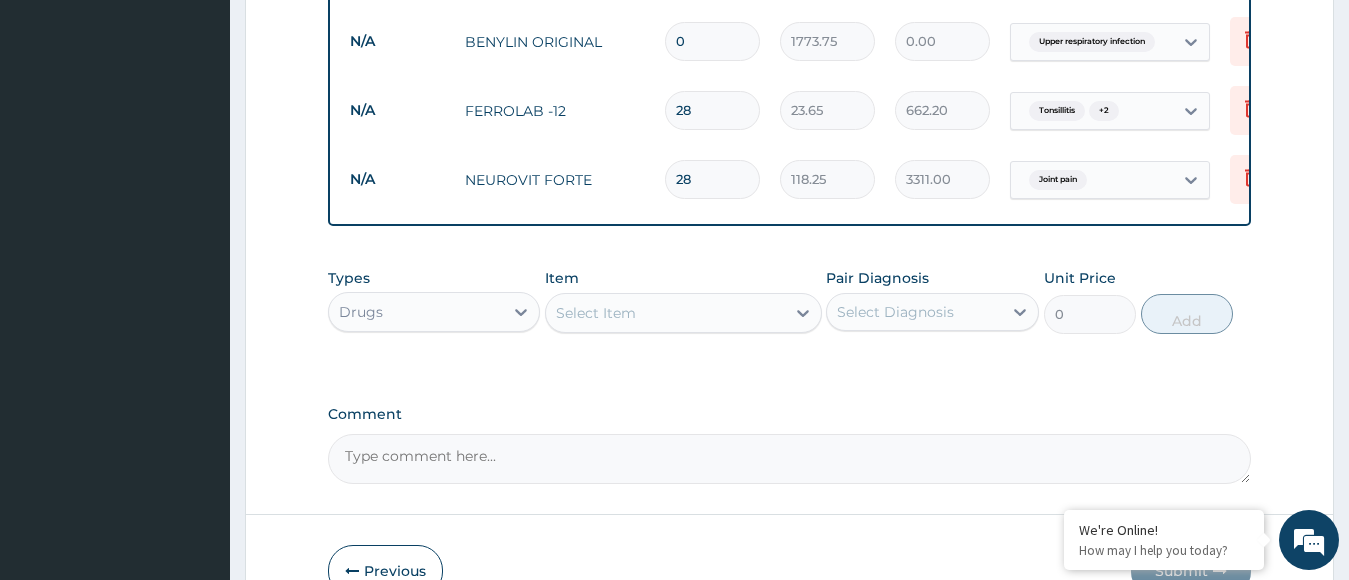 scroll, scrollTop: 1439, scrollLeft: 0, axis: vertical 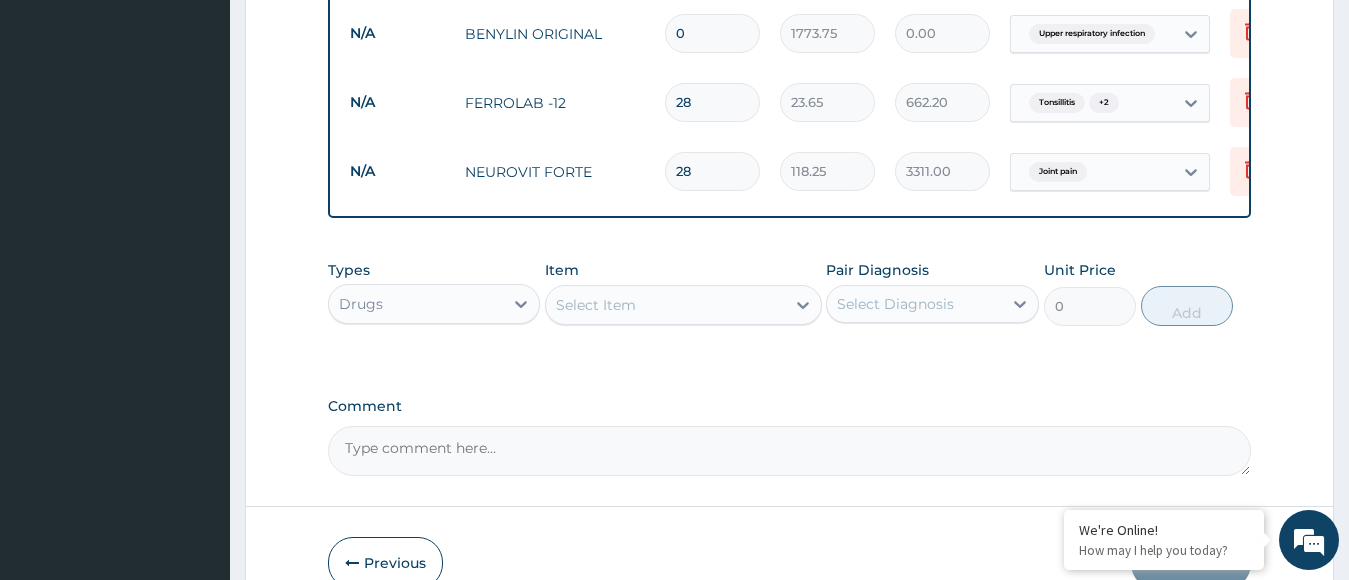 type on "28" 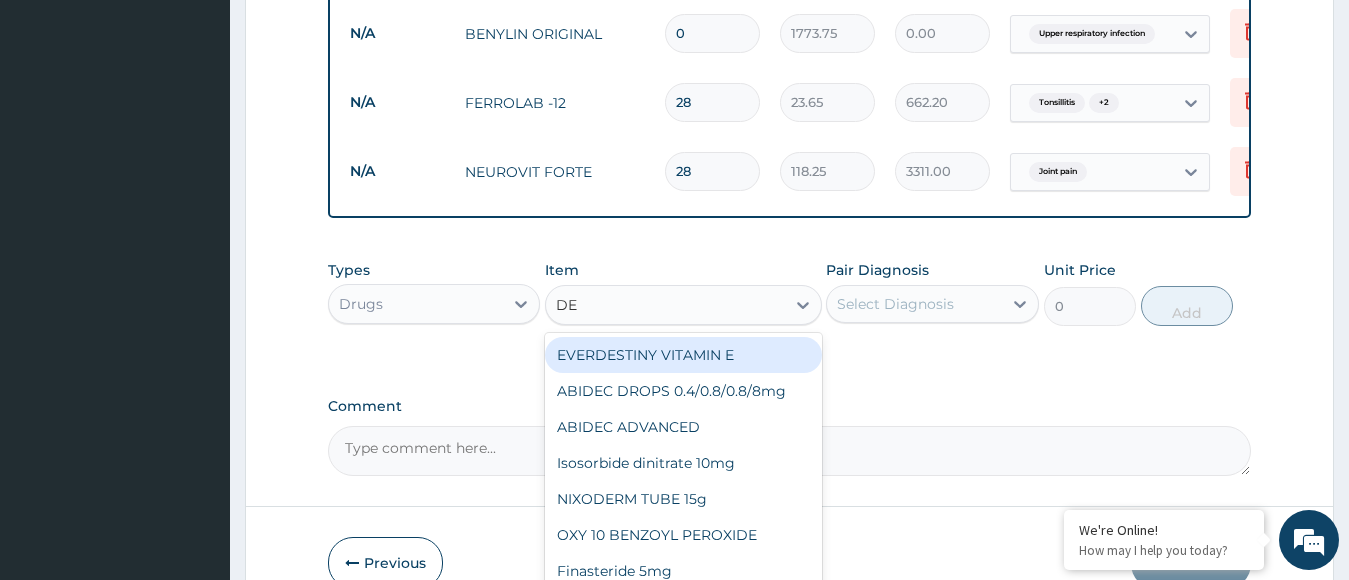 type on "DEE" 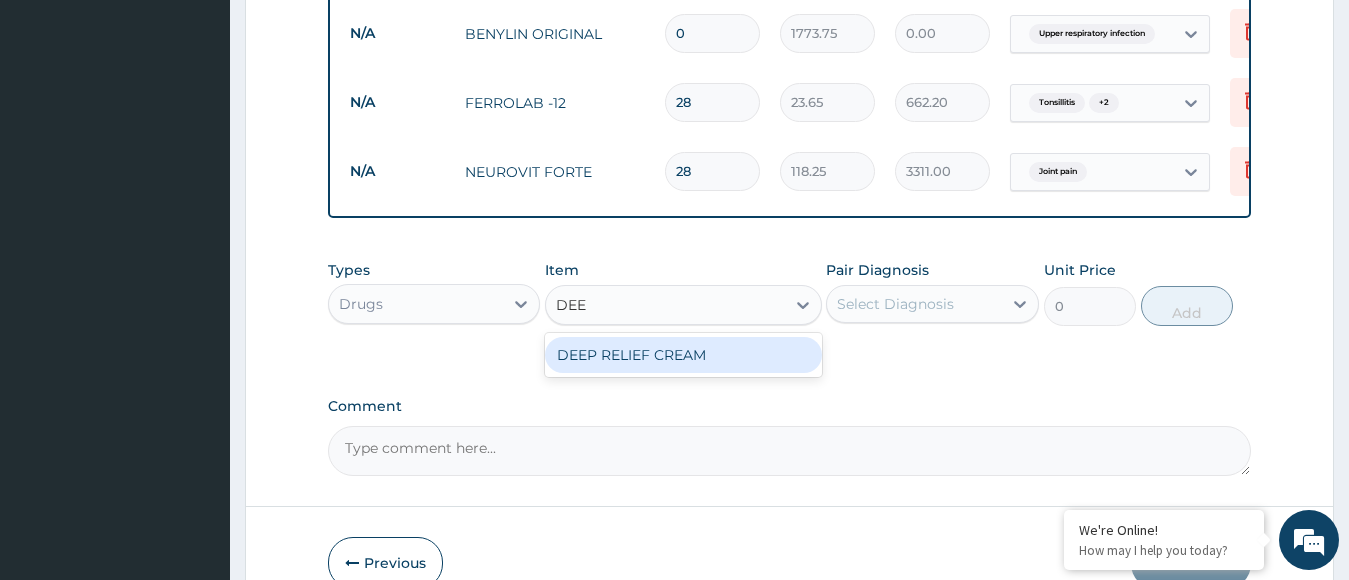click on "DEEP RELIEF CREAM" at bounding box center [683, 355] 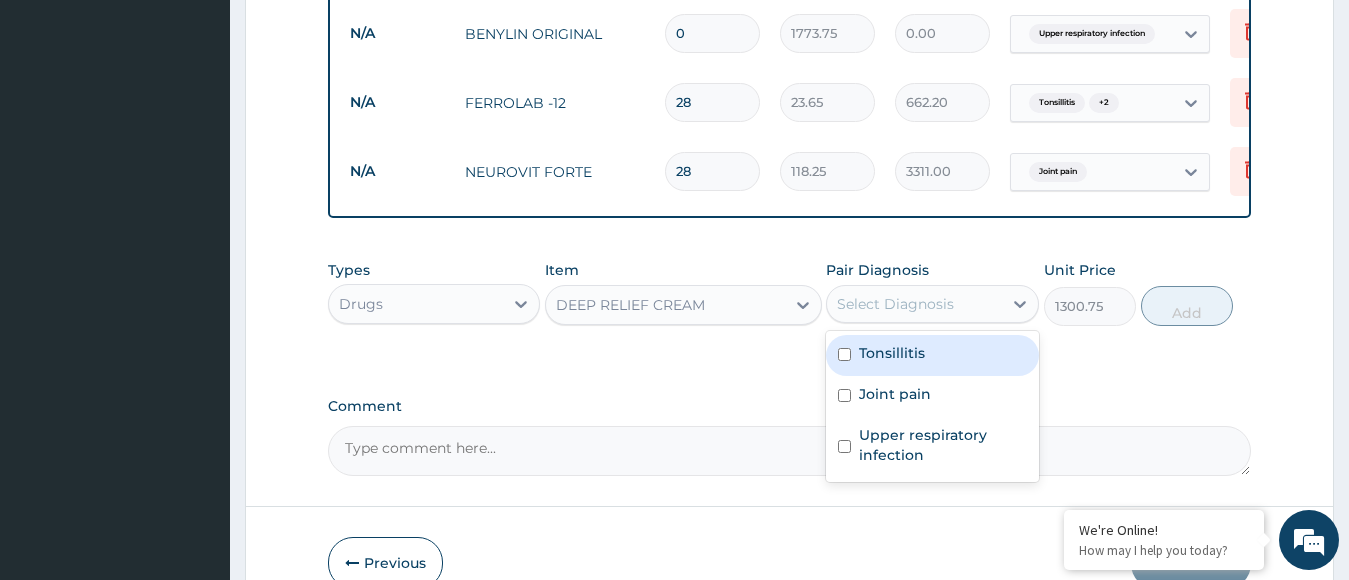 click on "Select Diagnosis" at bounding box center [895, 304] 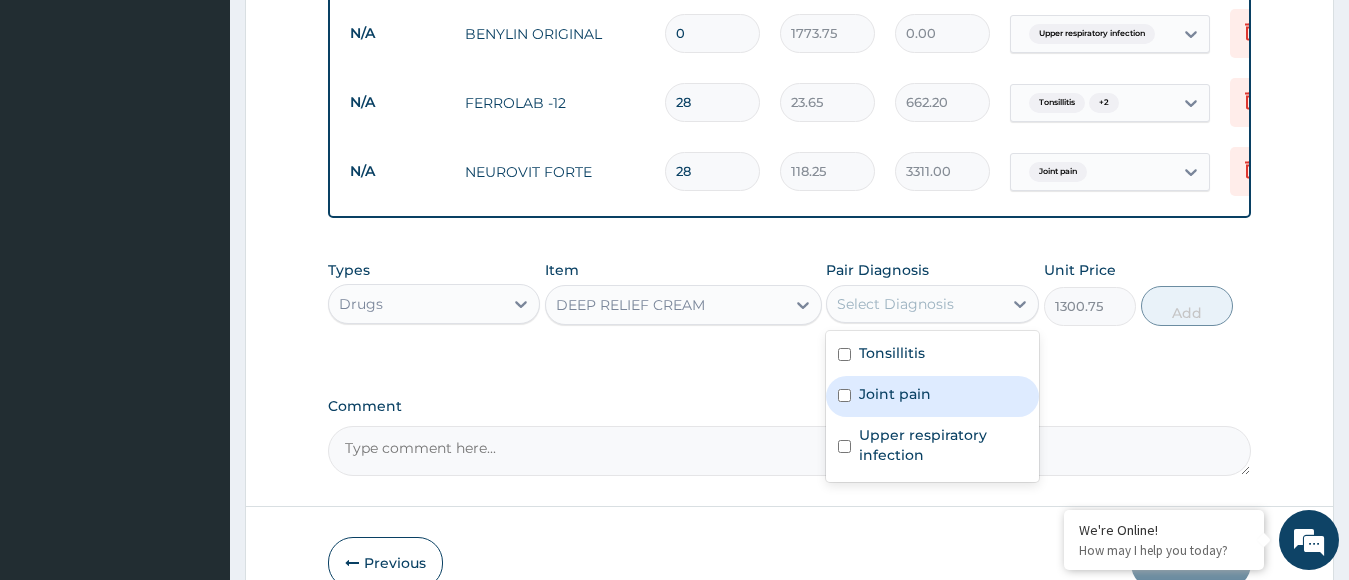 click on "Joint pain" at bounding box center (895, 394) 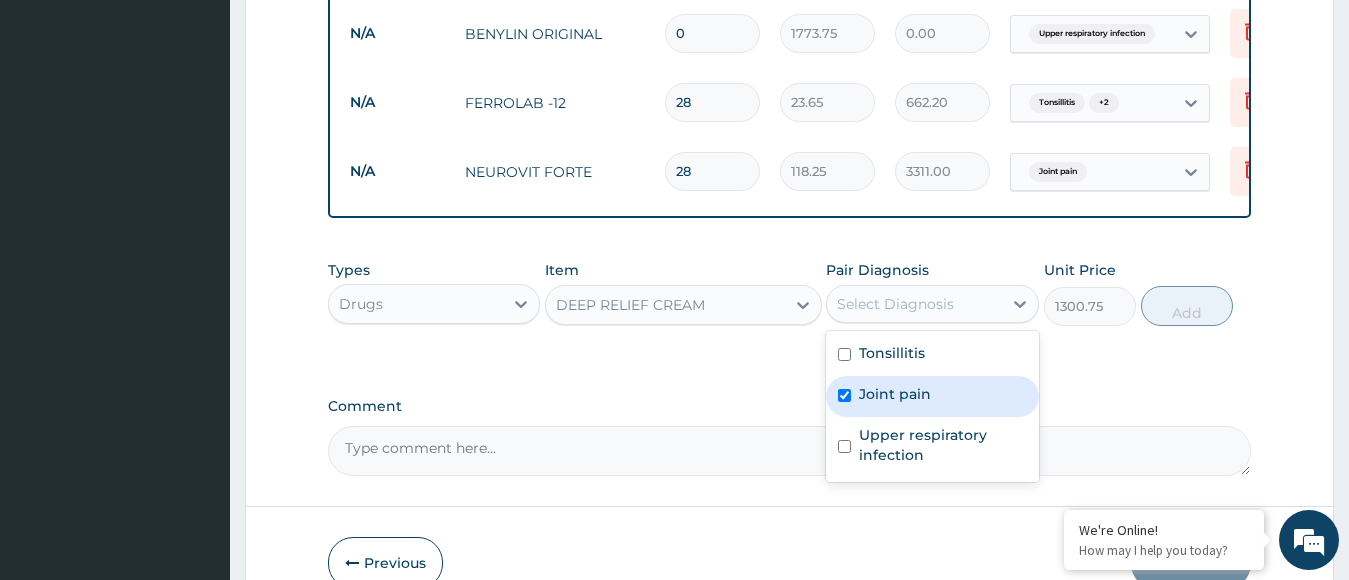 checkbox on "true" 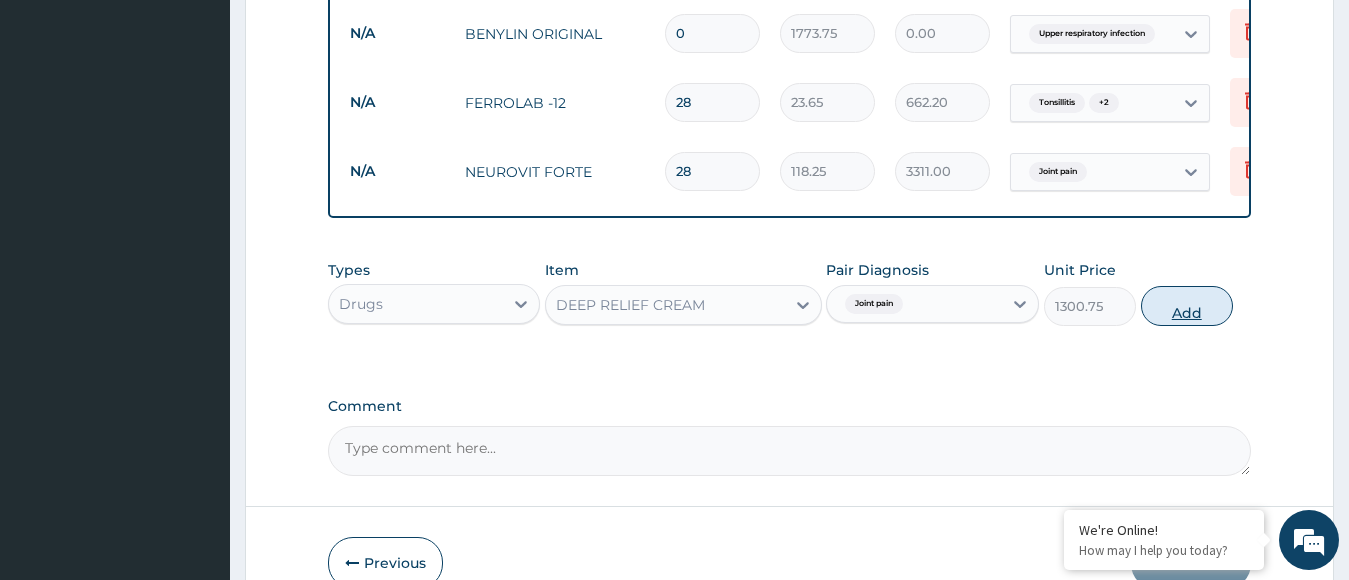 click on "Add" at bounding box center (1187, 306) 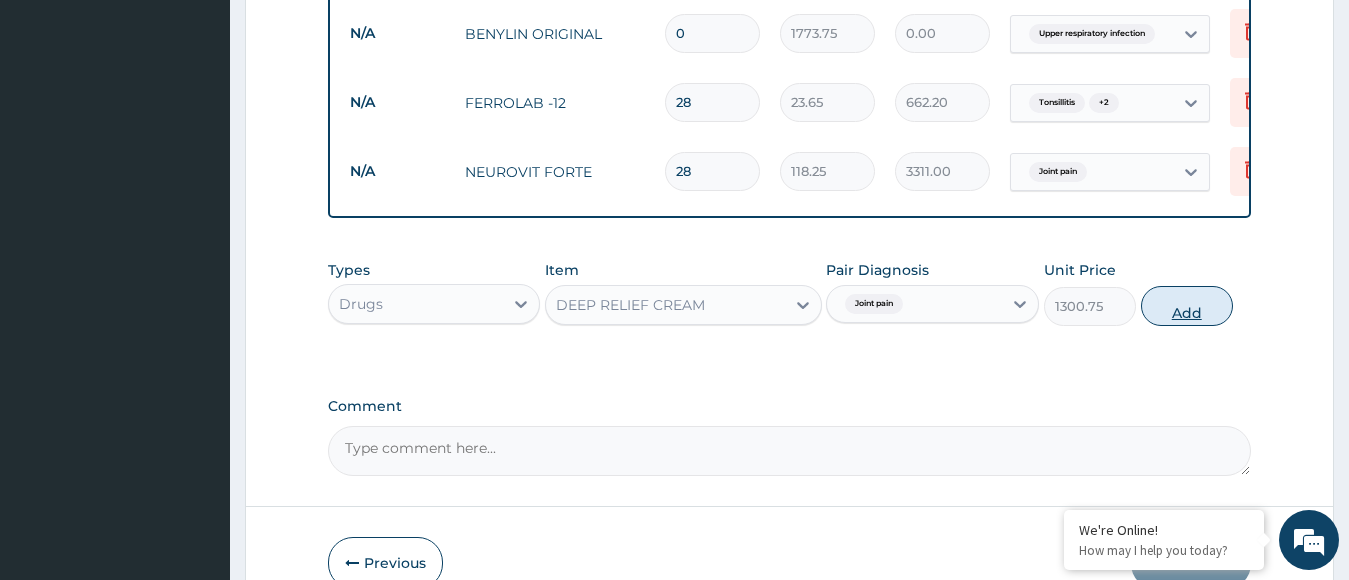 type on "0" 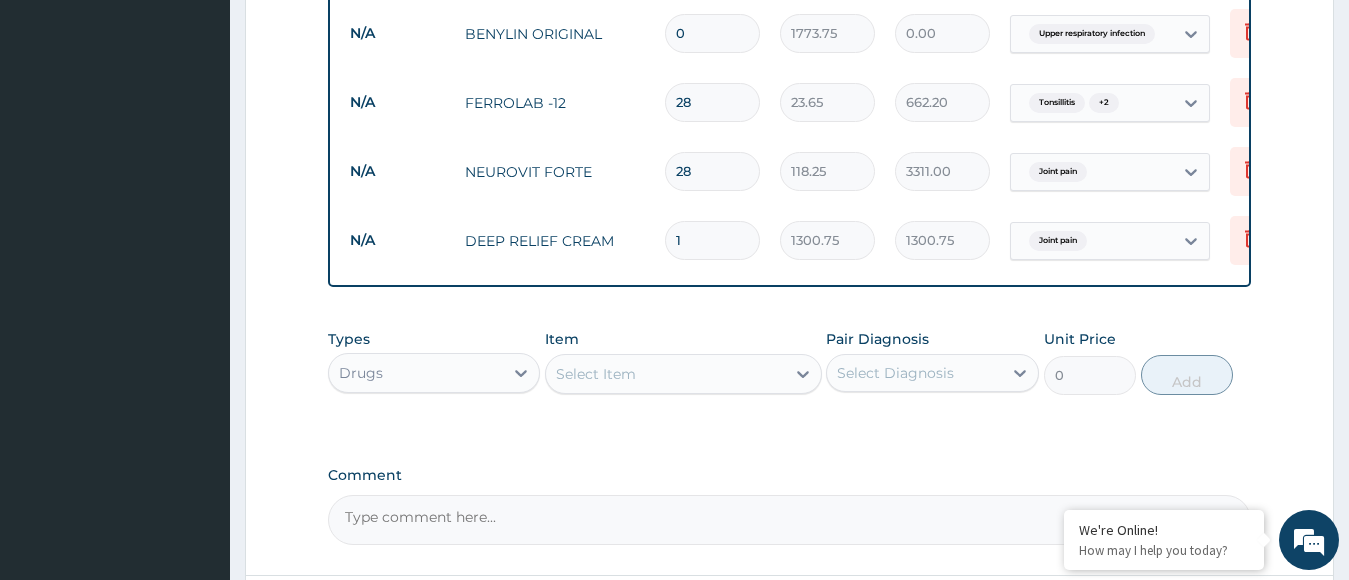 click on "Select Item" at bounding box center [596, 374] 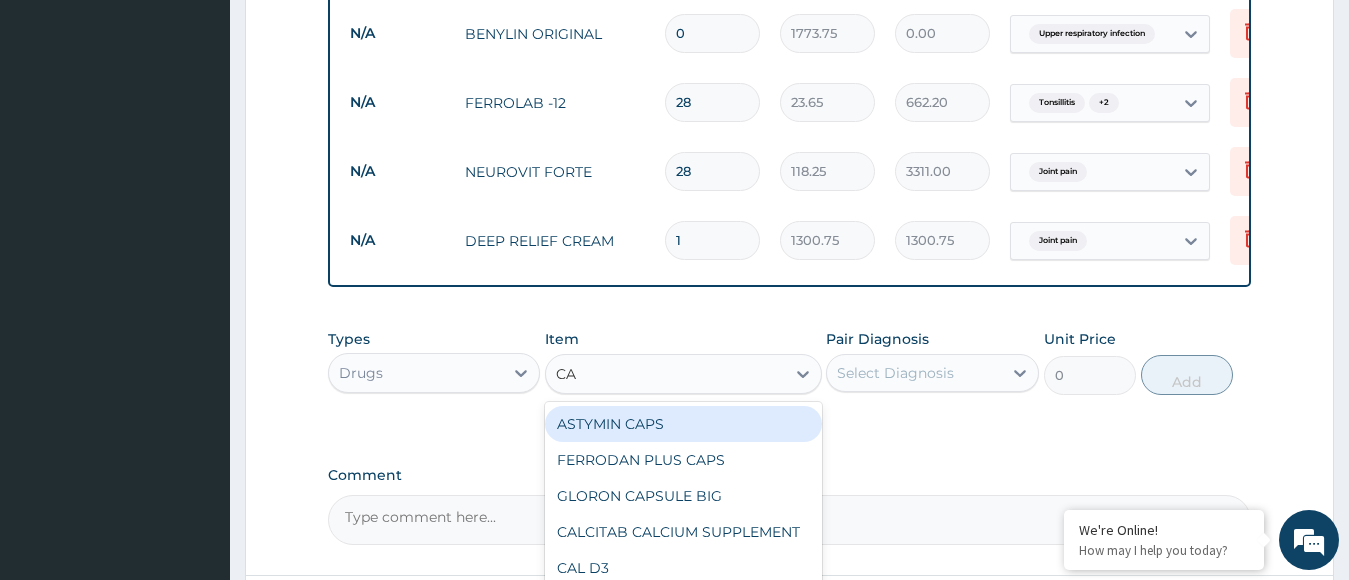 type on "CAL" 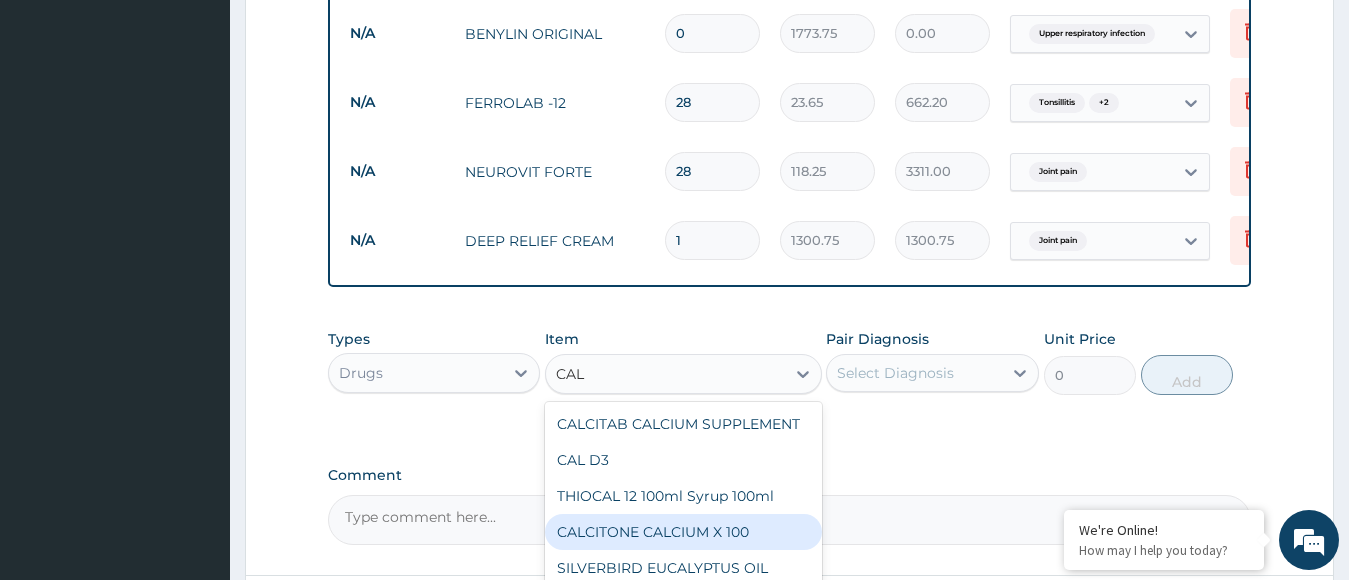 click on "CALCITONE CALCIUM X 100" at bounding box center (683, 532) 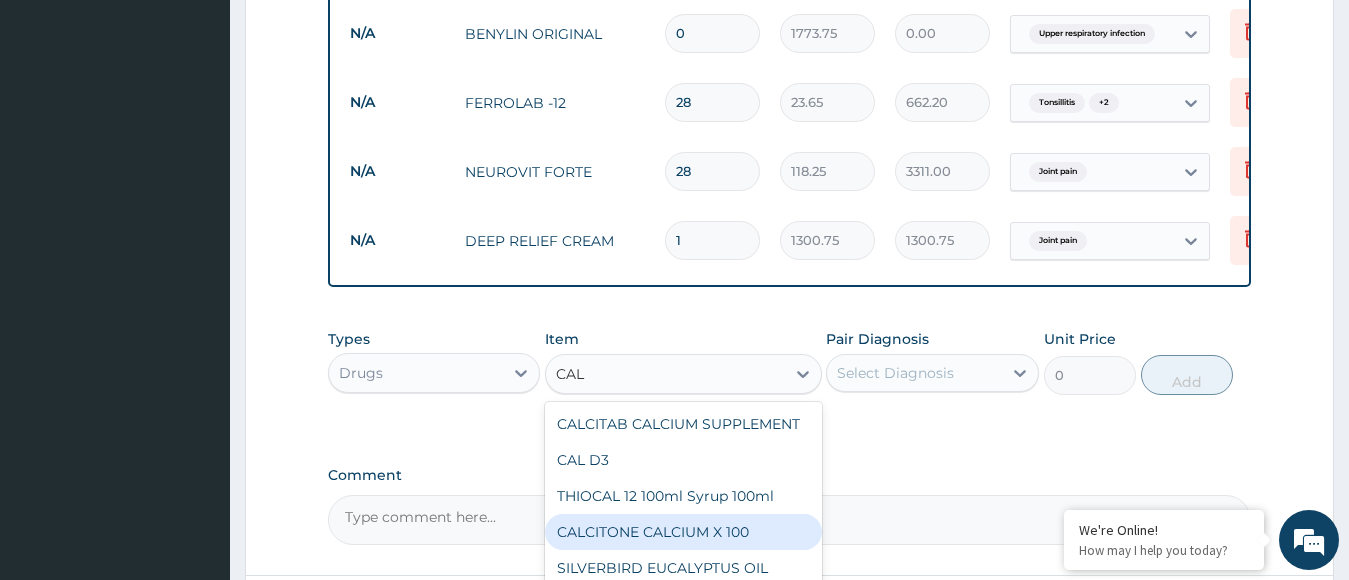 type 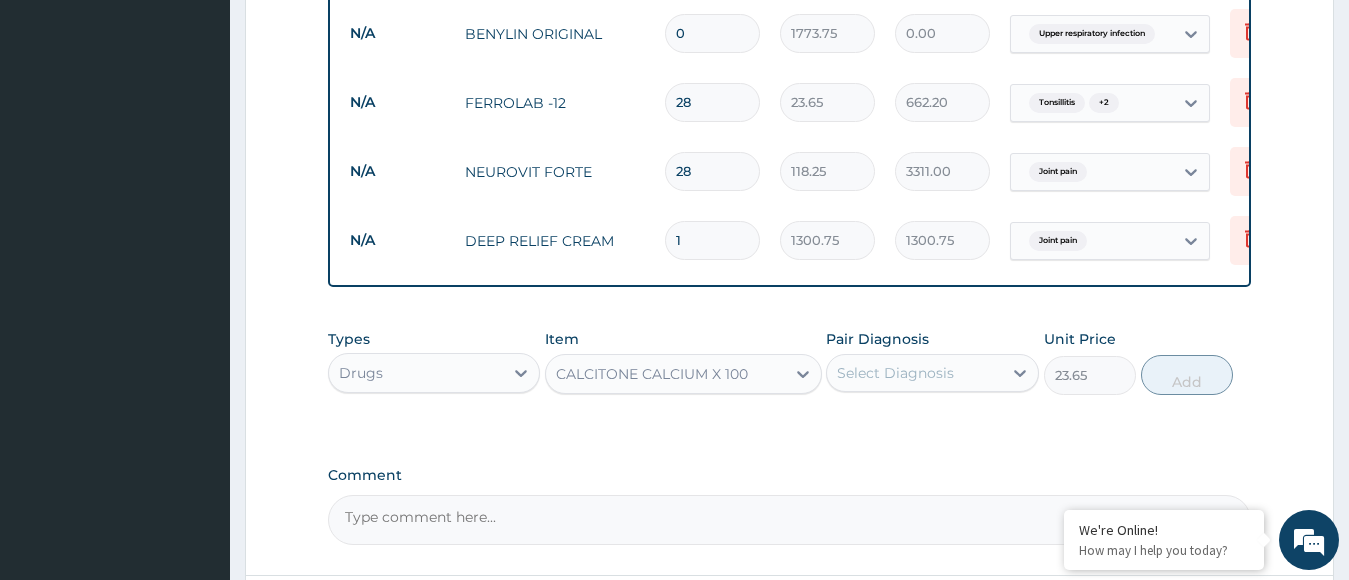 click on "Select Diagnosis" at bounding box center (895, 373) 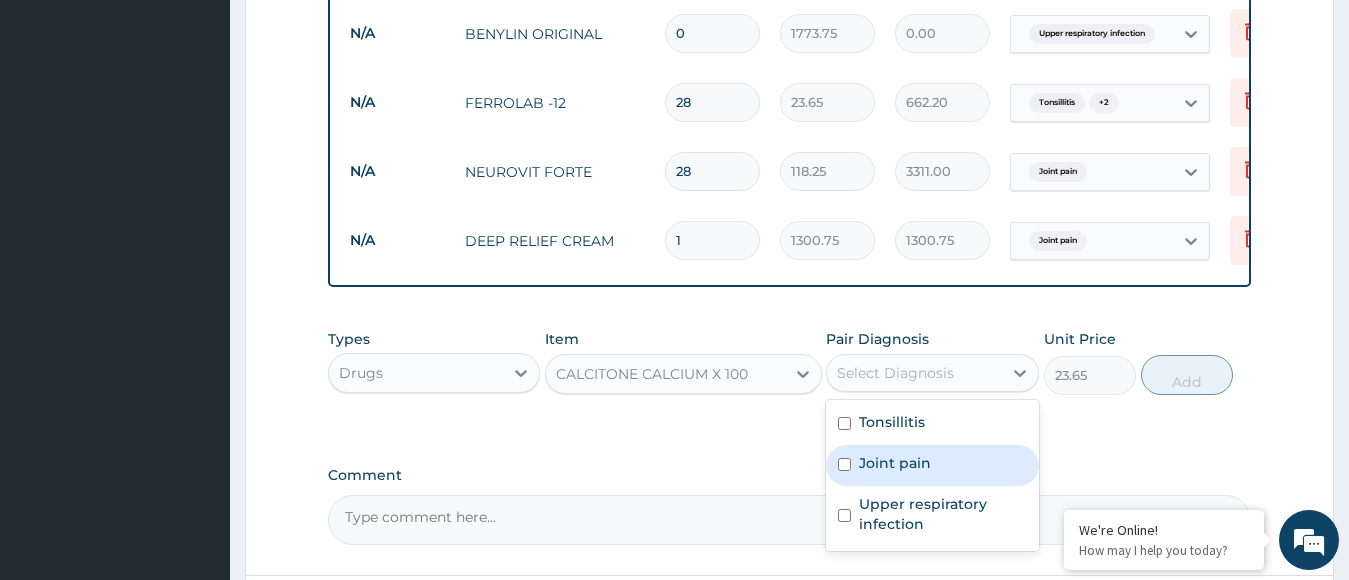 click on "Joint pain" at bounding box center [895, 463] 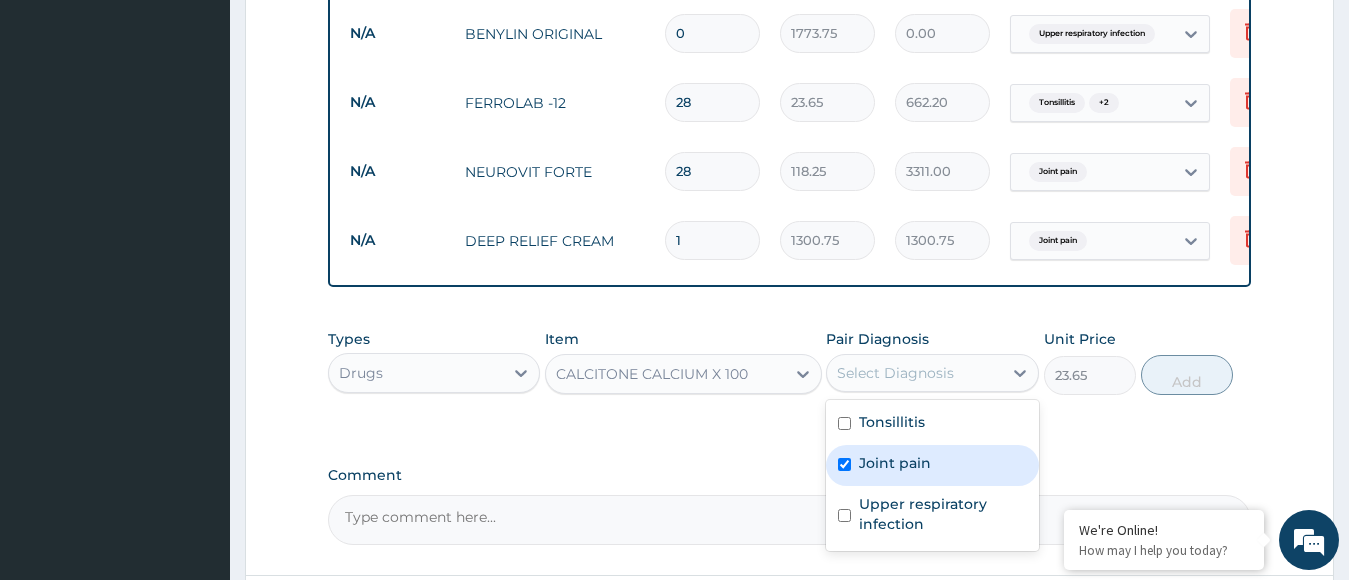 checkbox on "true" 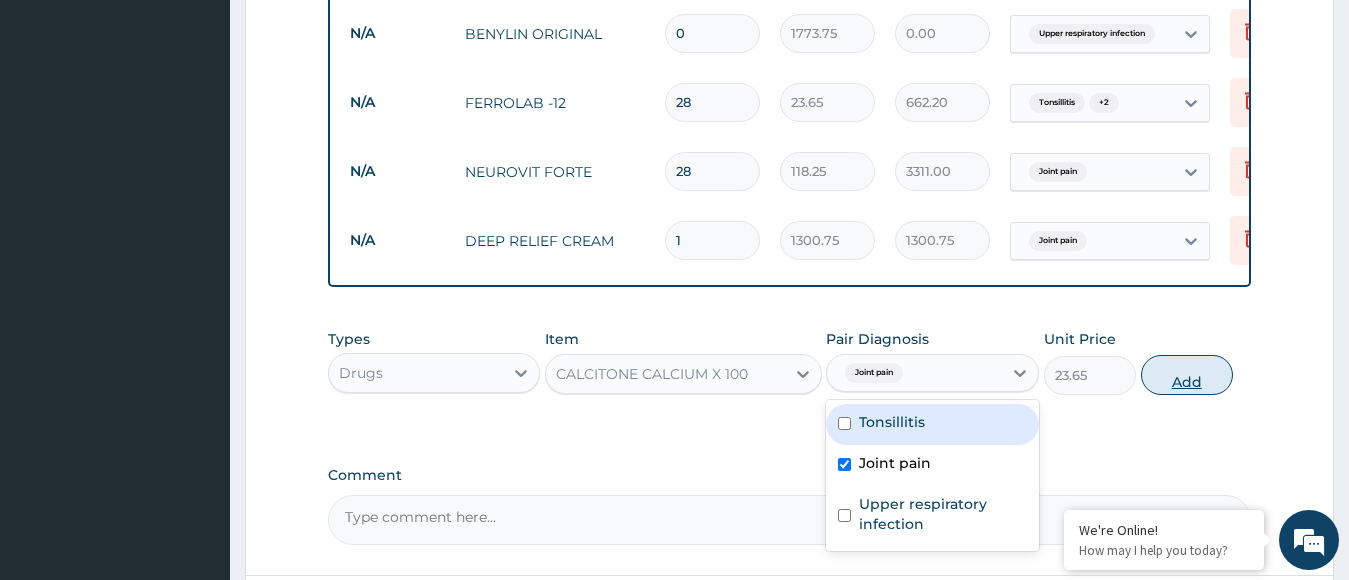 click on "Add" at bounding box center (1187, 375) 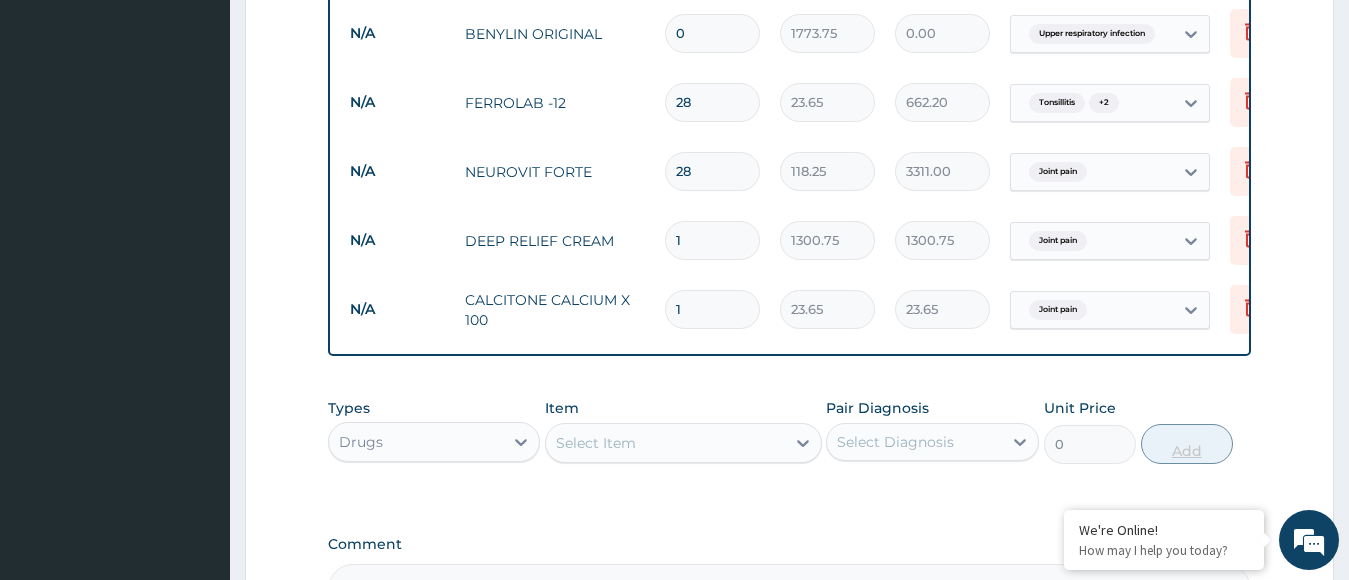 type 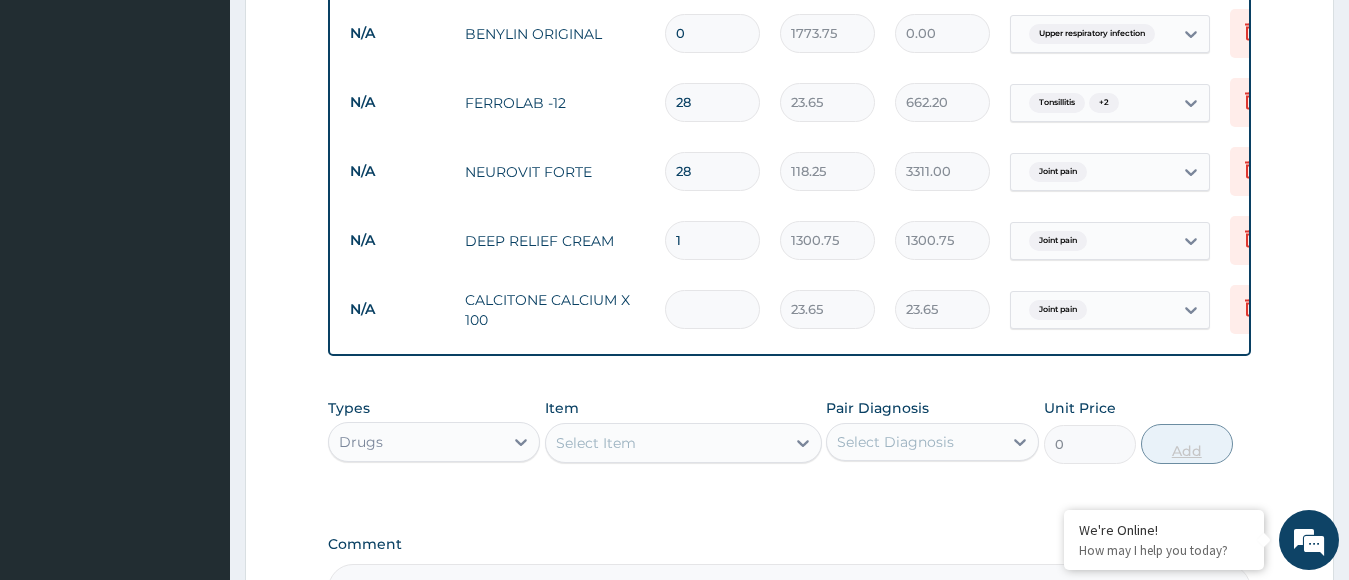 type on "0.00" 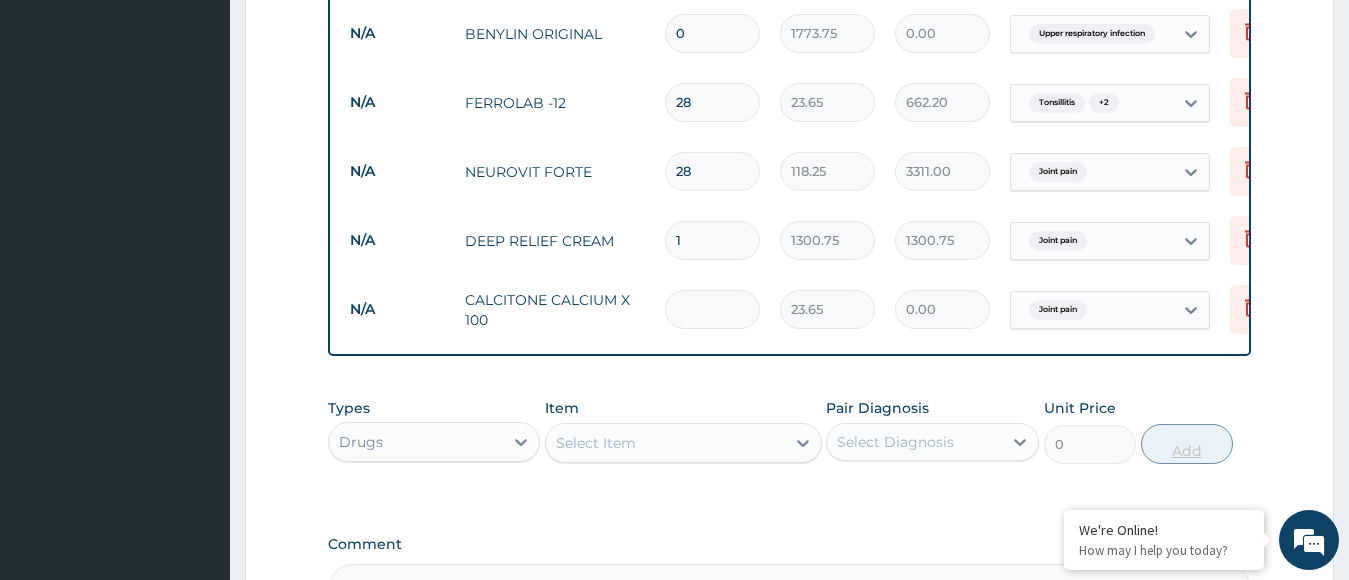 type on "2" 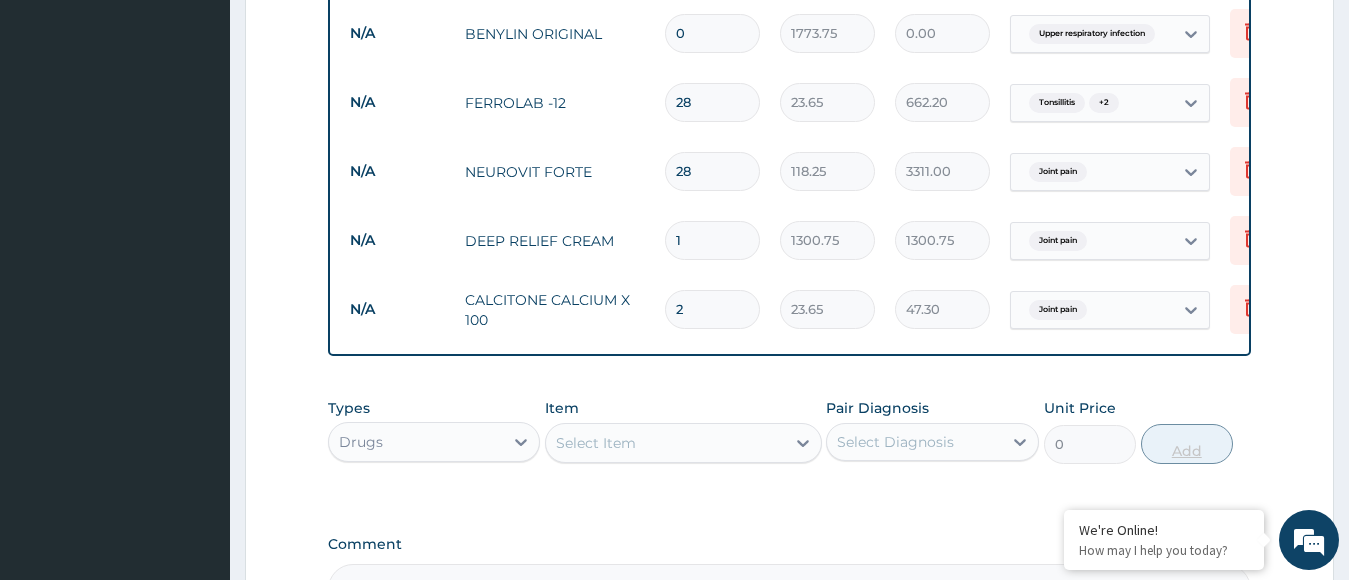 type on "28" 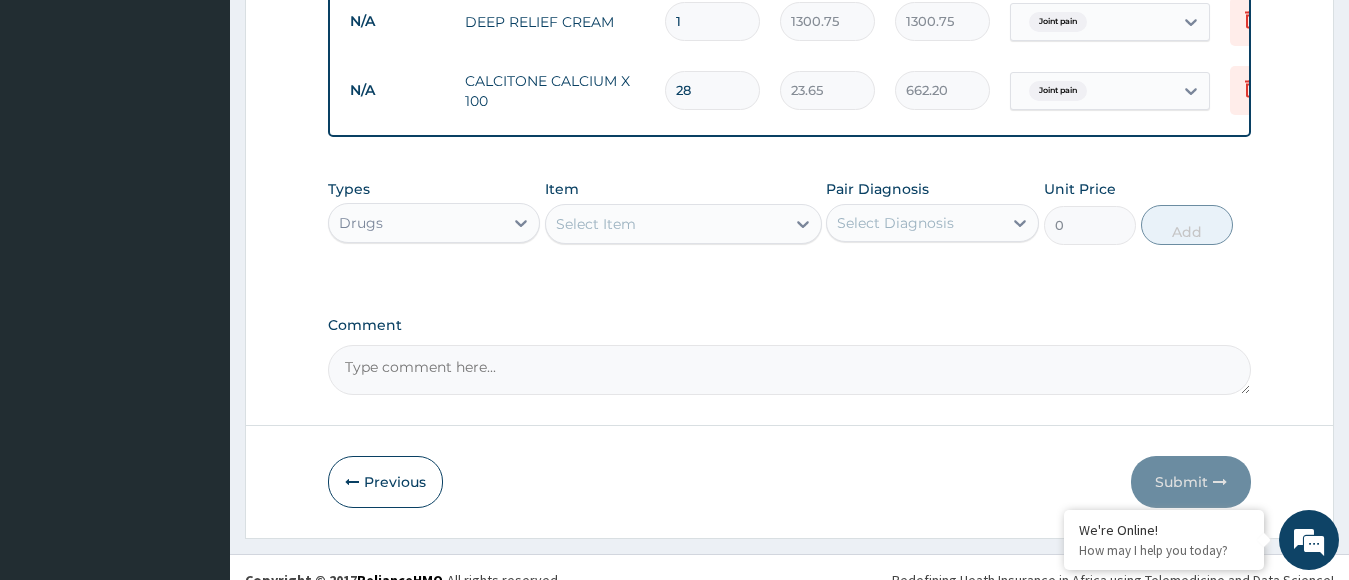 scroll, scrollTop: 1700, scrollLeft: 0, axis: vertical 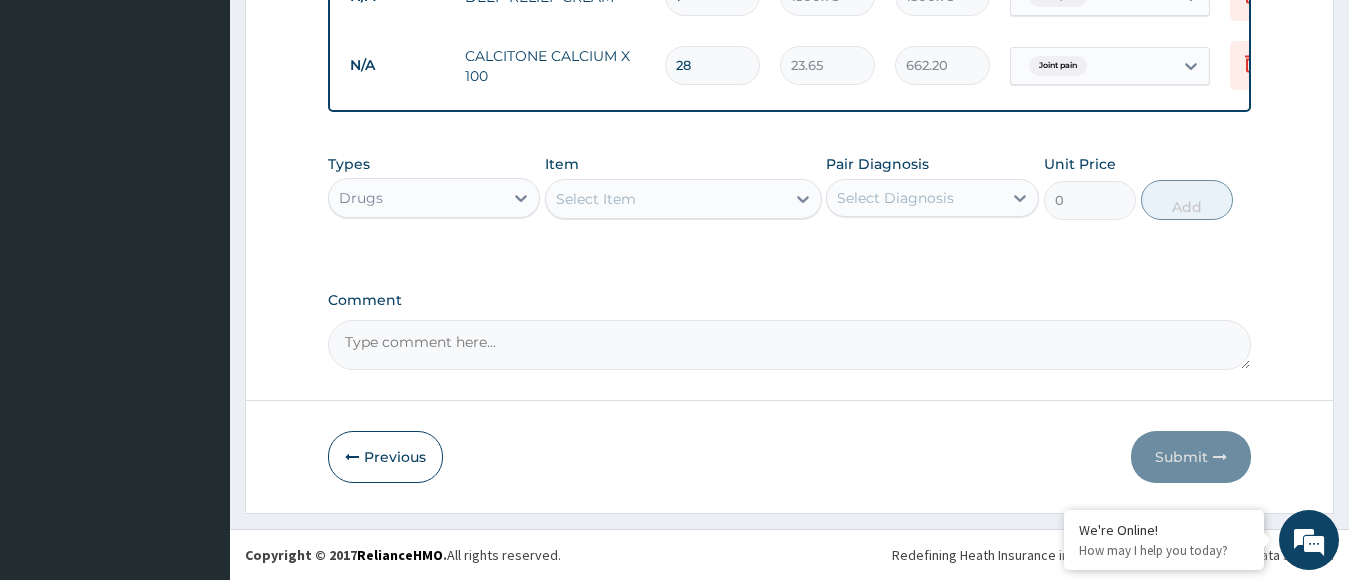 type on "28" 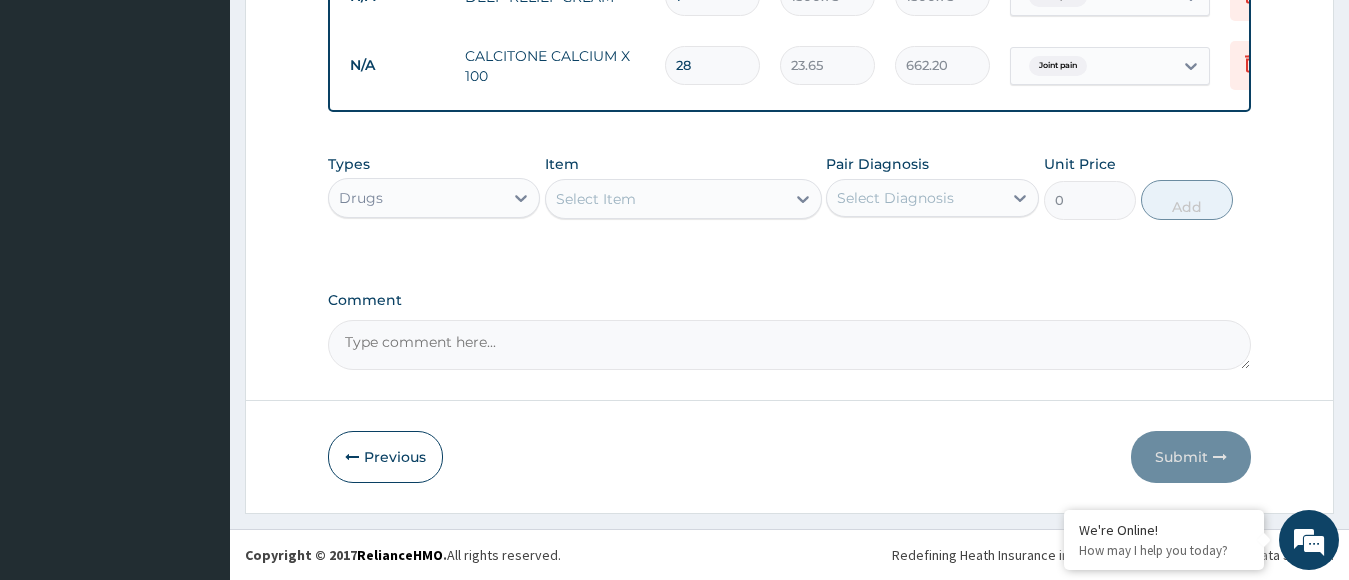 click on "PA Code / Prescription Code Enter Code(Secondary Care Only) Encounter Date [DATE] Important Notice Please enter PA codes before entering items that are not attached to a PA code   All diagnoses entered must be linked to a claim item. Diagnosis & Claim Items that are visible but inactive cannot be edited because they were imported from an already approved PA code. Diagnosis Tonsillitis Confirmed Joint pain Confirmed Upper respiratory infection Confirmed NB: All diagnosis must be linked to a claim item Claim Items Type Name Quantity Unit Price Total Price Pair Diagnosis Actions N/A General practitioner Consultation first outpatient consultation [NUMBER] [NUMBER] [NUMBER] Tonsillitis  + [NUMBER] Delete N/A Diclofenac [NUMBER] [NUMBER] [NUMBER] Joint pain Delete N/A GENTAMICIN Injection 2ml [NUMBER] [NUMBER] [NUMBER] Tonsillitis  + [NUMBER] Delete N/A ANACIN ASPIRIN 300mg [NUMBER] [NUMBER] [NUMBER] Tonsillitis Delete N/A Co-amoxiclav 1g [NUMBER] [NUMBER] [NUMBER] Tonsillitis  + [NUMBER] Delete N/A LABCIN-500 ERYTHROICIN TABS [NUMBER] [NUMBER] [NUMBER] Upper respiratory infection  + [NUMBER]" at bounding box center (790, -561) 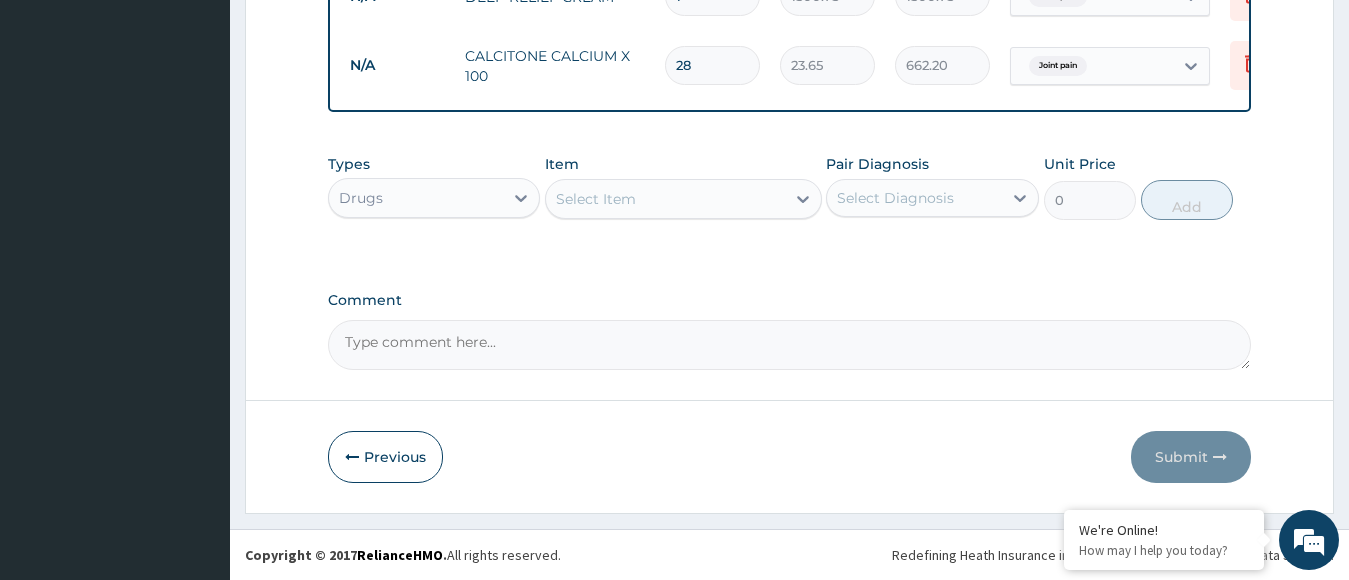 click on "Comment" at bounding box center (790, 300) 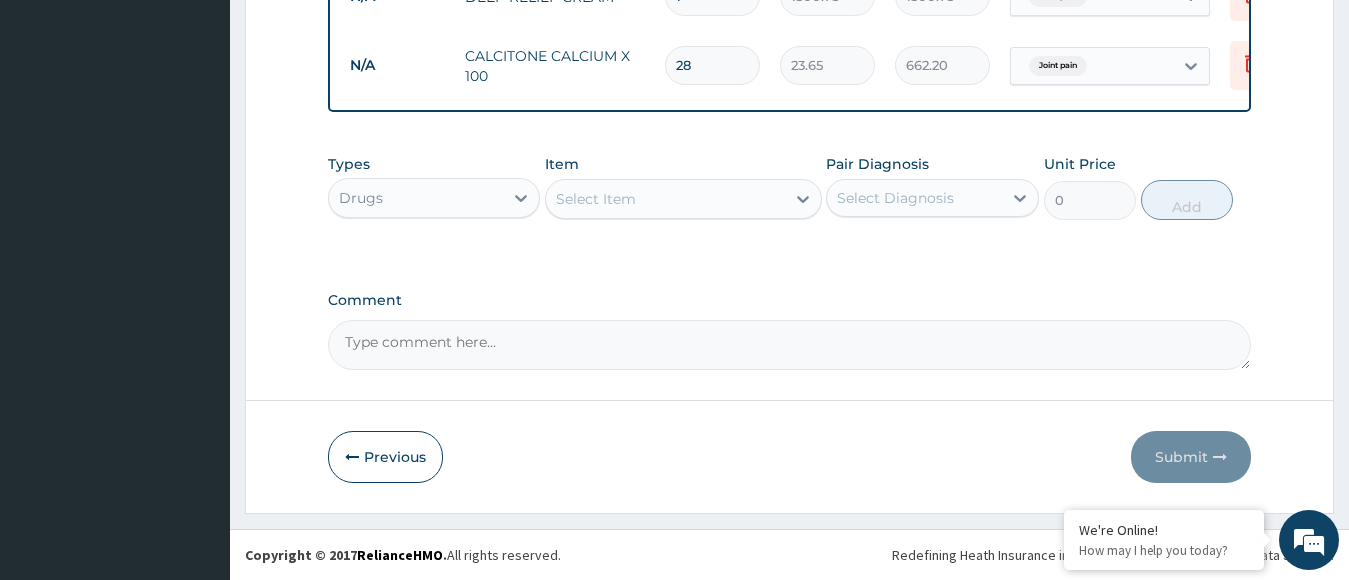 click on "Comment" at bounding box center [790, 345] 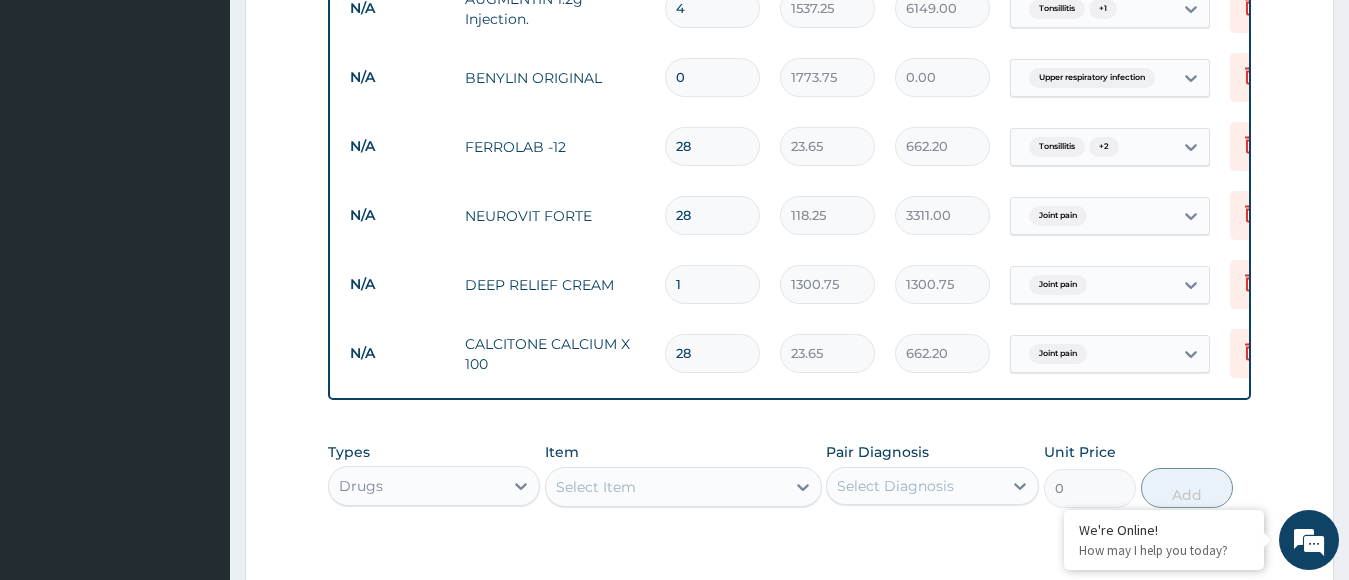 scroll, scrollTop: 1700, scrollLeft: 0, axis: vertical 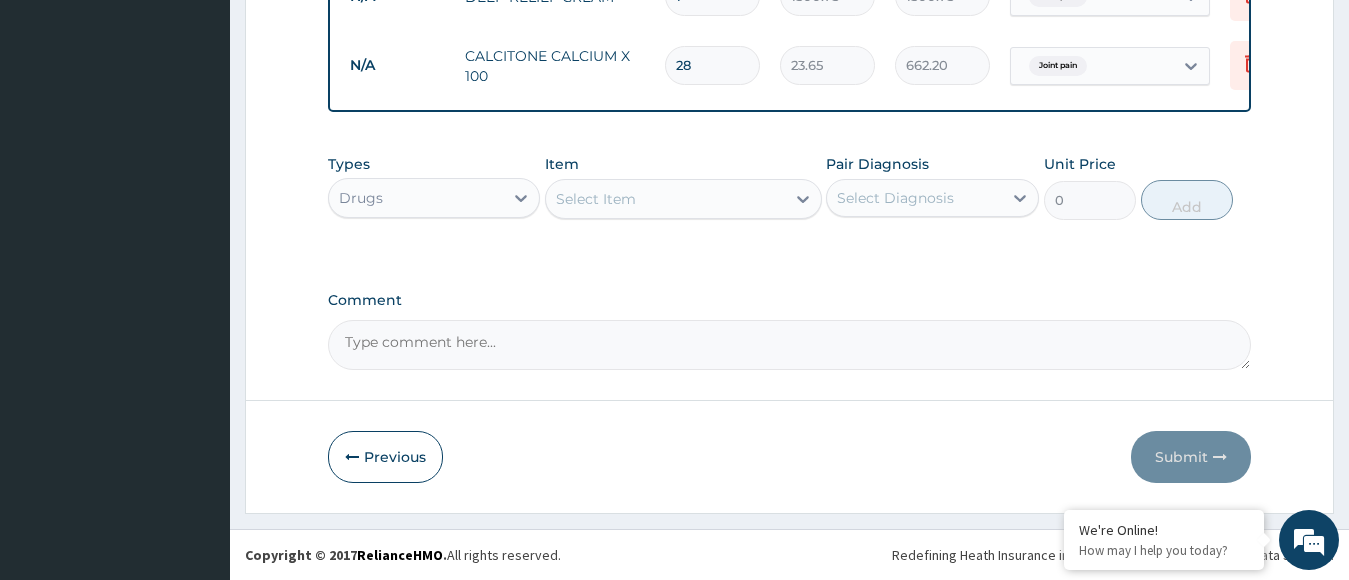 click on "Select Item" at bounding box center (665, 199) 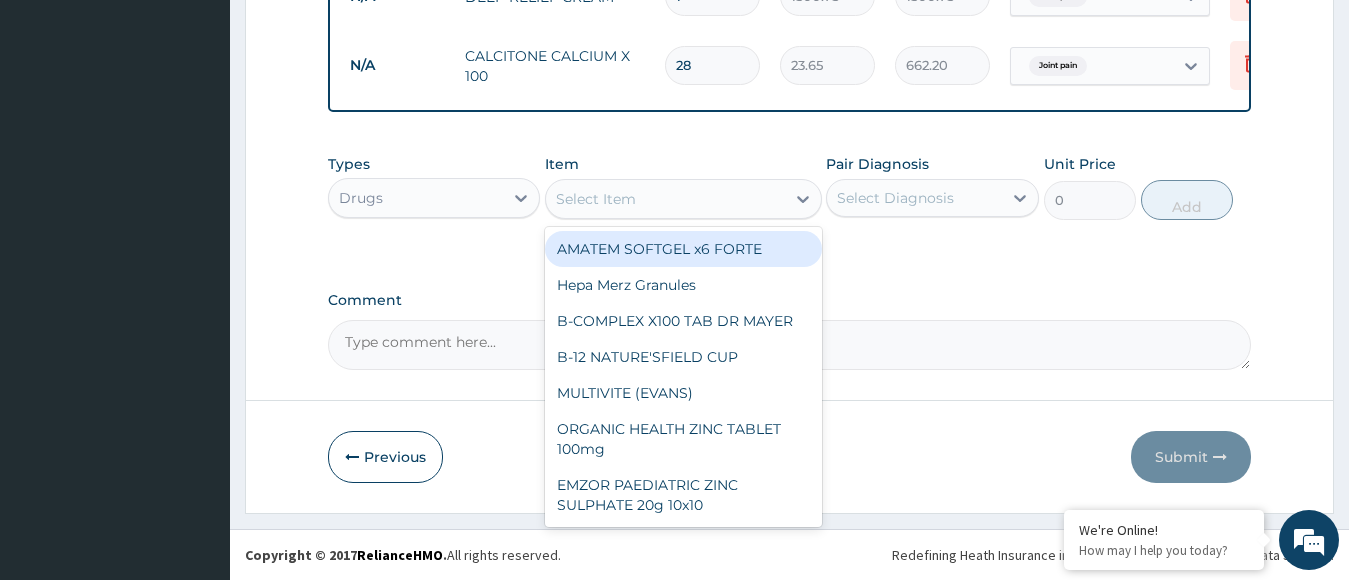 click on "Comment" at bounding box center (790, 345) 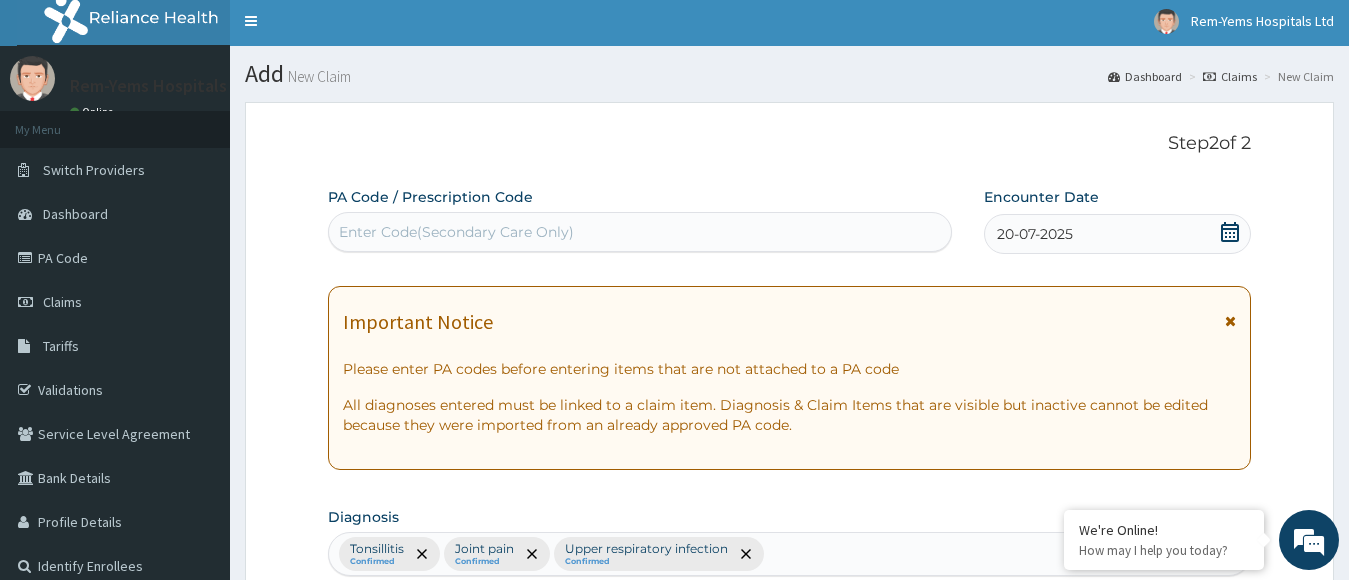 scroll, scrollTop: 0, scrollLeft: 0, axis: both 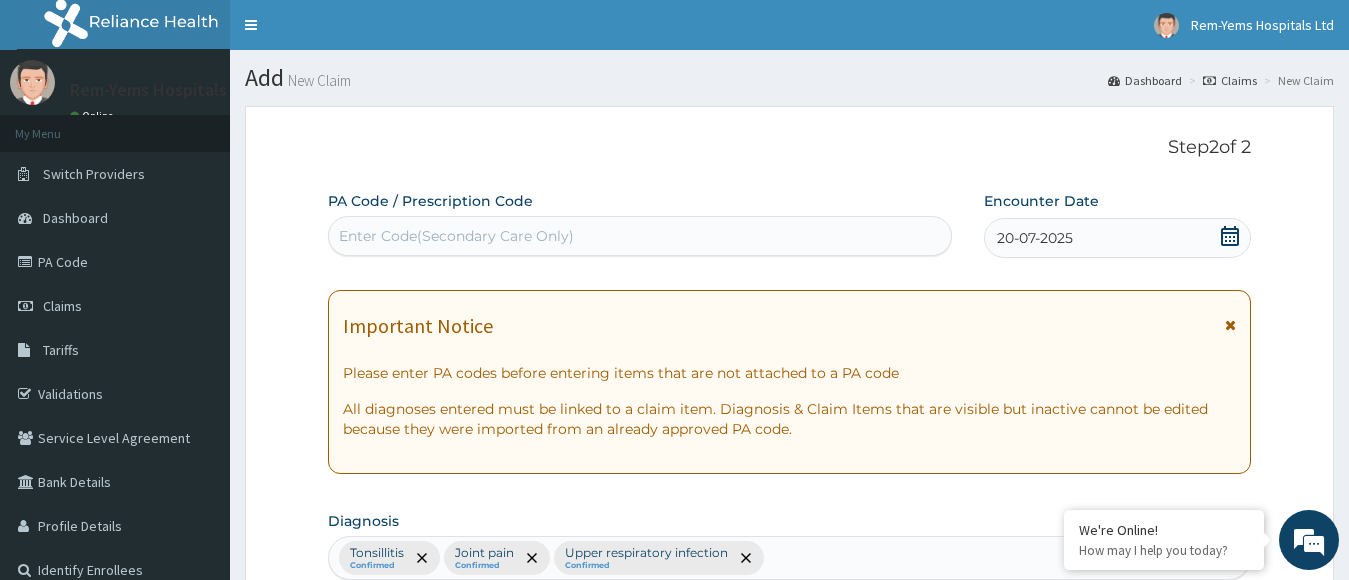 type on "ASPIRIN TABS_GAGGLE WITH WATER" 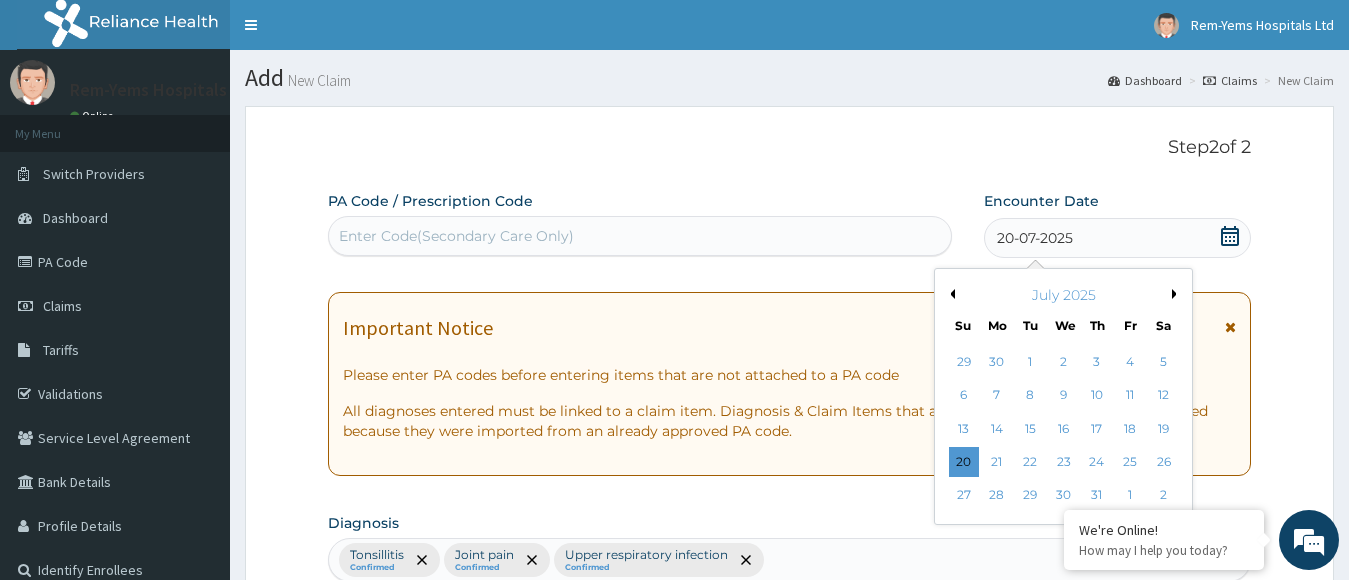 click on "Next Month" at bounding box center [1177, 294] 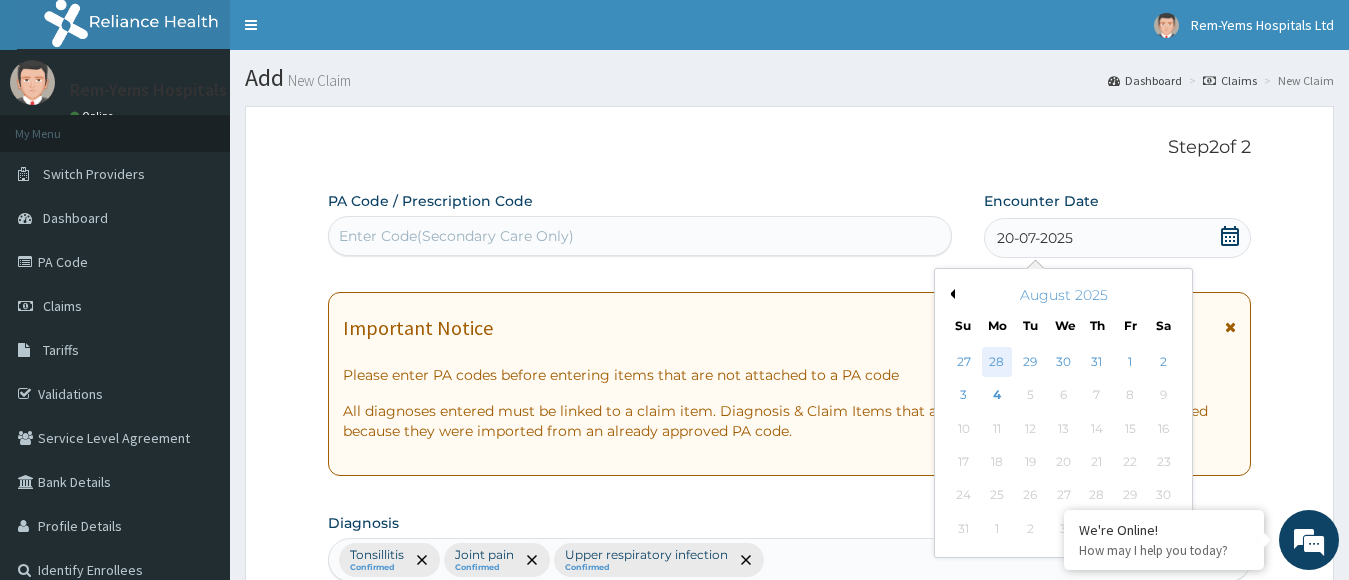 click on "28" at bounding box center (997, 362) 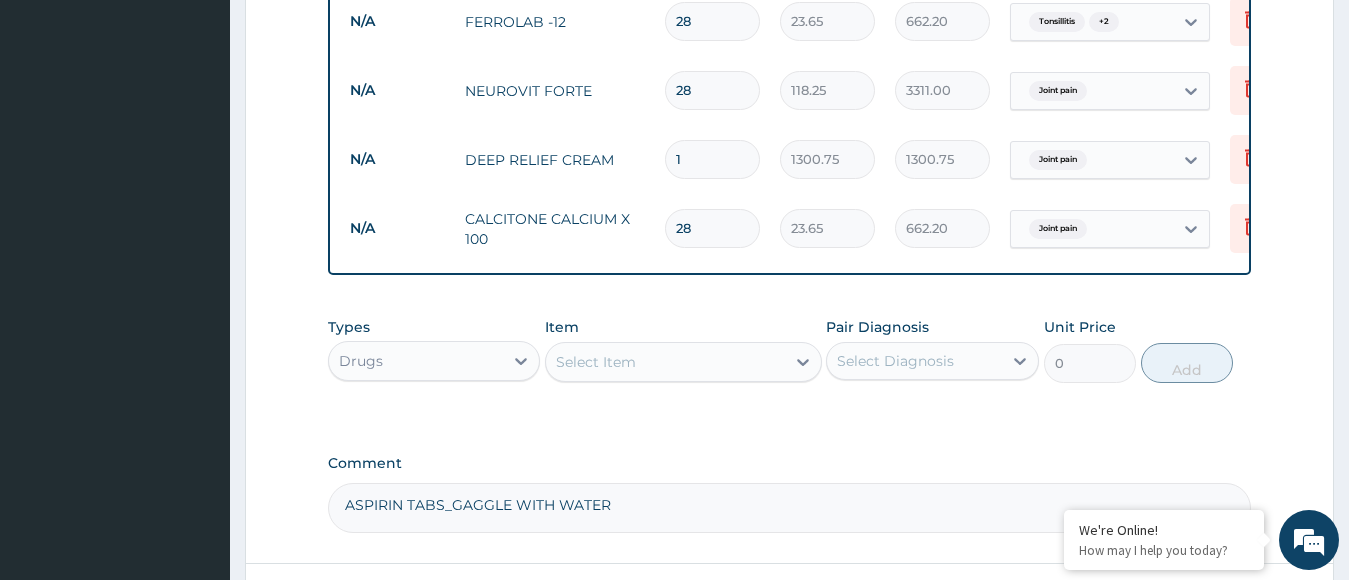 scroll, scrollTop: 1700, scrollLeft: 0, axis: vertical 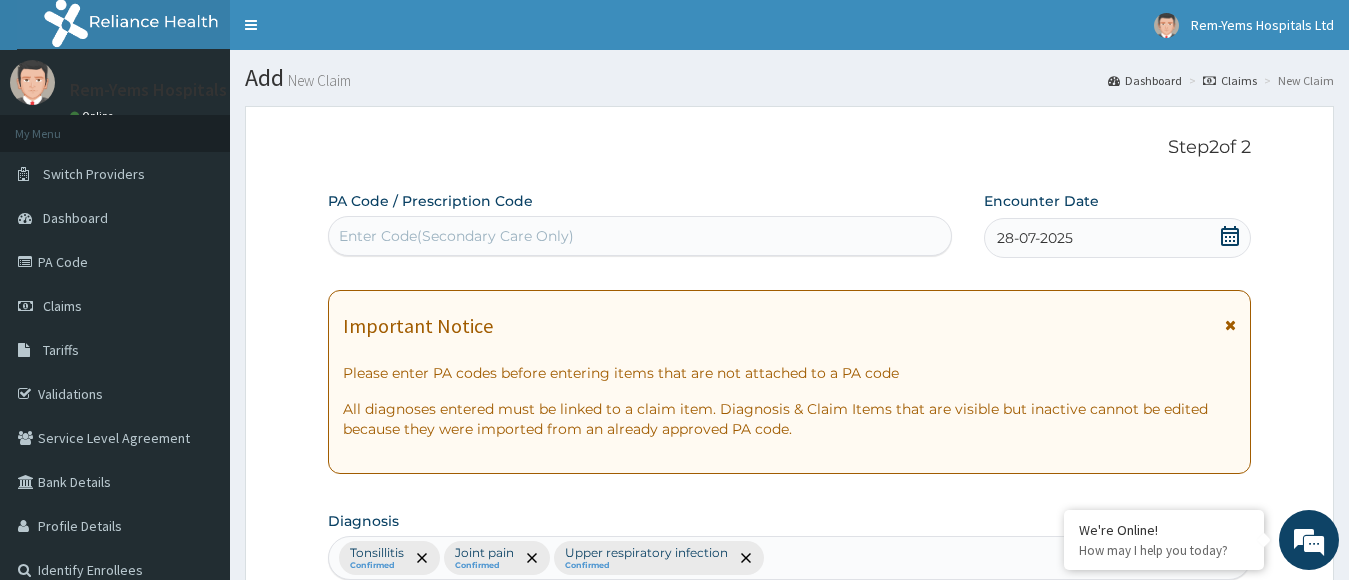 click 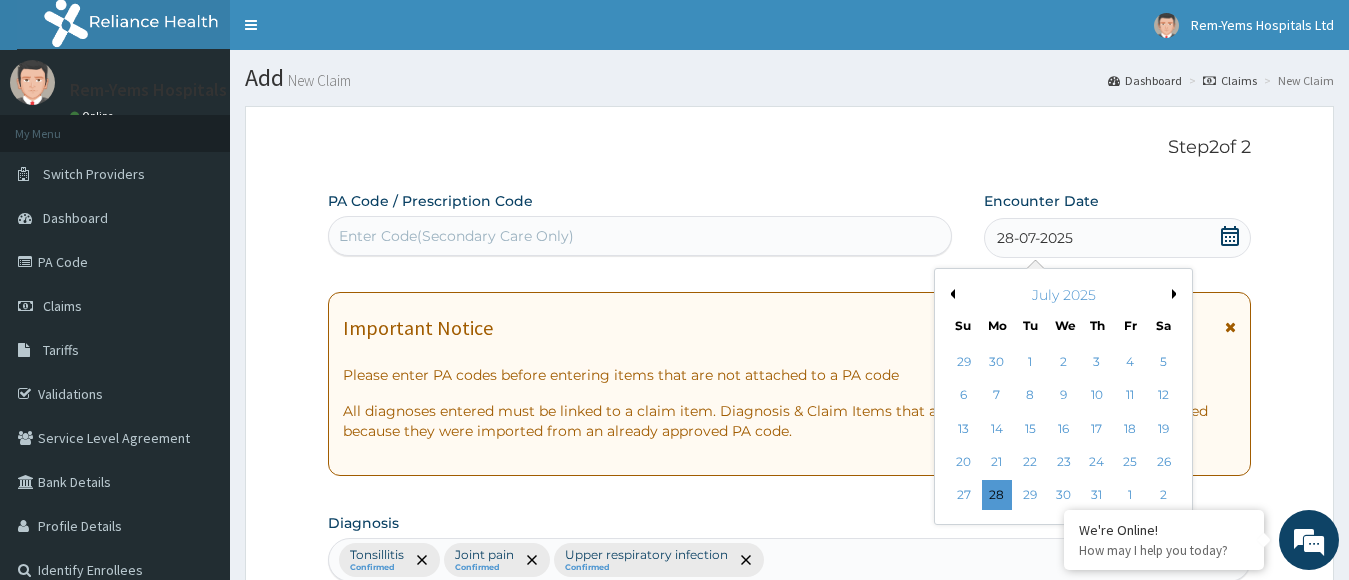 click on "Next Month" at bounding box center [1177, 294] 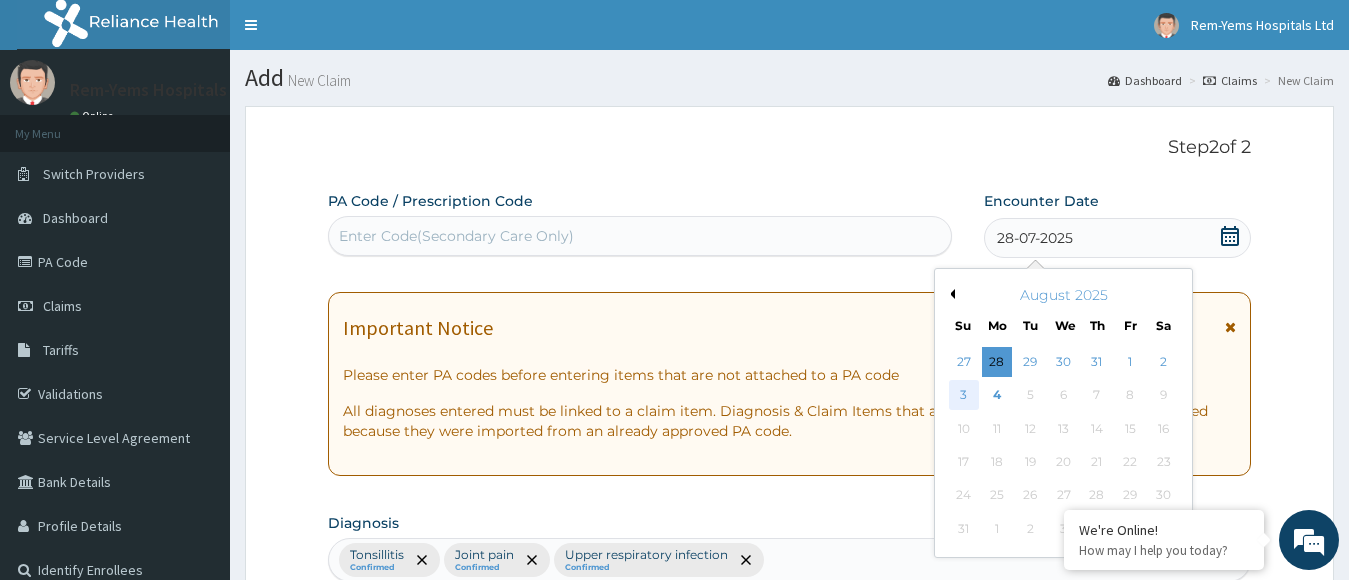 click on "3" at bounding box center [964, 396] 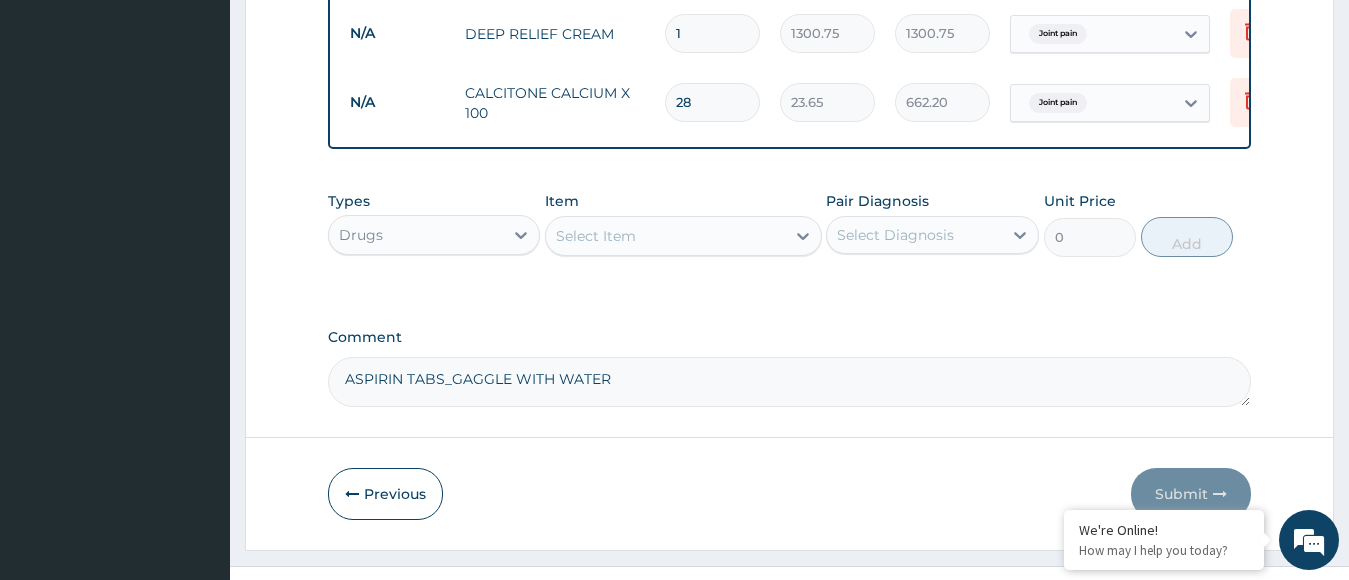 scroll, scrollTop: 1650, scrollLeft: 0, axis: vertical 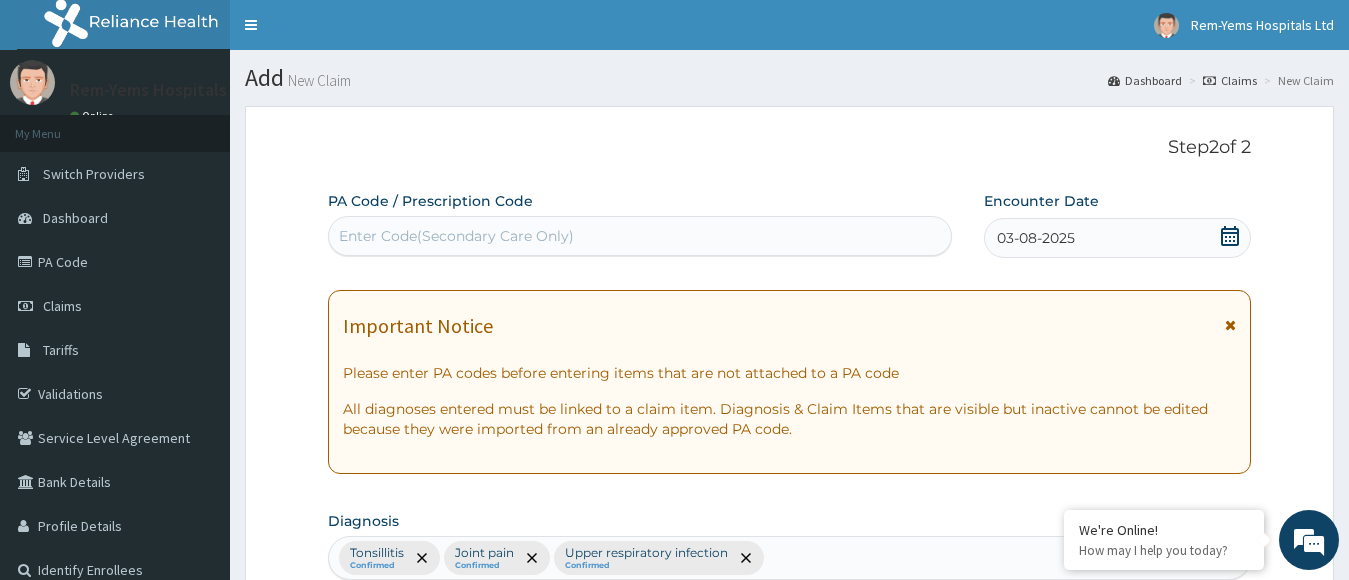 click 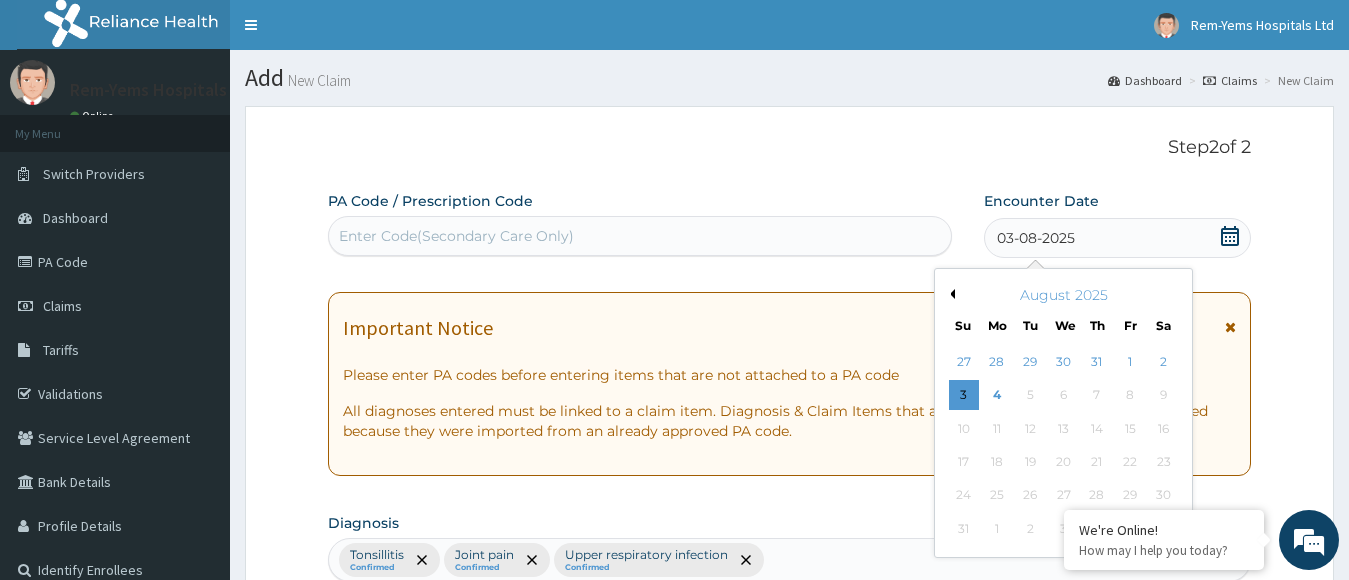 click on "Previous Month" at bounding box center [950, 294] 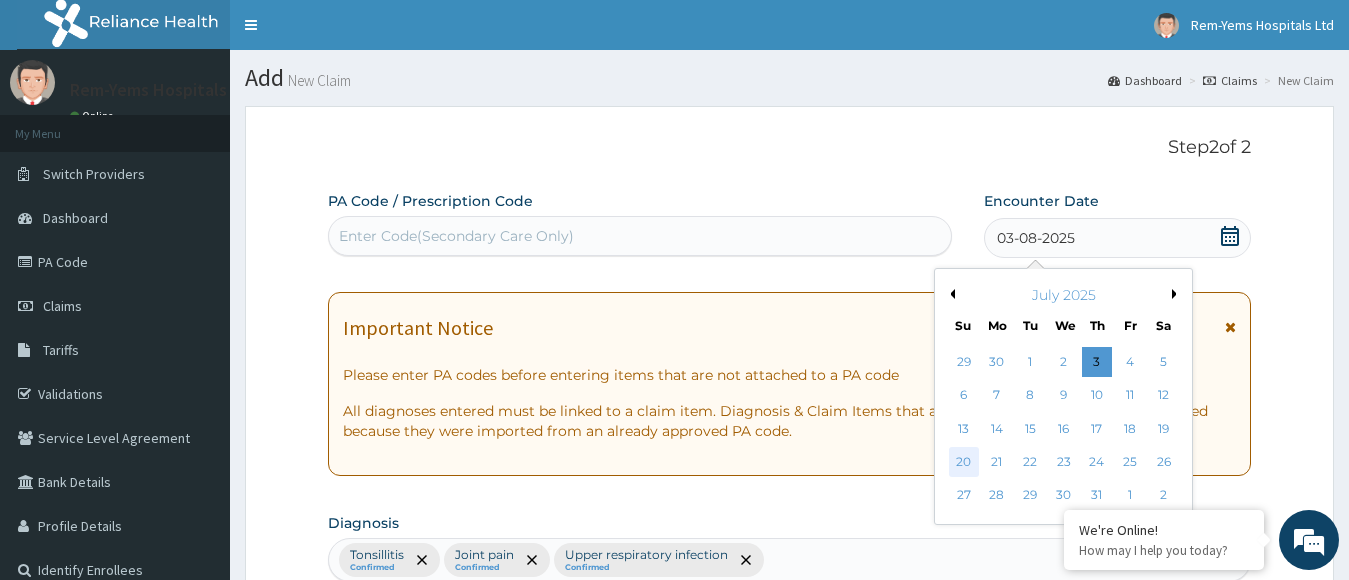 click on "20" at bounding box center [964, 462] 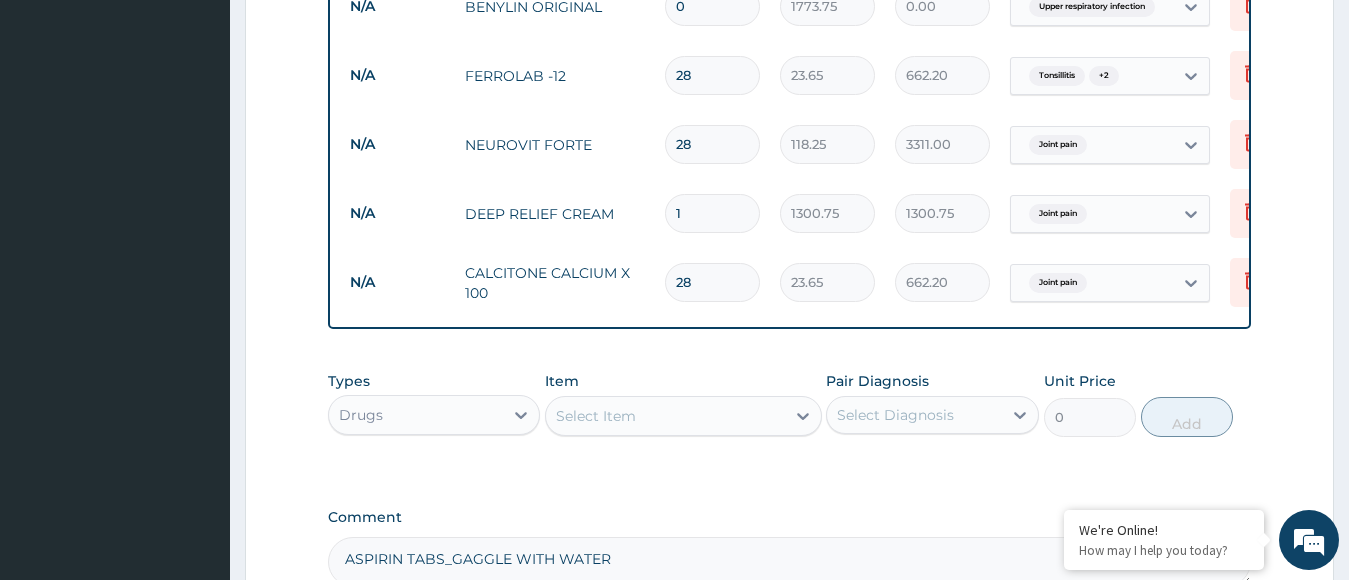 scroll, scrollTop: 1700, scrollLeft: 0, axis: vertical 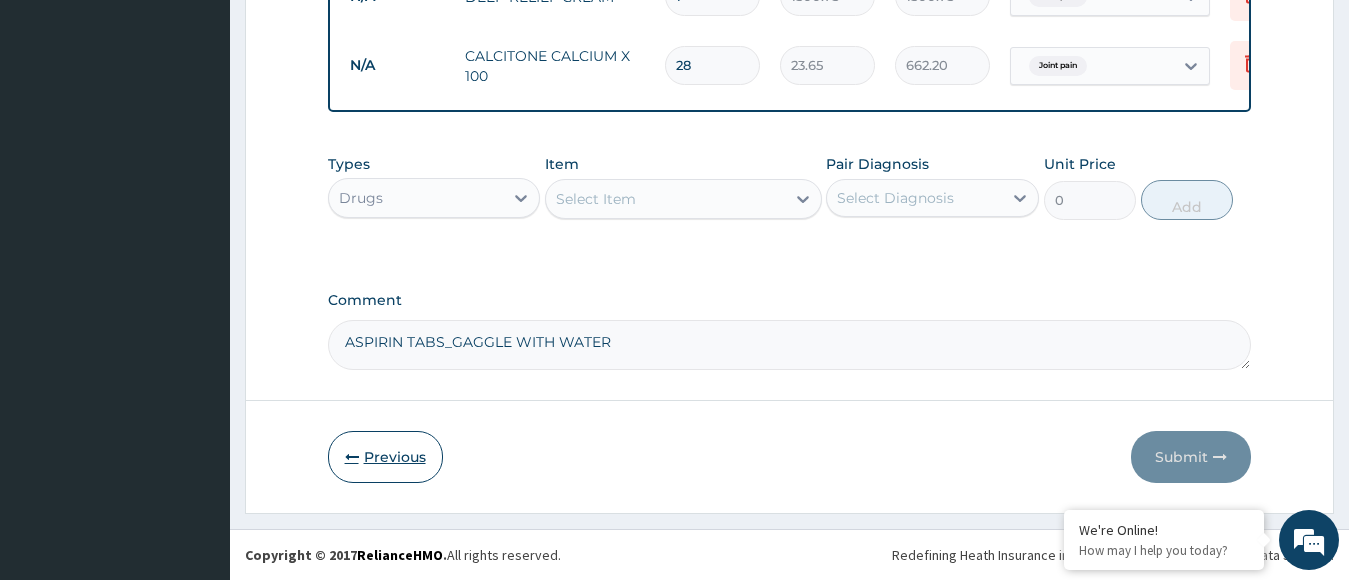 click on "Previous" at bounding box center [385, 457] 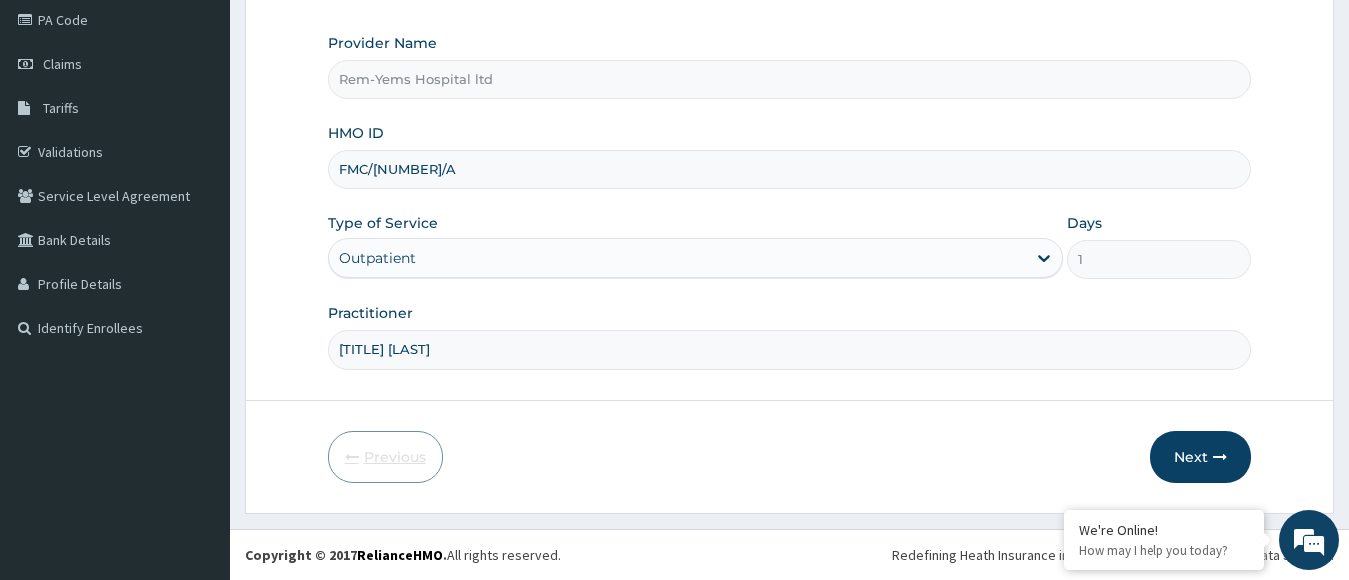 scroll, scrollTop: 242, scrollLeft: 0, axis: vertical 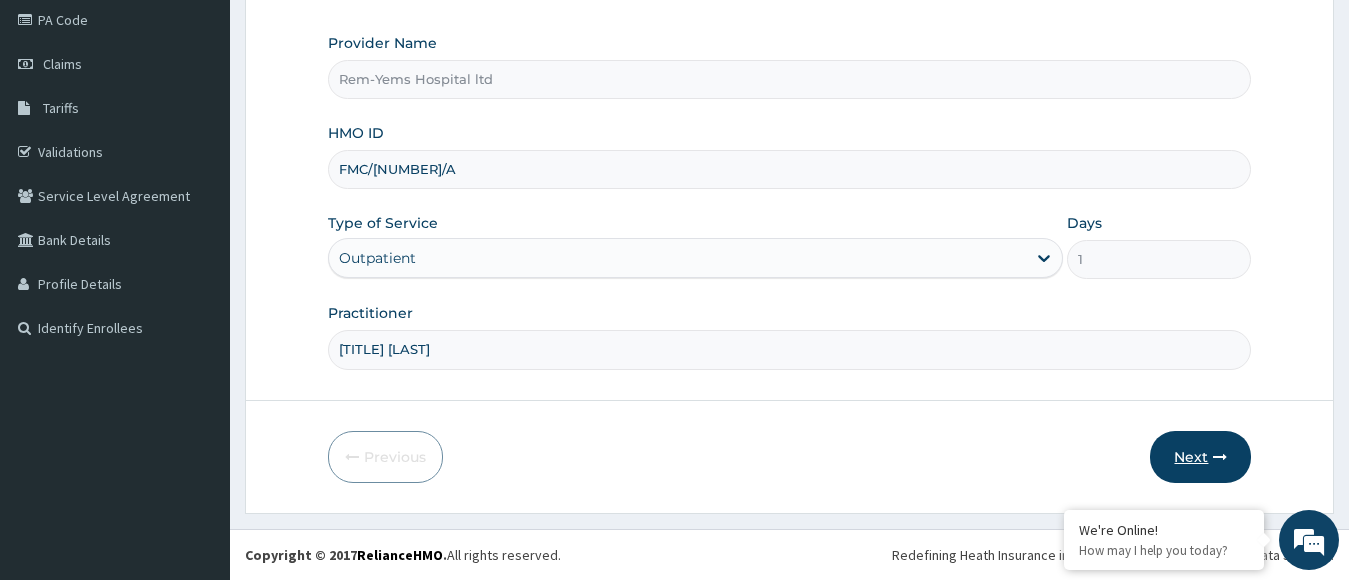 click at bounding box center (1220, 457) 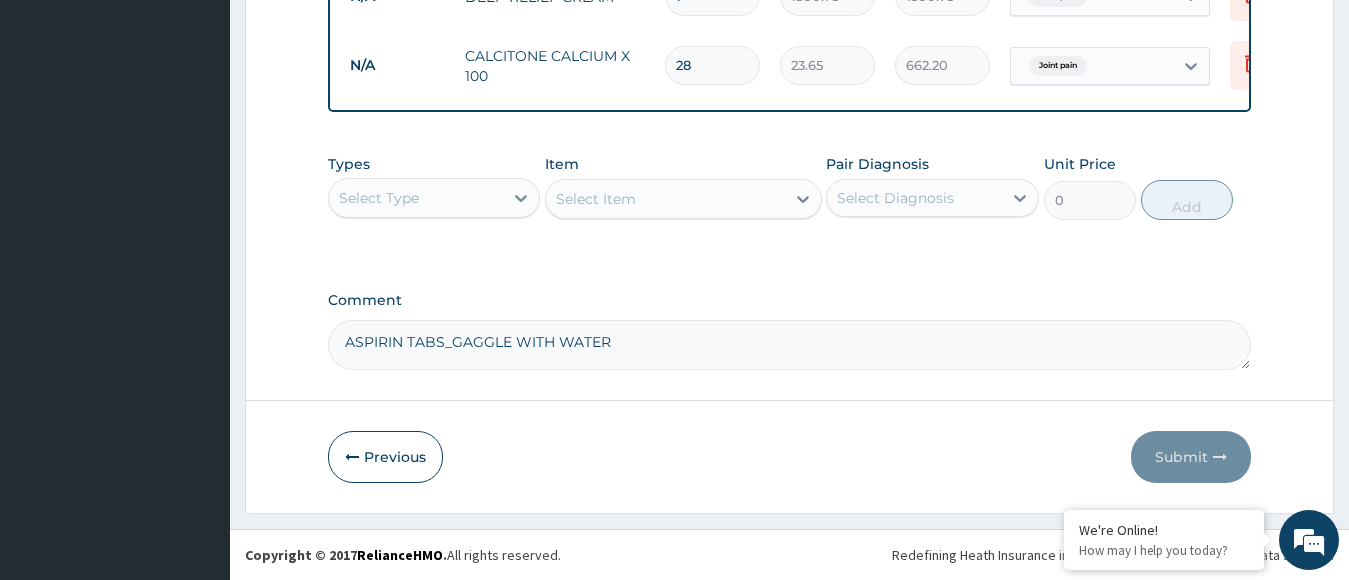 scroll, scrollTop: 1696, scrollLeft: 0, axis: vertical 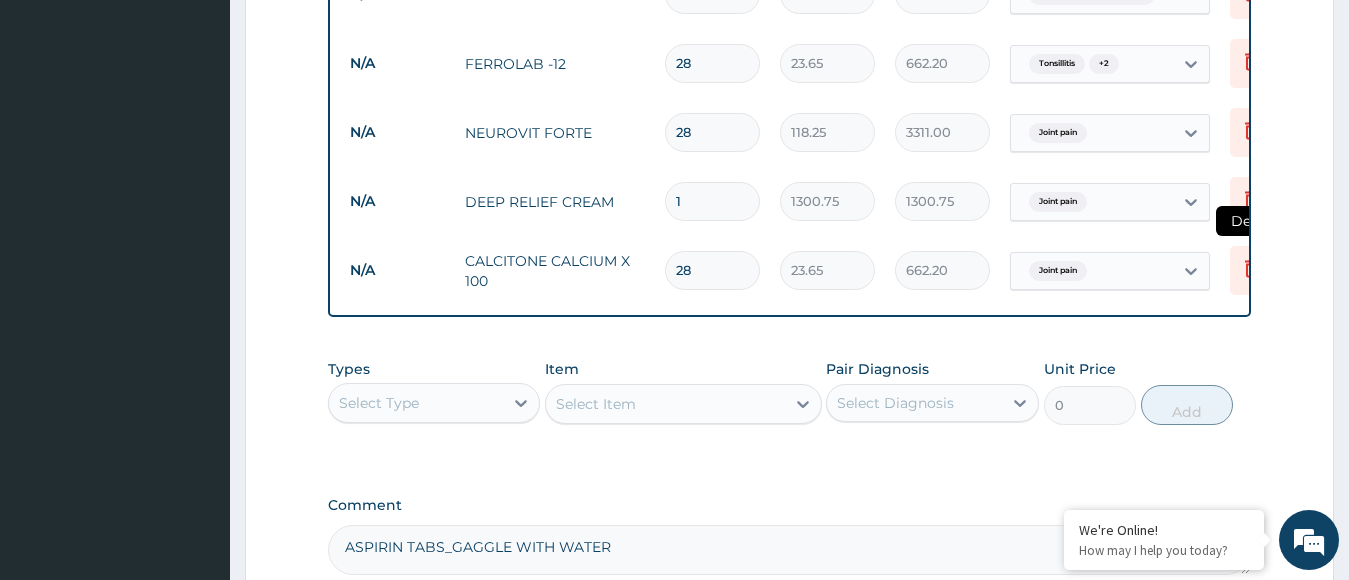 click 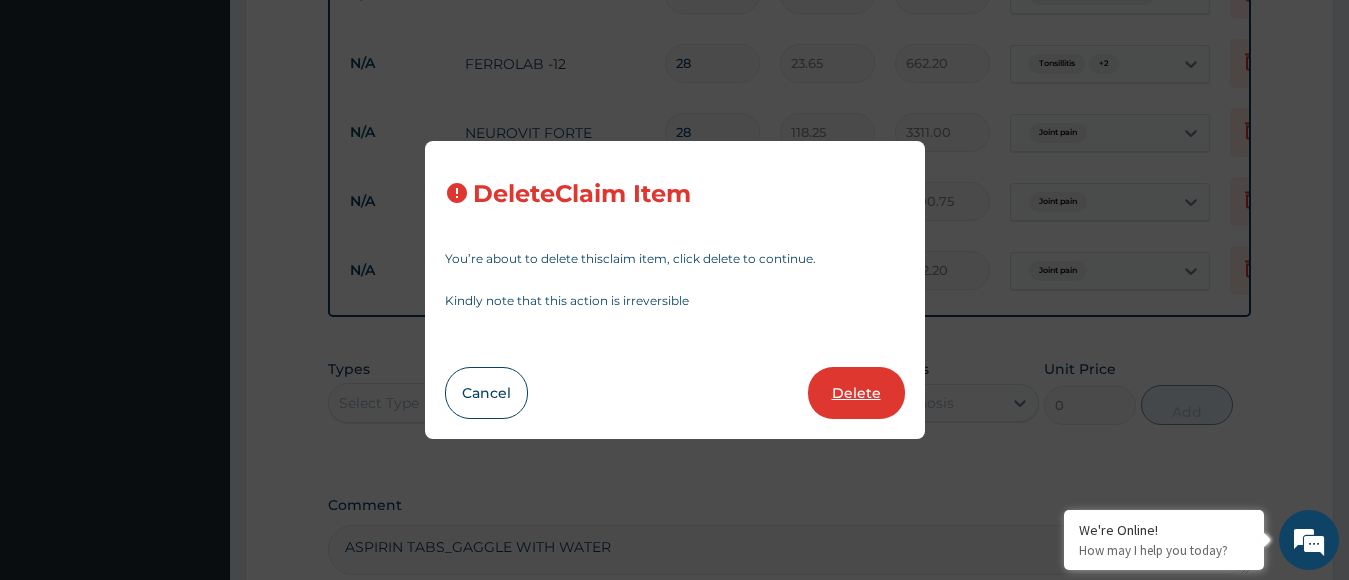 click on "Delete" at bounding box center (856, 393) 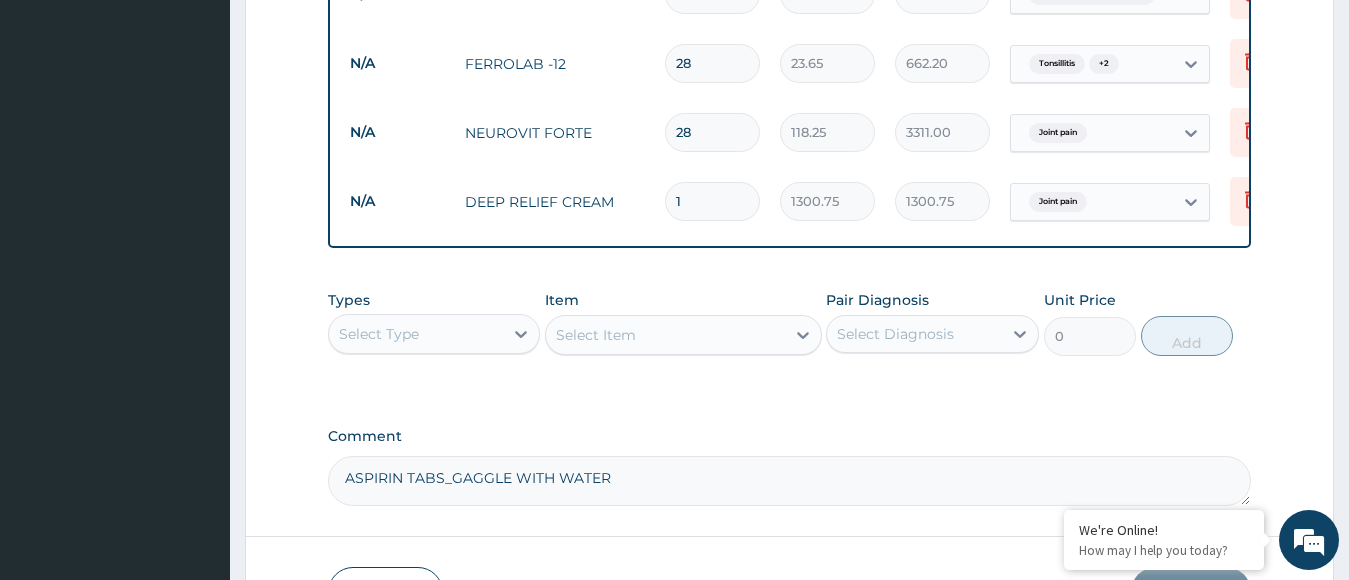 scroll, scrollTop: 1631, scrollLeft: 0, axis: vertical 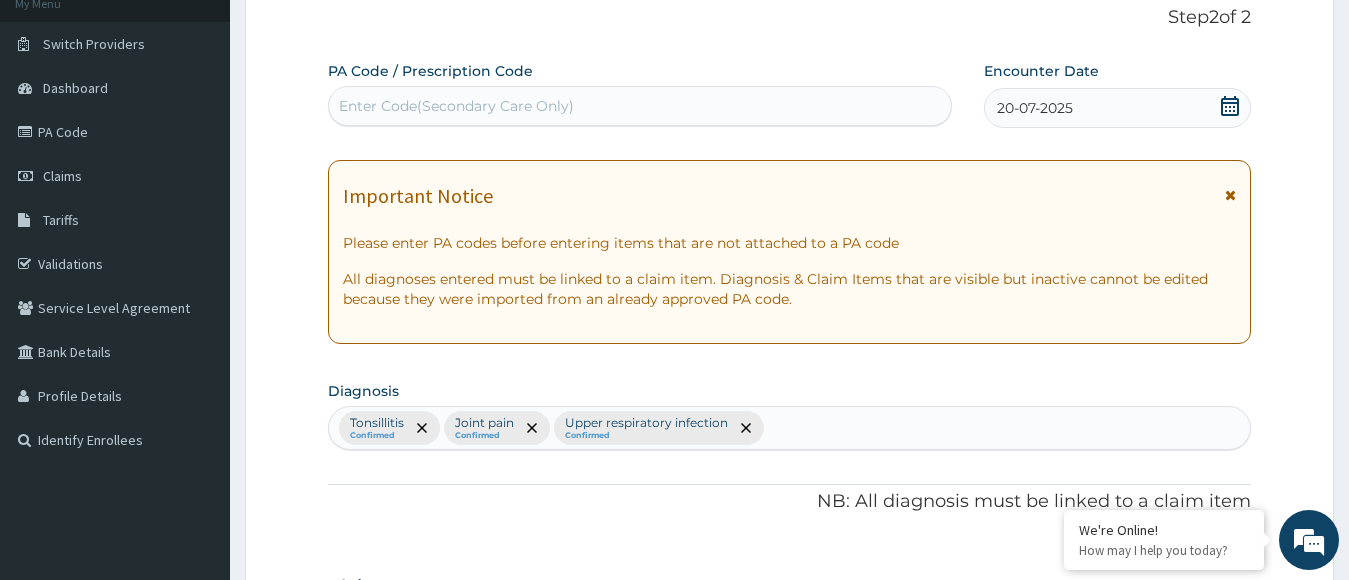 click at bounding box center (1230, 195) 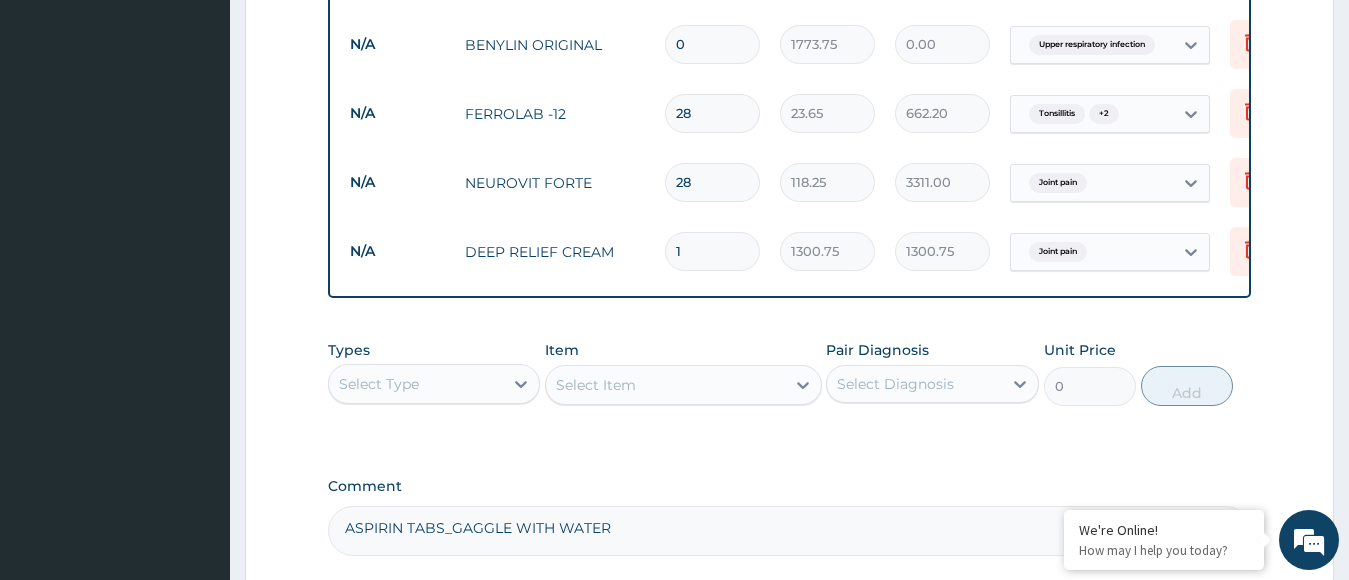 scroll, scrollTop: 1395, scrollLeft: 0, axis: vertical 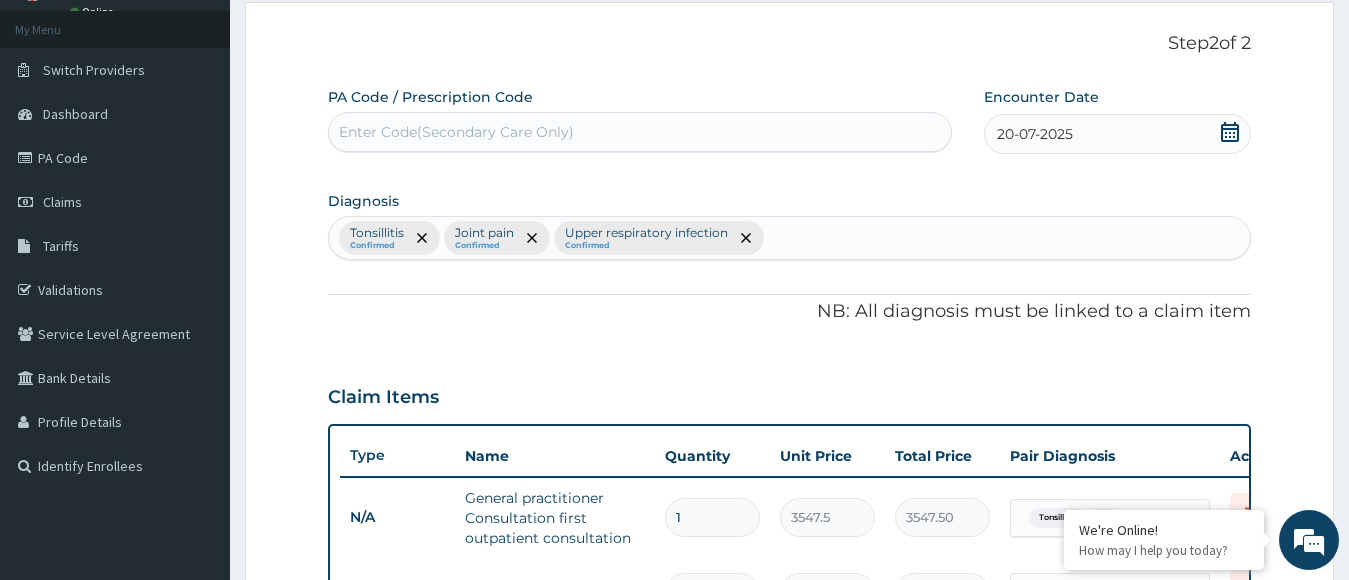 click at bounding box center (1230, 134) 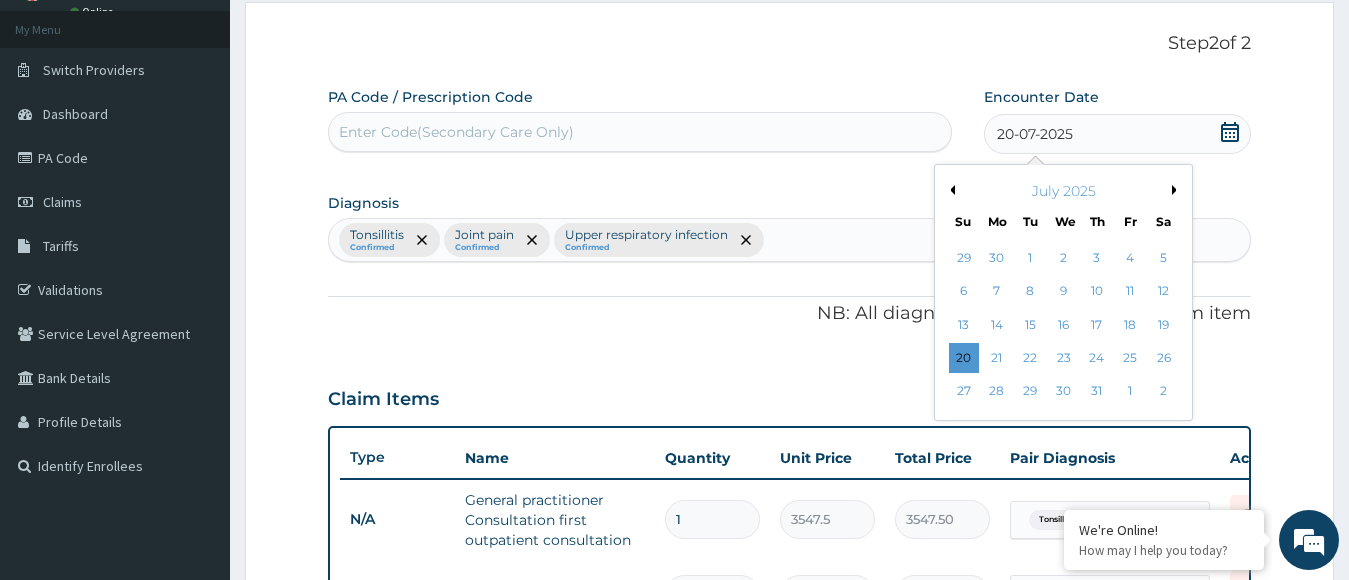 click on "July 2025" at bounding box center (1063, 191) 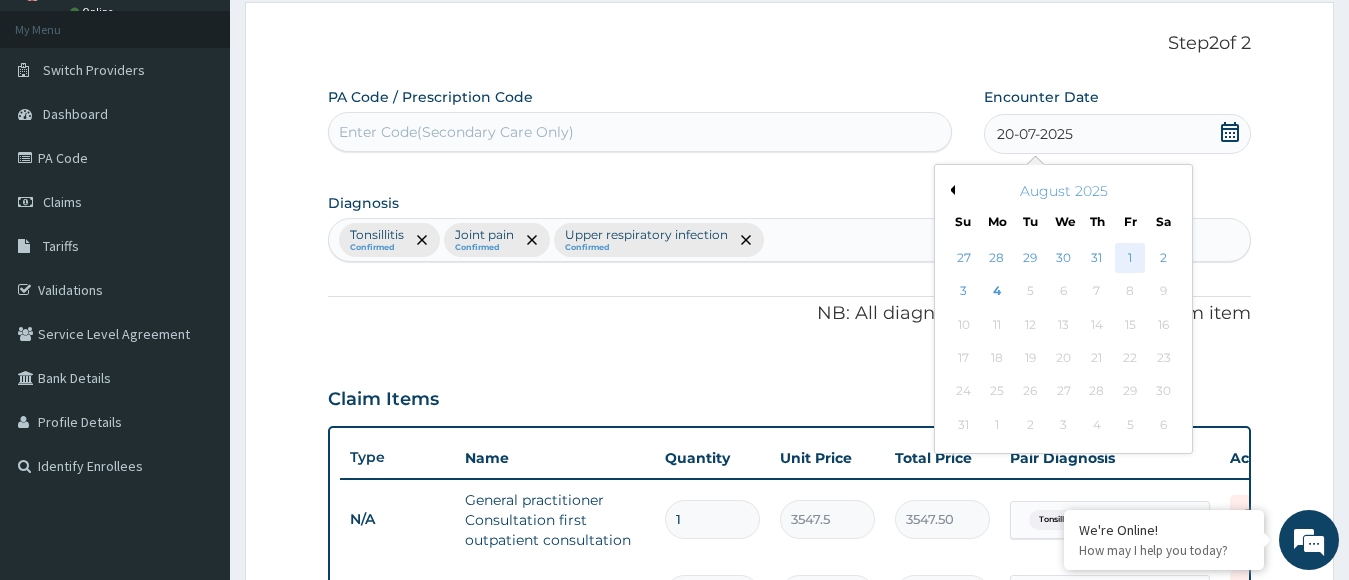 click on "1" at bounding box center [1130, 258] 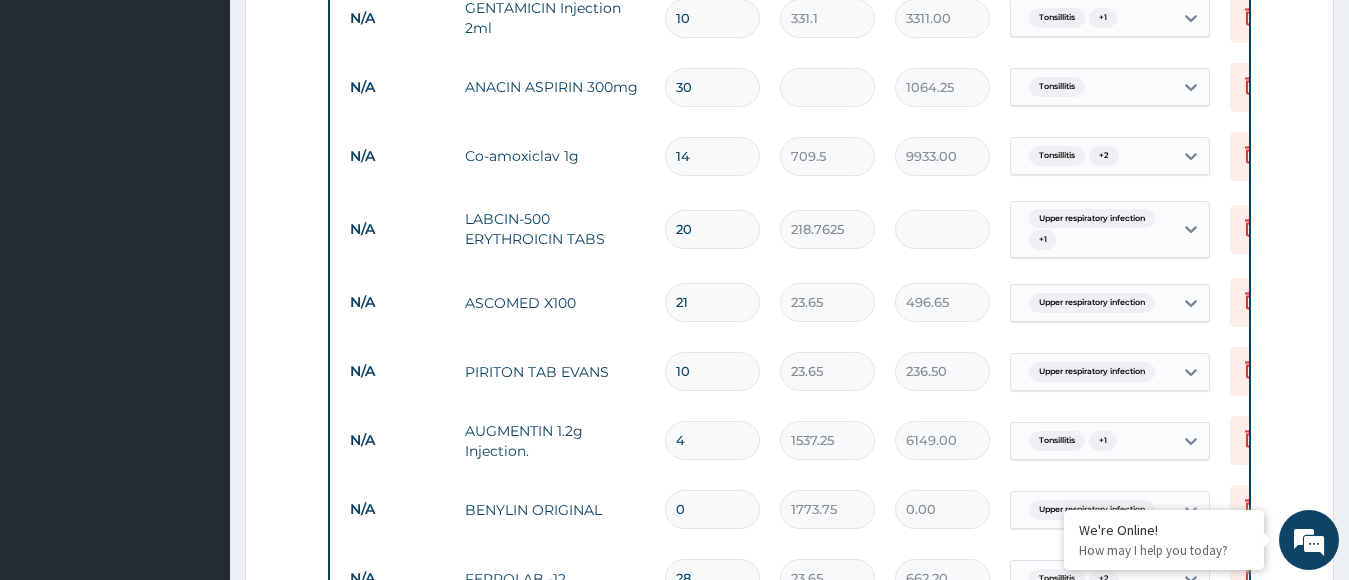 scroll, scrollTop: 1415, scrollLeft: 0, axis: vertical 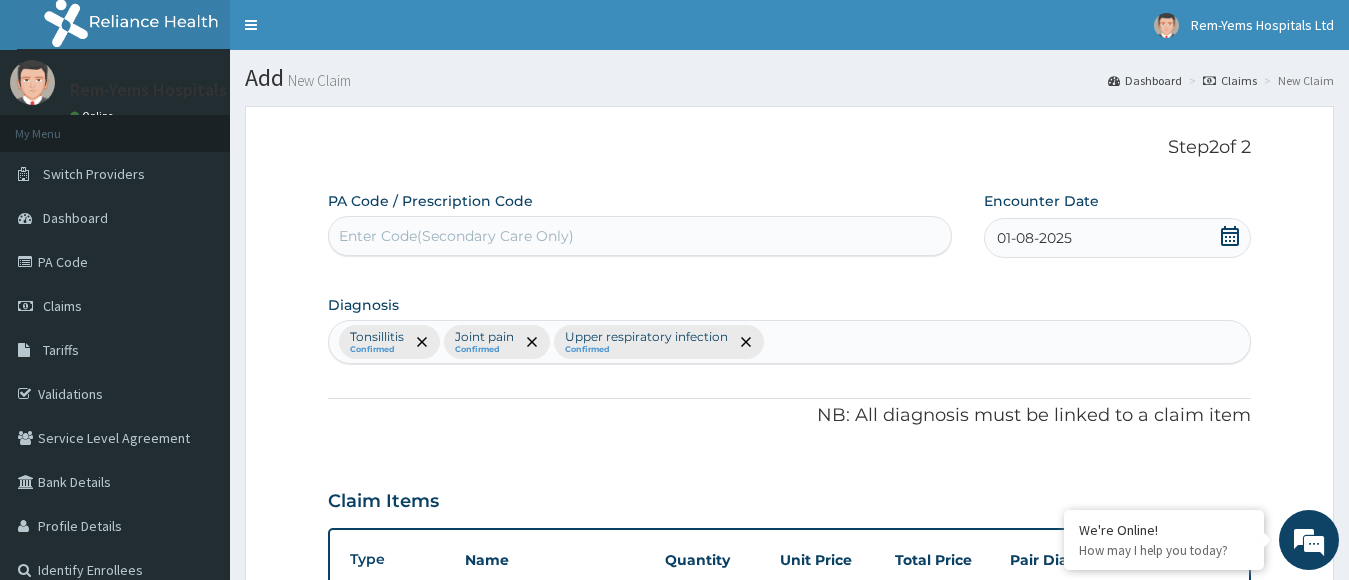 click 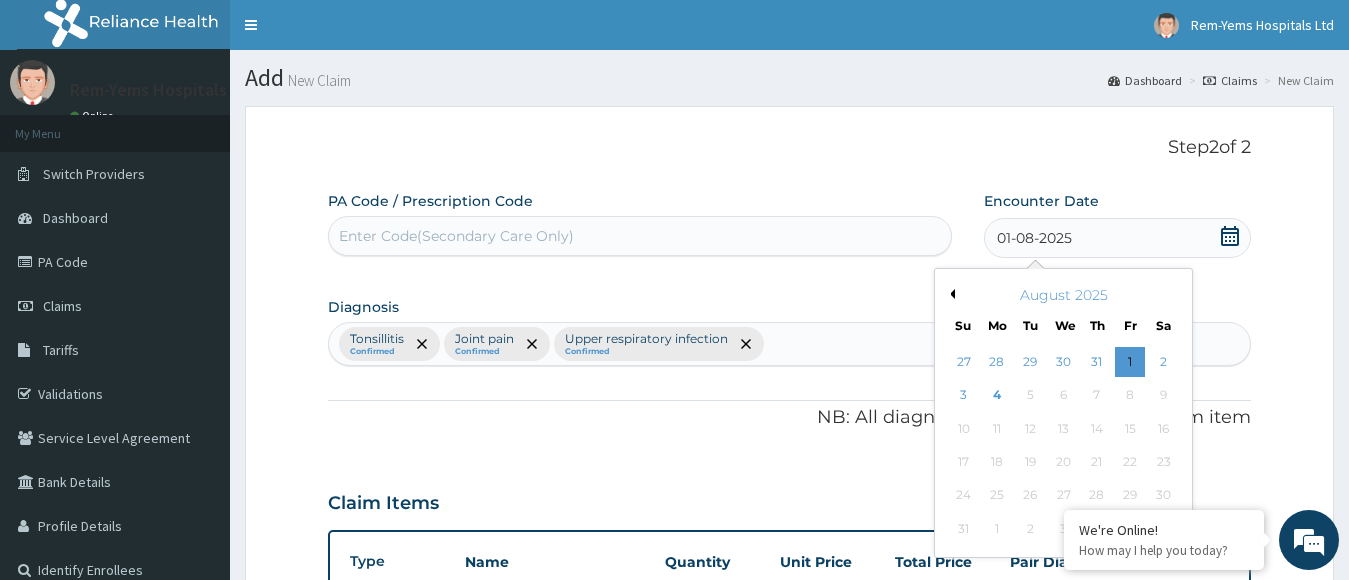 click on "Previous Month" at bounding box center [950, 294] 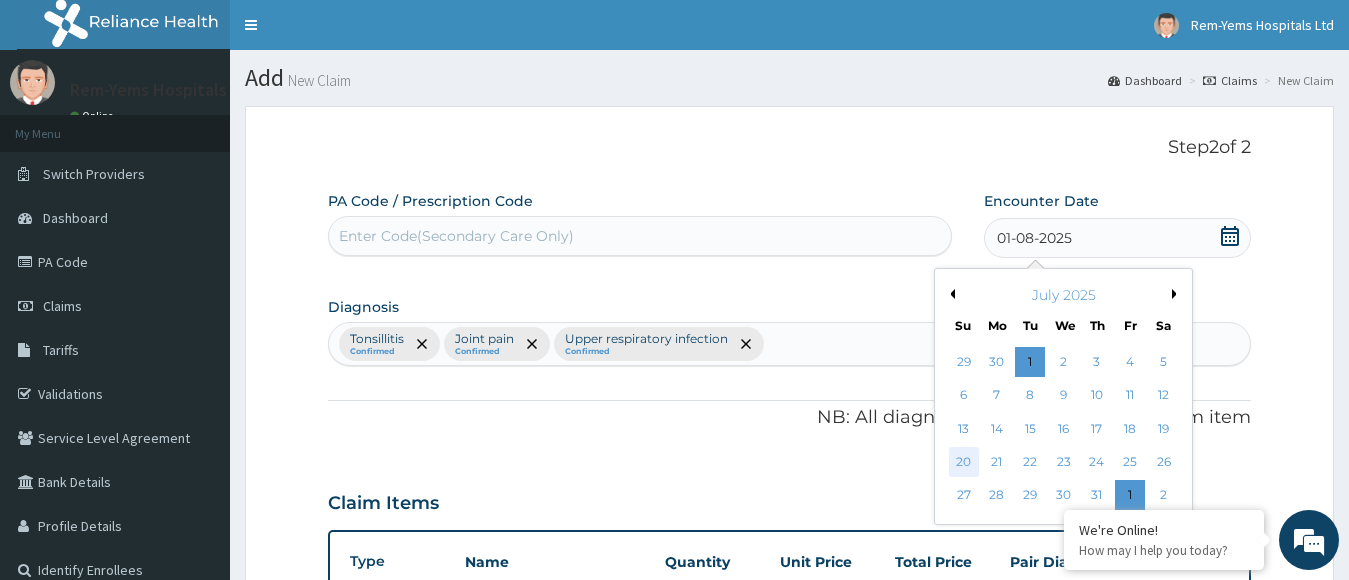 click on "20" at bounding box center [964, 462] 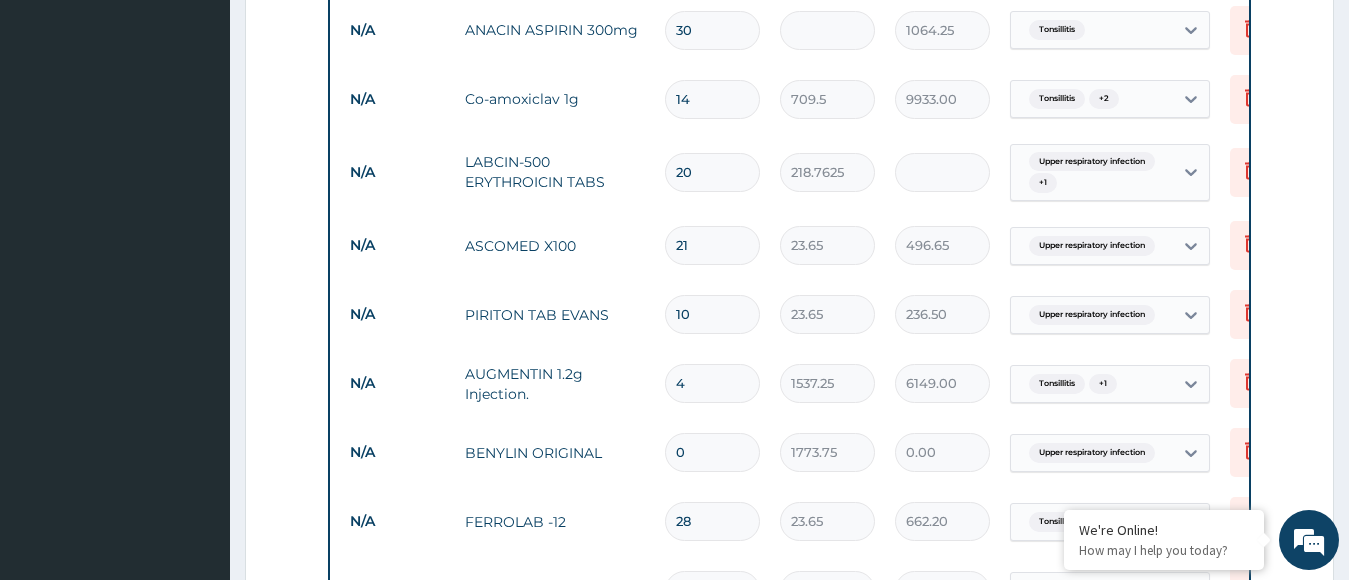 scroll, scrollTop: 1415, scrollLeft: 0, axis: vertical 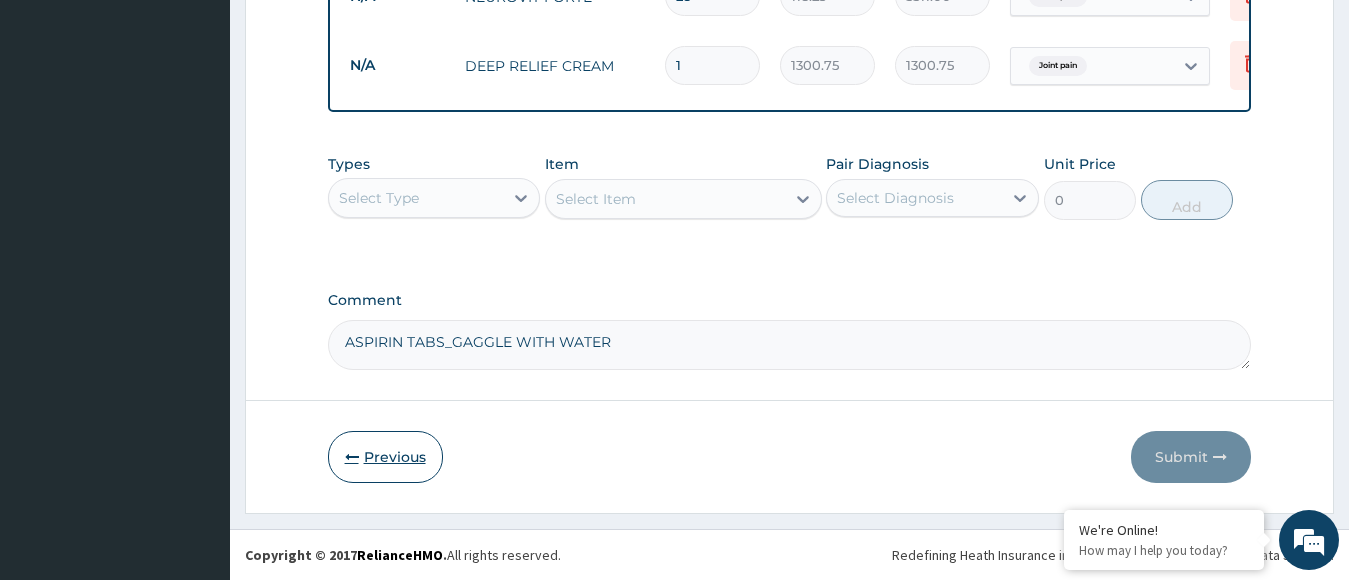 click on "Previous" at bounding box center [385, 457] 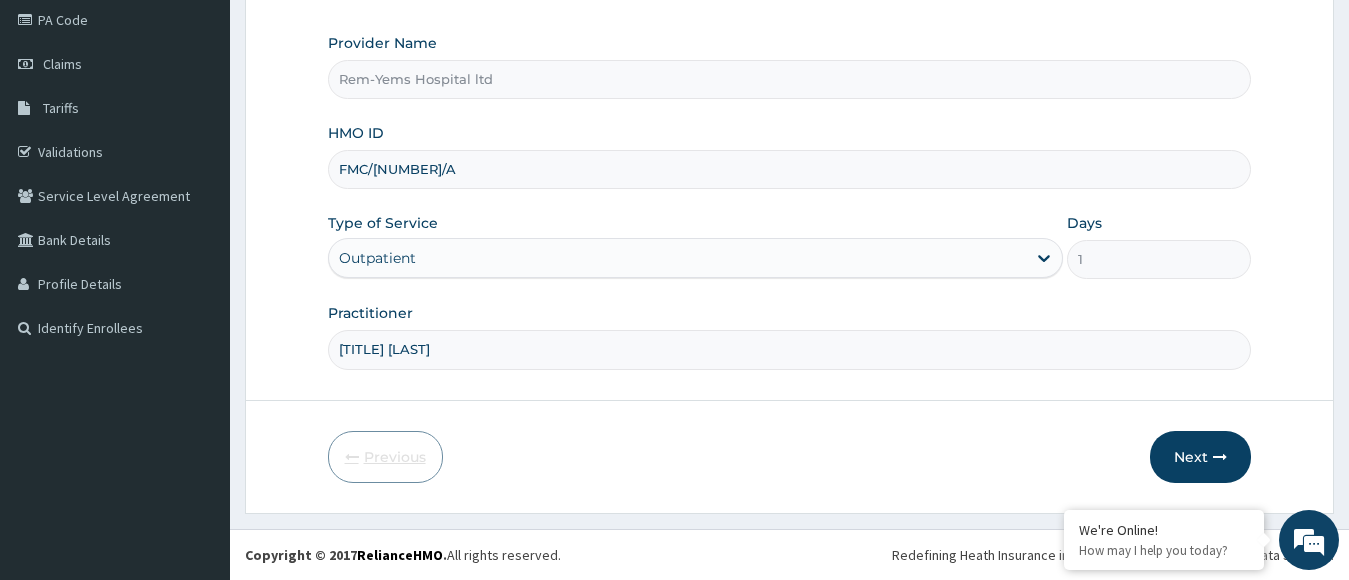 scroll, scrollTop: 242, scrollLeft: 0, axis: vertical 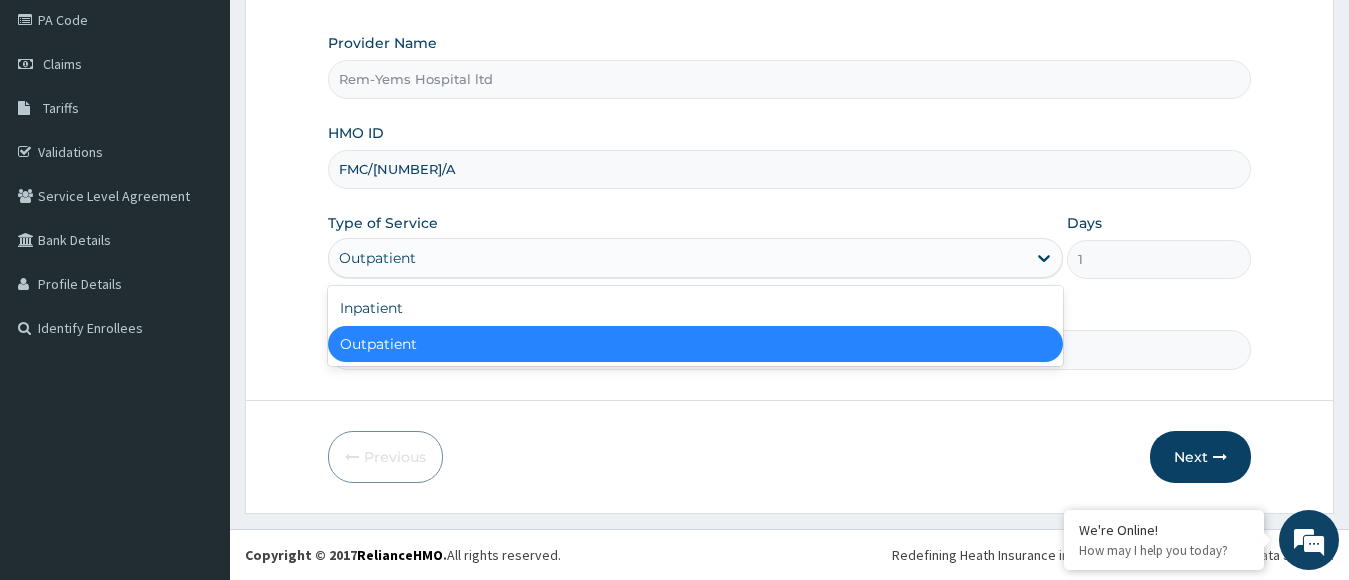click on "Outpatient" at bounding box center [678, 258] 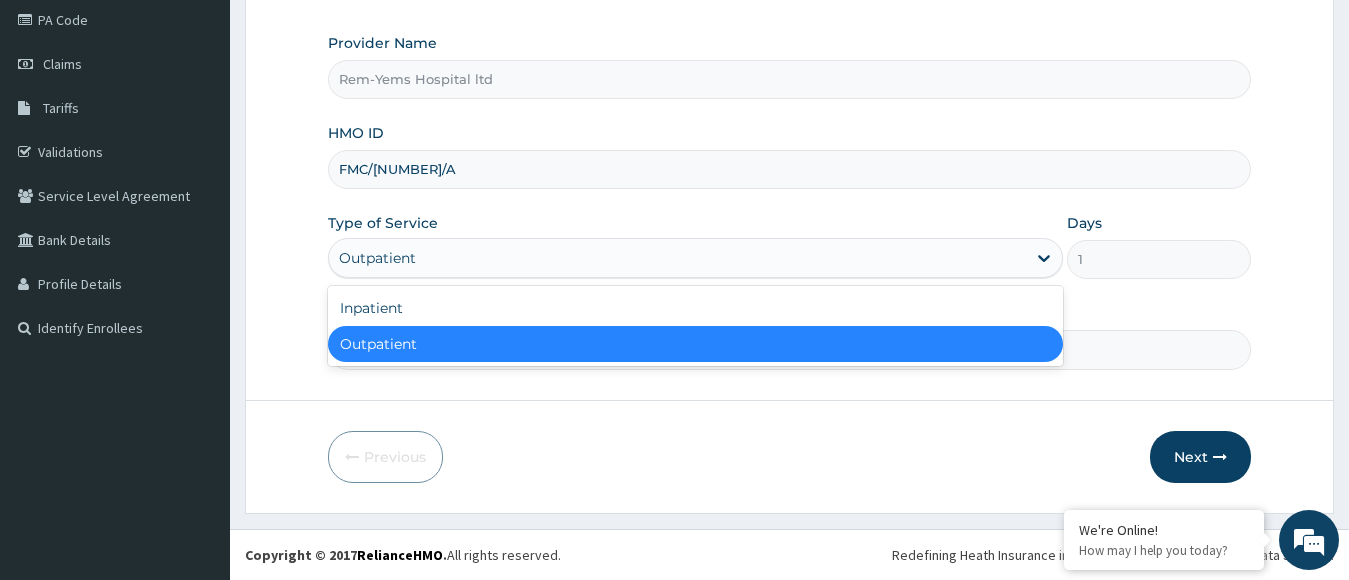 click on "Outpatient" at bounding box center [696, 344] 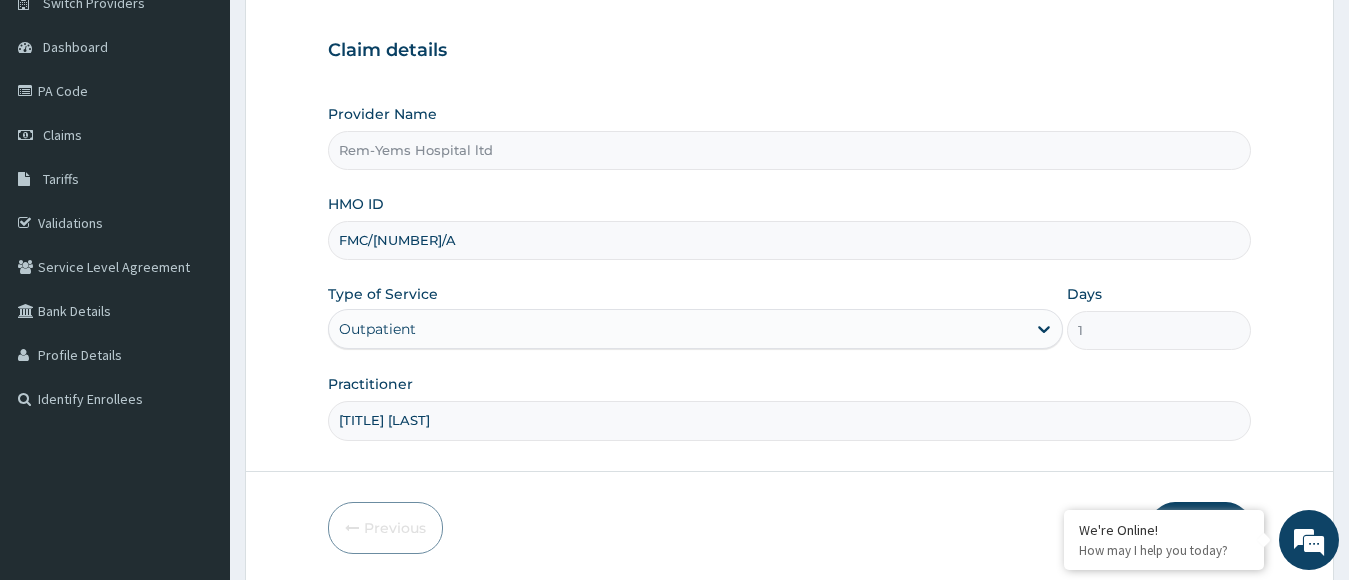 scroll, scrollTop: 242, scrollLeft: 0, axis: vertical 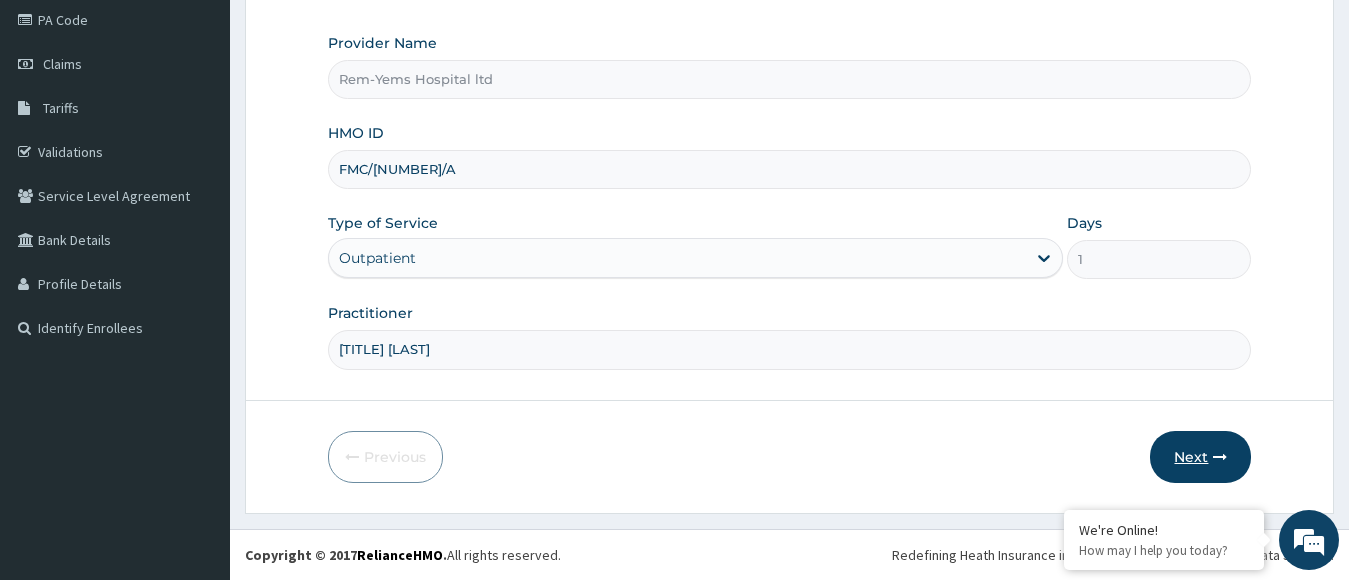 click on "Next" at bounding box center (1200, 457) 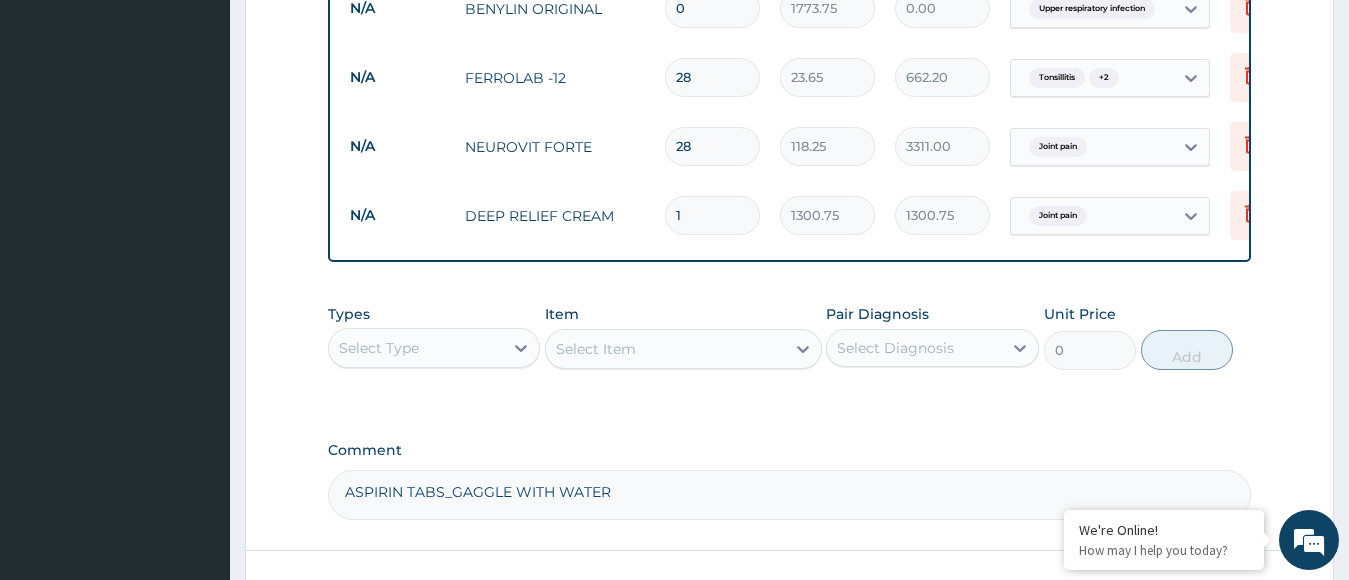 scroll, scrollTop: 1564, scrollLeft: 0, axis: vertical 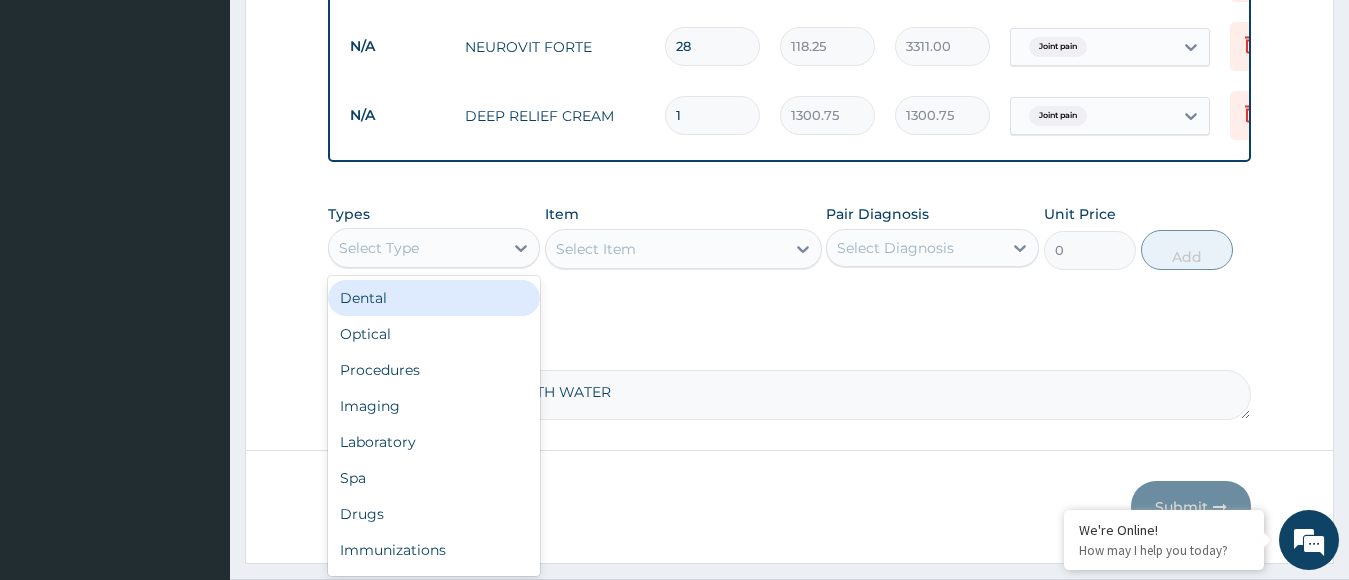 click on "Select Type" at bounding box center [379, 248] 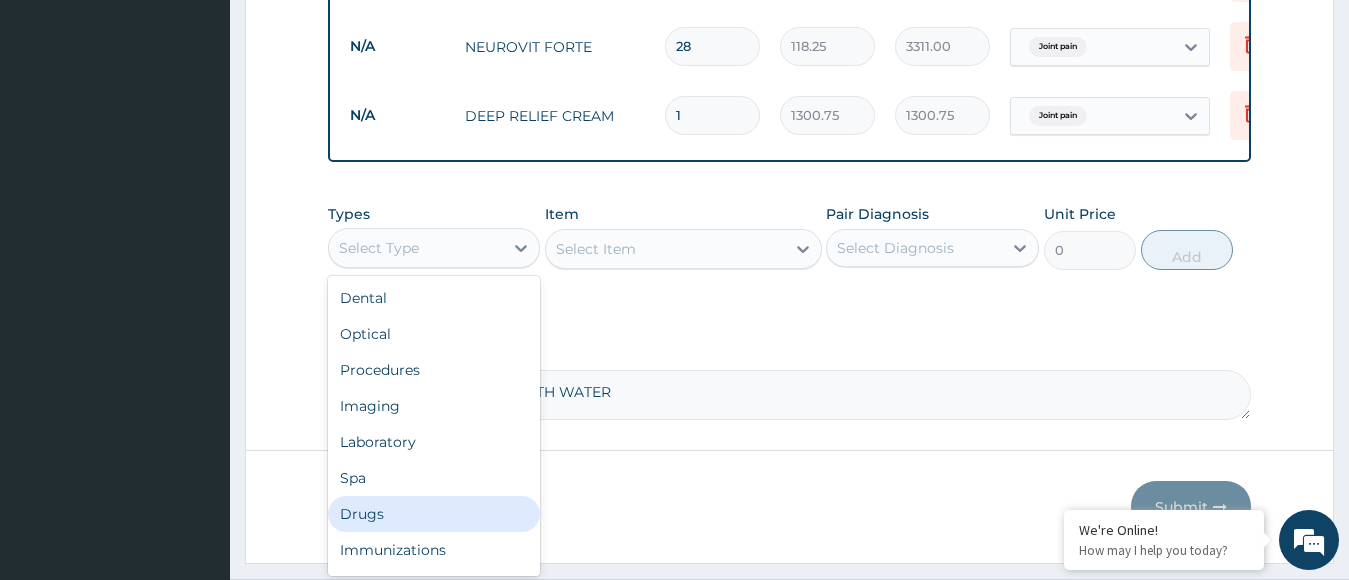 click on "Drugs" at bounding box center [434, 514] 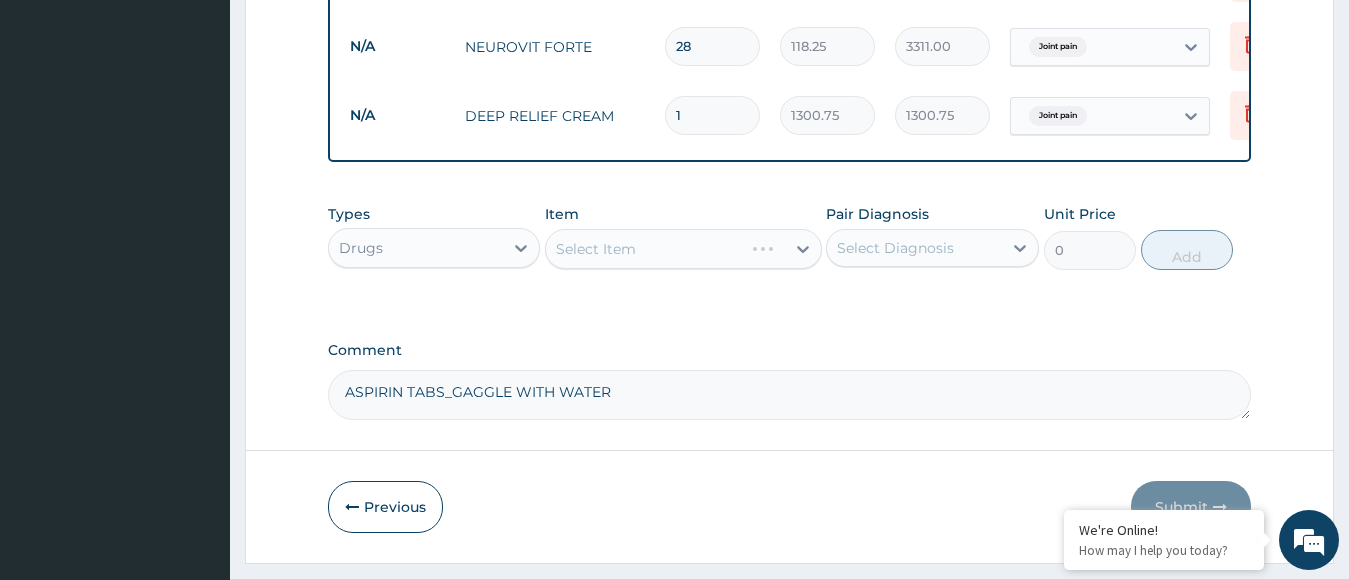 click on "Select Item" at bounding box center (683, 249) 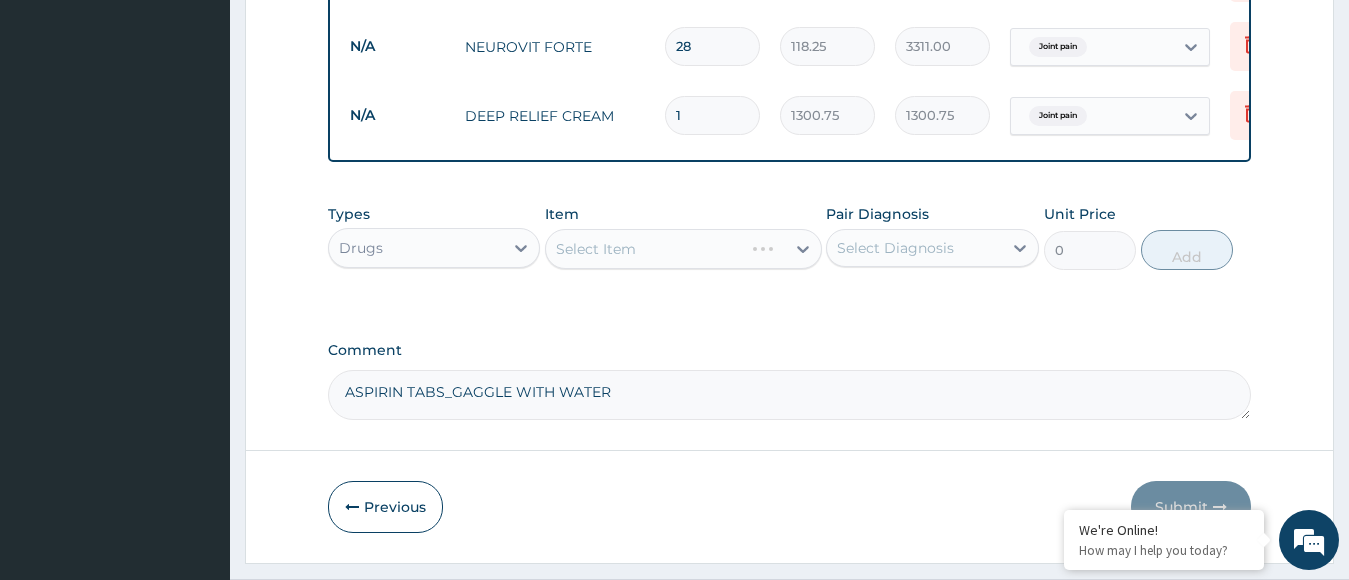 click on "Select Item" at bounding box center [683, 249] 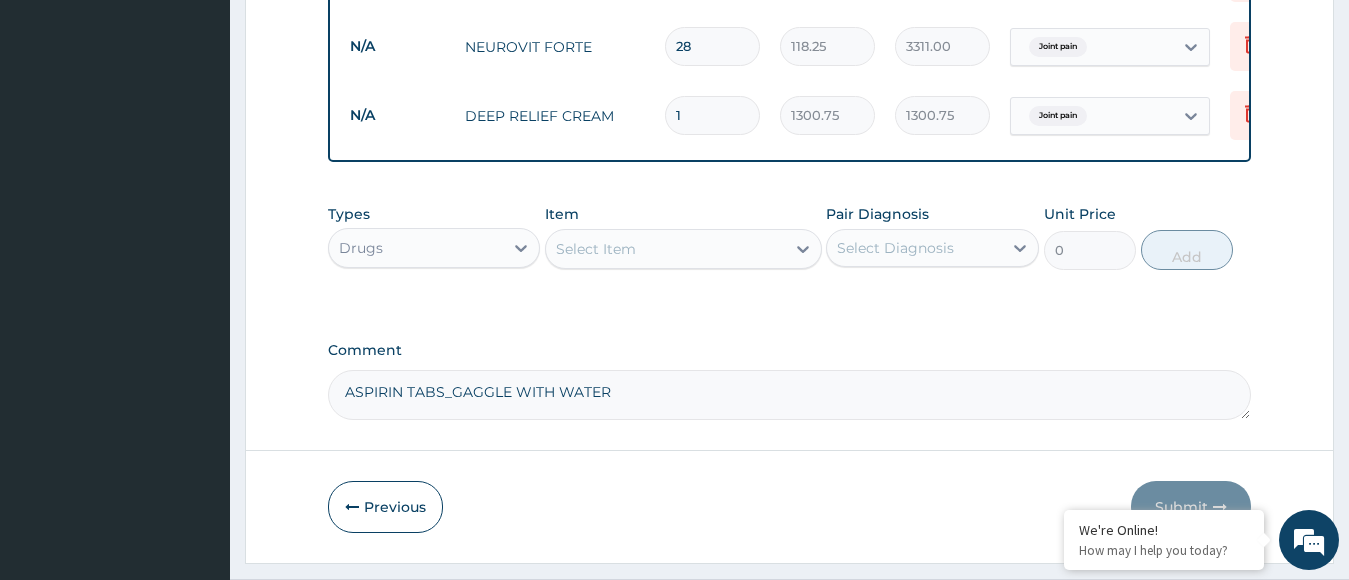 click on "Select Item" at bounding box center (596, 249) 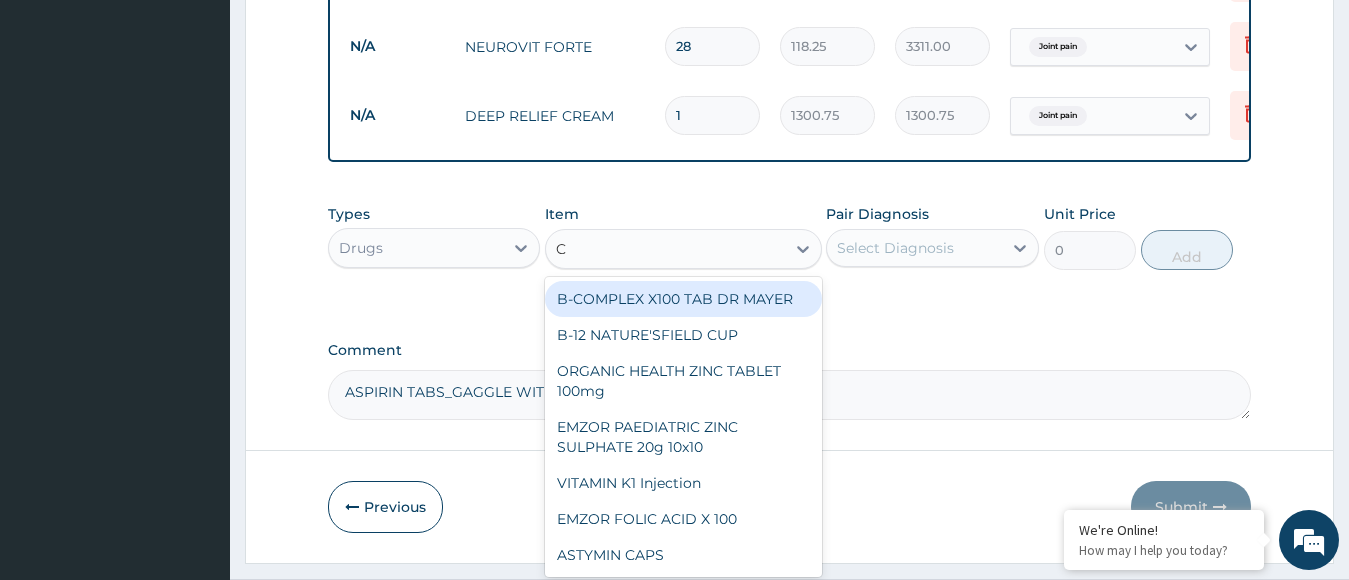 type on "CA" 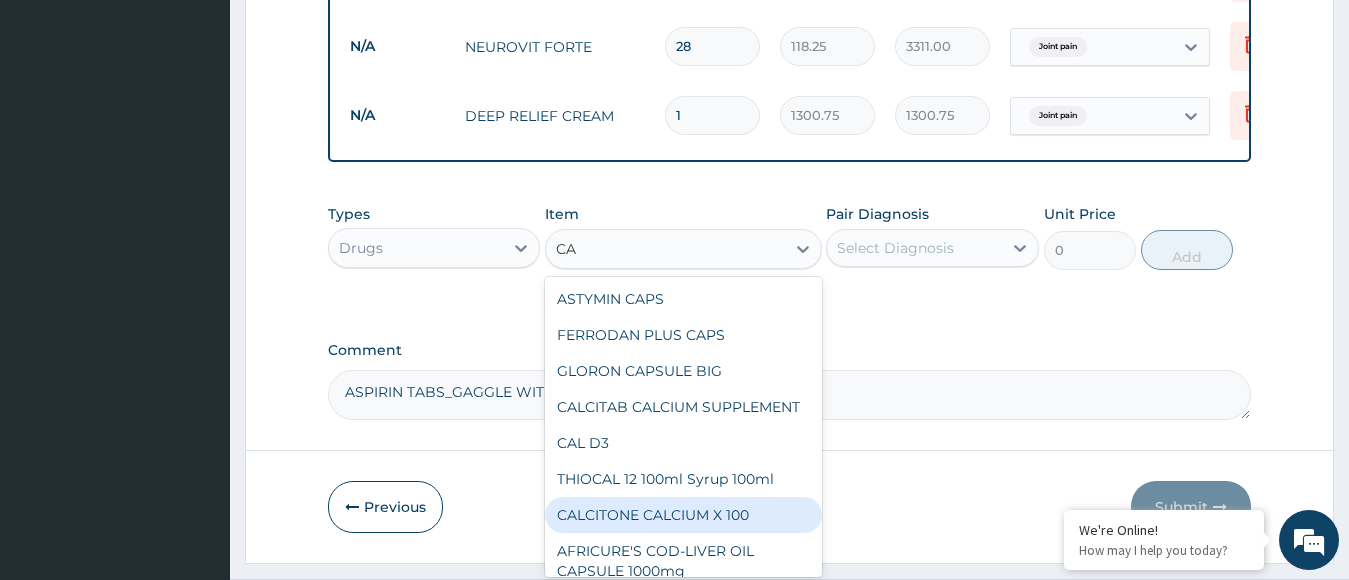 click on "CALCITONE CALCIUM X 100" at bounding box center [683, 515] 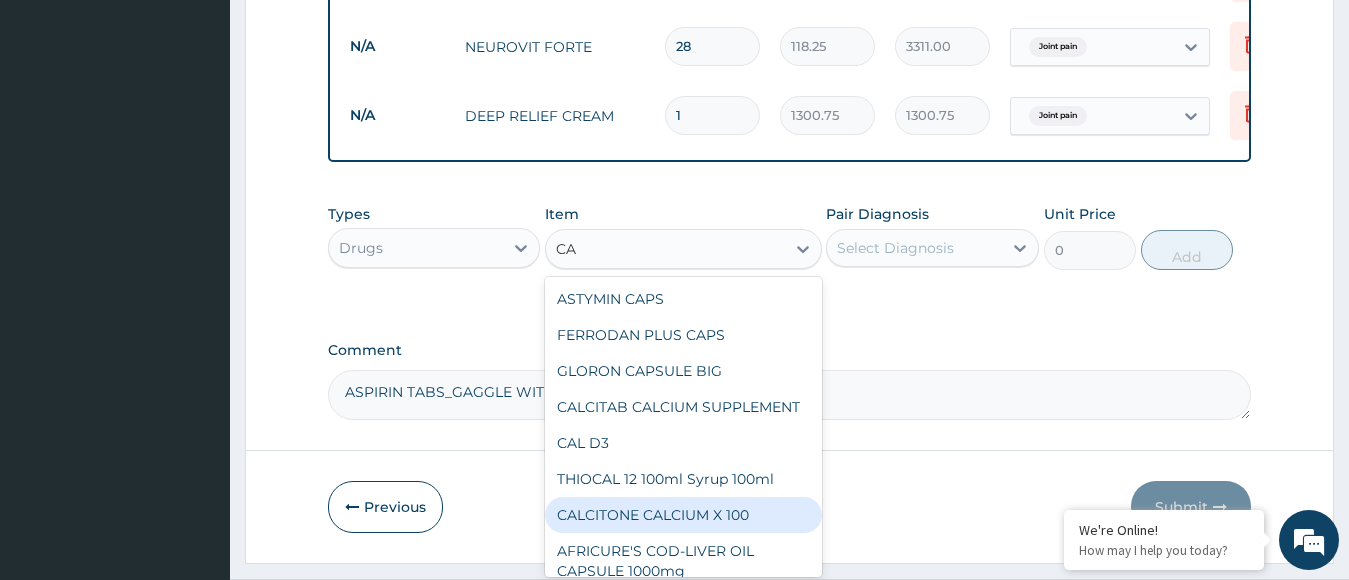 type 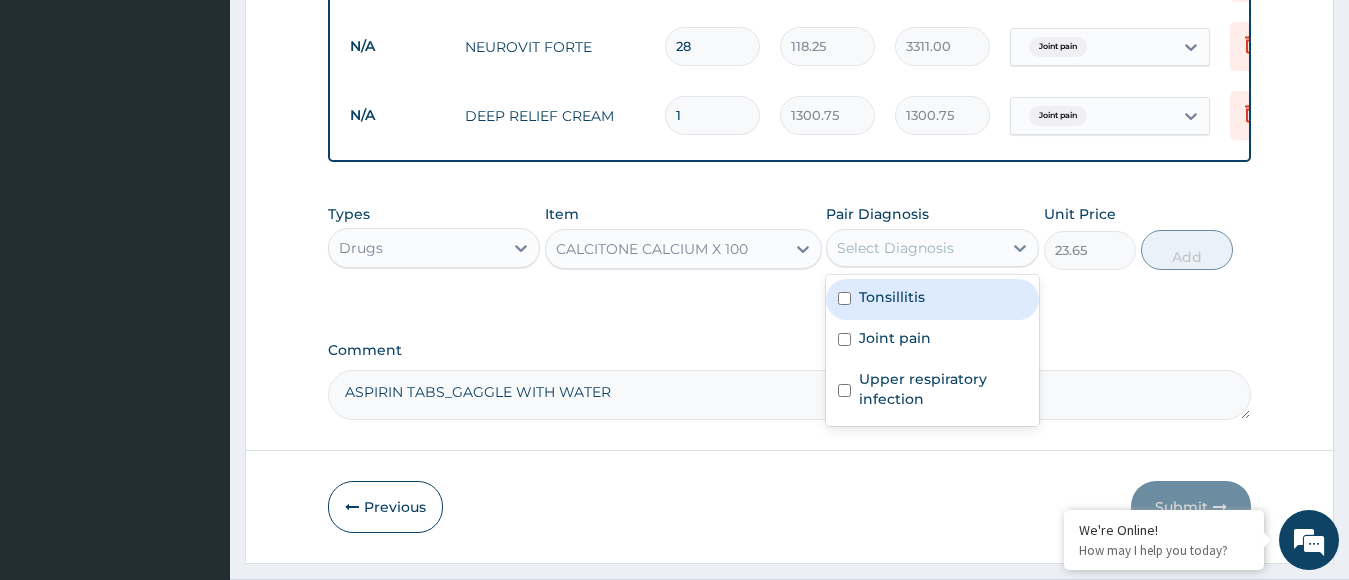 click on "Select Diagnosis" at bounding box center [895, 248] 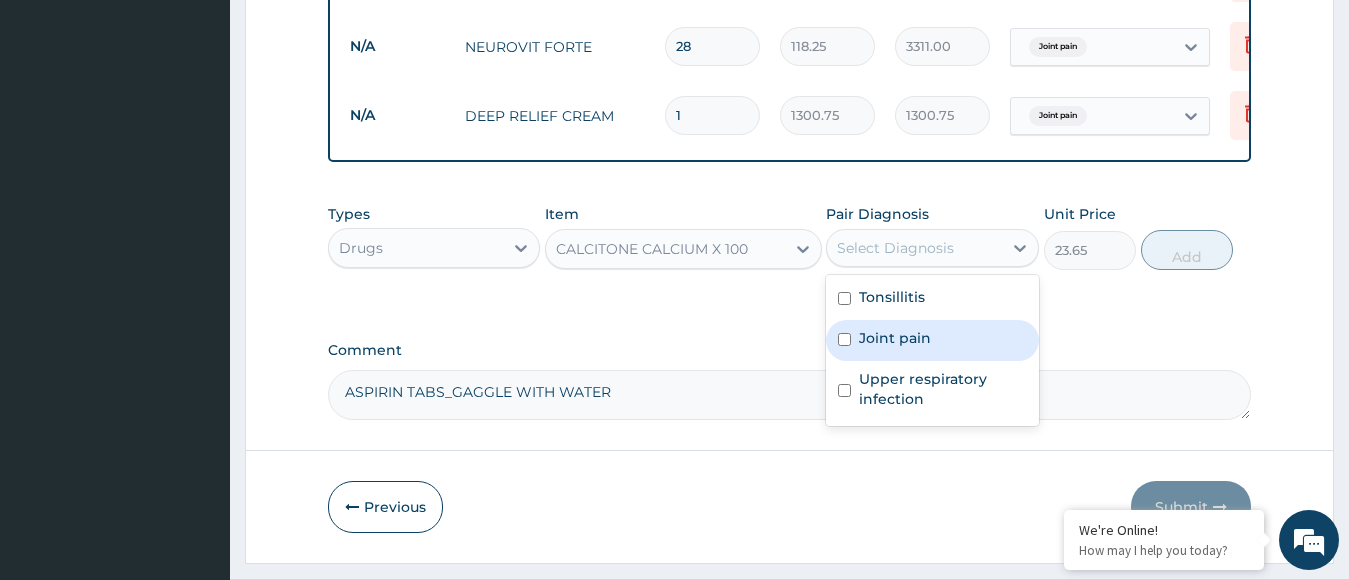 click on "Joint pain" at bounding box center (895, 338) 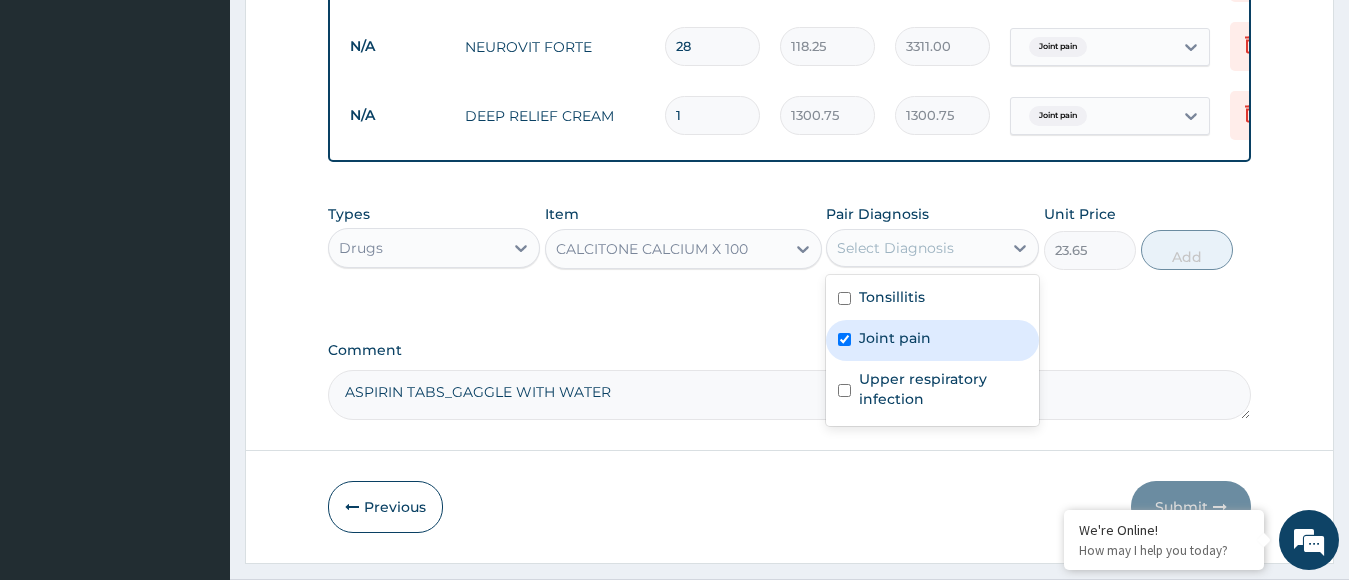 checkbox on "true" 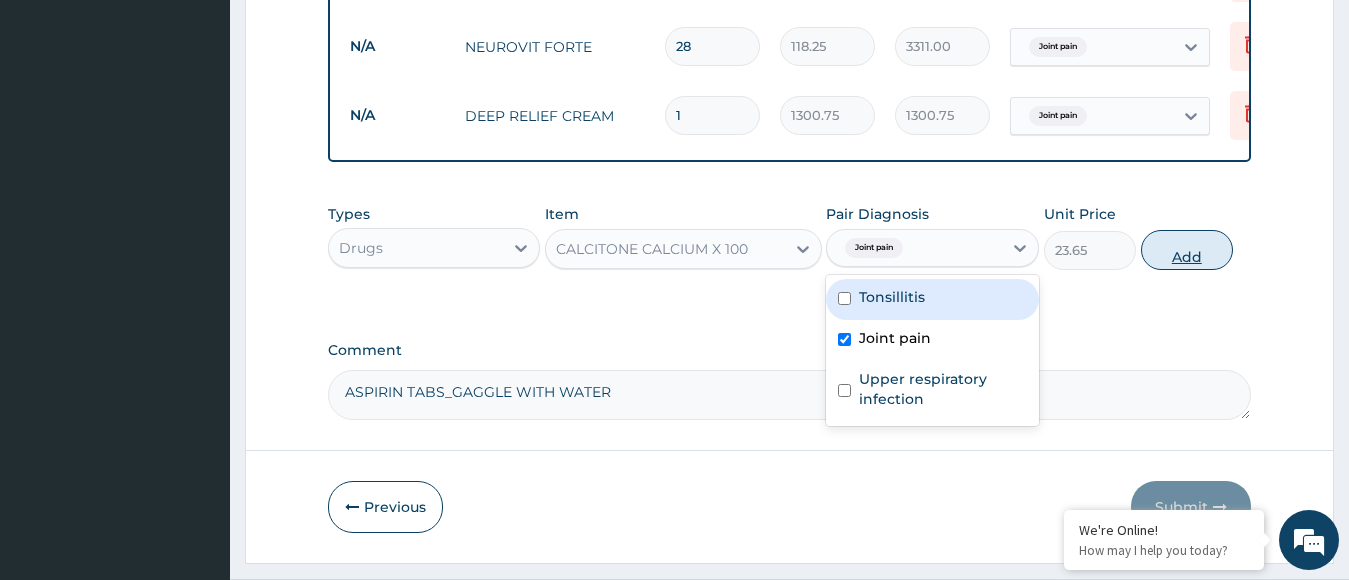 click on "Add" at bounding box center (1187, 250) 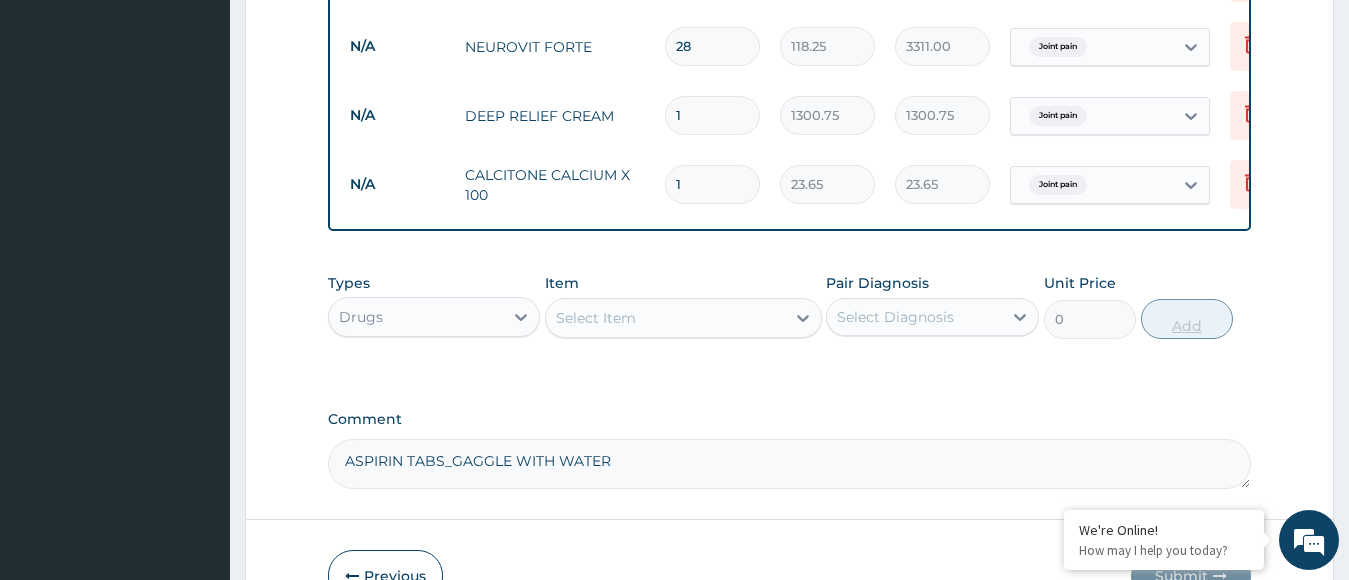 type 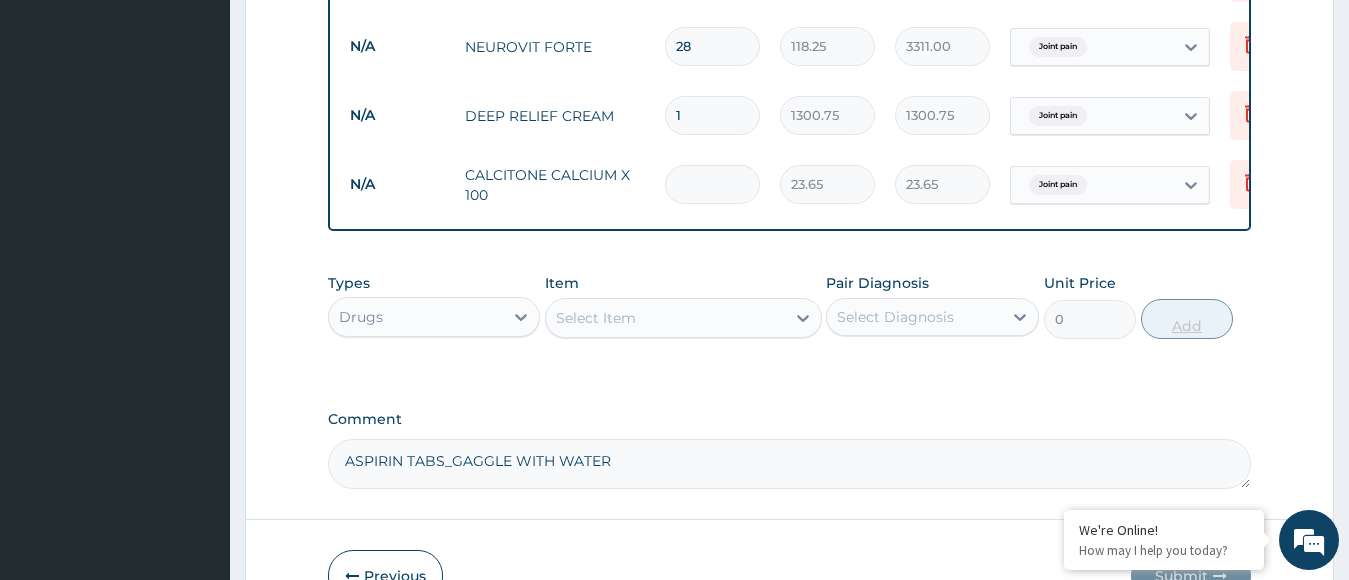 type on "0.00" 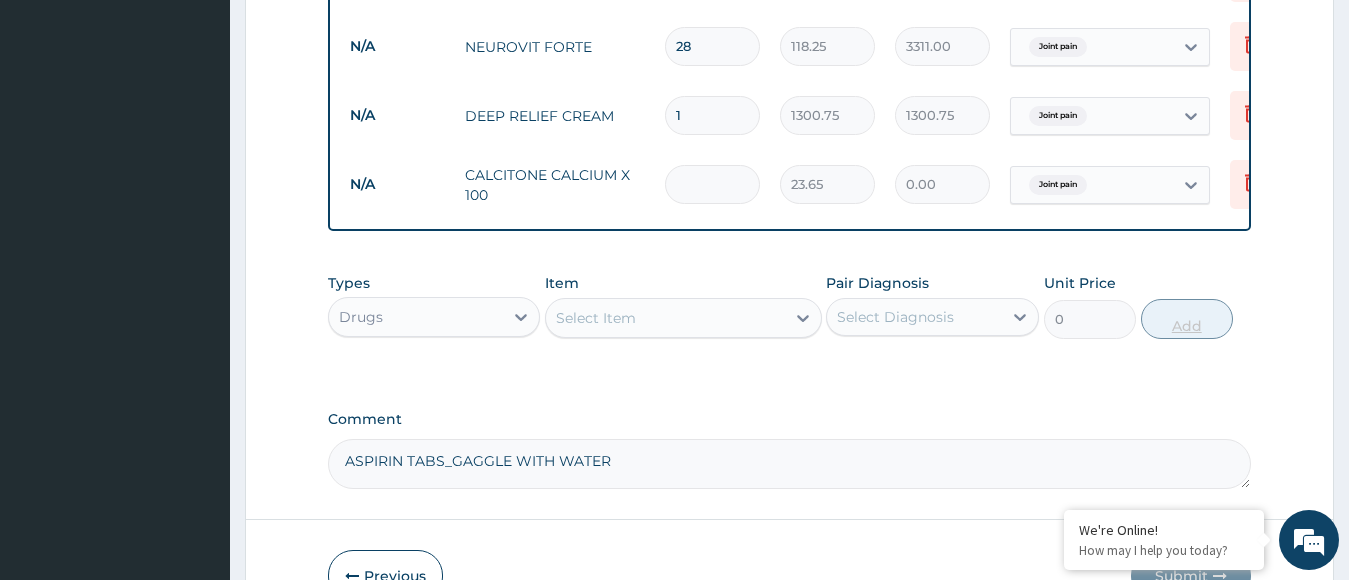 type on "2" 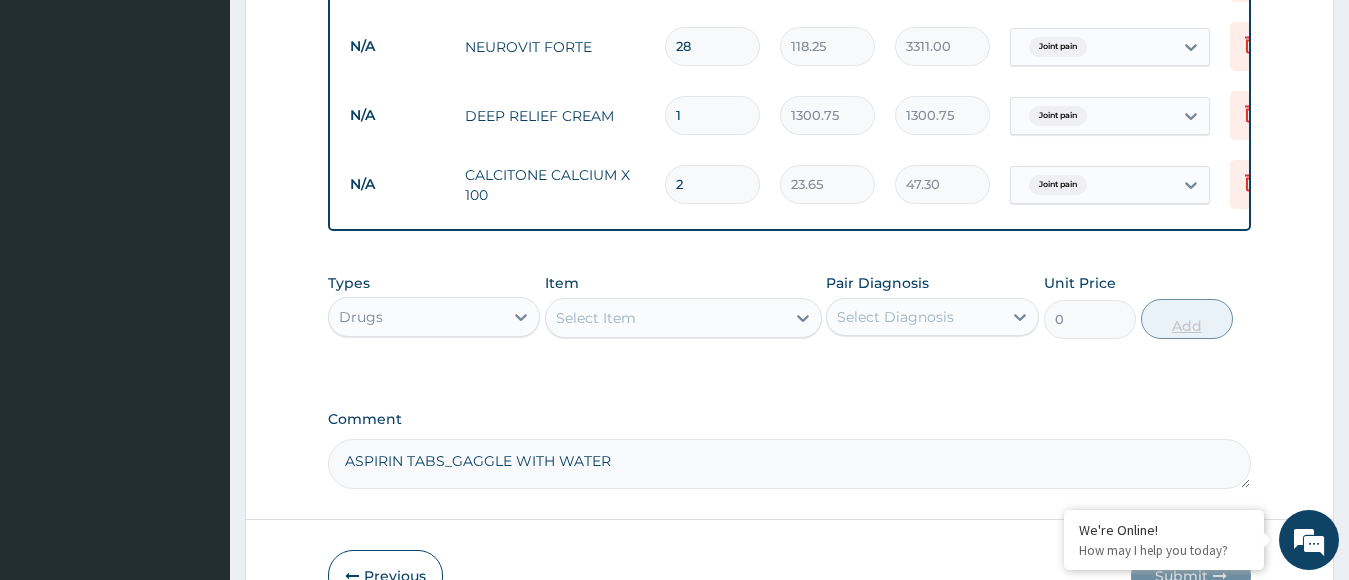 type on "28" 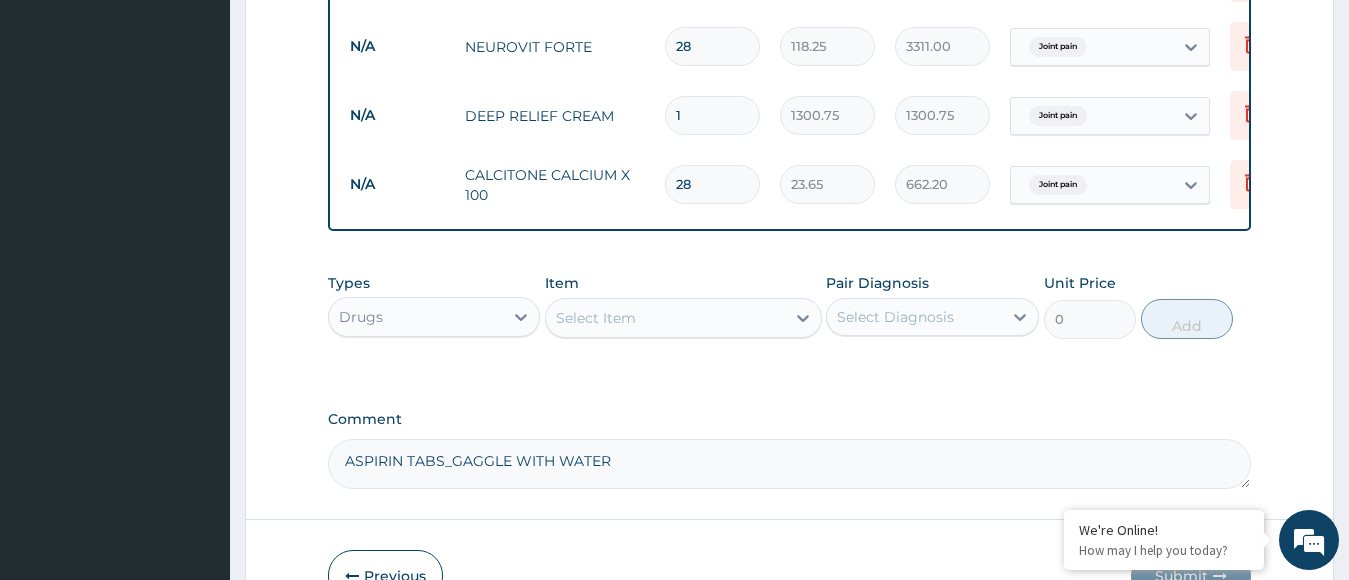 scroll, scrollTop: 1700, scrollLeft: 0, axis: vertical 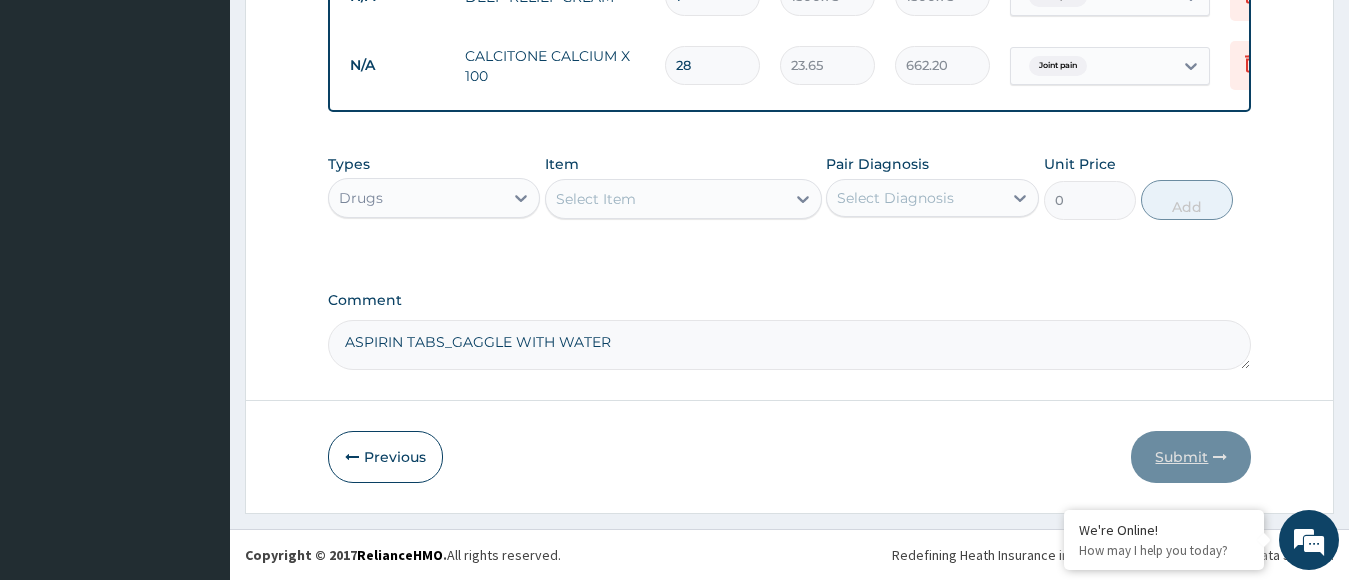 type on "28" 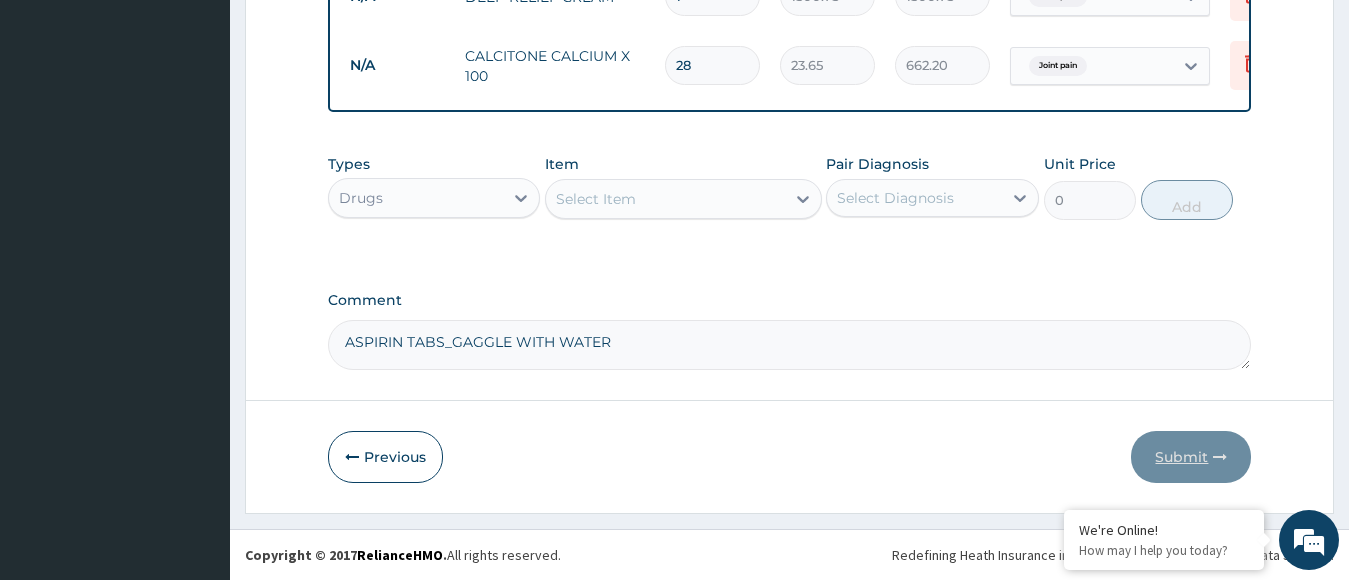 click at bounding box center (1220, 457) 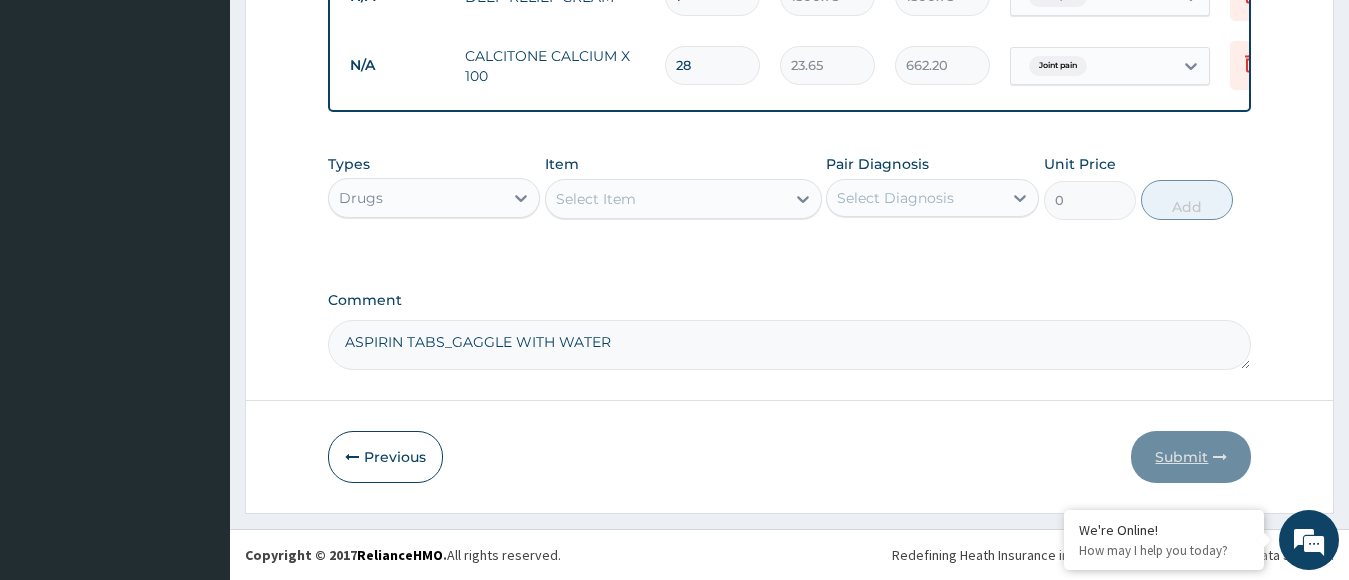 click at bounding box center [1220, 457] 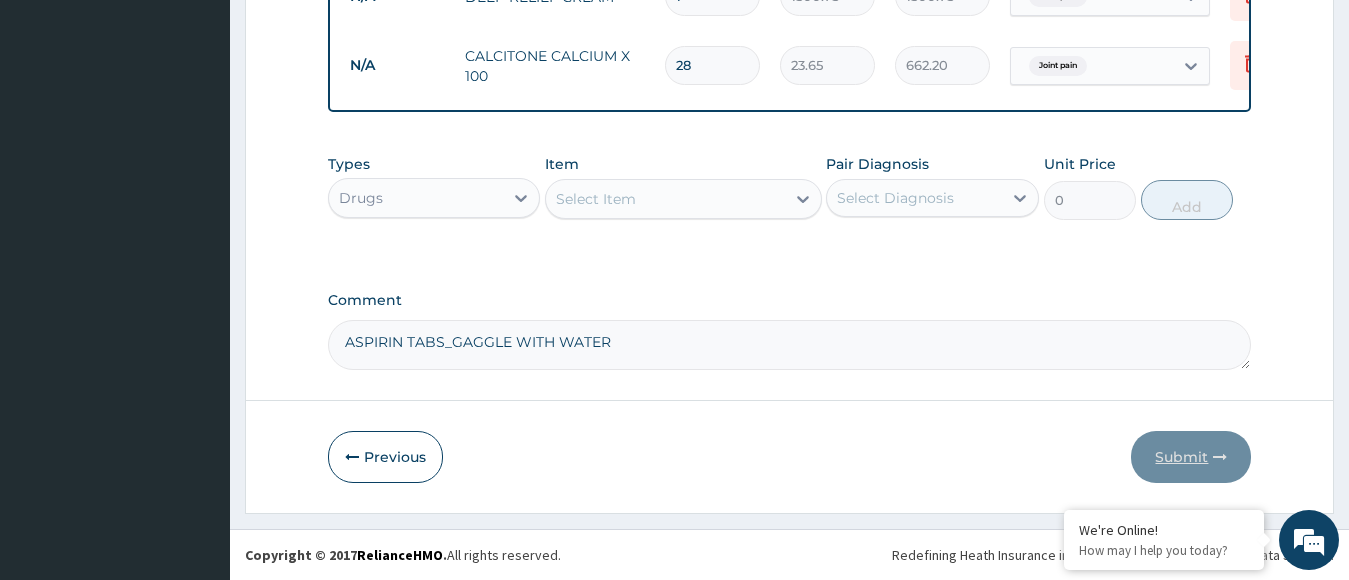 click at bounding box center [1220, 457] 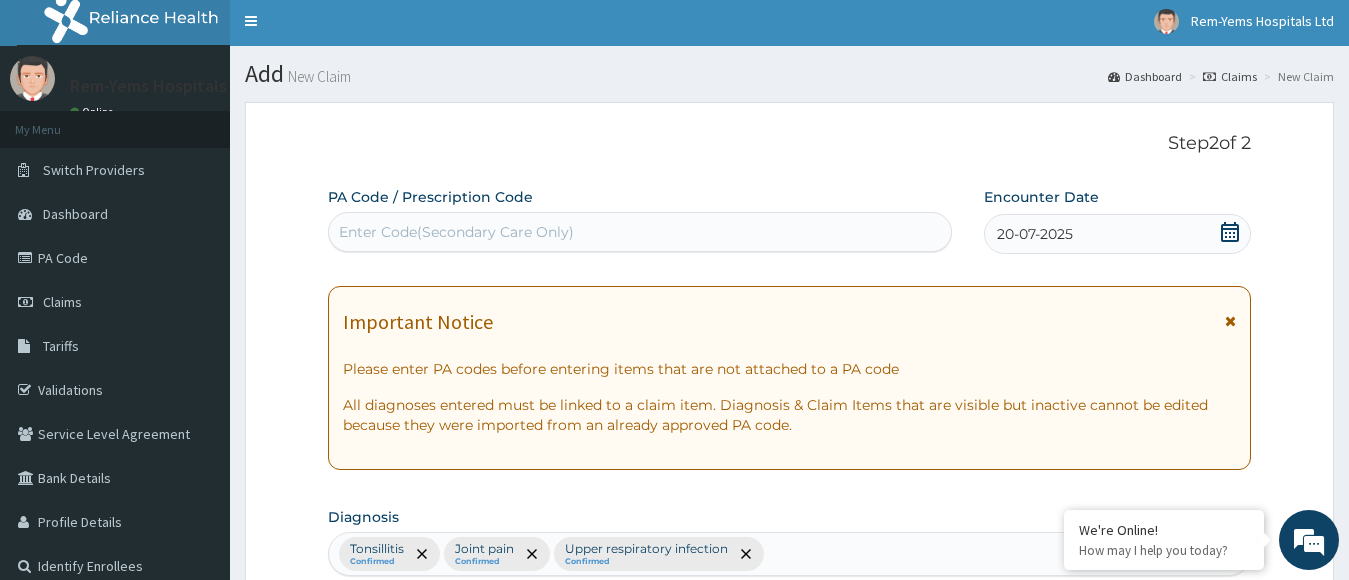 scroll, scrollTop: 0, scrollLeft: 0, axis: both 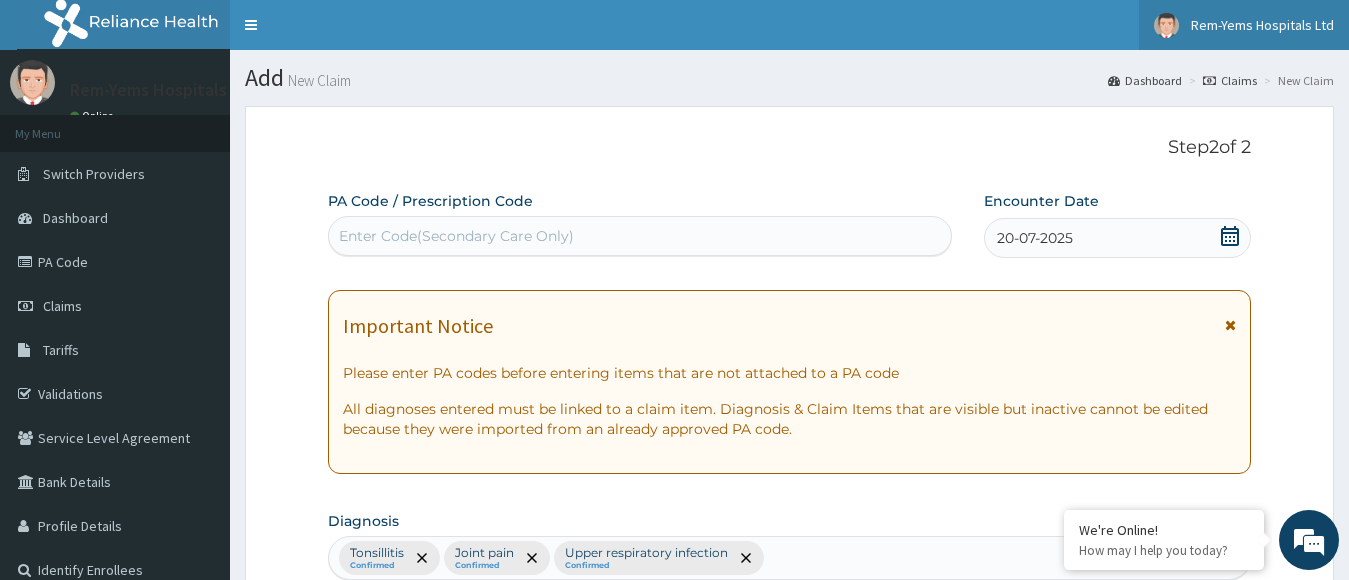 click on "Rem-Yems Hospitals Ltd" at bounding box center [1262, 25] 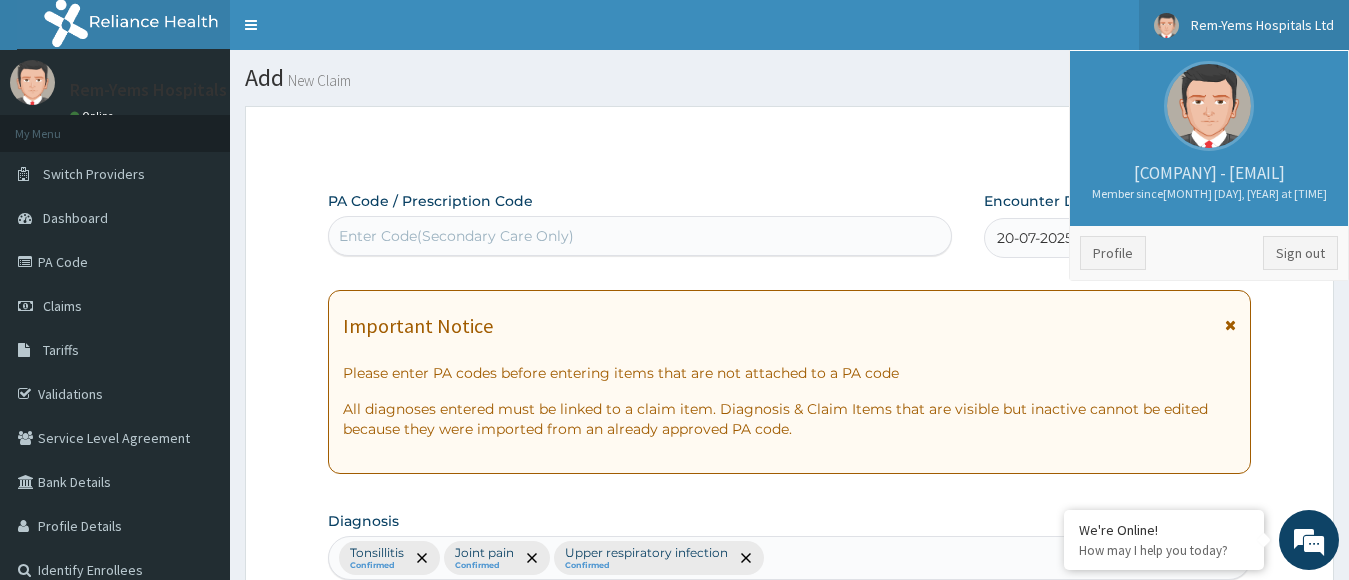 click on "Rem-Yems Hospitals Ltd" at bounding box center [1244, 25] 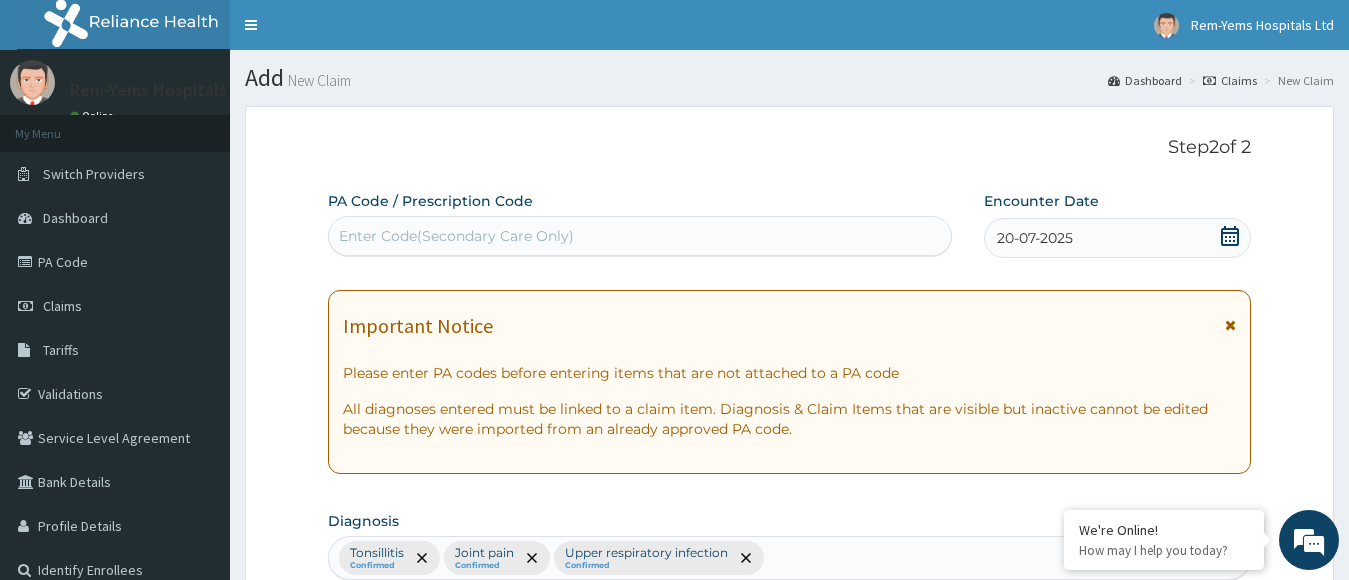 drag, startPoint x: 1313, startPoint y: 1, endPoint x: 1310, endPoint y: 302, distance: 301.01495 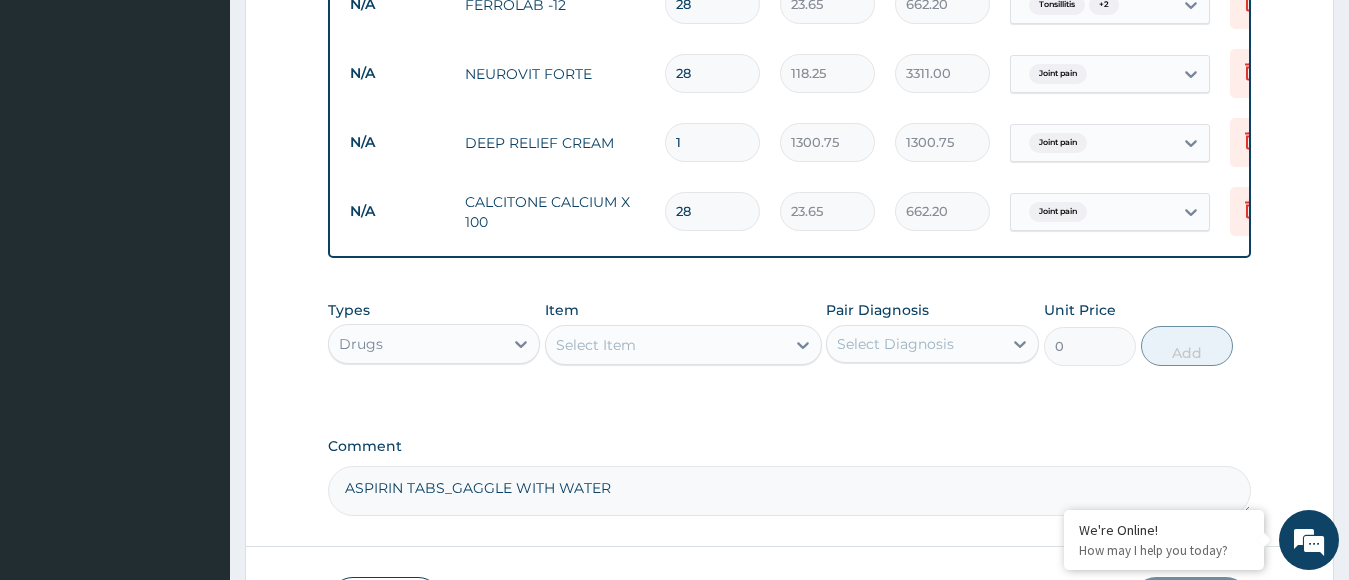 scroll, scrollTop: 1700, scrollLeft: 0, axis: vertical 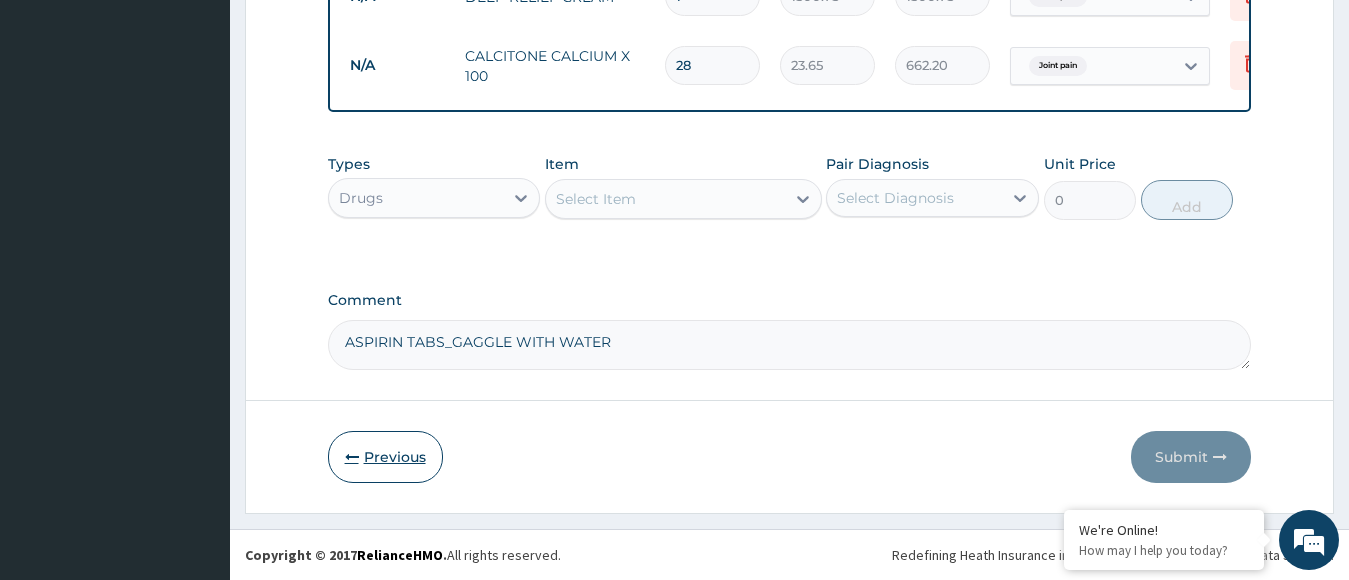 click on "Previous" at bounding box center (385, 457) 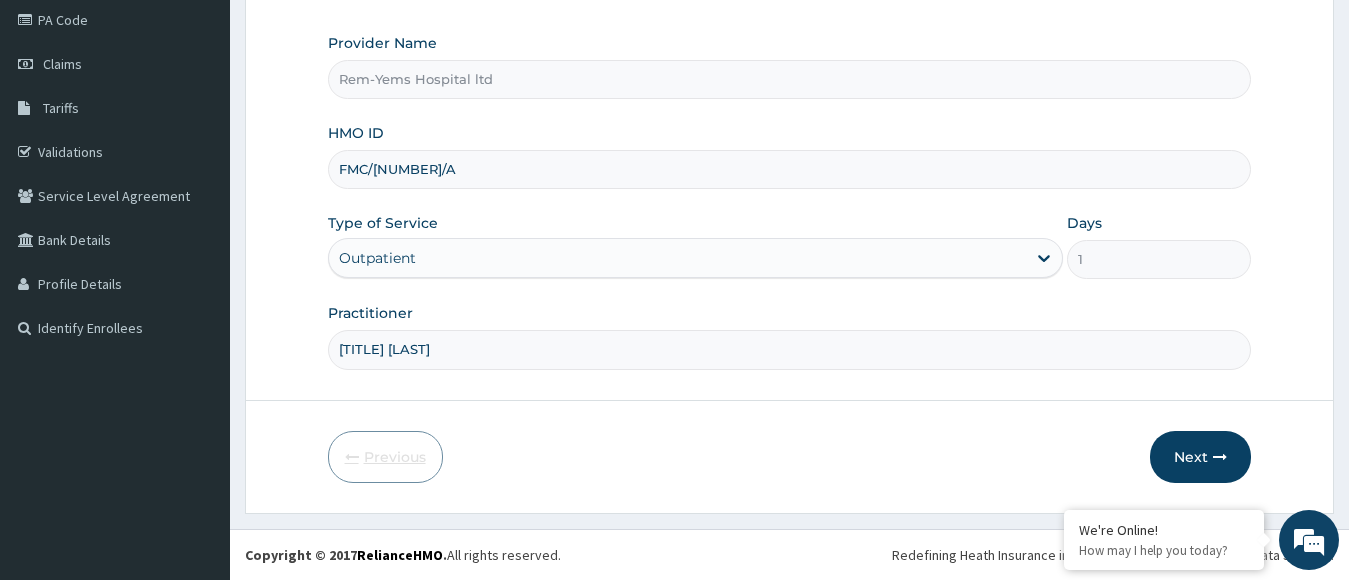 scroll, scrollTop: 242, scrollLeft: 0, axis: vertical 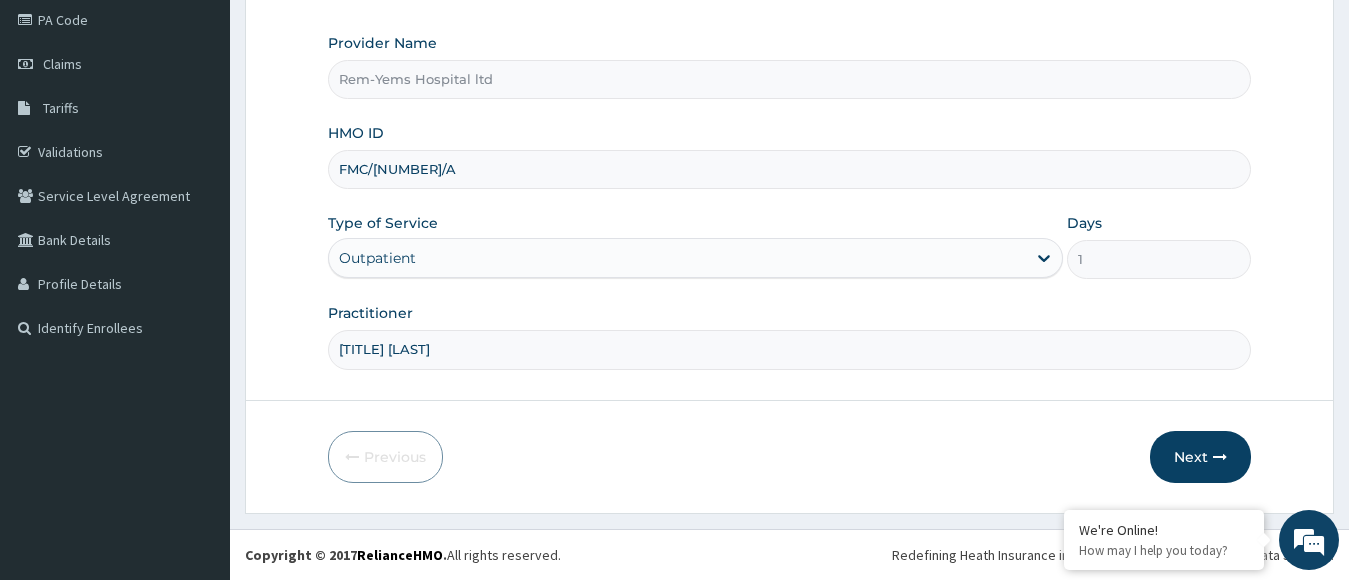 click on "Outpatient" at bounding box center [678, 258] 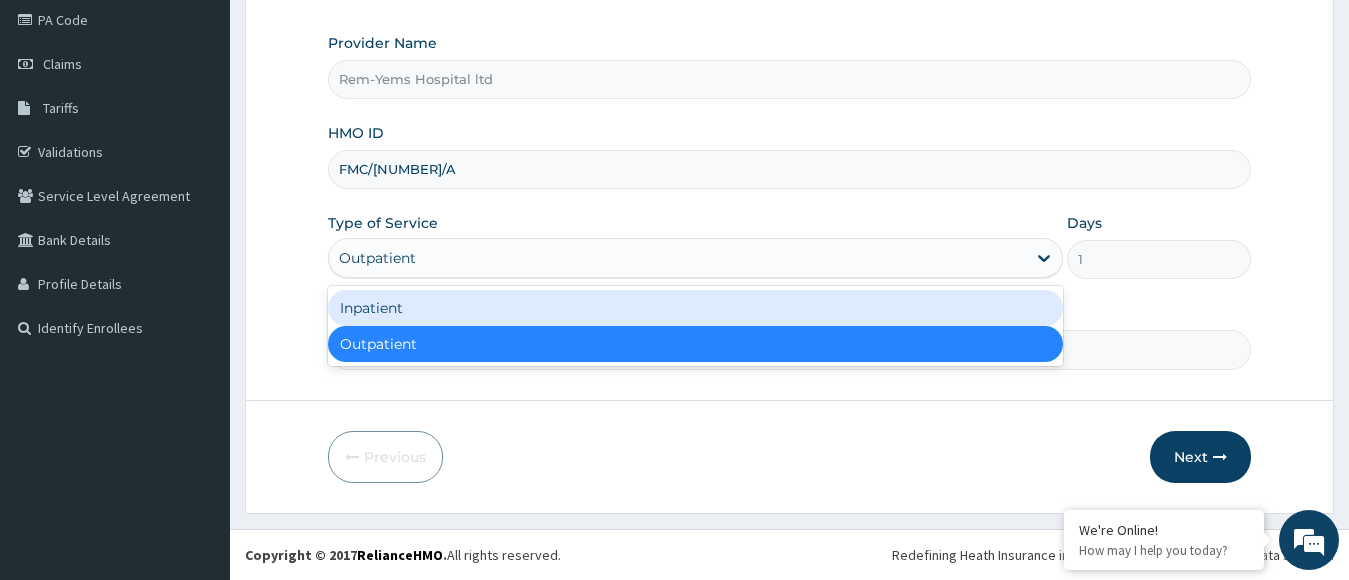 click on "Inpatient" at bounding box center (696, 308) 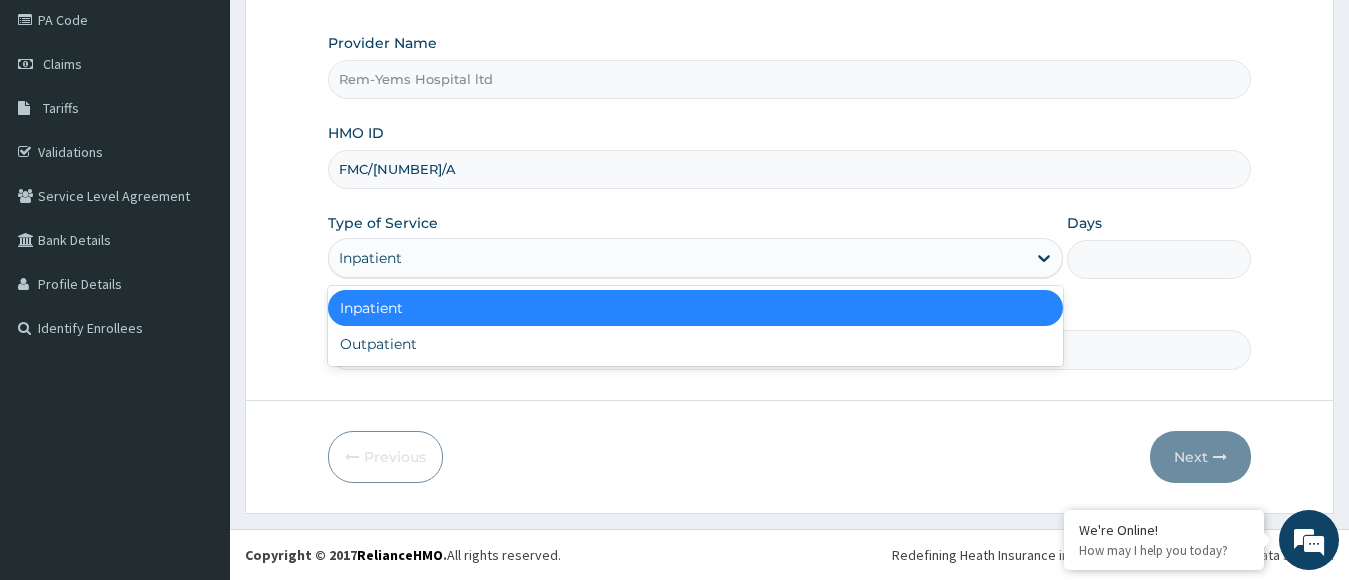 click on "Inpatient" at bounding box center (678, 258) 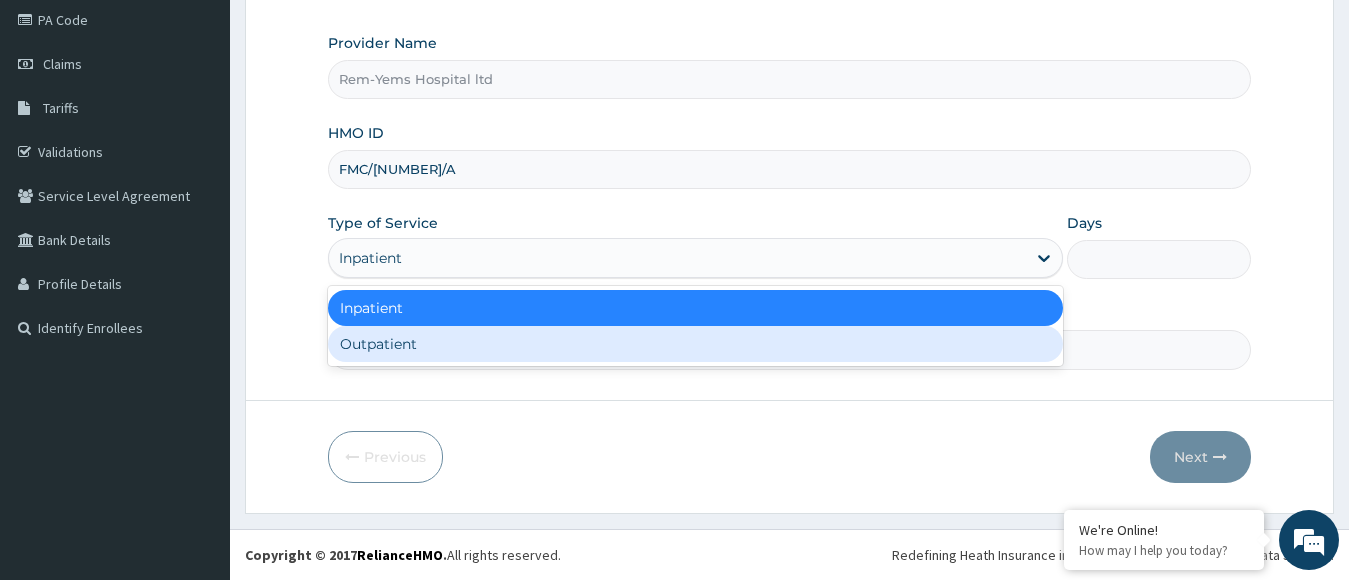 click on "Outpatient" at bounding box center [696, 344] 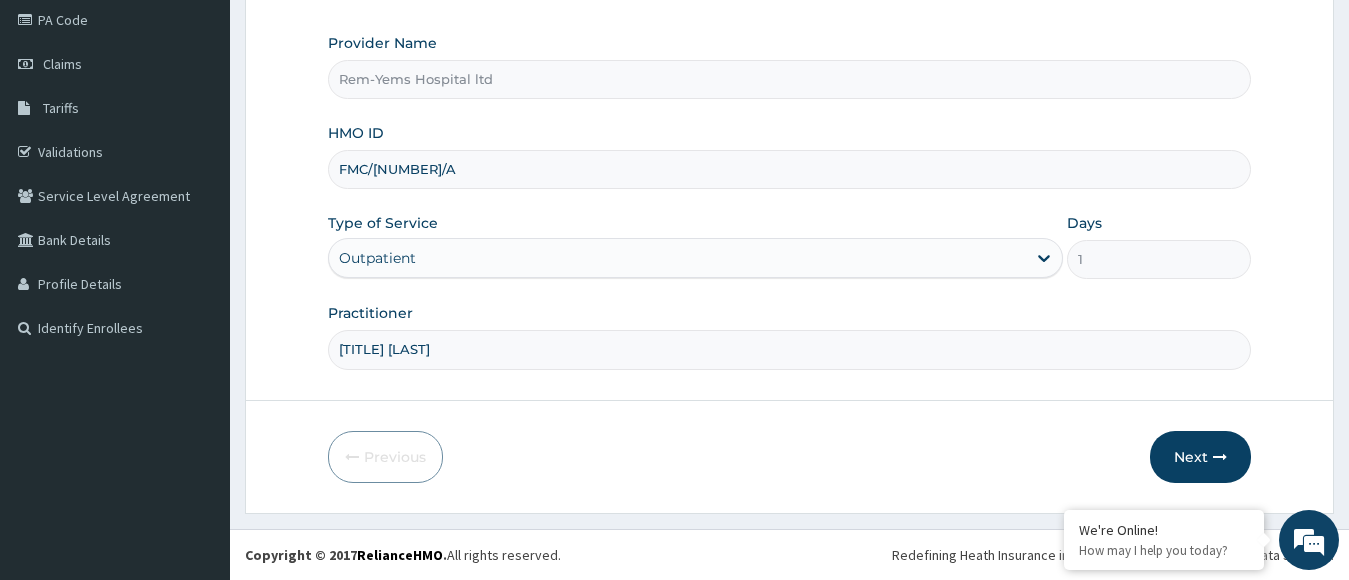 click on "Outpatient" at bounding box center (678, 258) 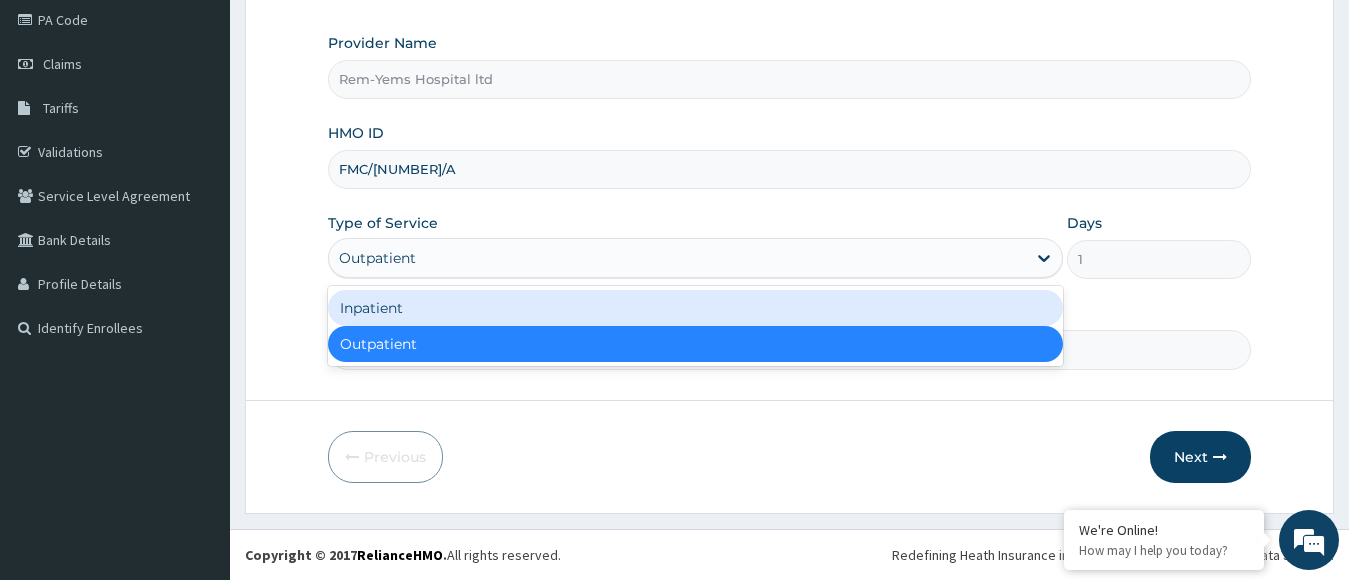 click on "Inpatient" at bounding box center [696, 308] 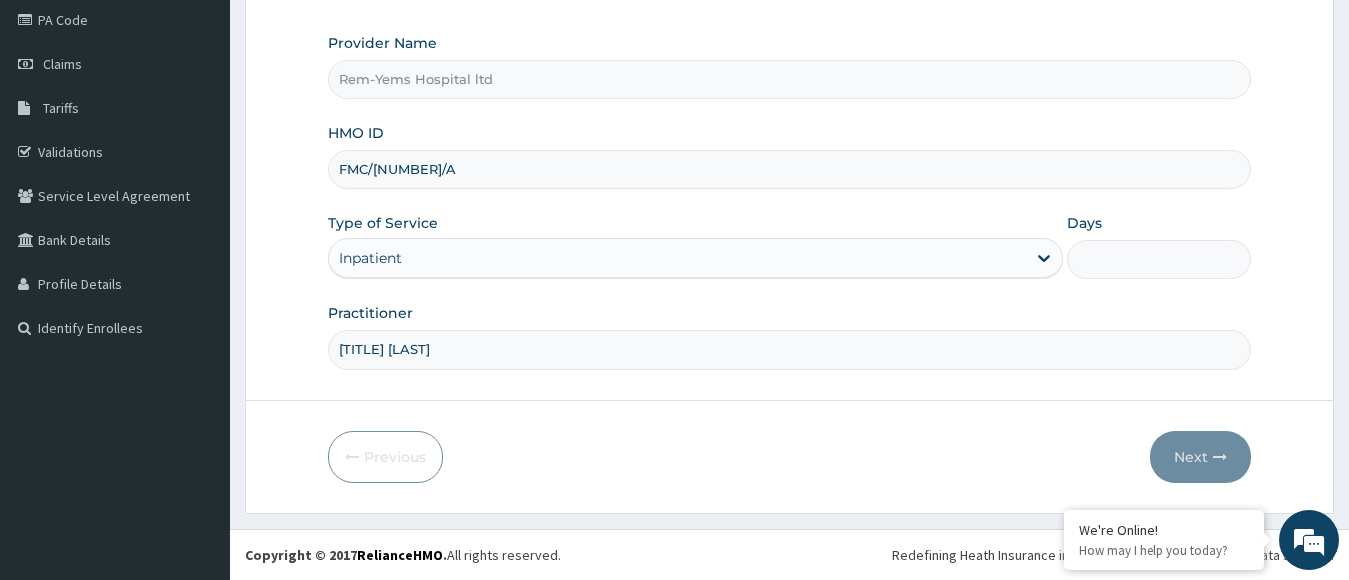 click on "Days" at bounding box center [1159, 259] 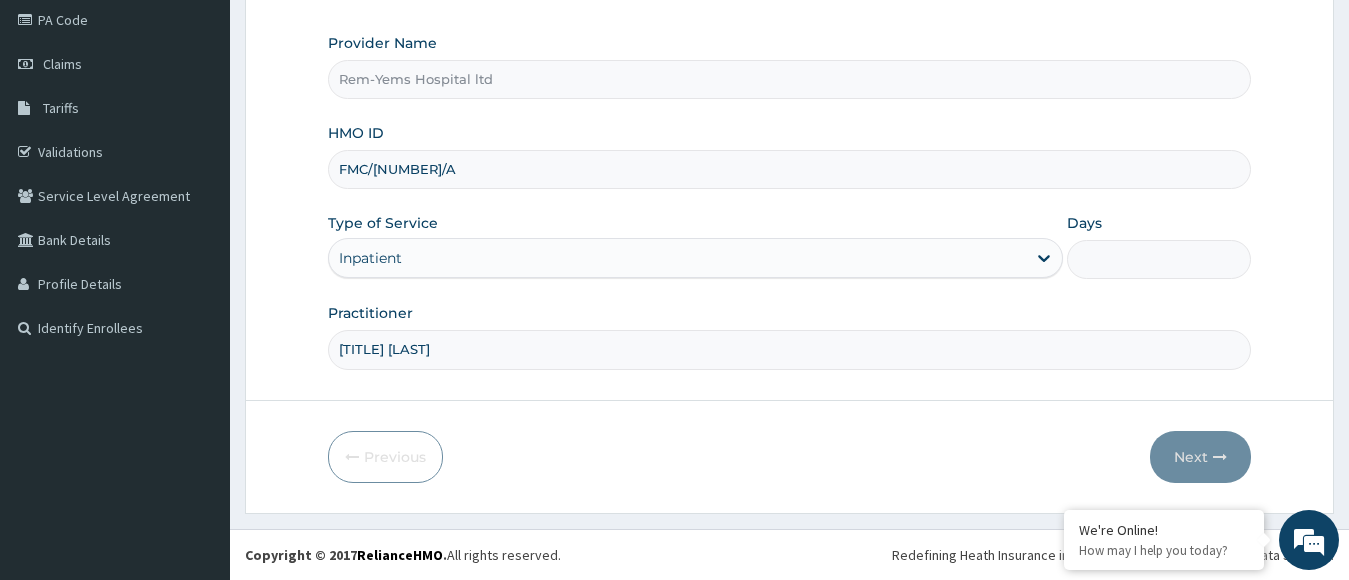 type on "2" 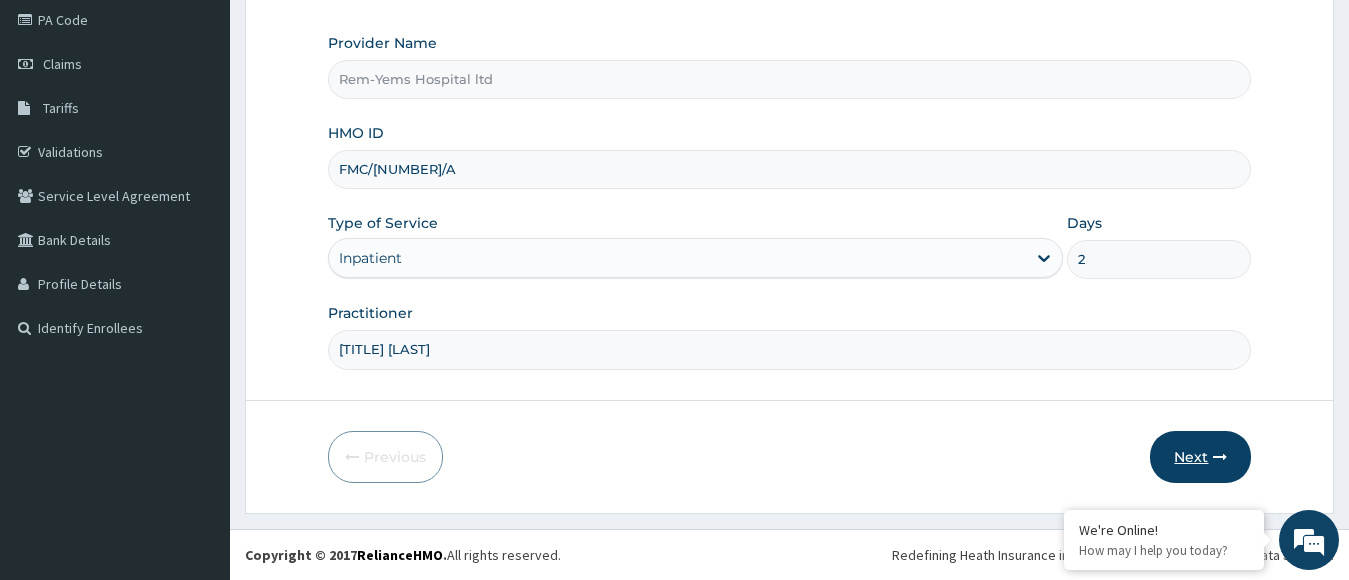 click on "Next" at bounding box center (1200, 457) 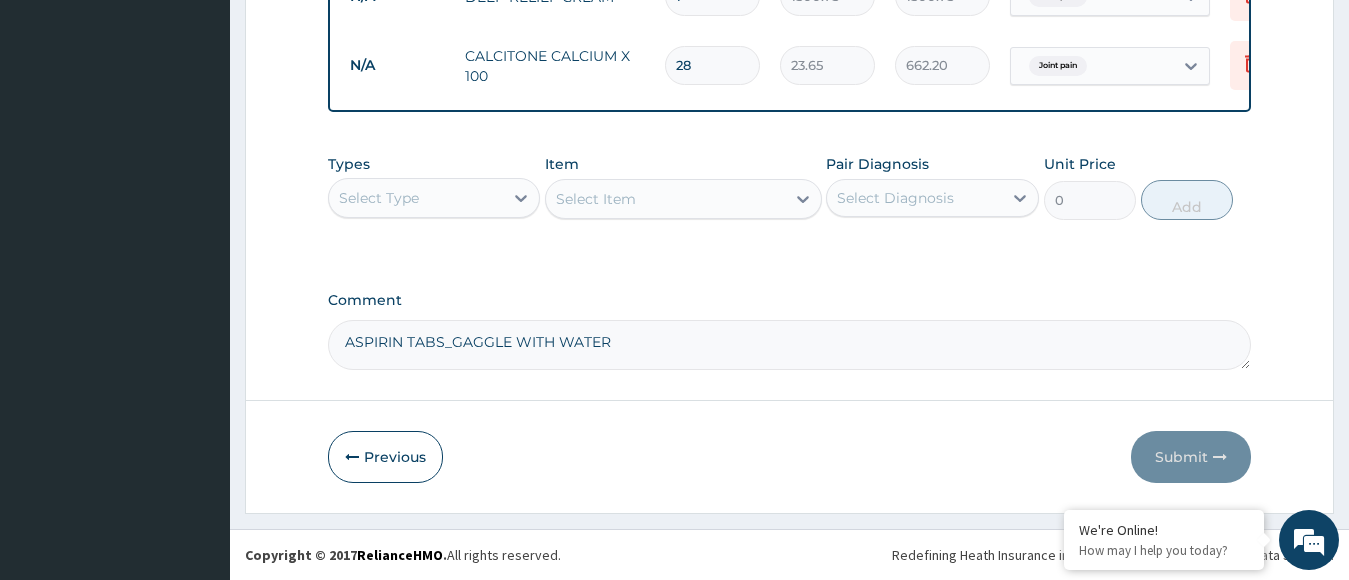 scroll, scrollTop: 1700, scrollLeft: 0, axis: vertical 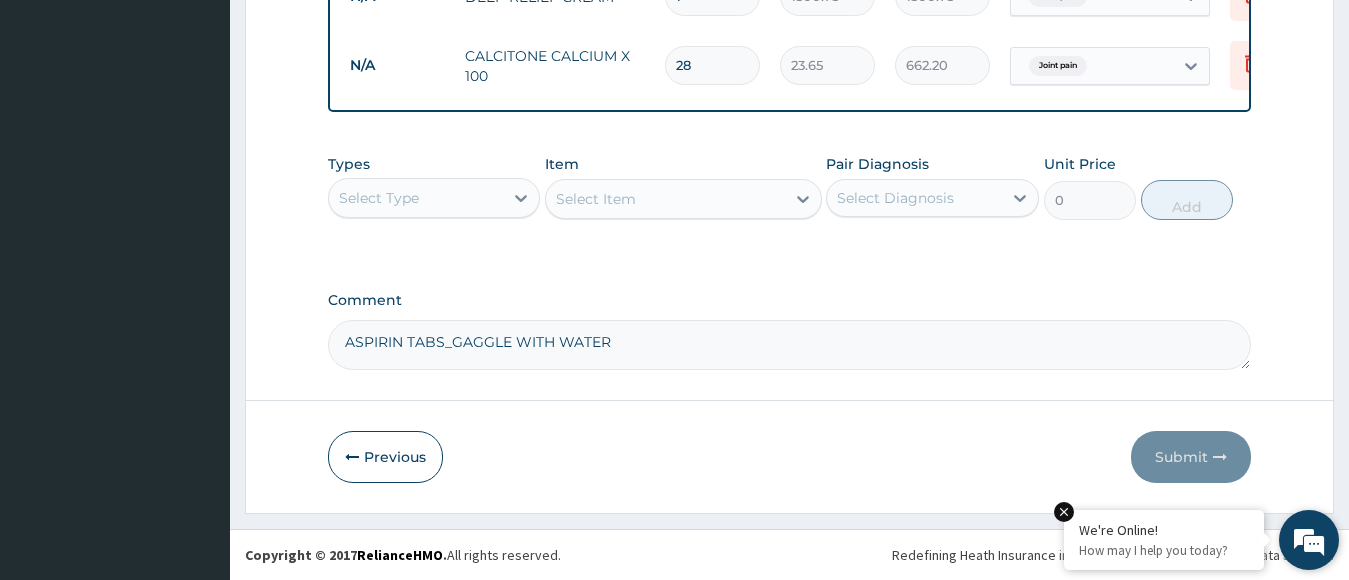 click at bounding box center (1064, 512) 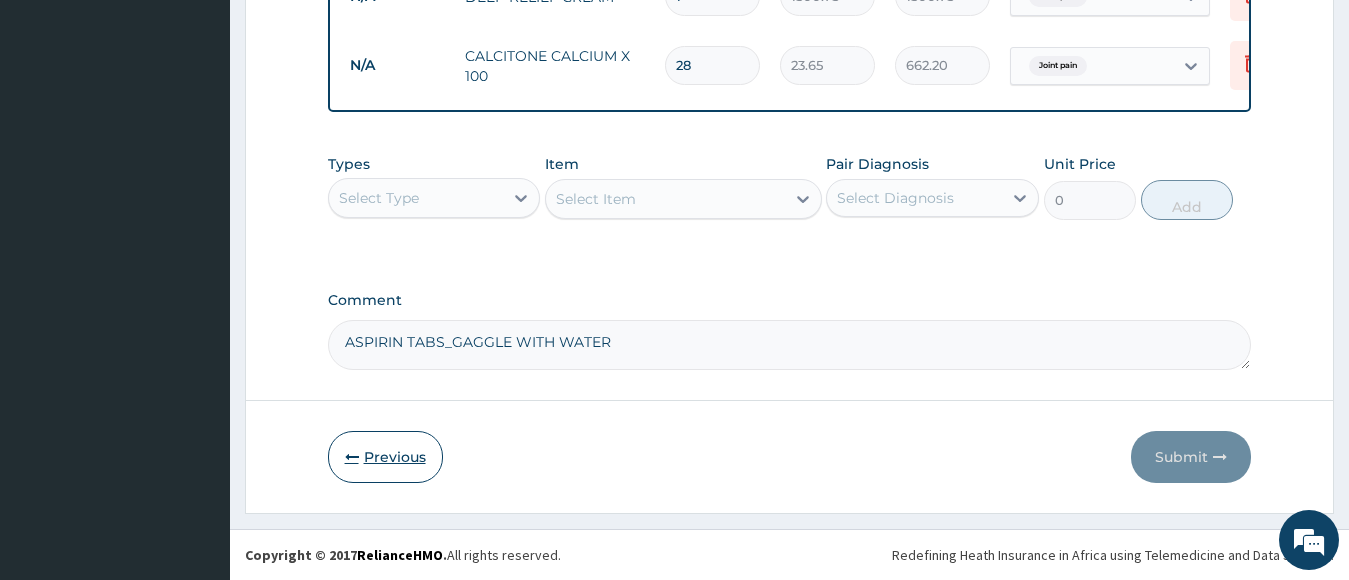 click on "Previous" at bounding box center (385, 457) 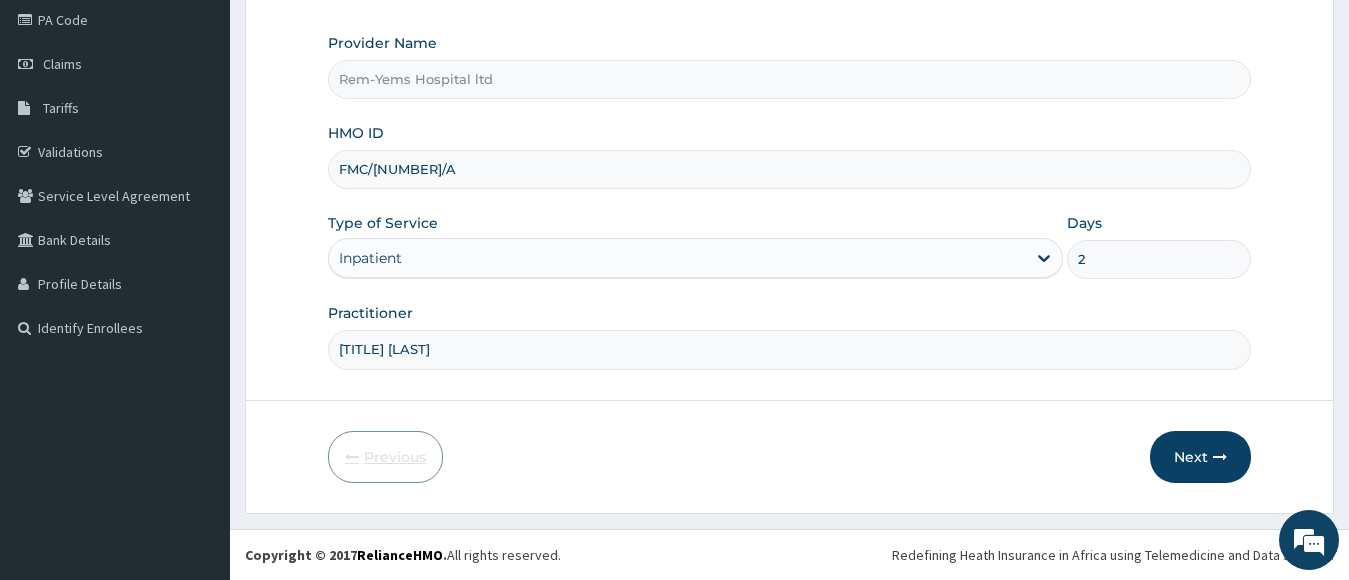 scroll, scrollTop: 242, scrollLeft: 0, axis: vertical 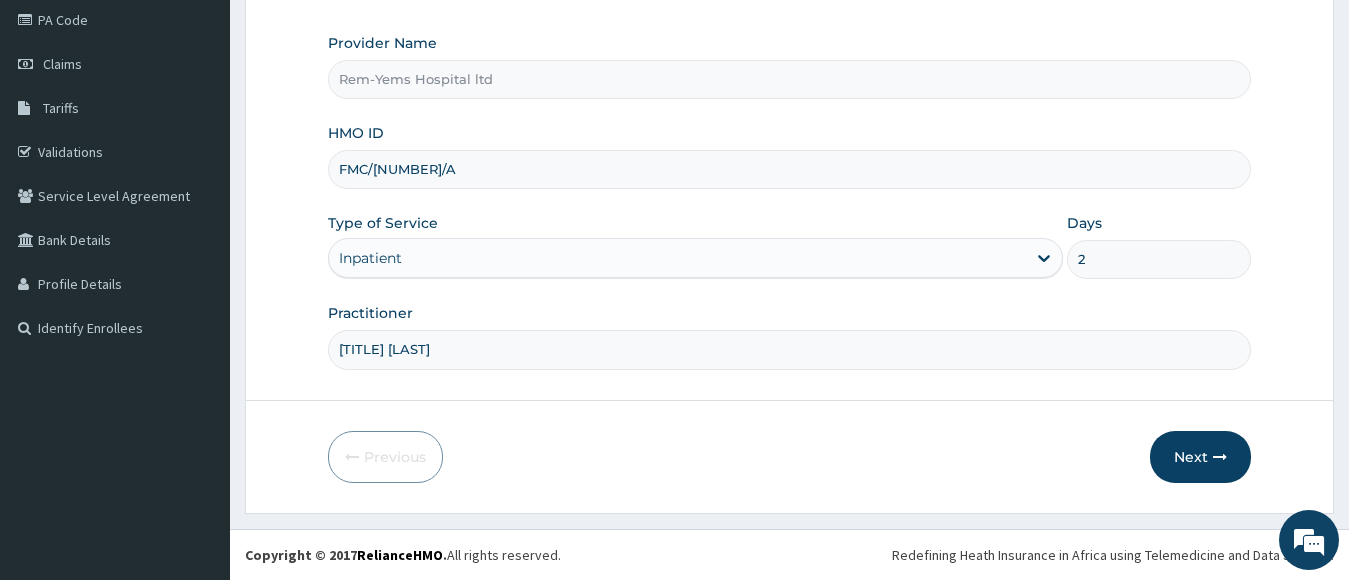 click on "Inpatient" at bounding box center [678, 258] 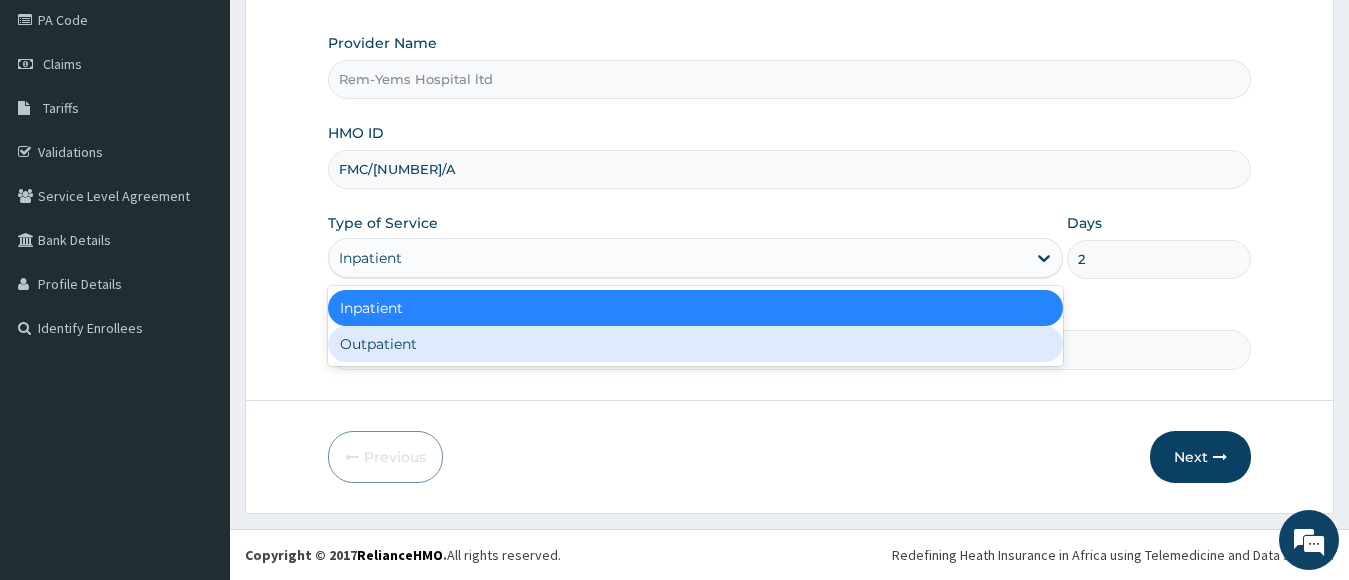 click on "Outpatient" at bounding box center [696, 344] 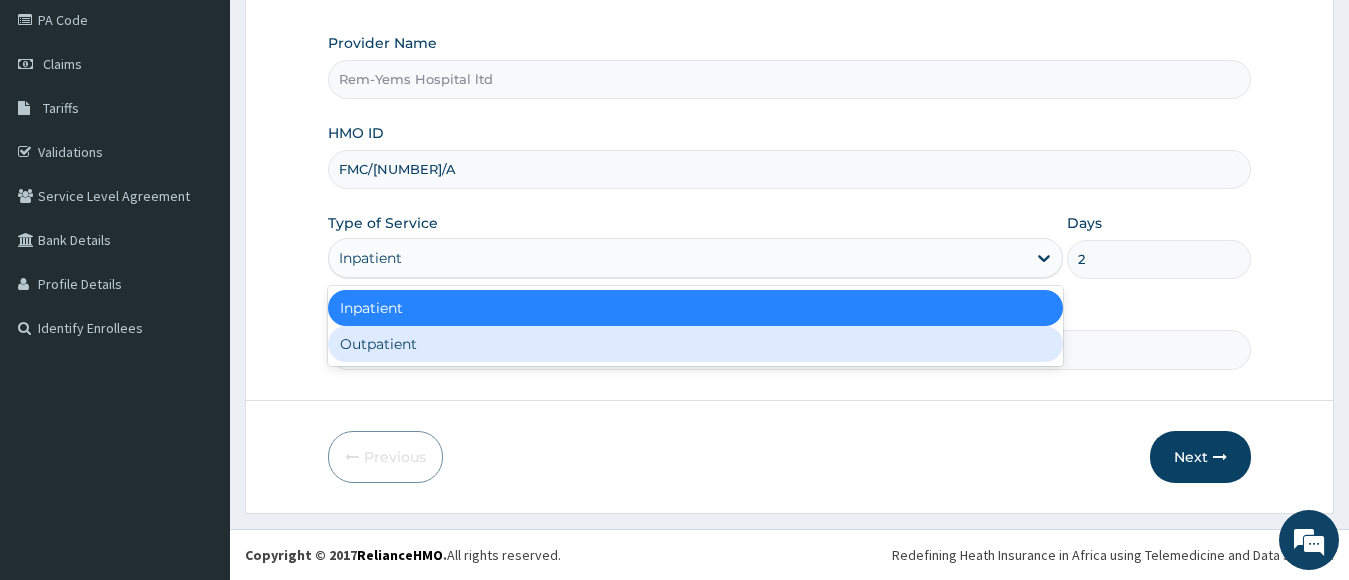 type on "1" 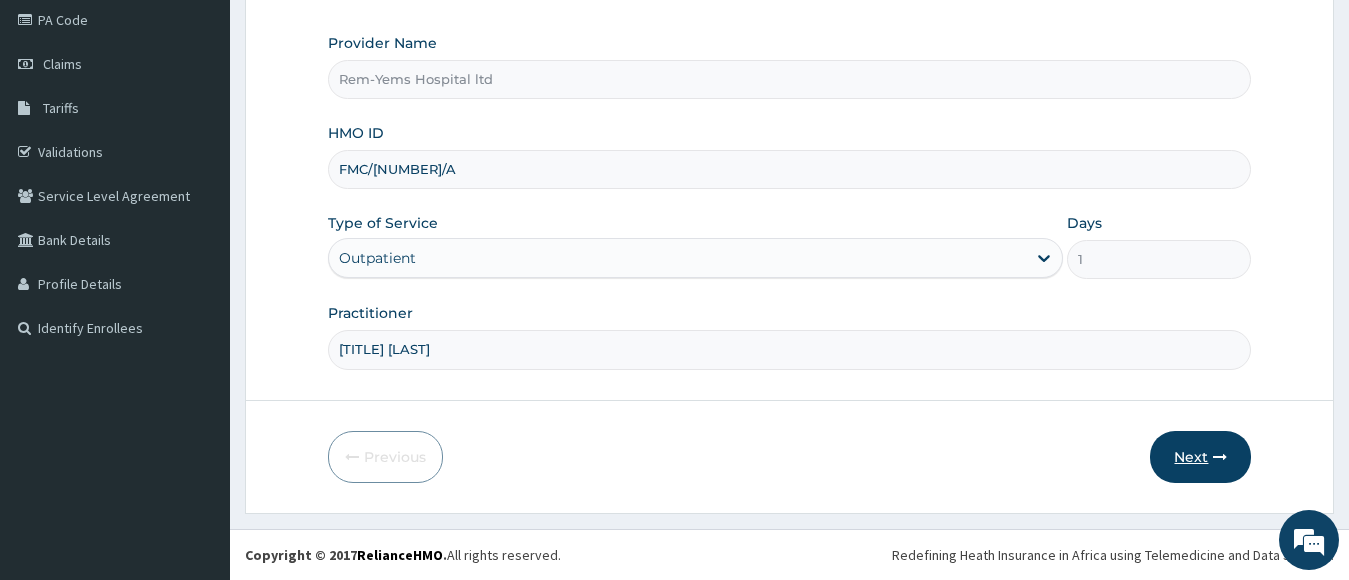click on "Next" at bounding box center (1200, 457) 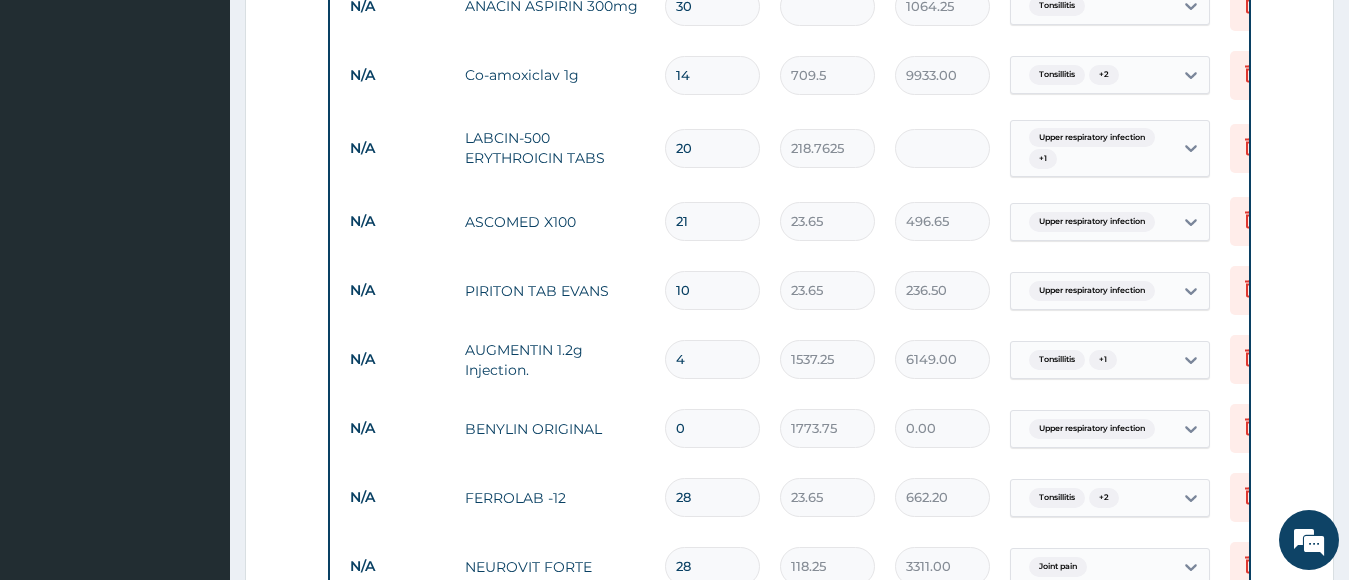 scroll, scrollTop: 1032, scrollLeft: 0, axis: vertical 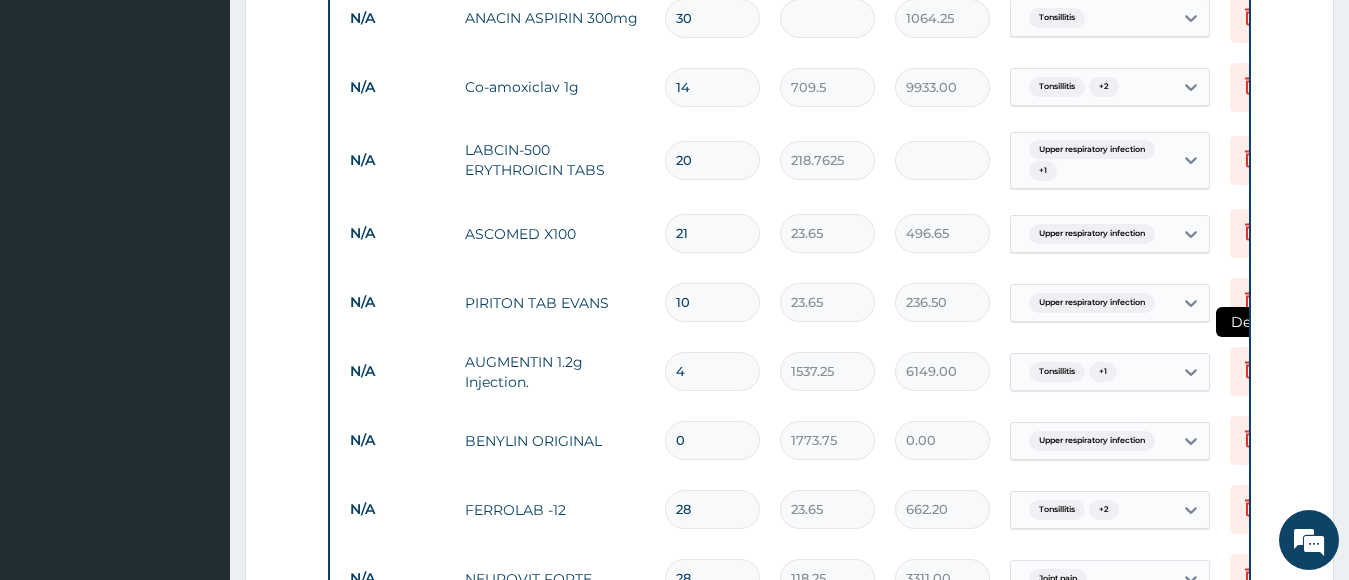 click 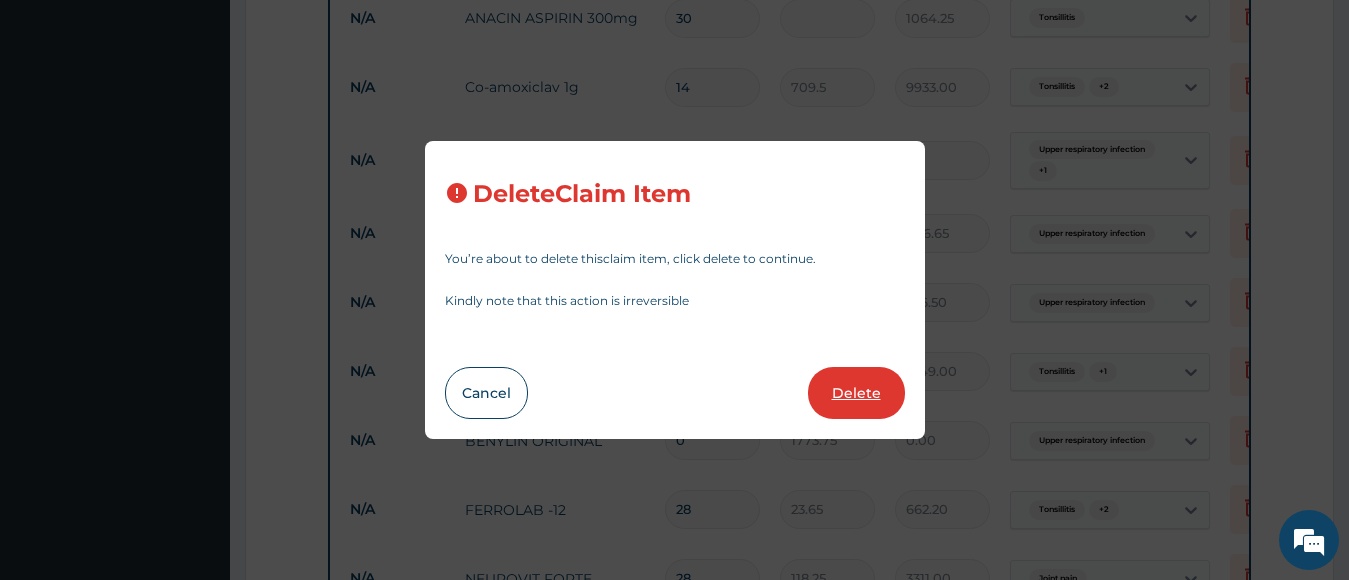 click on "Delete" at bounding box center (856, 393) 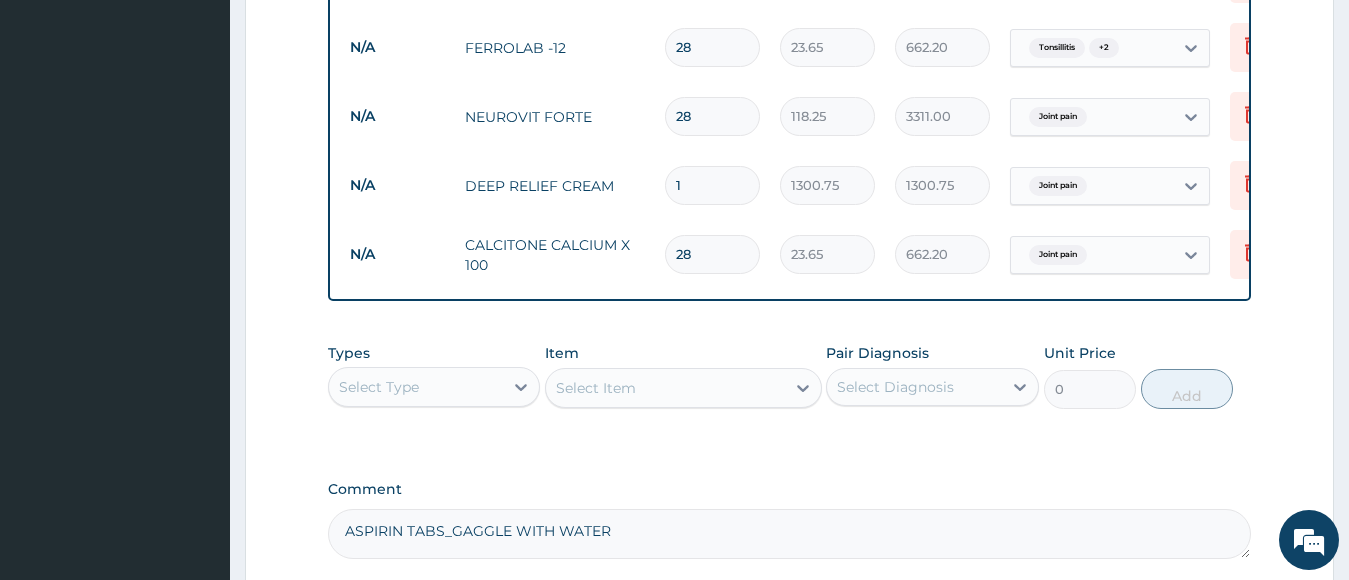 scroll, scrollTop: 1445, scrollLeft: 0, axis: vertical 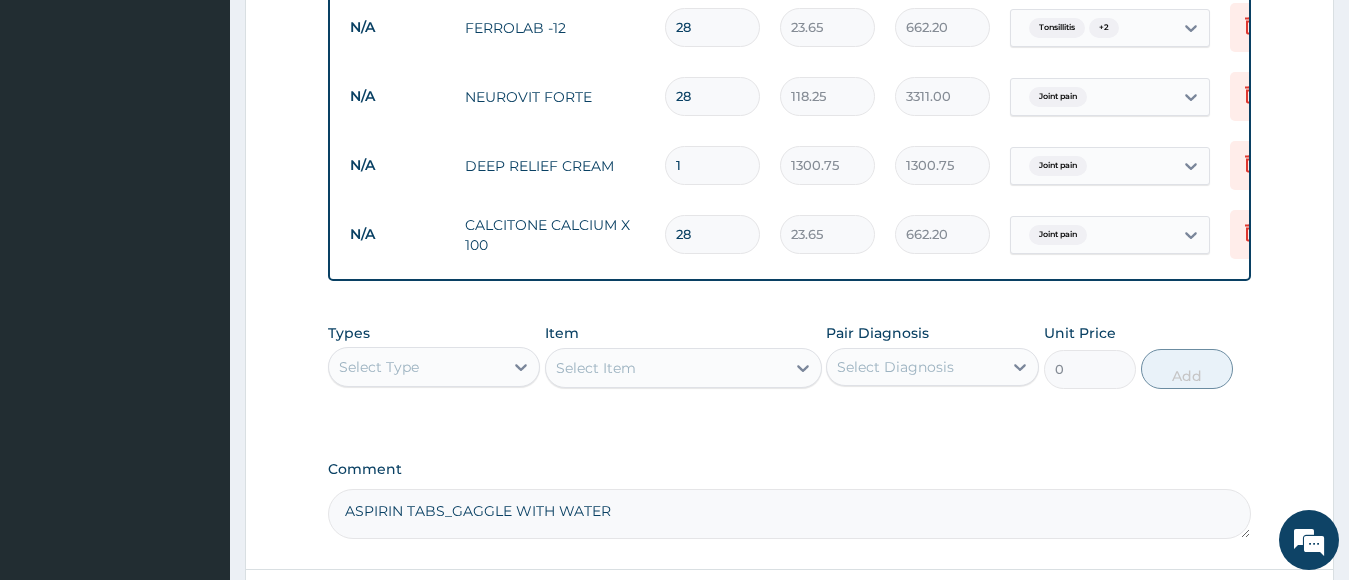 click on "Select Type" at bounding box center (416, 367) 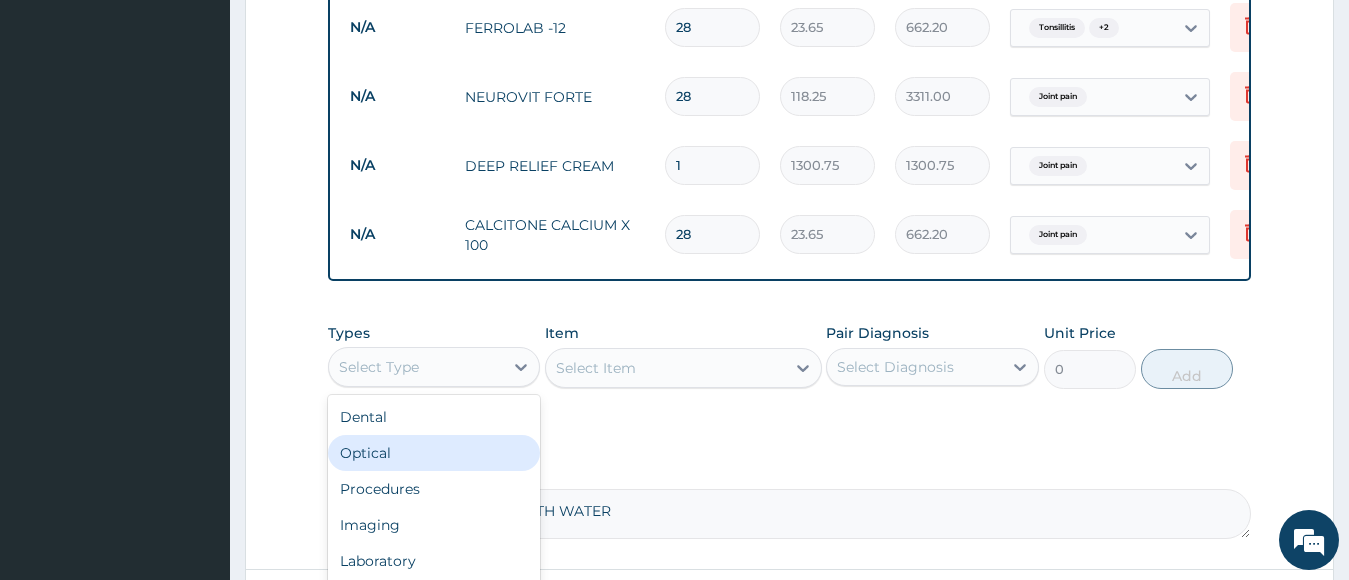 scroll, scrollTop: 1631, scrollLeft: 0, axis: vertical 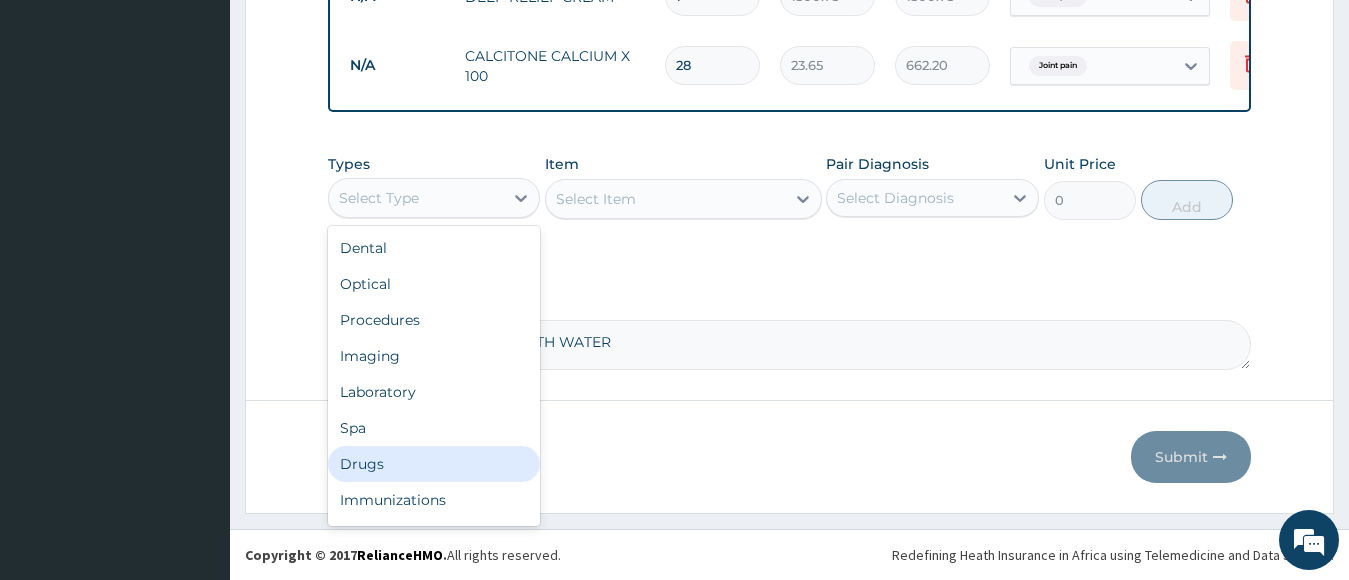 click on "Drugs" at bounding box center [434, 464] 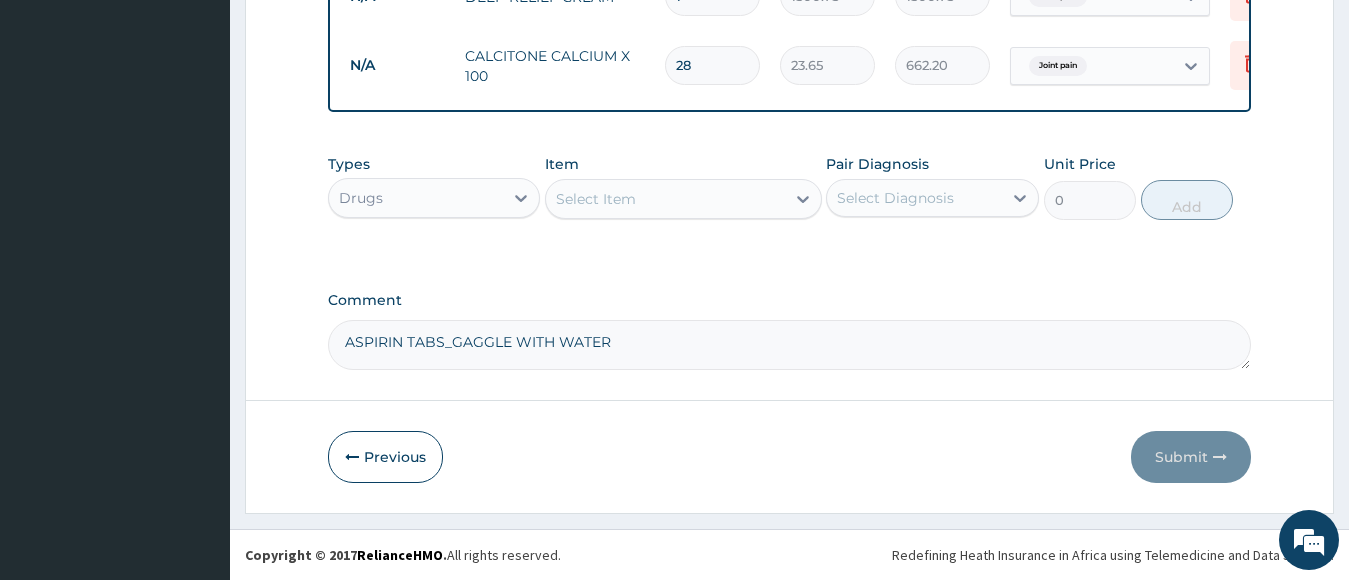click on "Select Item" at bounding box center (665, 199) 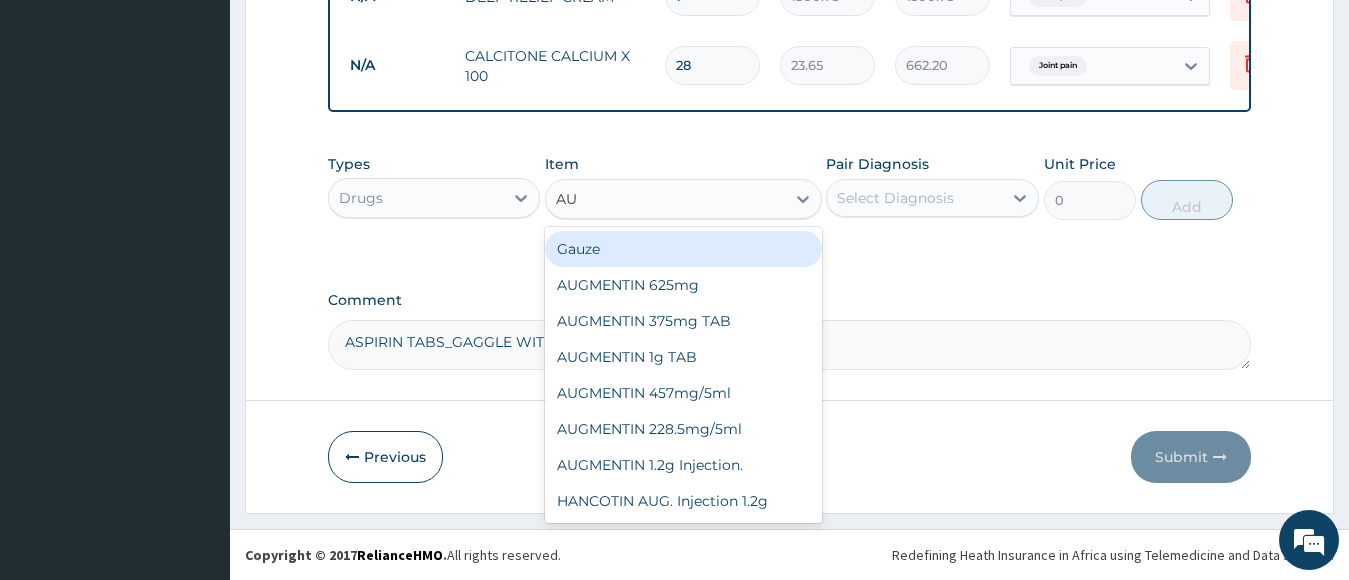 type on "AUG" 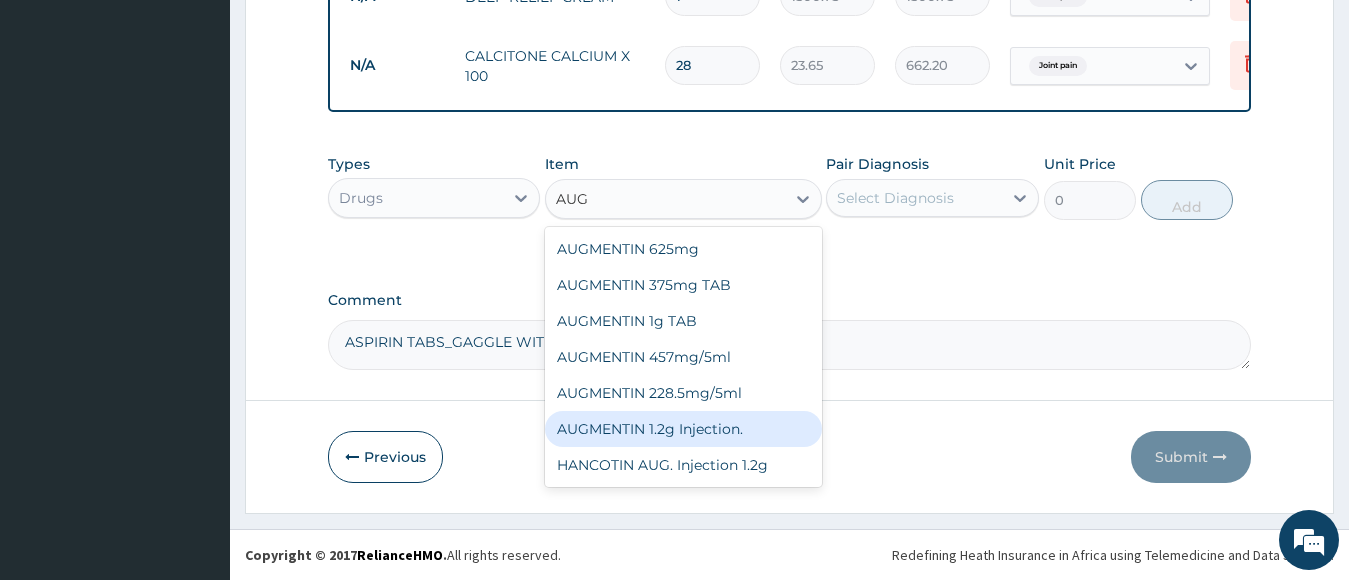 click on "AUGMENTIN 1.2g Injection." at bounding box center [683, 429] 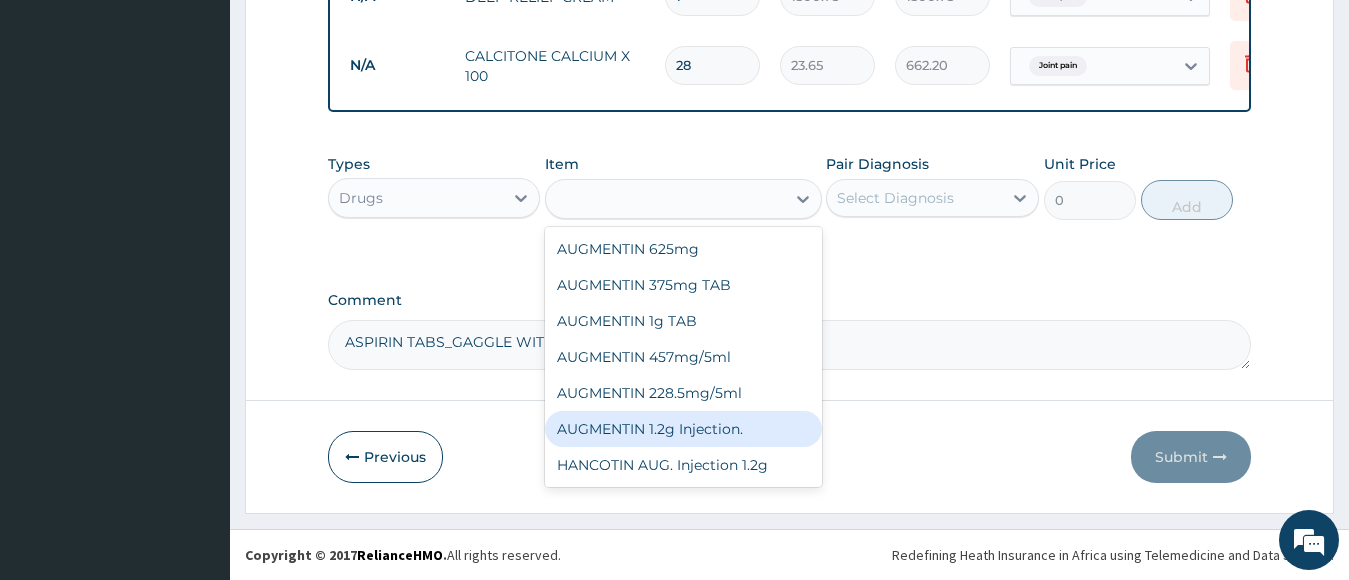 type on "1537.25" 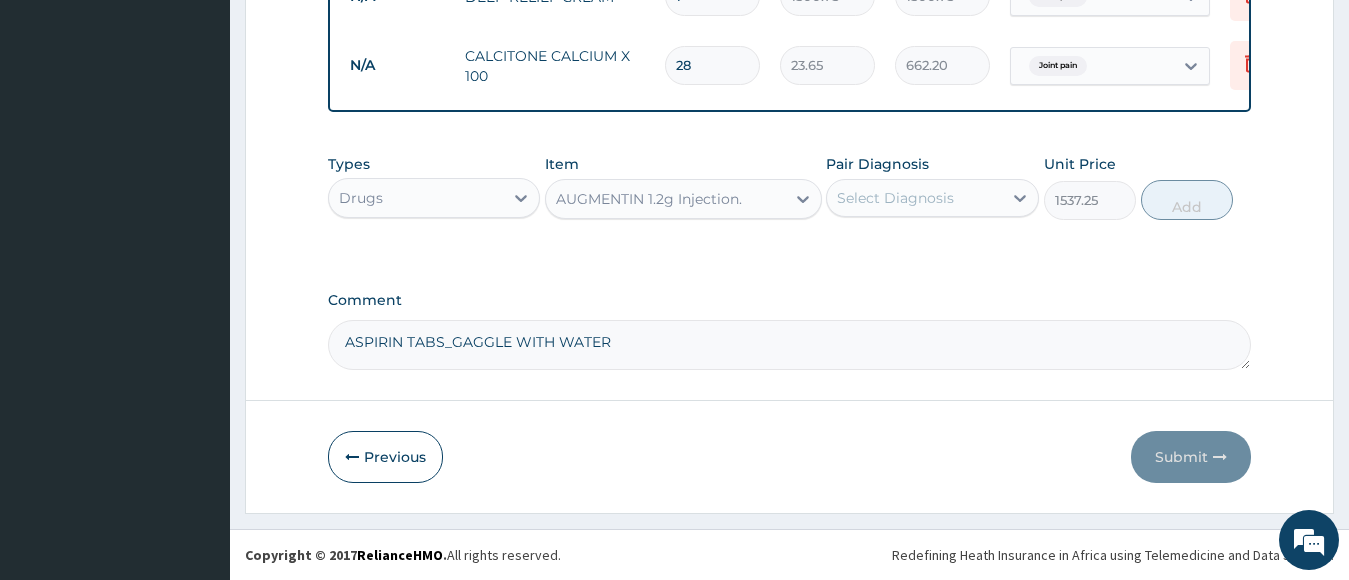 click on "Select Diagnosis" at bounding box center [895, 198] 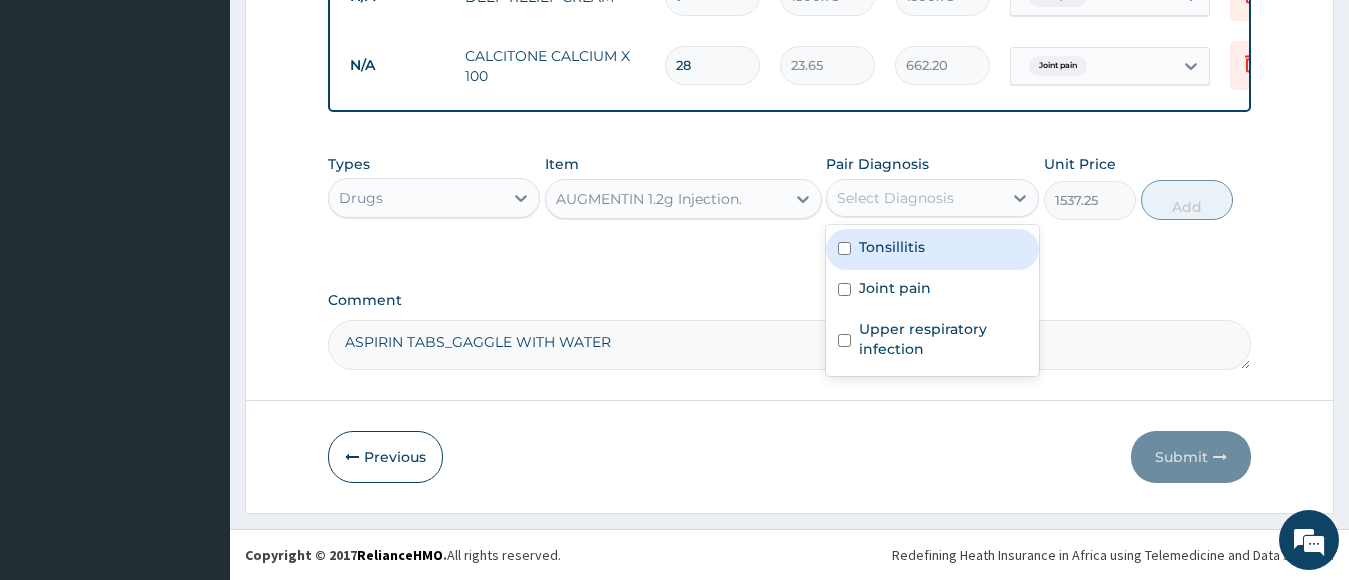 click on "Tonsillitis" at bounding box center [892, 247] 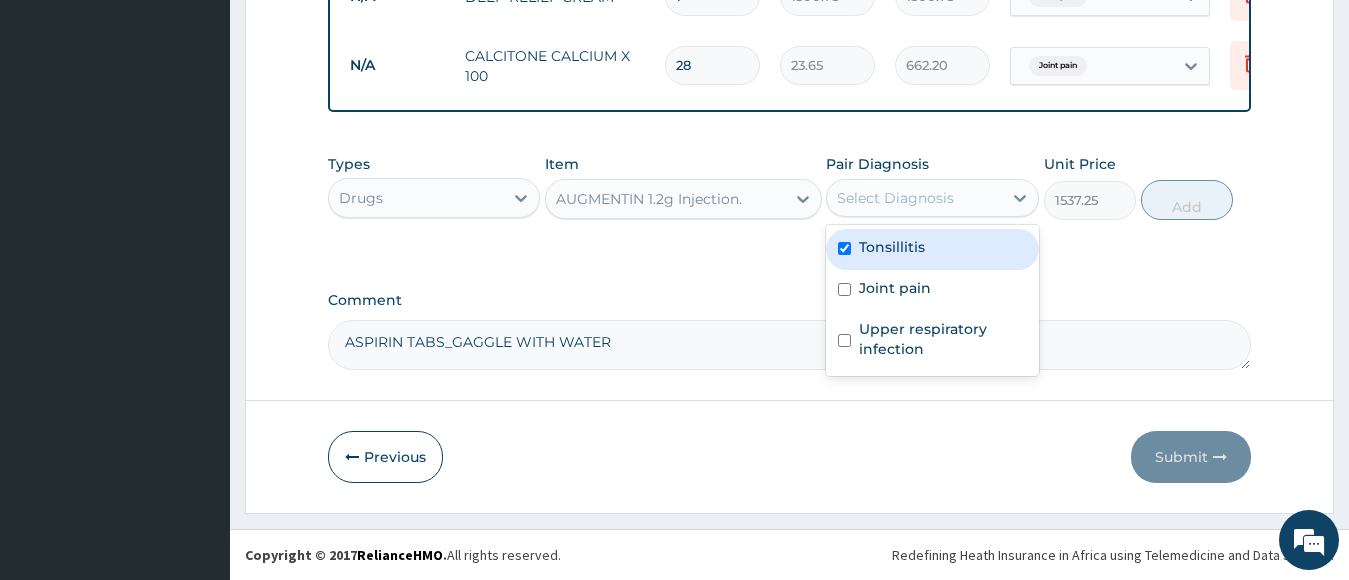 checkbox on "true" 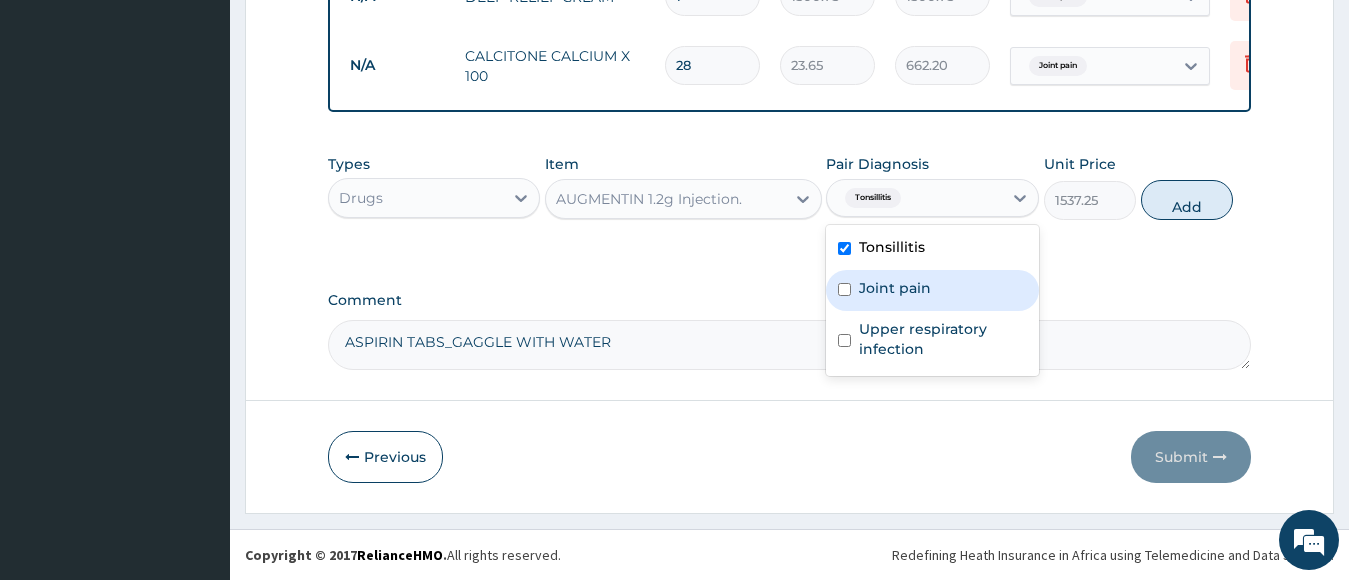 click on "Joint pain" at bounding box center [895, 288] 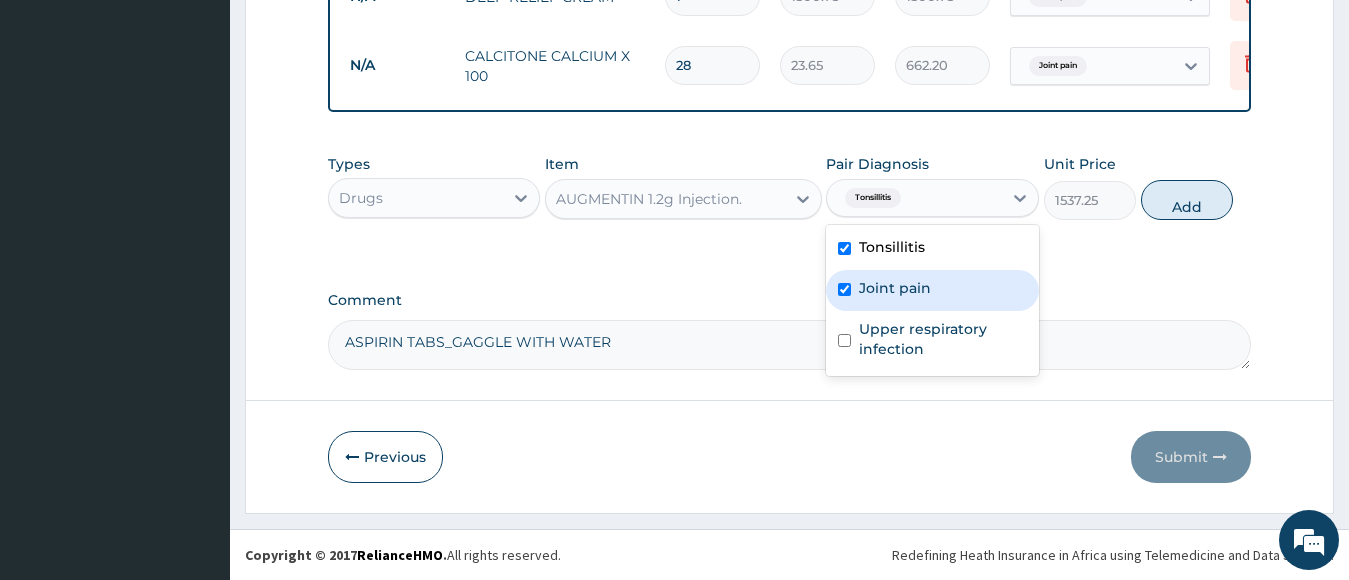 checkbox on "true" 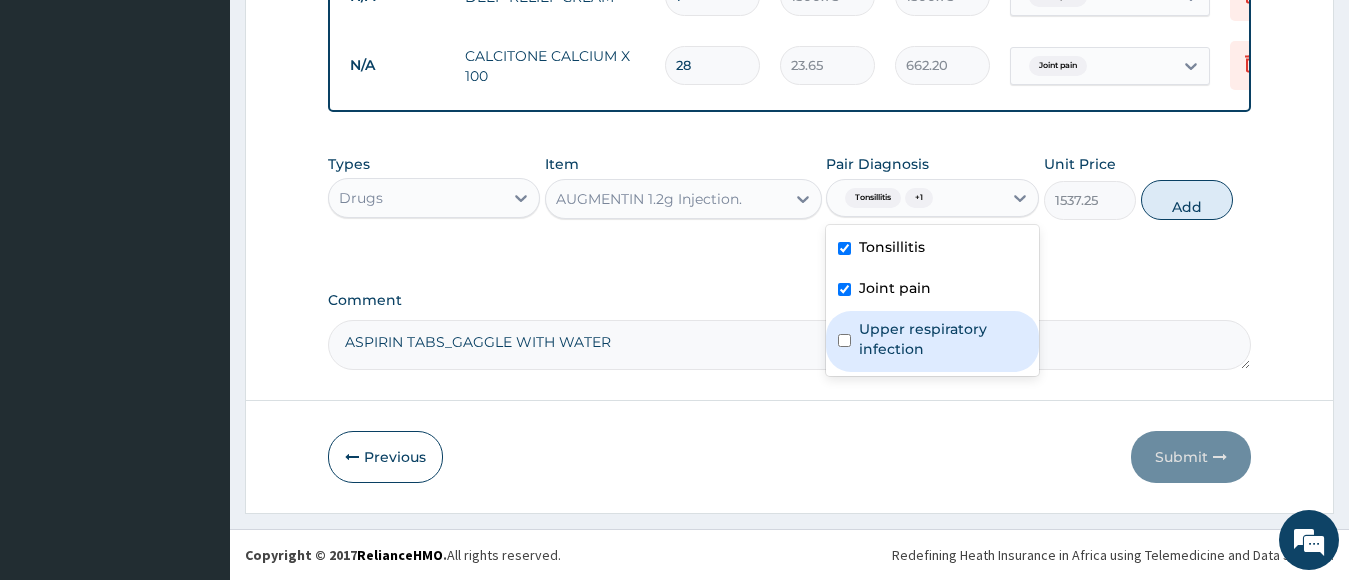 click on "Upper respiratory infection" at bounding box center [943, 339] 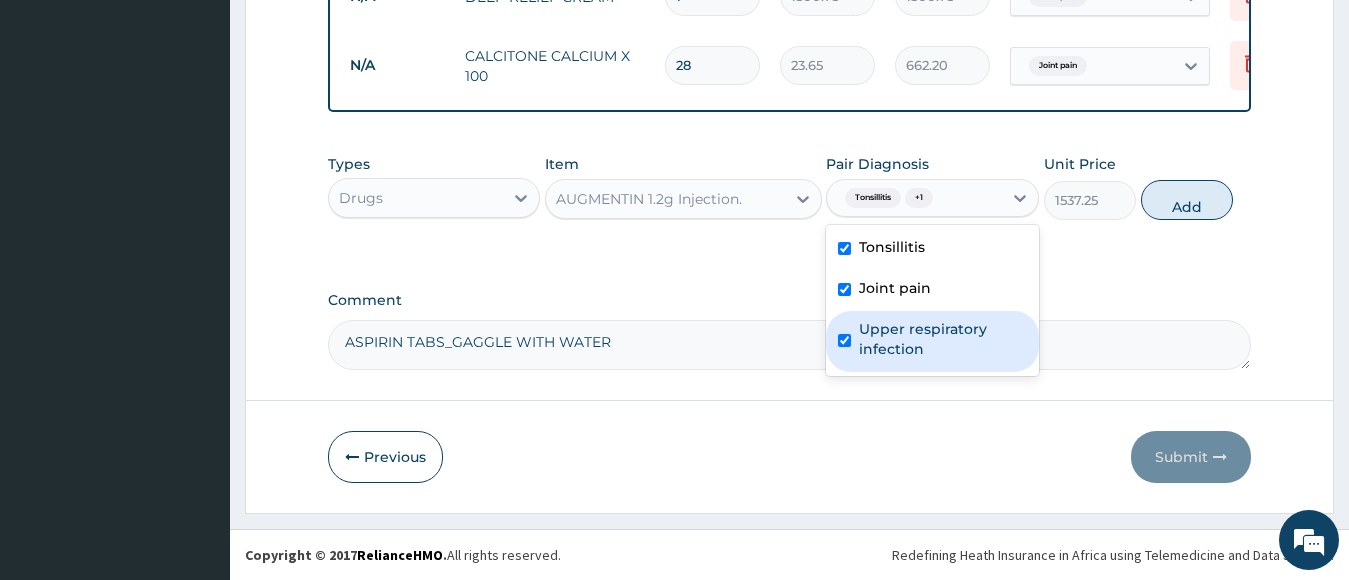 checkbox on "true" 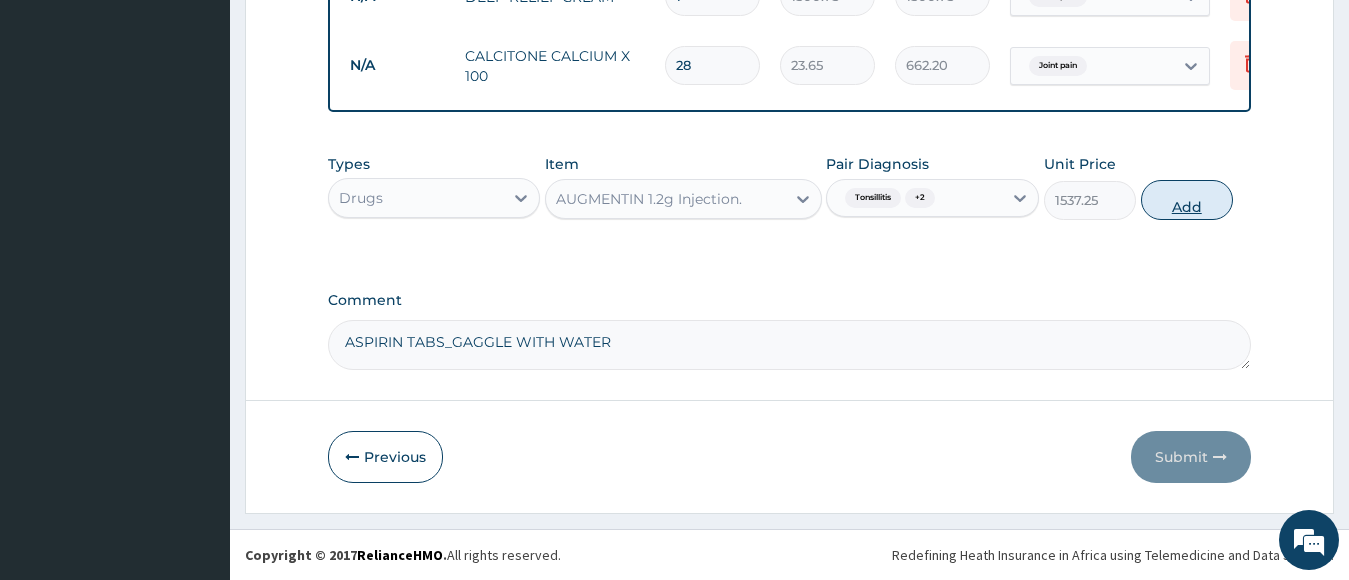 click on "Add" at bounding box center (1187, 200) 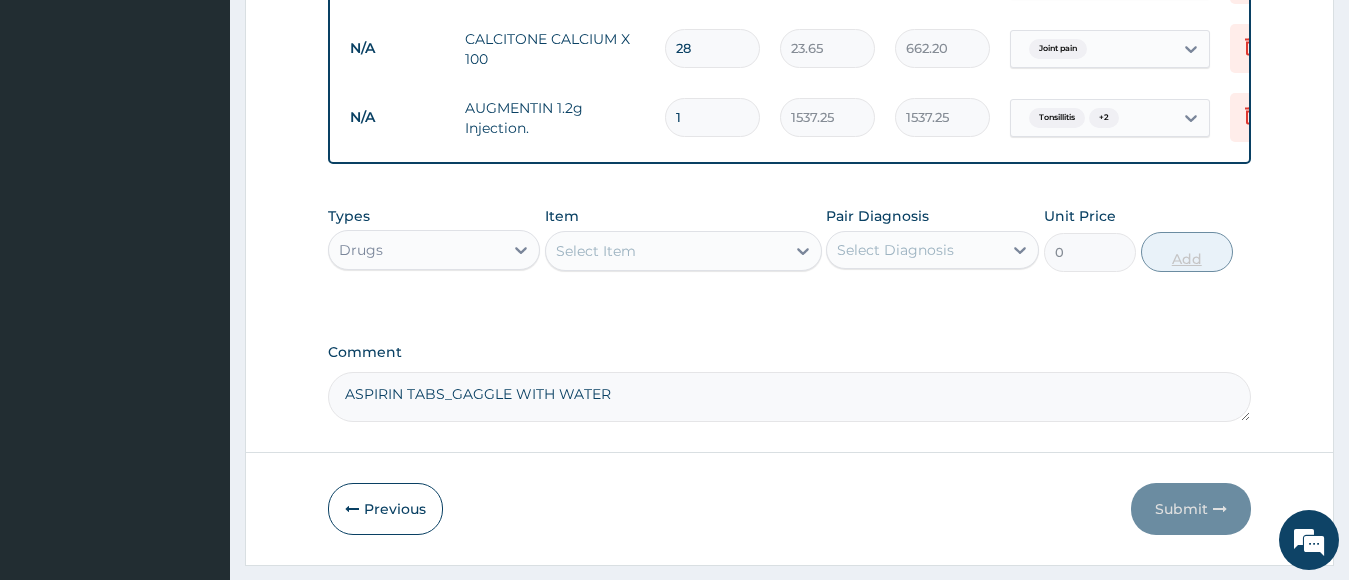 type 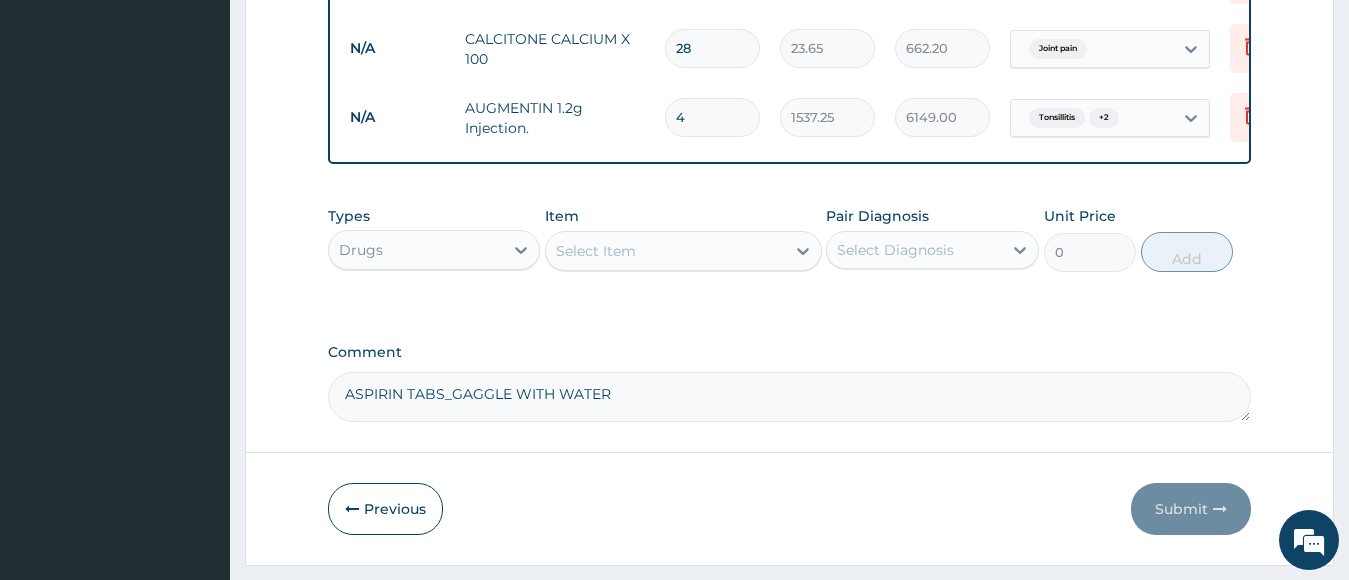 click on "PA Code / Prescription Code Enter Code(Secondary Care Only) Encounter Date [DATE] Important Notice Please enter PA codes before entering items that are not attached to a PA code   All diagnoses entered must be linked to a claim item. Diagnosis & Claim Items that are visible but inactive cannot be edited because they were imported from an already approved PA code. Diagnosis Tonsillitis Confirmed Joint pain Confirmed Upper respiratory infection Confirmed NB: All diagnosis must be linked to a claim item Claim Items Type Name Quantity Unit Price Total Price Pair Diagnosis Actions N/A General practitioner Consultation first outpatient consultation [NUMBER] [NUMBER] [NUMBER] Tonsillitis  + [NUMBER] Delete N/A Diclofenac [NUMBER] [NUMBER] [NUMBER] Joint pain Delete N/A GENTAMICIN Injection 2ml [NUMBER] [NUMBER] [NUMBER] Tonsillitis  + [NUMBER] Delete N/A ANACIN ASPIRIN 300mg [NUMBER] [NUMBER] [NUMBER] Tonsillitis Delete N/A Co-amoxiclav 1g [NUMBER] [NUMBER] [NUMBER] Tonsillitis  + [NUMBER] Delete N/A LABCIN-500 ERYTHROICIN TABS [NUMBER] [NUMBER] [NUMBER] Upper respiratory infection  + [NUMBER]" at bounding box center (790, -509) 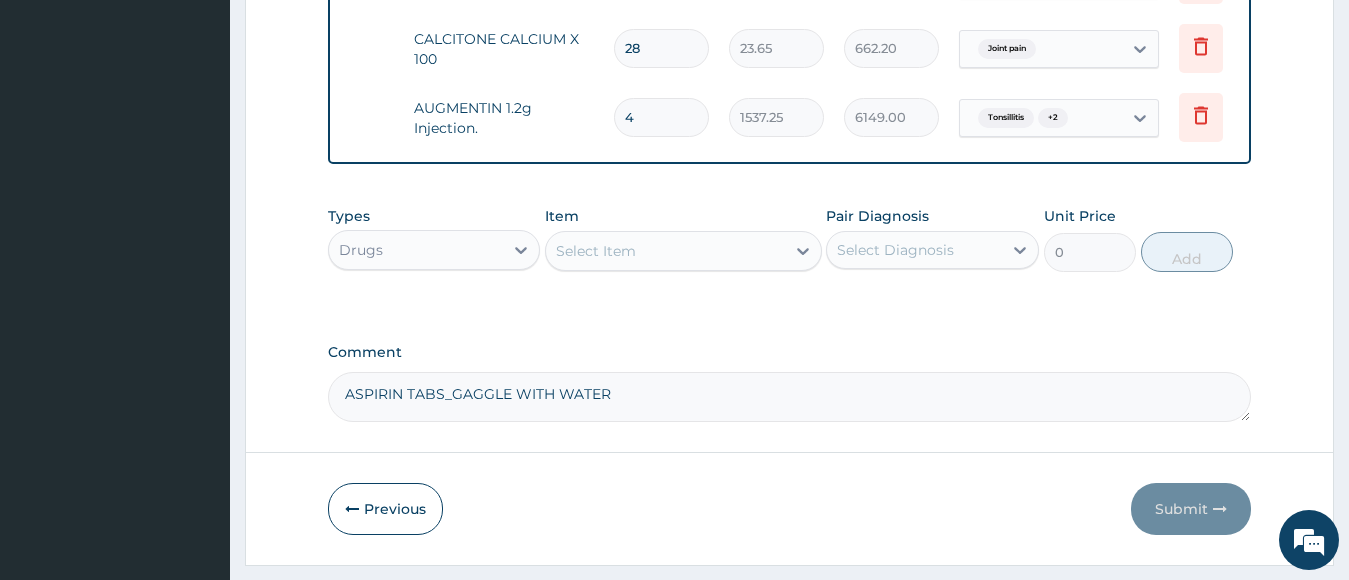 scroll, scrollTop: 0, scrollLeft: 80, axis: horizontal 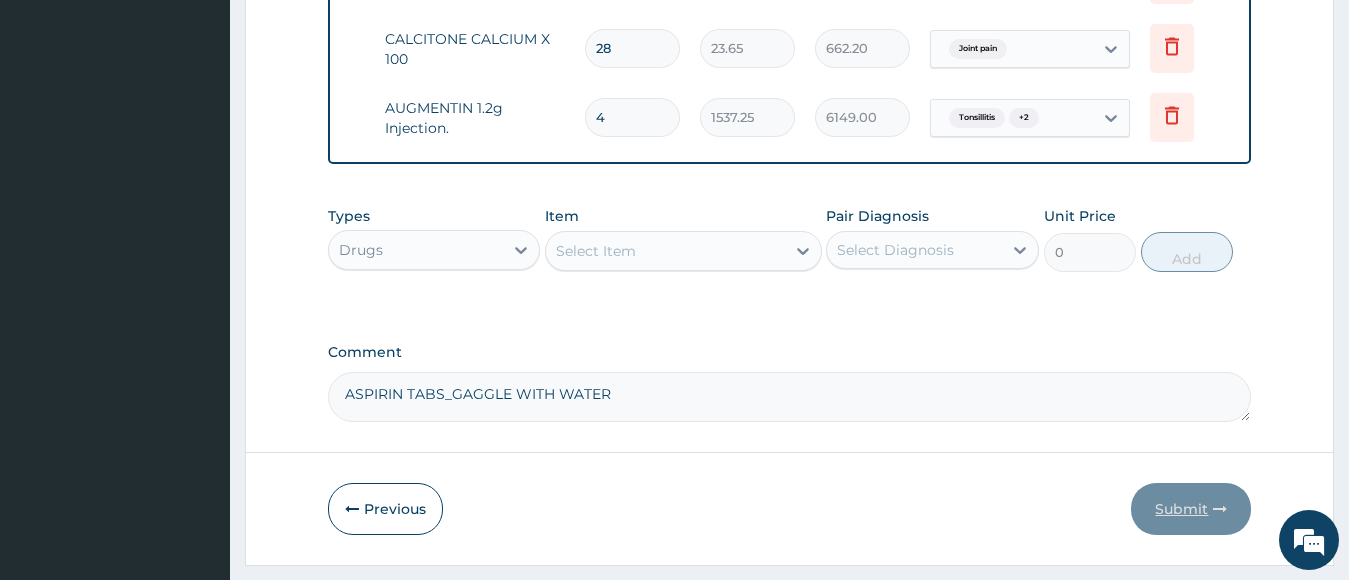 click at bounding box center [1220, 509] 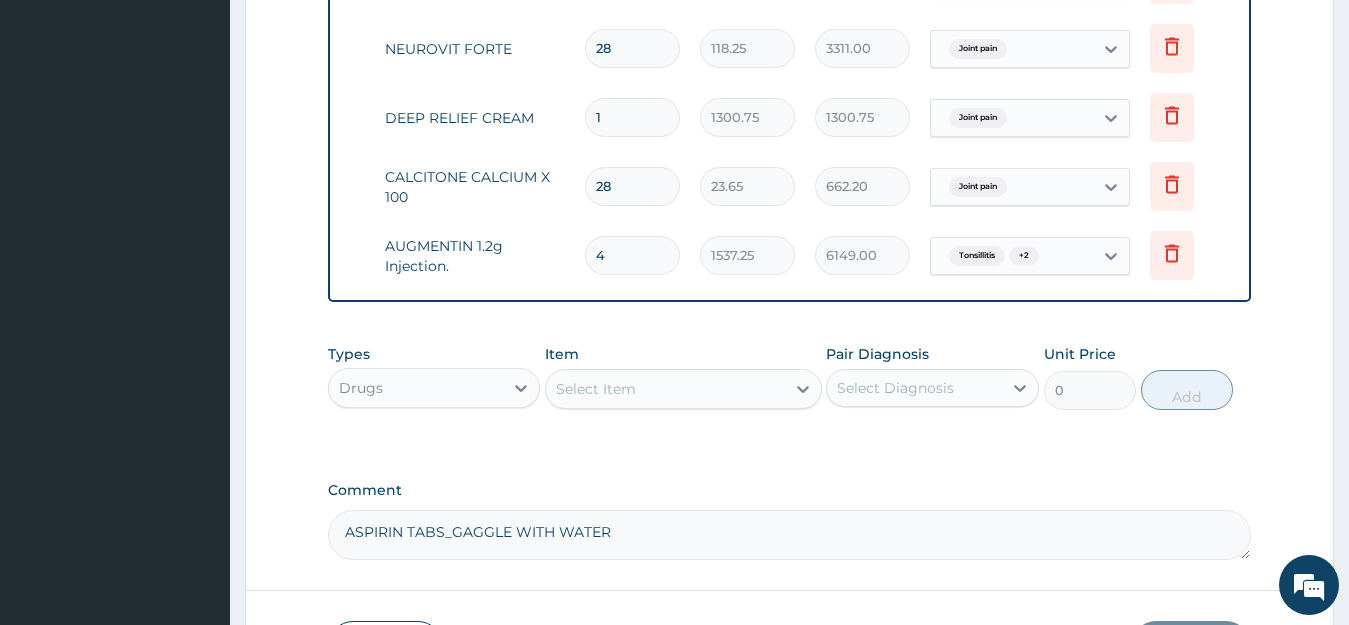 scroll, scrollTop: 1655, scrollLeft: 0, axis: vertical 